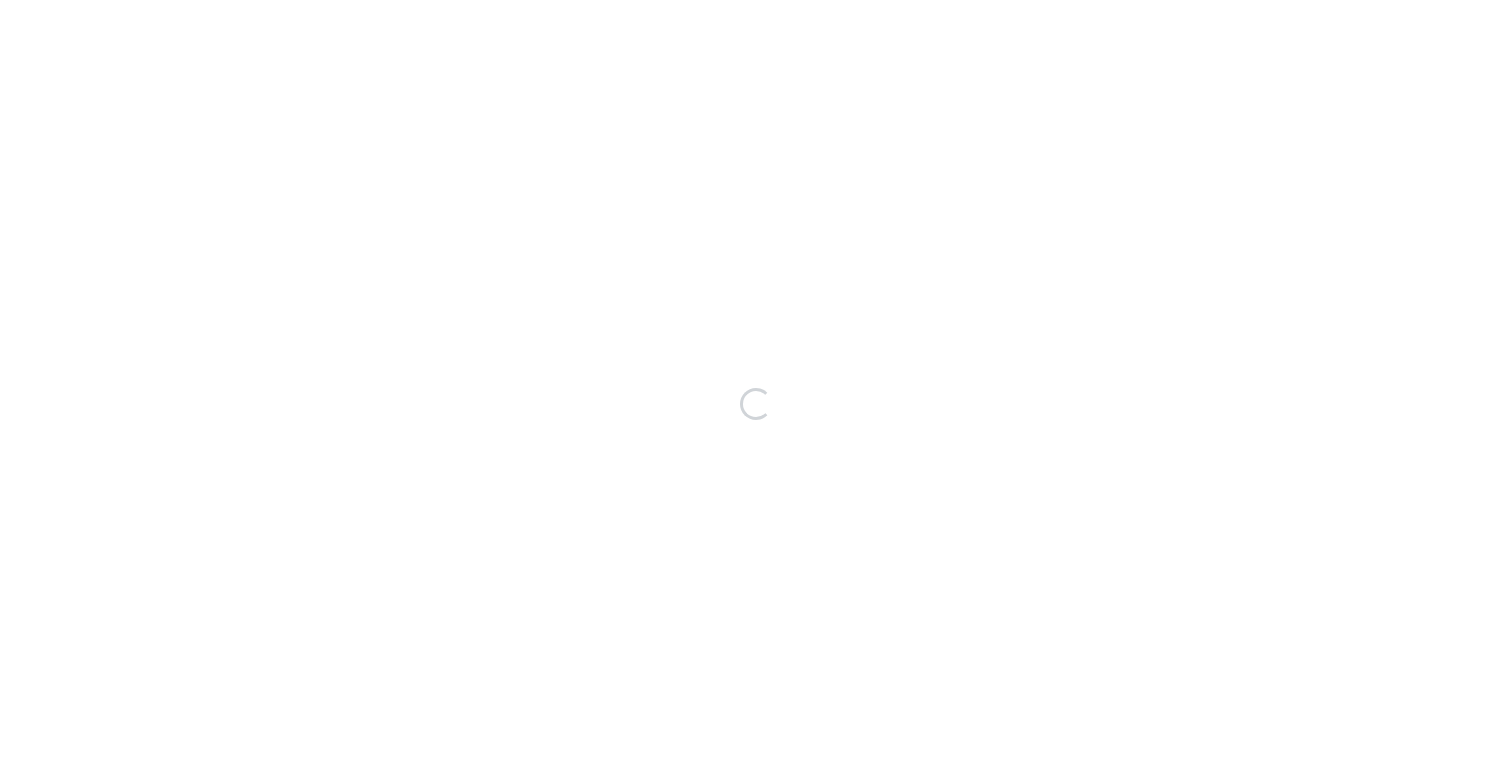 scroll, scrollTop: 0, scrollLeft: 0, axis: both 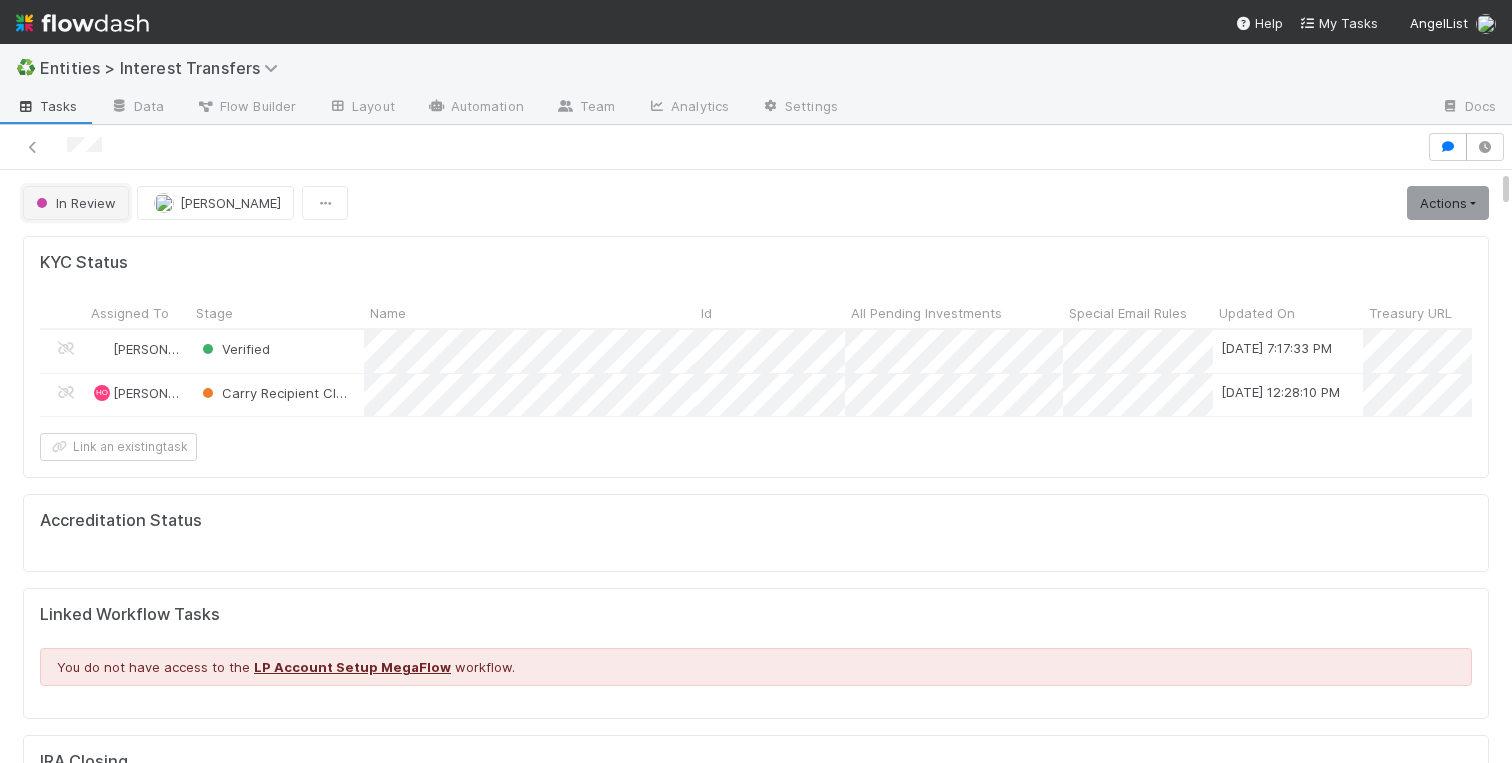 click on "In Review" at bounding box center (74, 203) 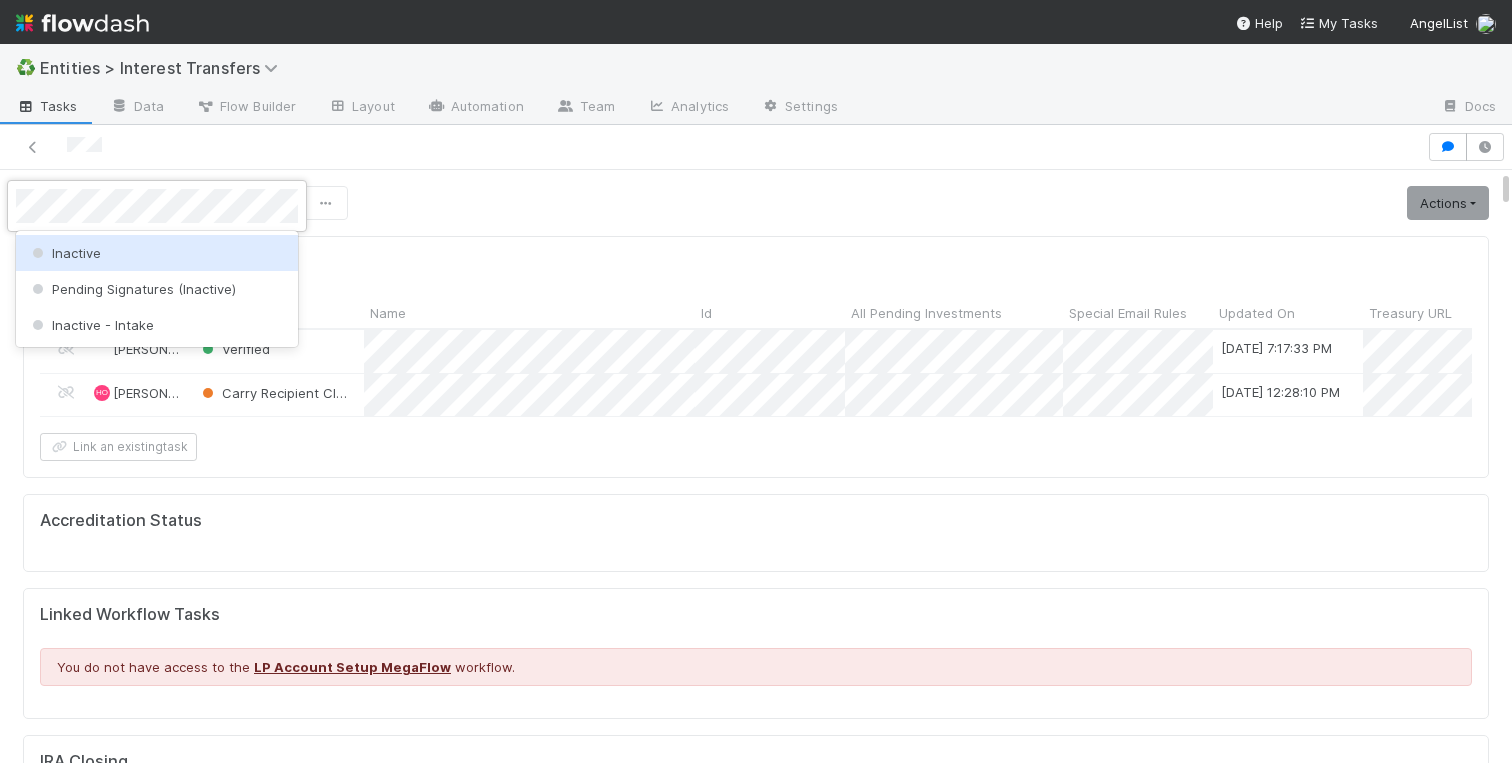 click on "Inactive" at bounding box center [157, 253] 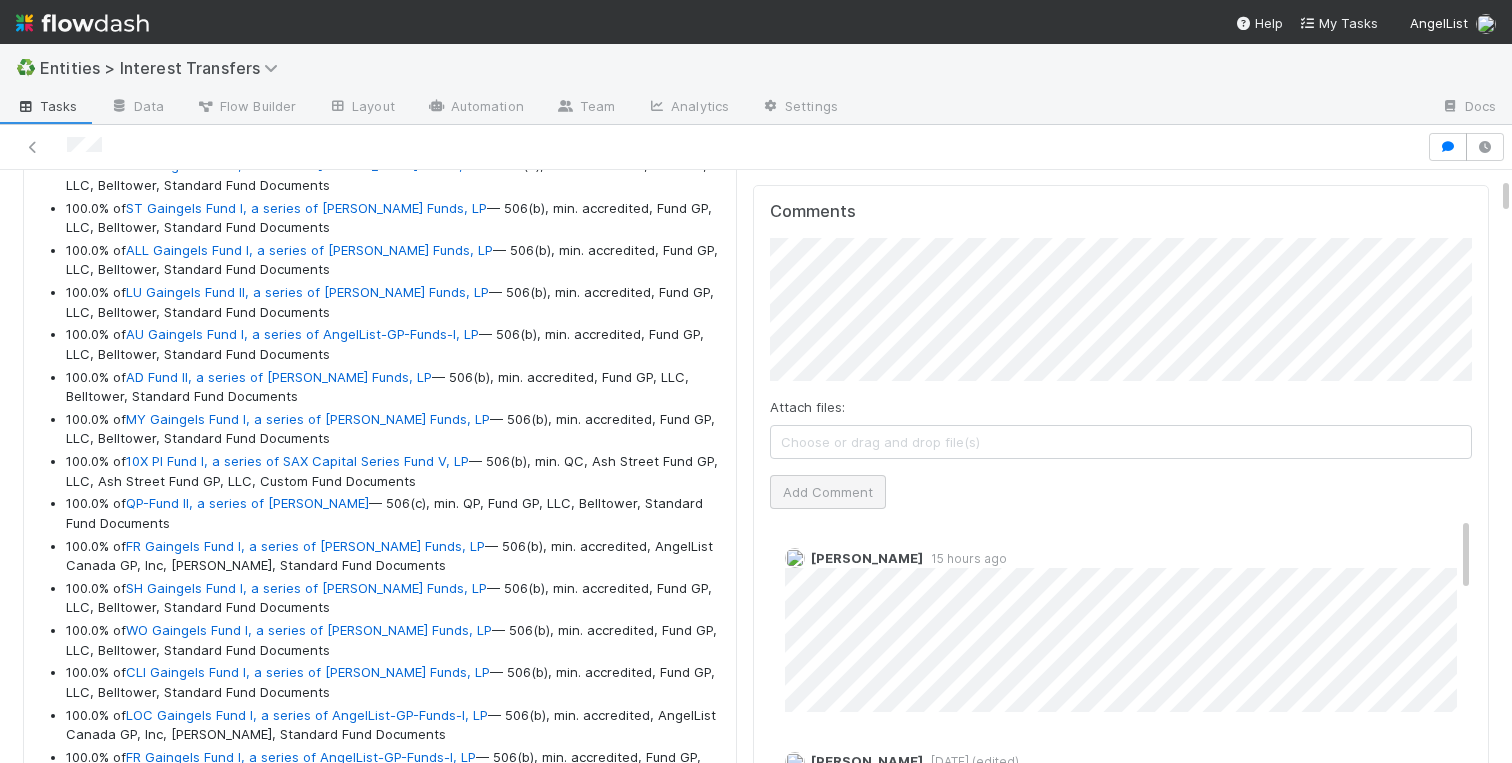 scroll, scrollTop: 633, scrollLeft: 0, axis: vertical 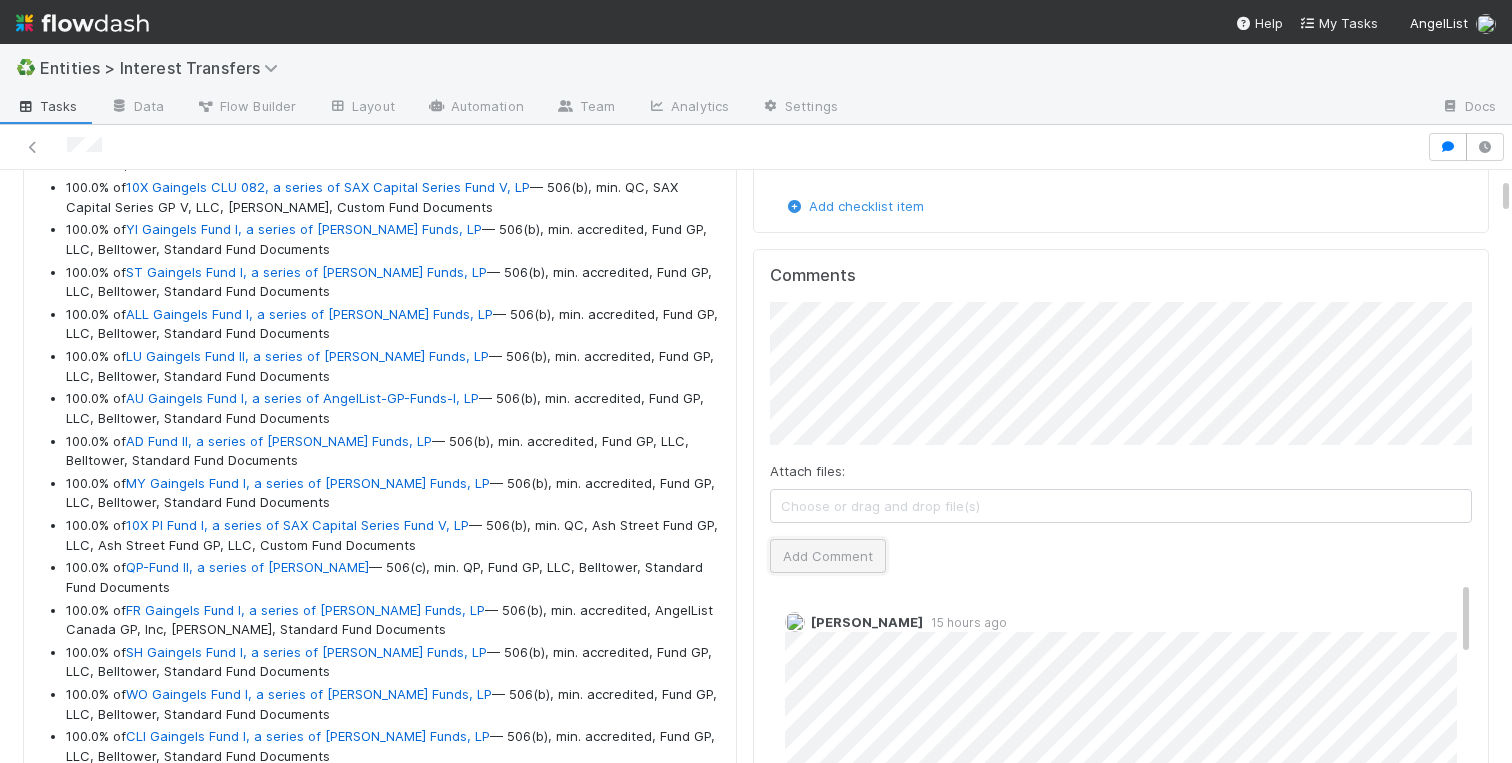 click on "Add Comment" at bounding box center [828, 556] 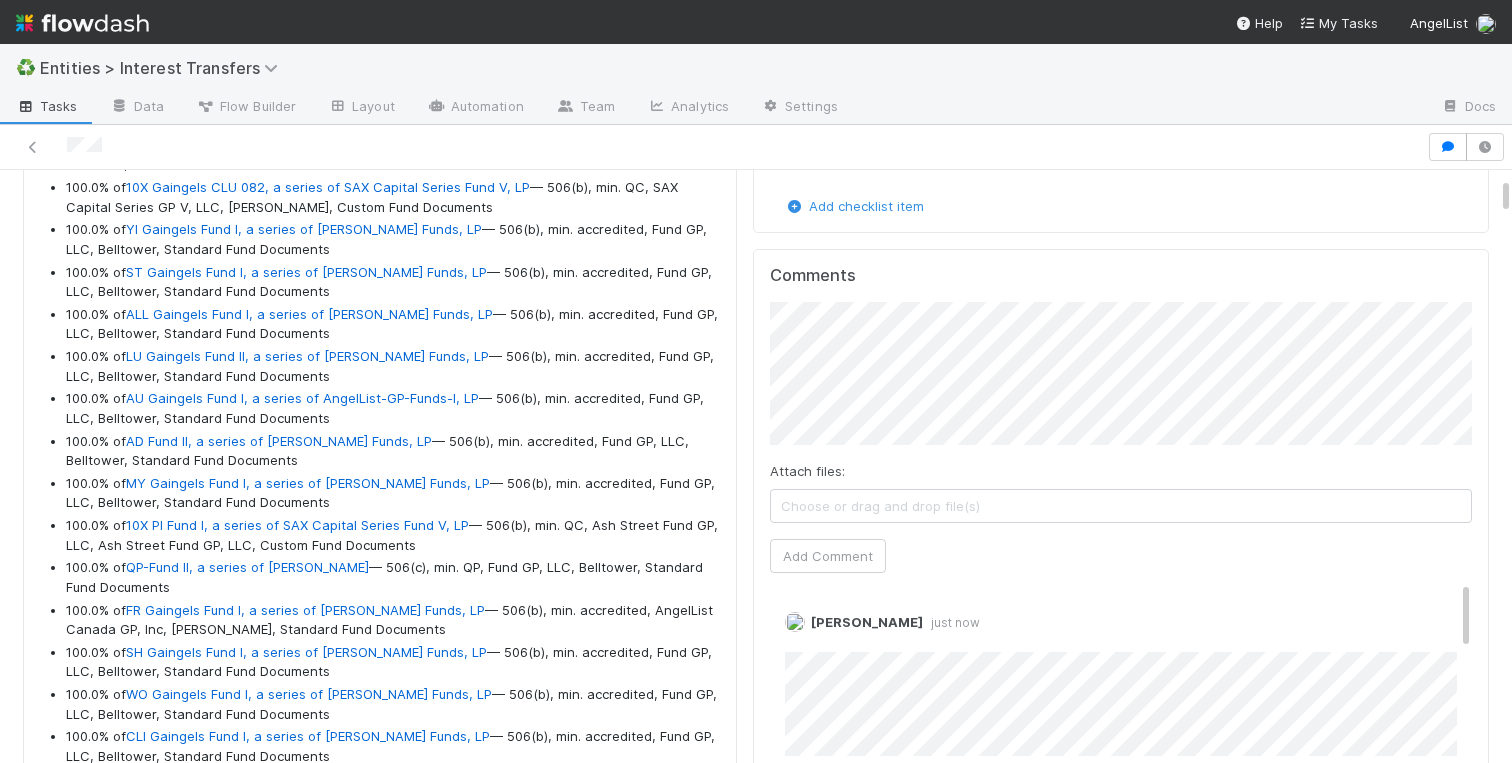 click on "Checklist    Inactive There are no checklist items for this stage. Add checklist item Comments Attach files: Choose or drag and drop file(s) Add Comment Charlotte Mas just now   Edit Delete Archit Dhar 15 hours ago   Charlotte Mas 3 days ago    (edited) Edit Delete Loraine Pati-Gayob 1 week ago   Loraine Pati-Gayob 1 week ago   Loraine Pati-Gayob 1 week ago   Loraine Pati-Gayob 1 week ago   Charlotte Mas 1 week ago   Edit Delete A API 1 week ago   A API 1 week ago   Intake Task 20 tasks Stage Assigned To This Task URL   Transfer Complete Linda Ortiz   Transfer Complete Charlotte Mas   Transfer Complete Charlotte Mas   Transfer Complete Charlotte Mas   Transfer Complete Charlotte Mas   Transfer Complete Charlotte Mas   Transfer Complete Charlotte Mas   Transfer Complete  Assign   Transfer Complete  Assign   Transfer Complete  Assign   Transfer Complete  Assign   Transfer Complete Charlotte Mas   Transfer Complete Charlotte Mas Activity Log Undo Last Action Export as CSV 7/11/25, 9:03:57 AM EDT Charlotte Mas" at bounding box center (1121, 26917) 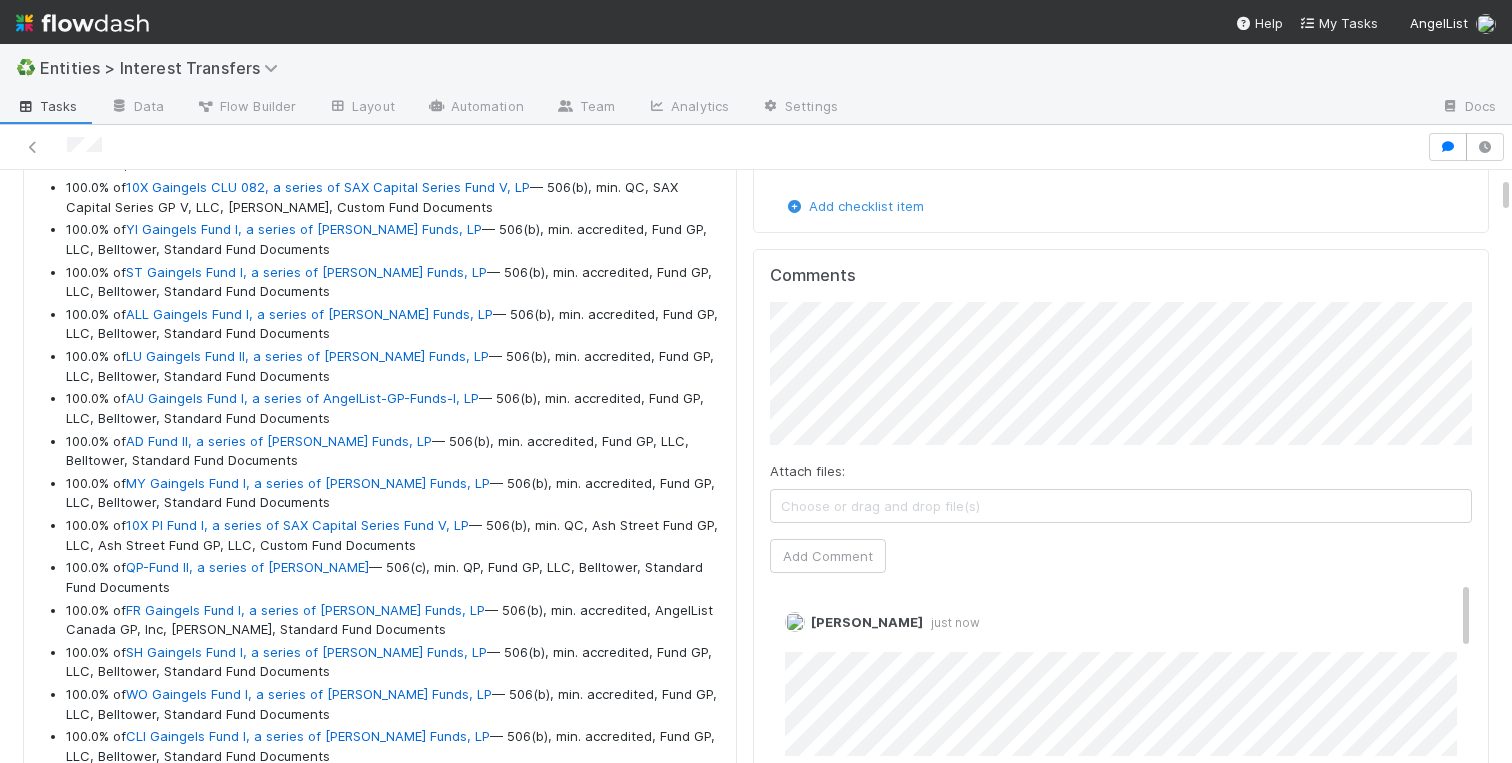 scroll, scrollTop: 0, scrollLeft: 0, axis: both 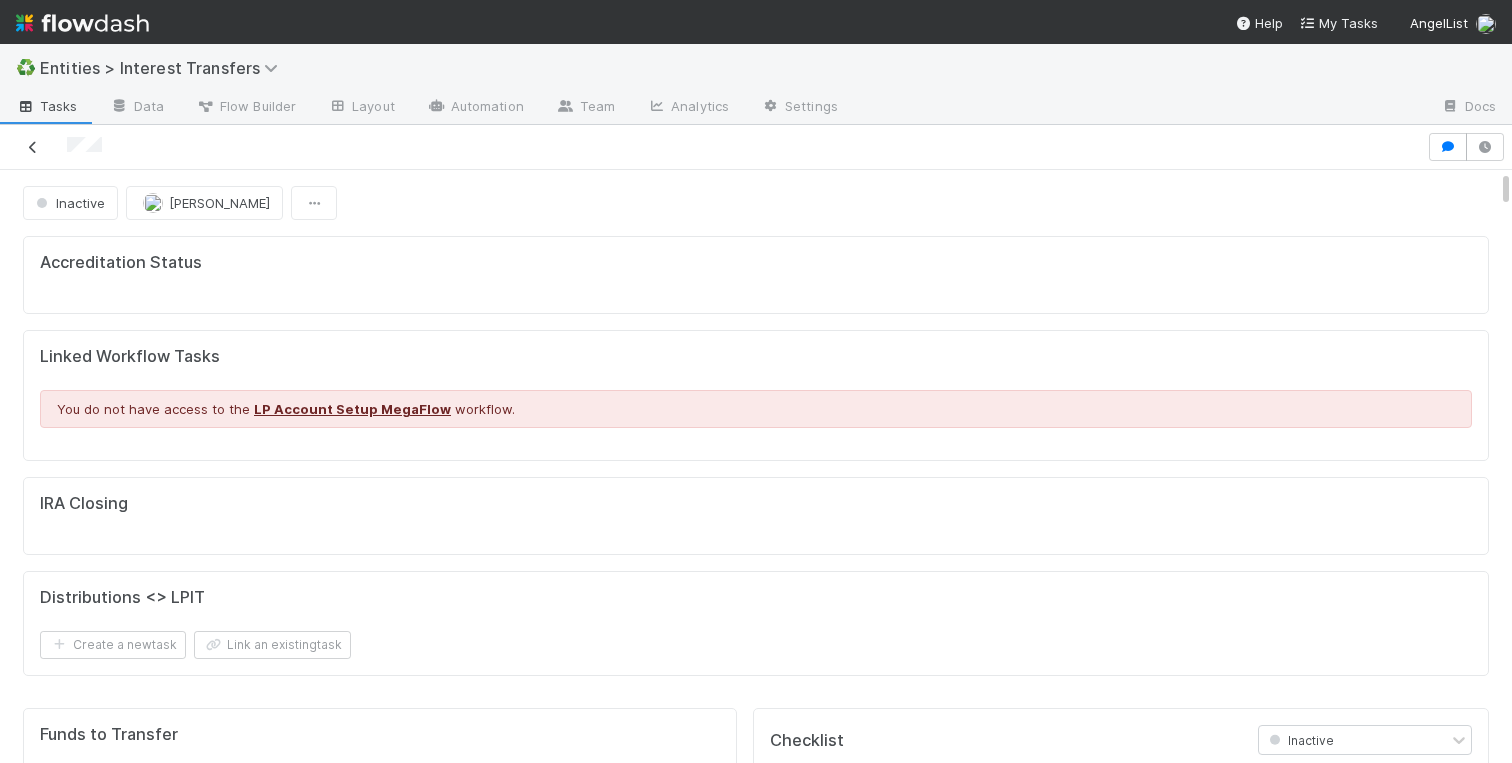click at bounding box center [33, 147] 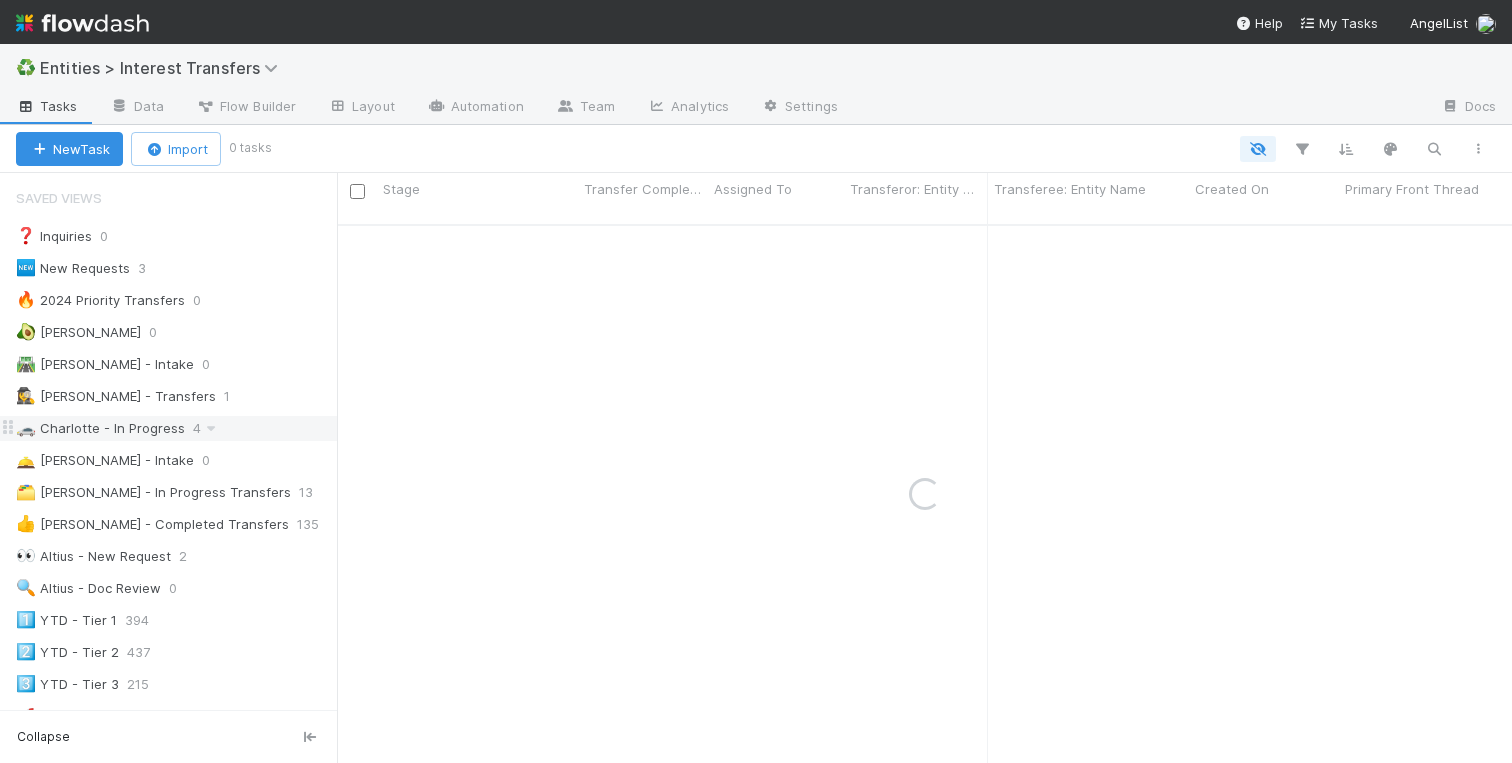 click on "🚗 Charlotte - In Progress" at bounding box center [100, 428] 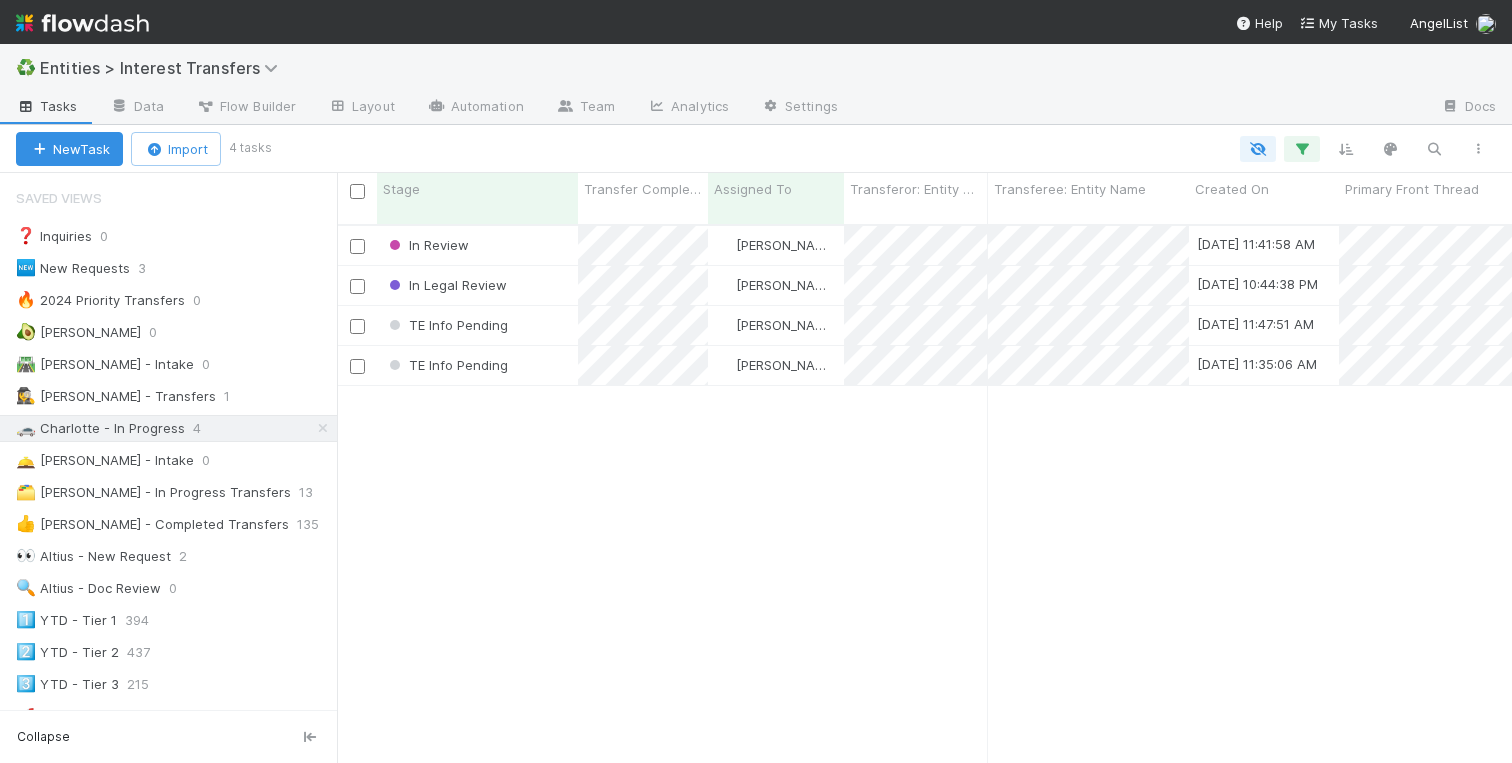 scroll, scrollTop: 0, scrollLeft: 1, axis: horizontal 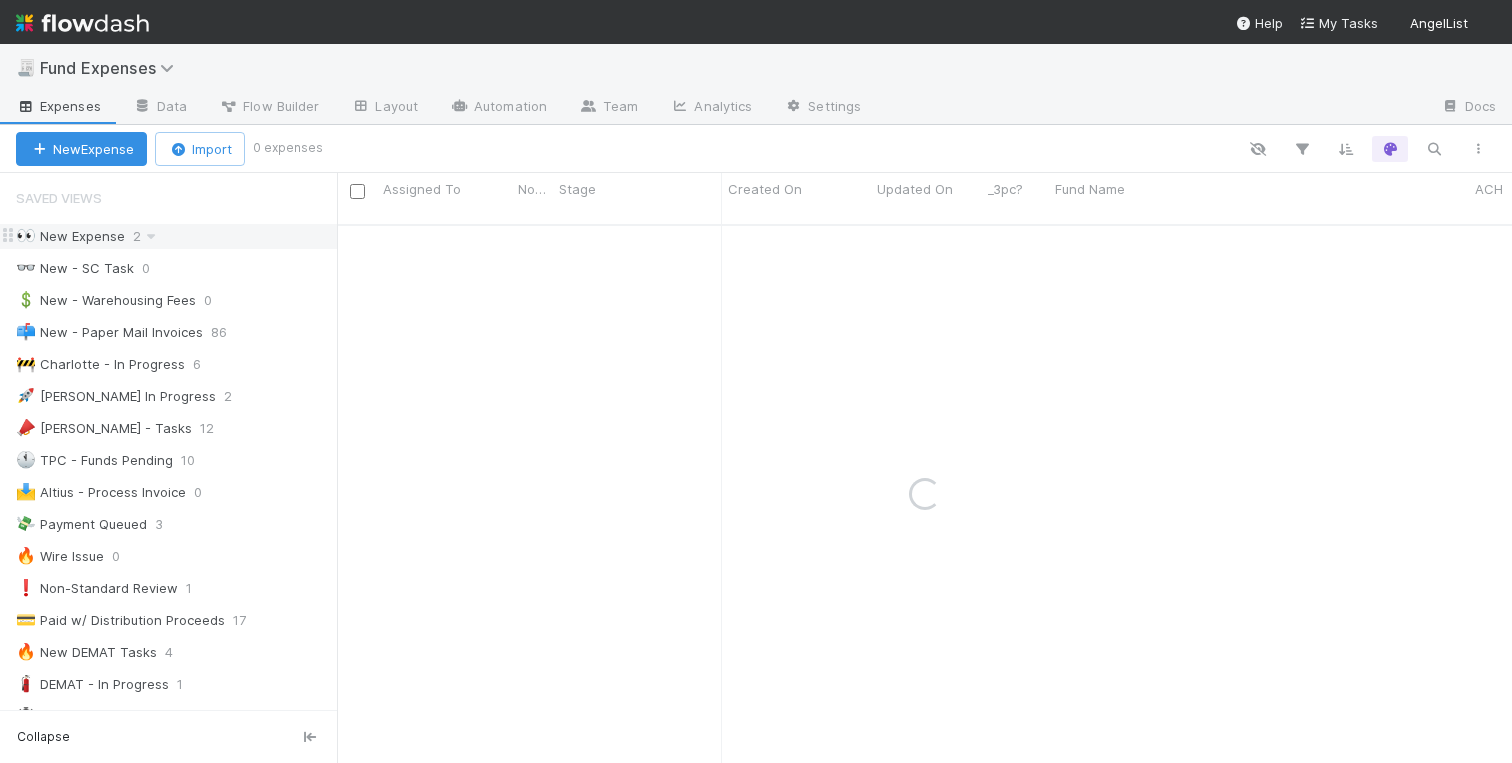 click on "👀 New Expense" at bounding box center [70, 236] 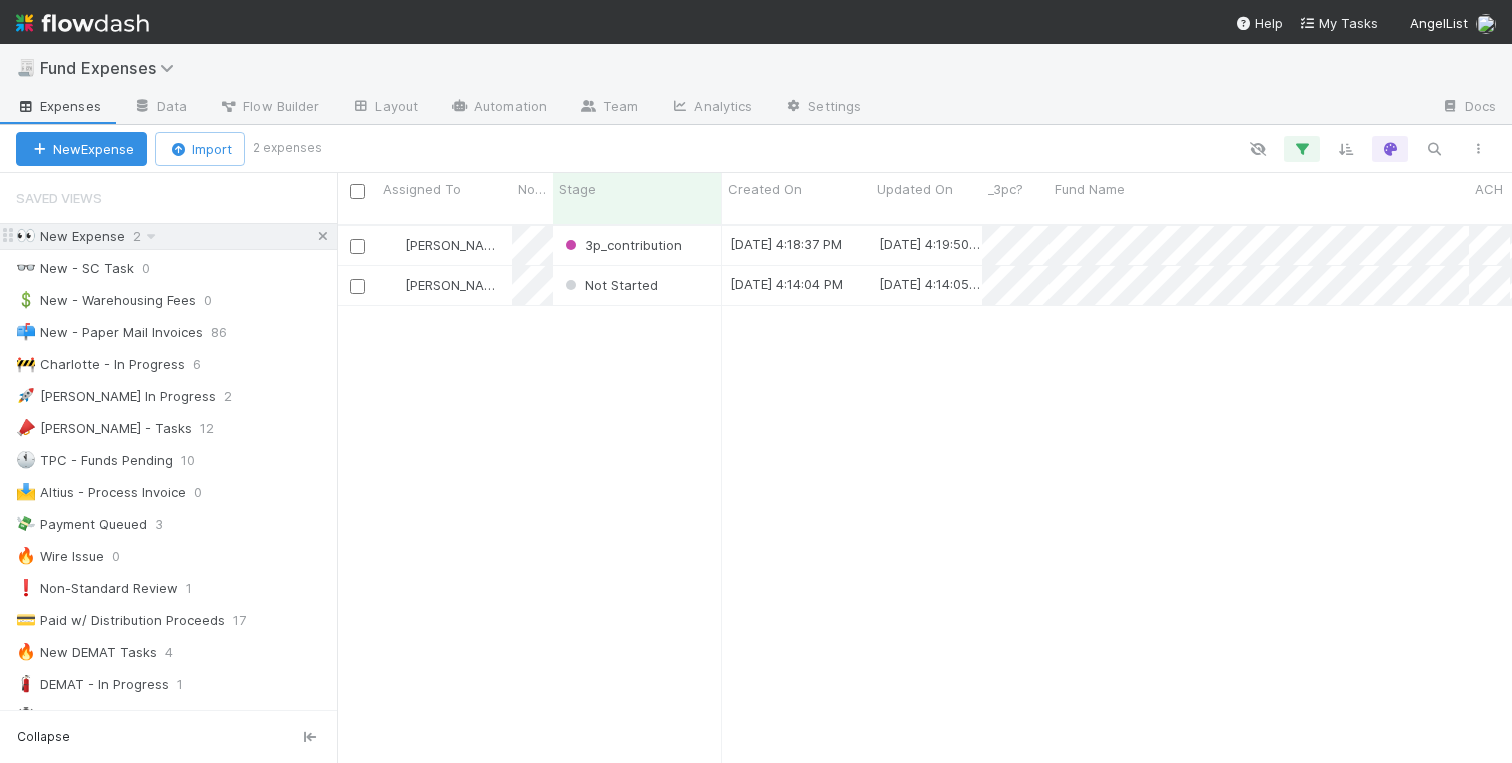scroll, scrollTop: 0, scrollLeft: 1, axis: horizontal 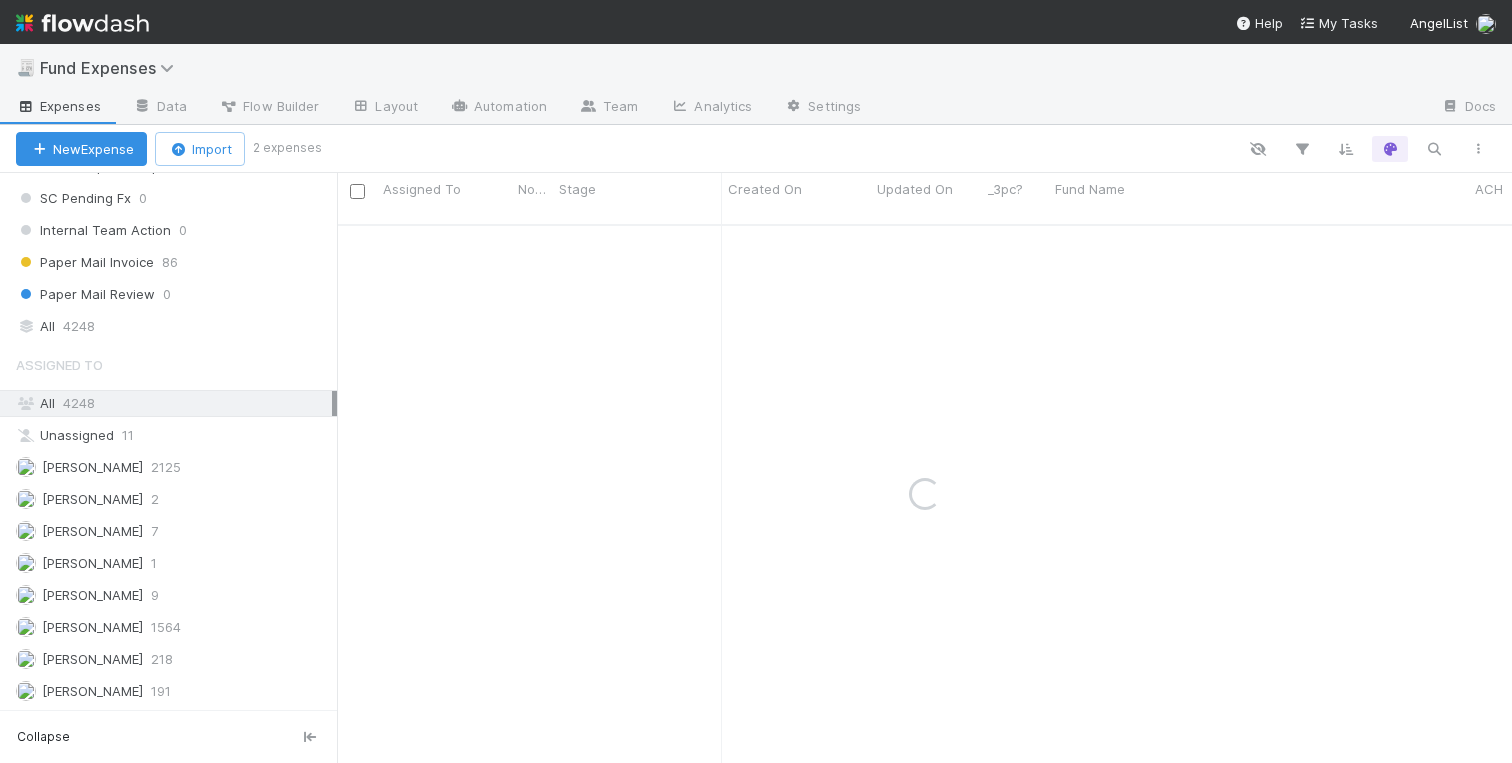 click on "Stage     Active 214   Not Started   1   3p_contribution   1   In Review   0   Transfer money   3   Fund expense paid   3267   Missing Info   9   Escalate - Legal   0   Duplicate   132   ALAM/Reserve Payment    5   TEST   36   Funds Pending   10   Inactive    113   Waiting on KYC   0   Waiting on Tax   0   Not Expense   237   OC Action Pending   1   Wire Queued   3   Wire on Hold    0   Wire Issue   0   3pc_review   0   Pending TT   0   Escalate - IOS Team    0   Warehouse Fee    0   Past Expense Recording   0   Recording Review   0   Recording Complete   157   Sanity Check Pending    0   New - SC Task   0   Sanity Check Resolved   70   SC Review   0   SC Pending OC   0   Escalate - IOS Team 2   0   New DEMAT   4   DEMAT Closed   17   DEMAT Review   0   BT Invoice   0   DEMAT-TPC Pull TPC   1   DEMAT-TPC Payment to Vendor Pending   56   DEMAT Pay BT   0   DEMAT-TPC Vendor Payment Made   0   DEMAT-TPC OC Pending   0   DEMAT-TPC Push BT Payment   0   DEMAT Pending BT Reimbursement   0     39     0     0     0" at bounding box center [168, -512] 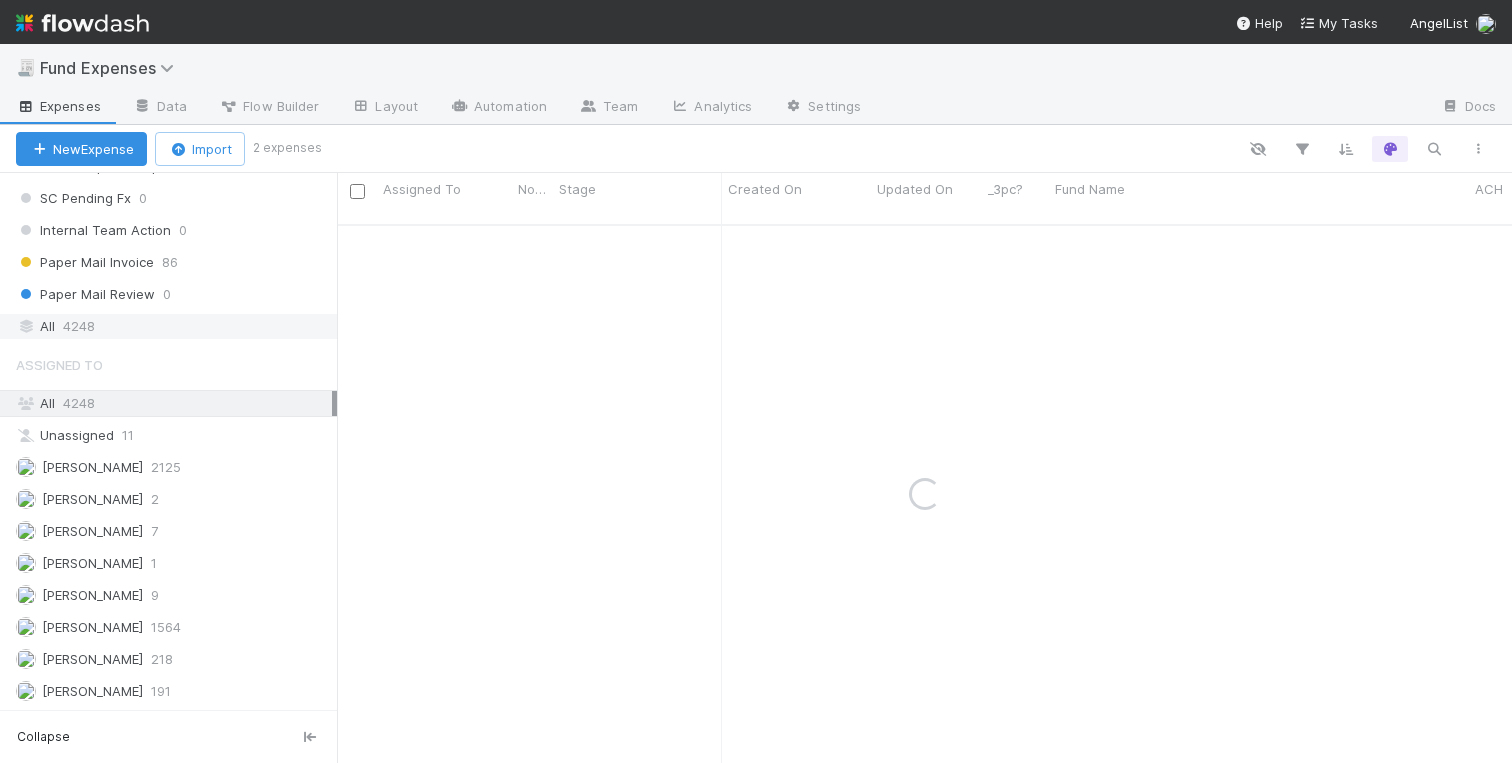 click on "All 4248" at bounding box center [168, 326] 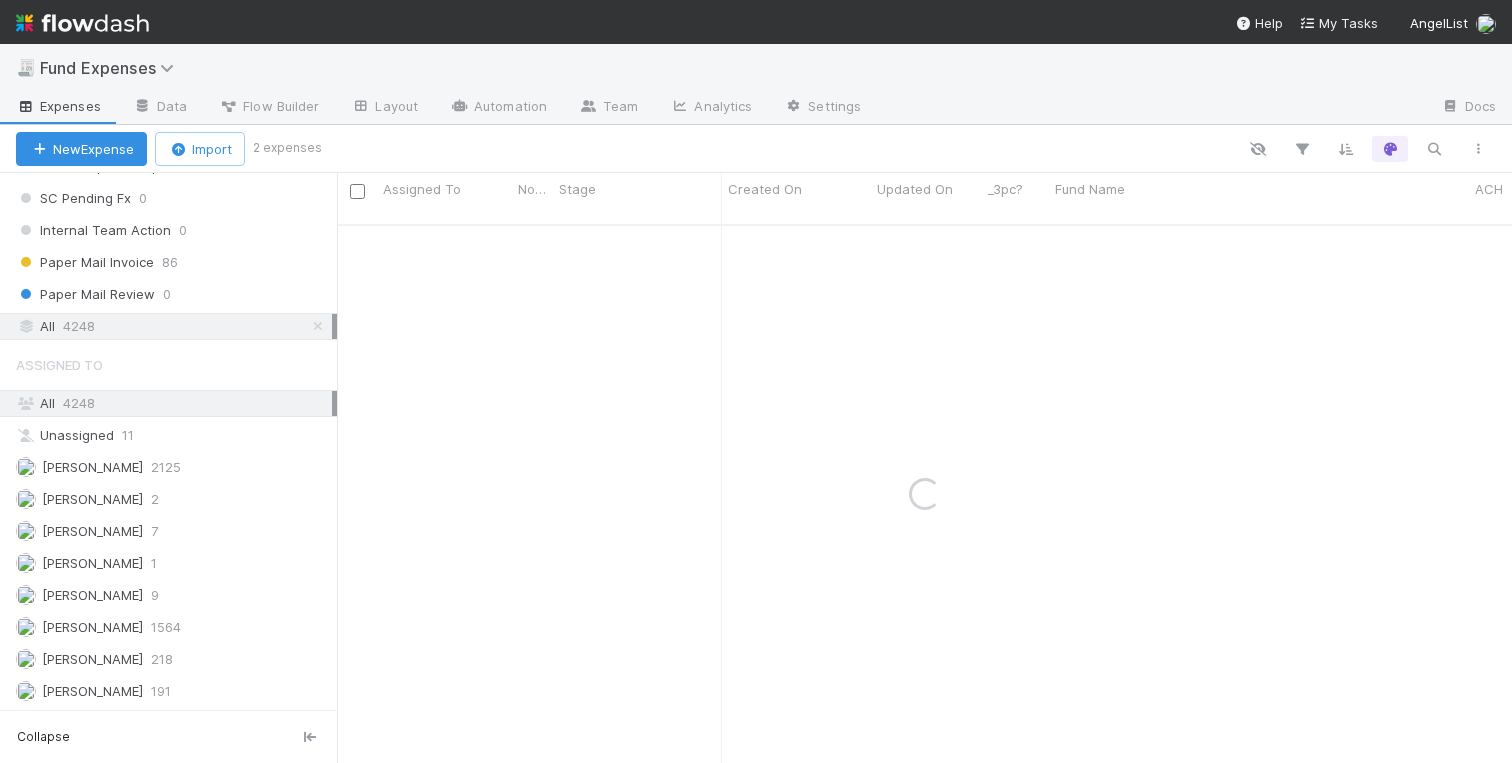 click on "All 4248" at bounding box center [174, 326] 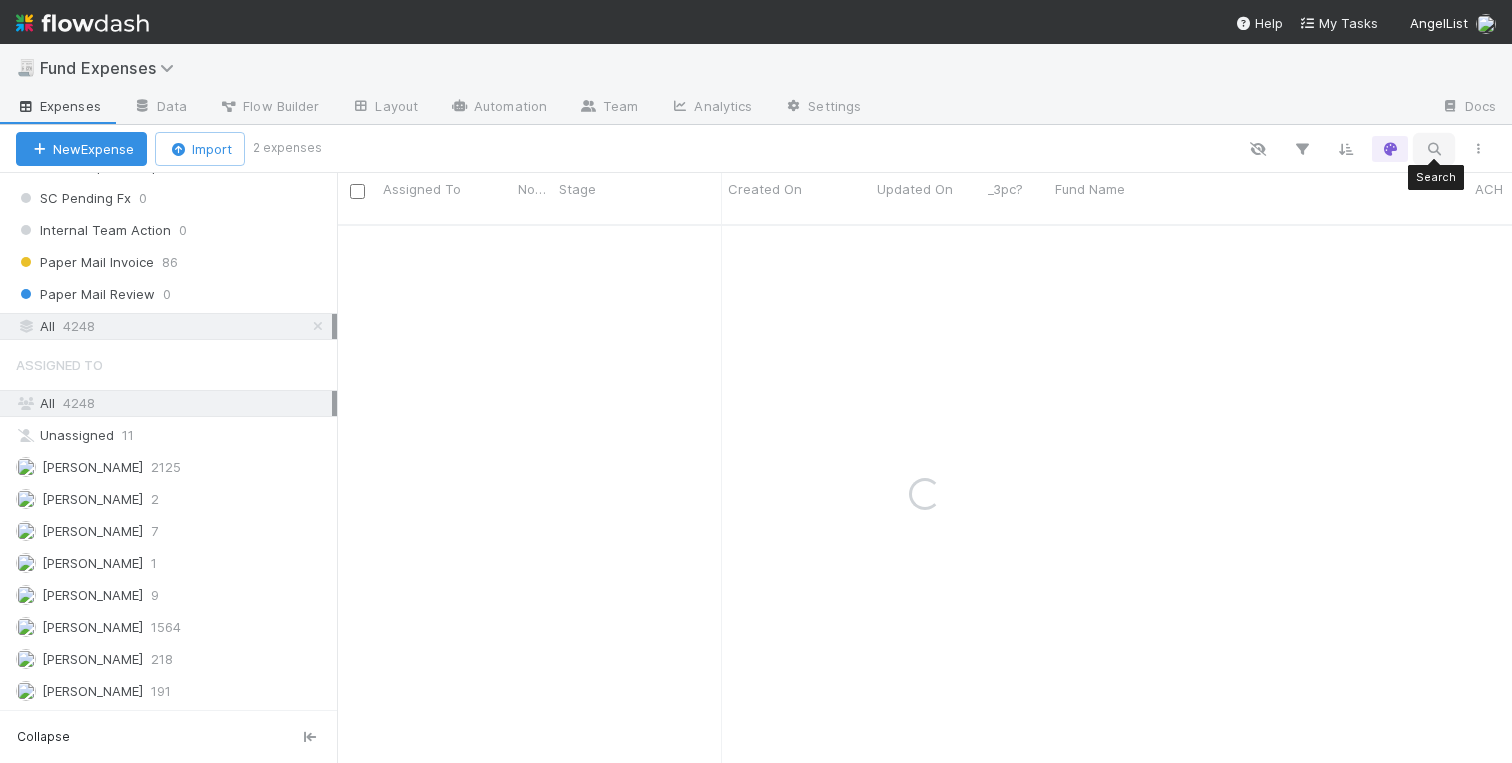 click at bounding box center [1434, 149] 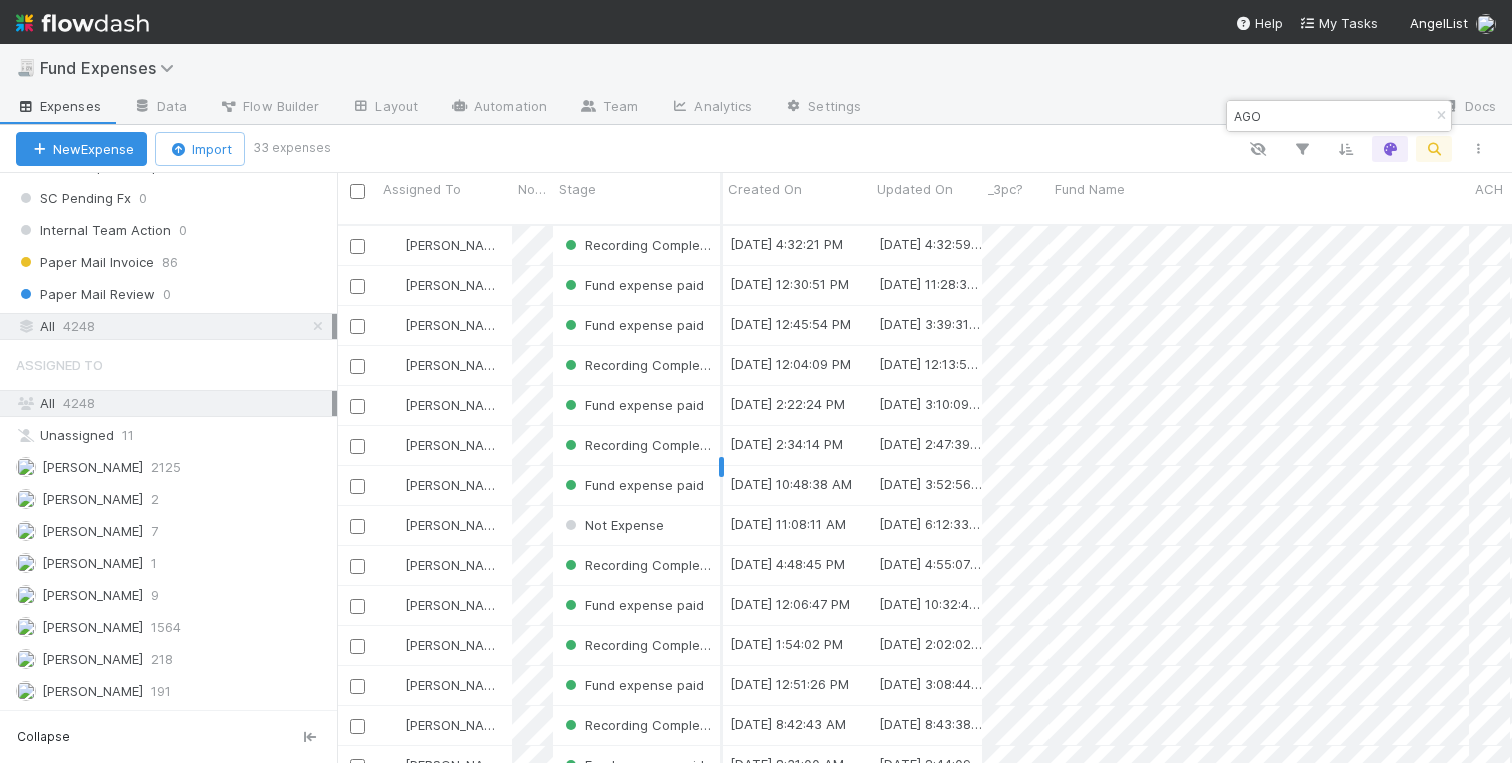 scroll, scrollTop: 0, scrollLeft: 1, axis: horizontal 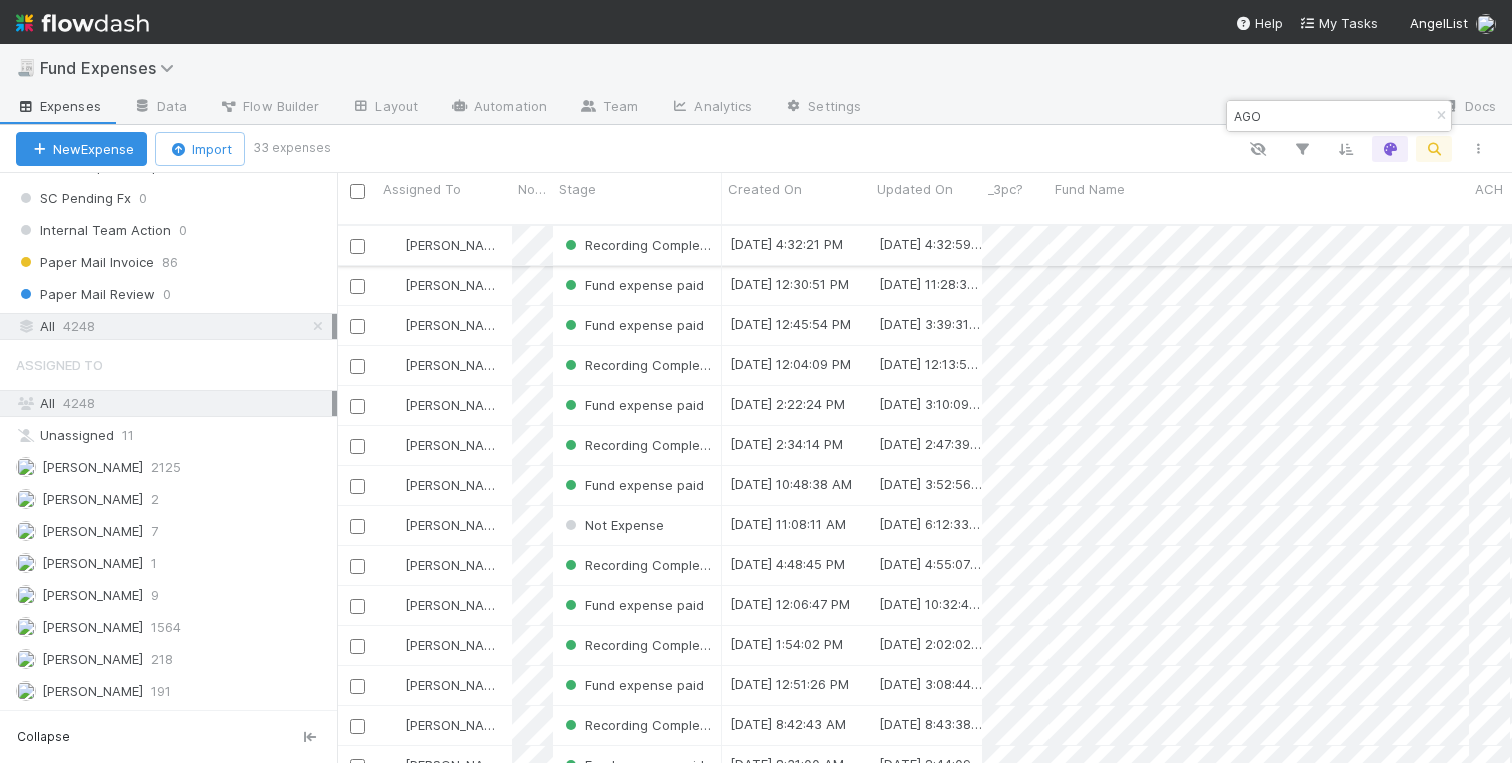 type on "AGO" 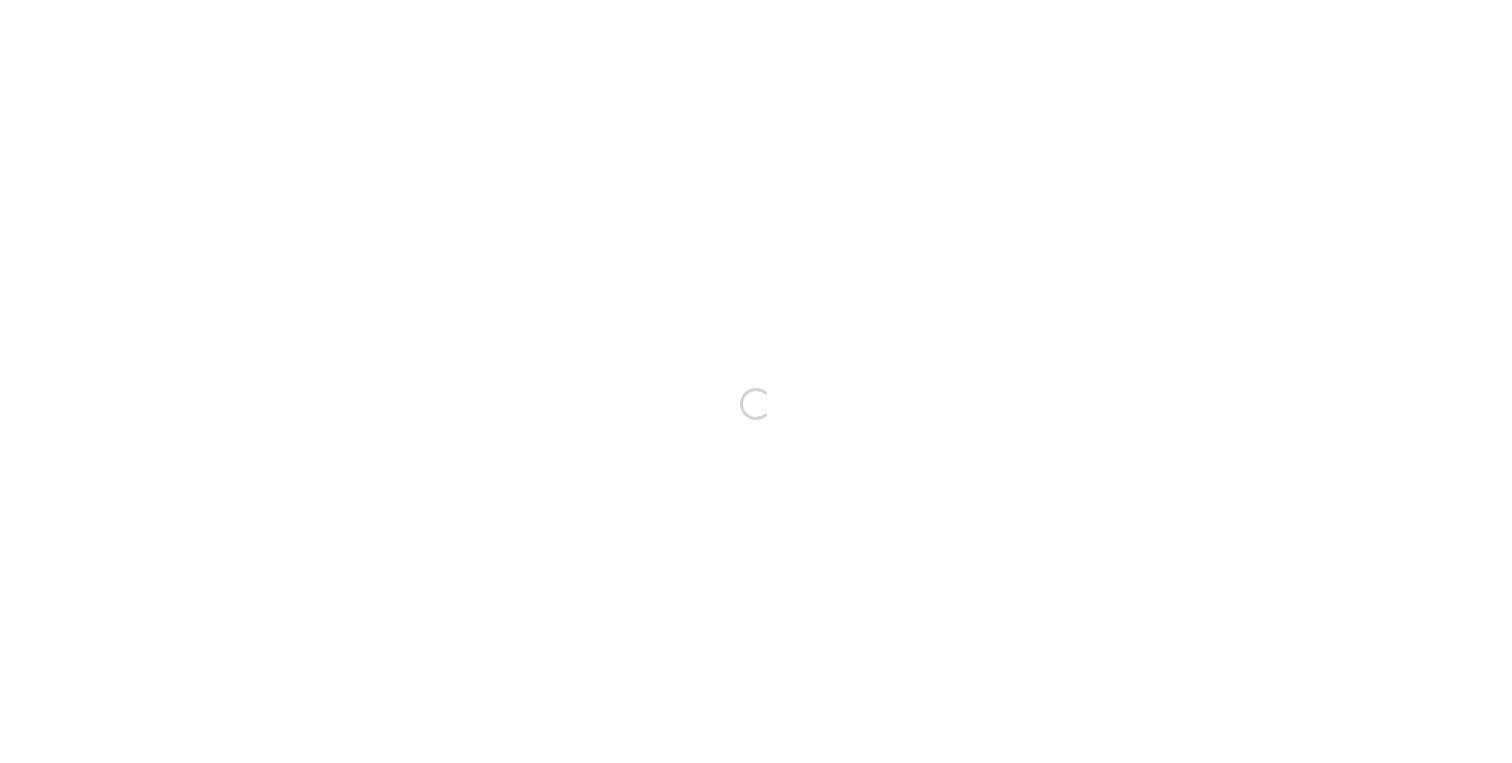 scroll, scrollTop: 0, scrollLeft: 0, axis: both 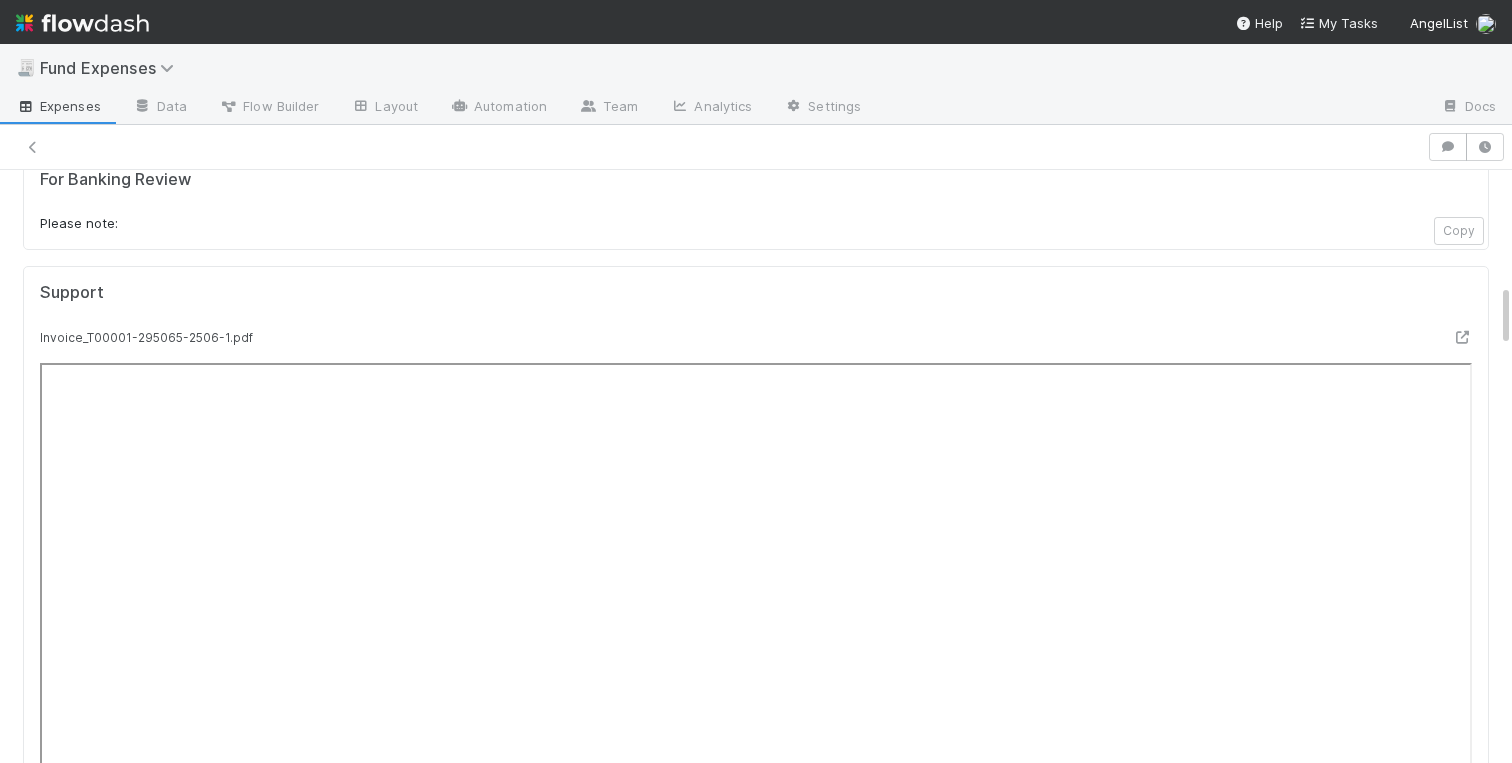 click on "Warehoused Investment   Comptroller Sanity Check    Create a new  task Link an existing  task outgoing wires   Assigned To Stage Outgoing Wire ID USD Amount Actual USD Amount (from wire receipt) FX FX Currency Type FX Amount Beneficiary Account Number/IBAN Beneficiary Name Beneficiary Complete Address Beneficiary FI Name Beneficiary FI Address Beneficiary FI SWIFT Code Beneficiary FI Sort Code/Routing Code Transaction Type Customer UUID Customer Treasury State Initiated By Bank Partner Customer Email Address TP Wire ID Ledger Description Created Date Day Created Date Month Created Date Year Support Docs - Draft Support Docs - Countersigned TP Account ID Has this wire been in its current state for longer that 24 hours? Other Front ID vfund investment ID rfund investment ID FC ID Wire Receipt Requested? Wire Receipt Front Link VCA Re-queued Wire ID Cancellation Requested? Fund Name Intermediary Party Name Intermediary Complete Address Originator to Beneficiary Instructions Partner Team Front Thread ID Send Date" at bounding box center [756, 2050] 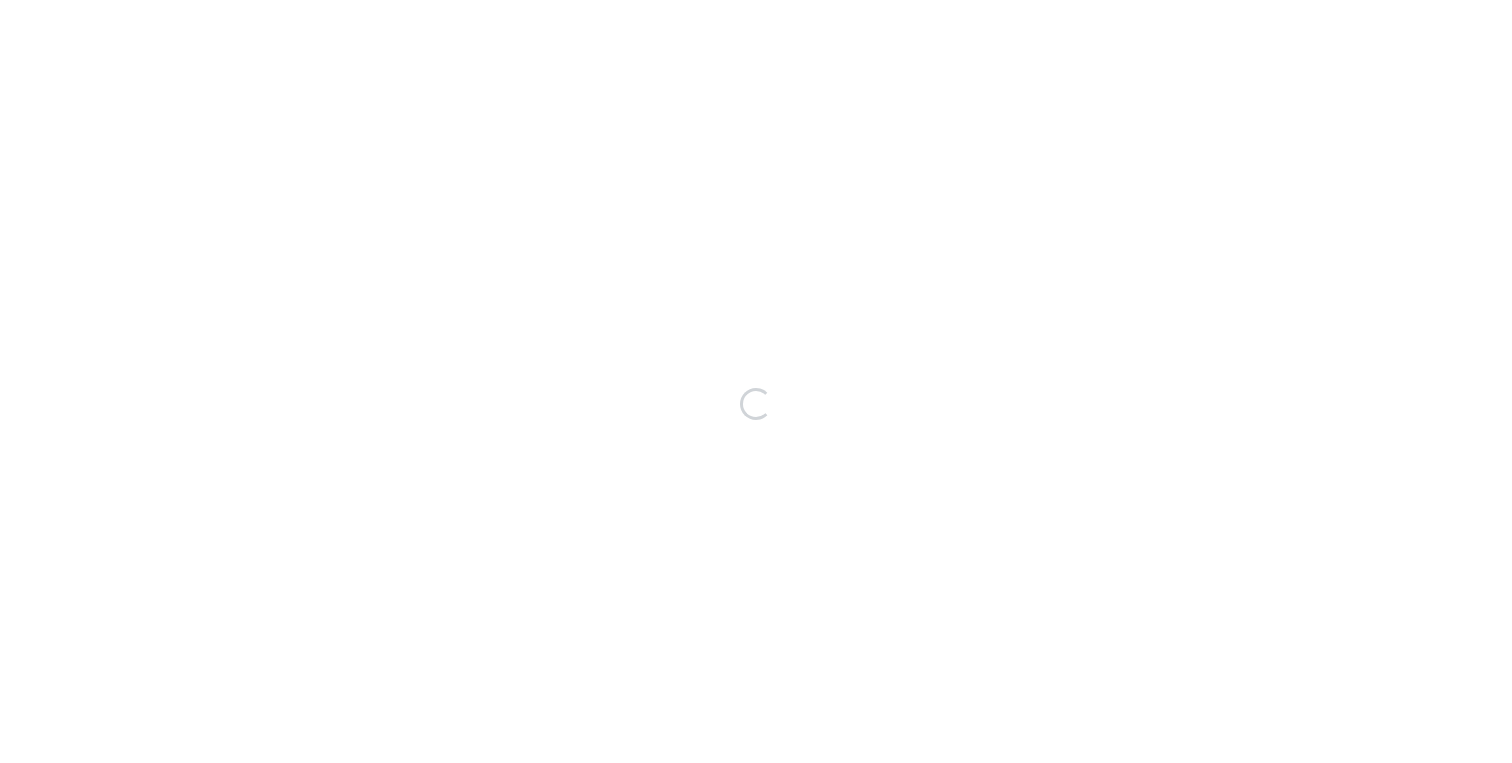 scroll, scrollTop: 0, scrollLeft: 0, axis: both 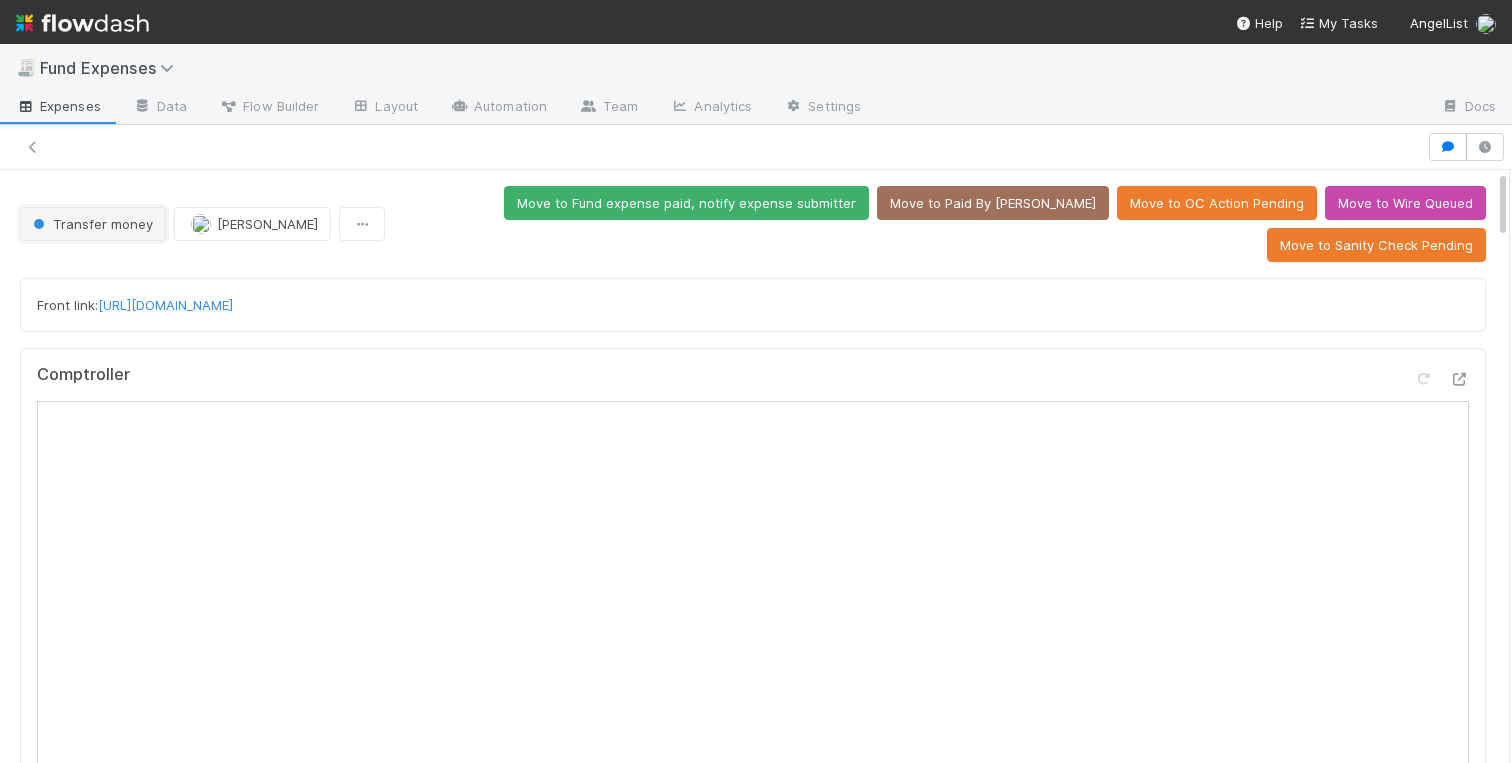 click on "Transfer money" at bounding box center [91, 224] 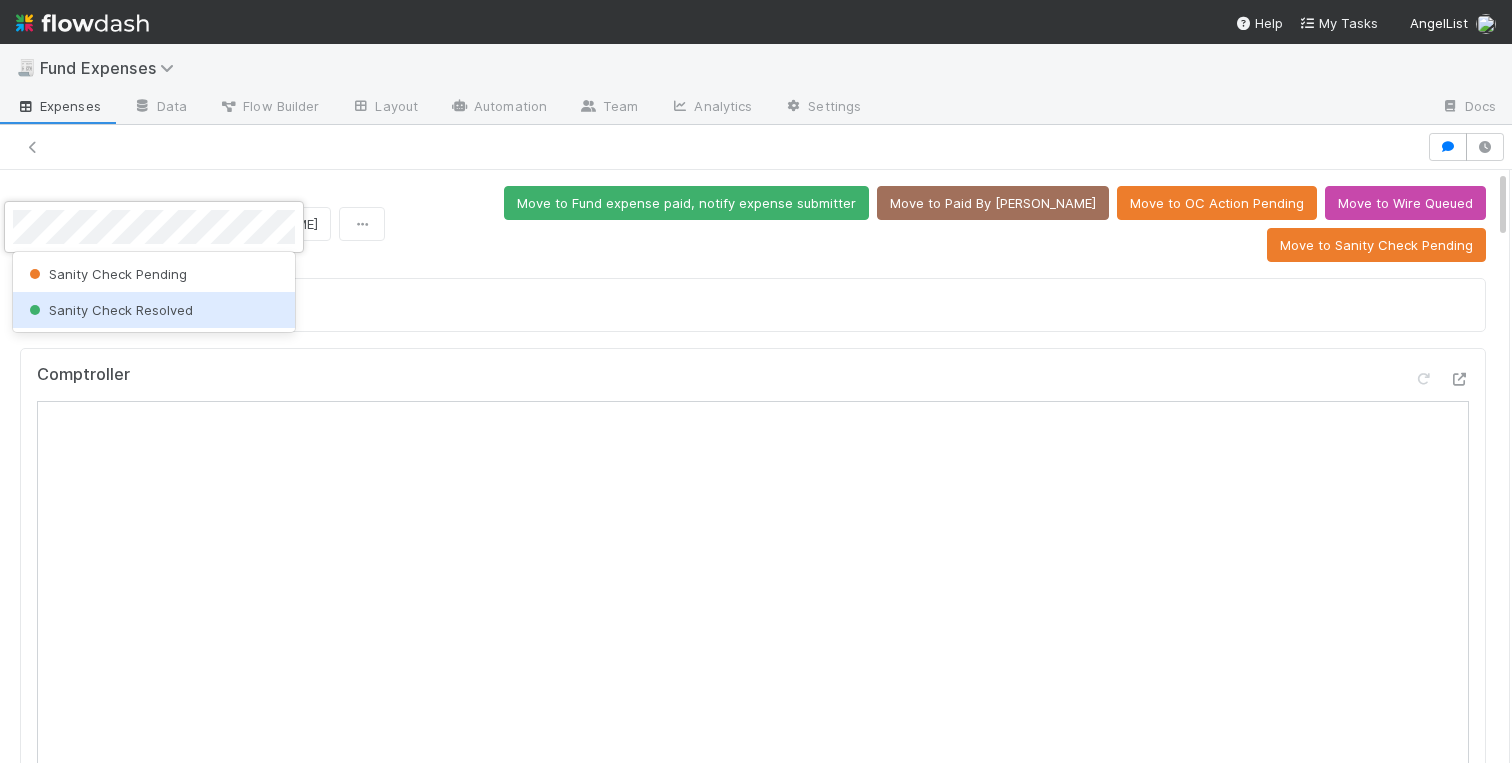 click on "Sanity Check Resolved" at bounding box center (109, 310) 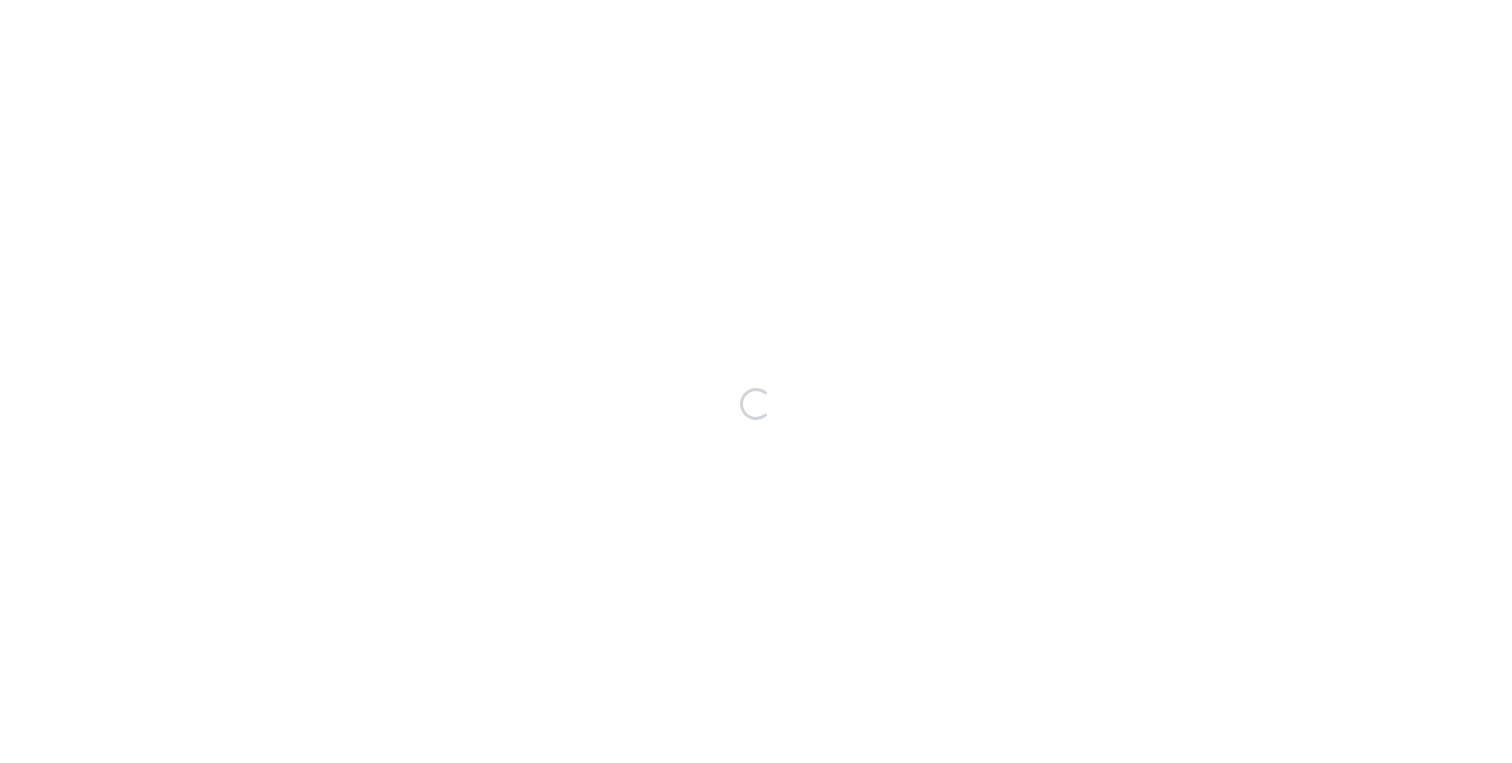 scroll, scrollTop: 0, scrollLeft: 0, axis: both 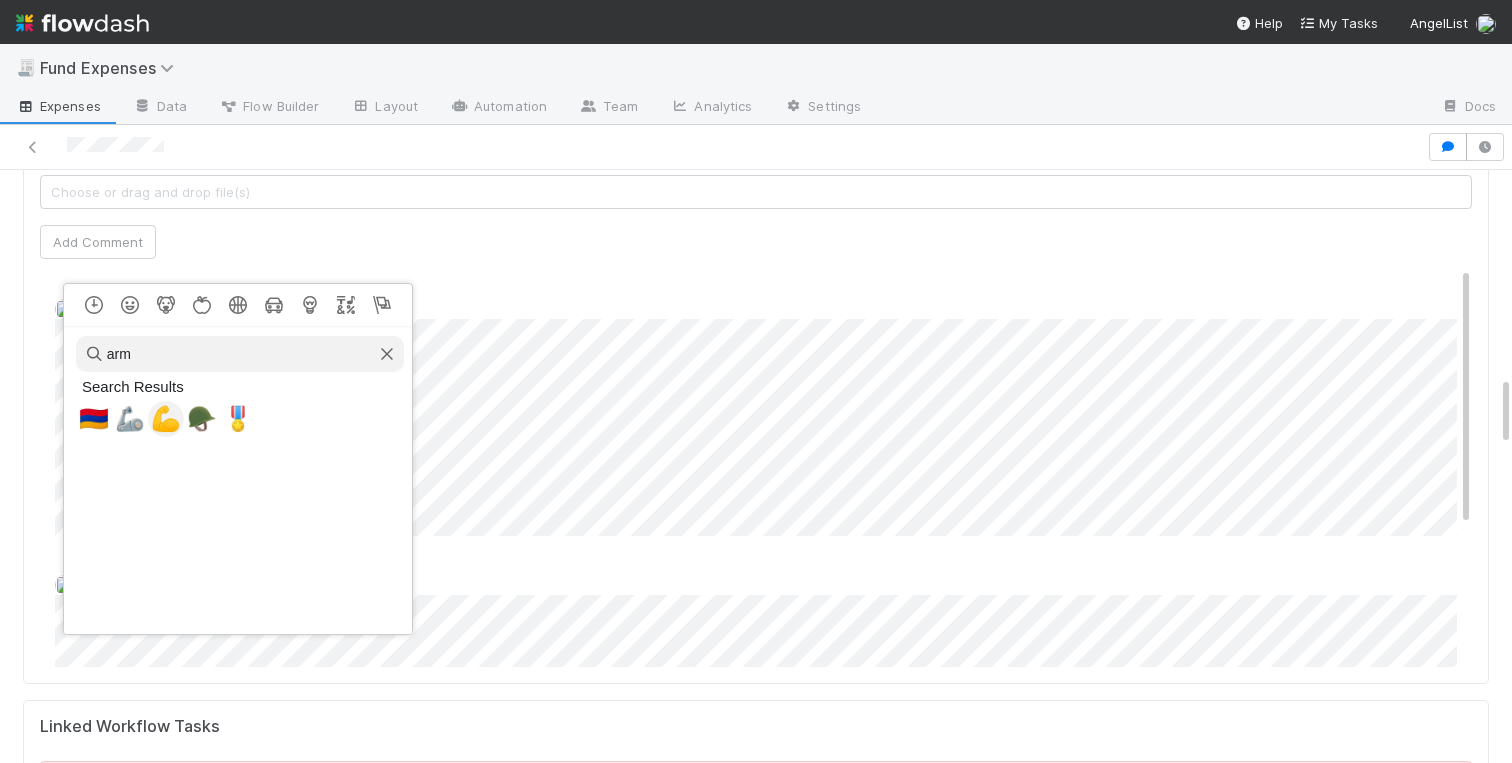 type on "arm" 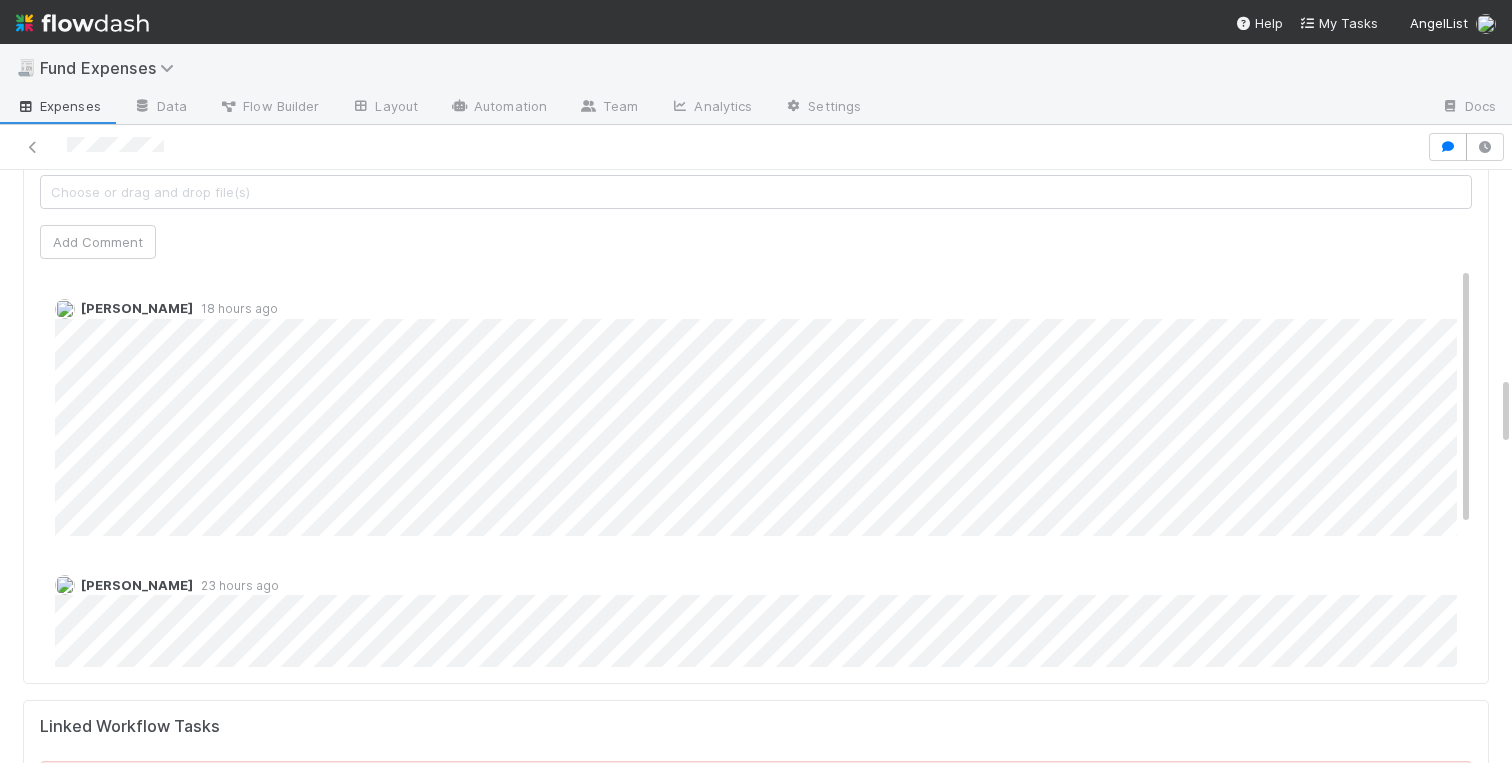 scroll, scrollTop: 1702, scrollLeft: 0, axis: vertical 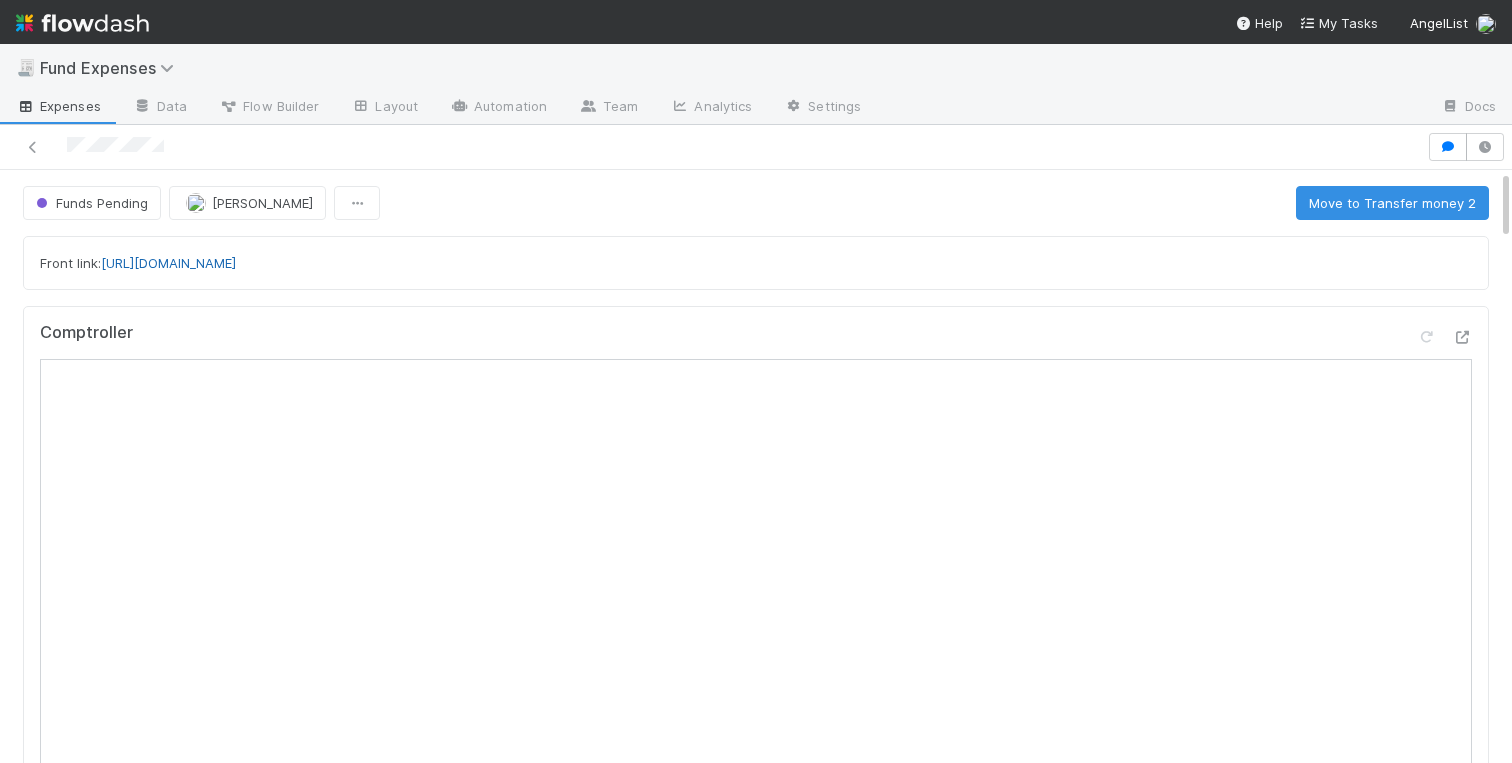click on "https://app.frontapp.com/open/cnv_qekii6f" at bounding box center (168, 263) 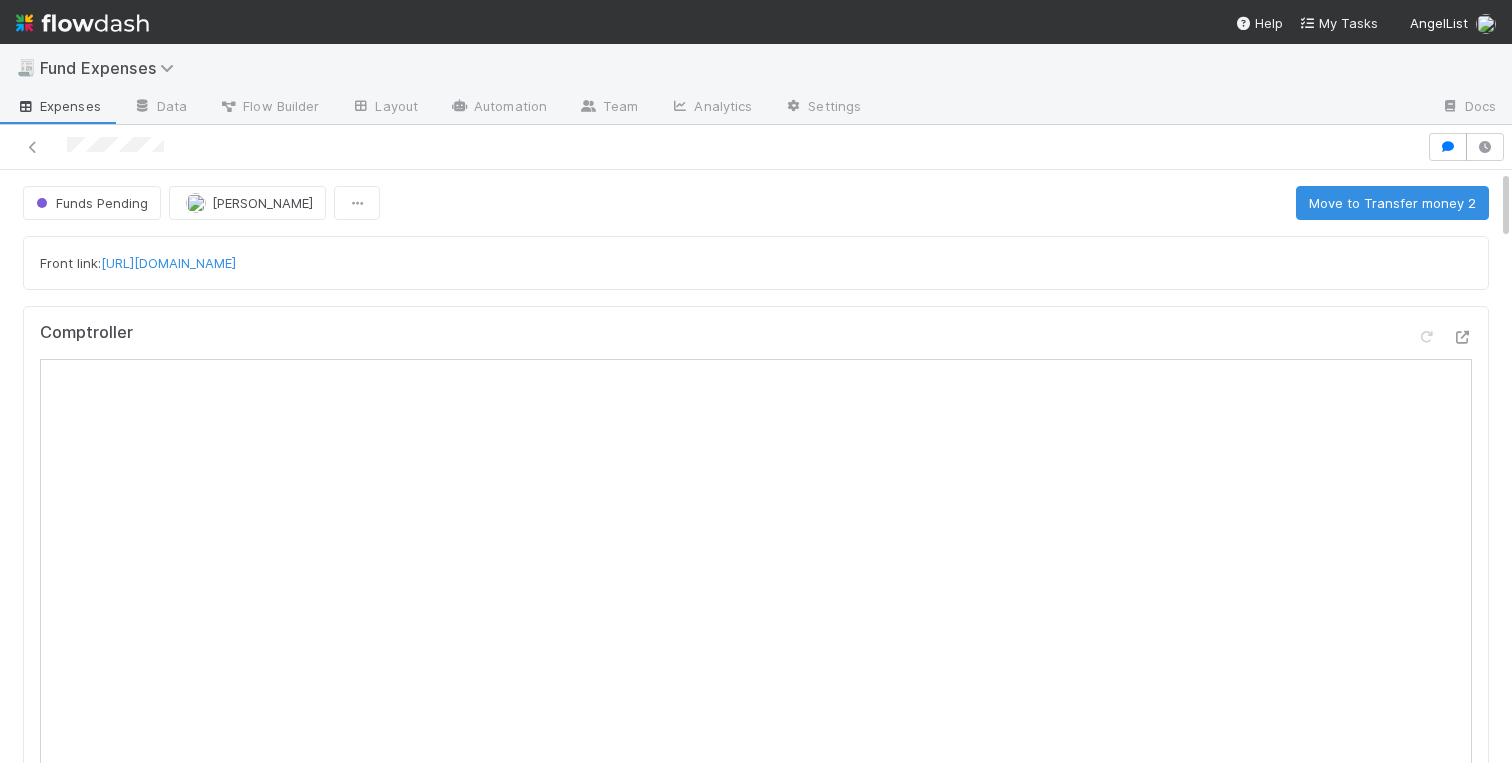 click on "Front link:  https://app.frontapp.com/open/cnv_qekii6f Comptroller Sanity Check    Create a new  task Link an existing  task Incoming 3PC Wire    Create a new  task Link an existing  task  is not a valid URL. Comments Attach files: Choose or drag and drop file(s) Add Comment Roger Jennette  18 hours ago   Quyen Nguyen 23 hours ago   Linked Workflow Tasks You do not have access to the   Belltower Administrative Fee Contributions   workflow. Paper Mail Invoice   Create a new  task Link an existing  task" at bounding box center (756, 1479) 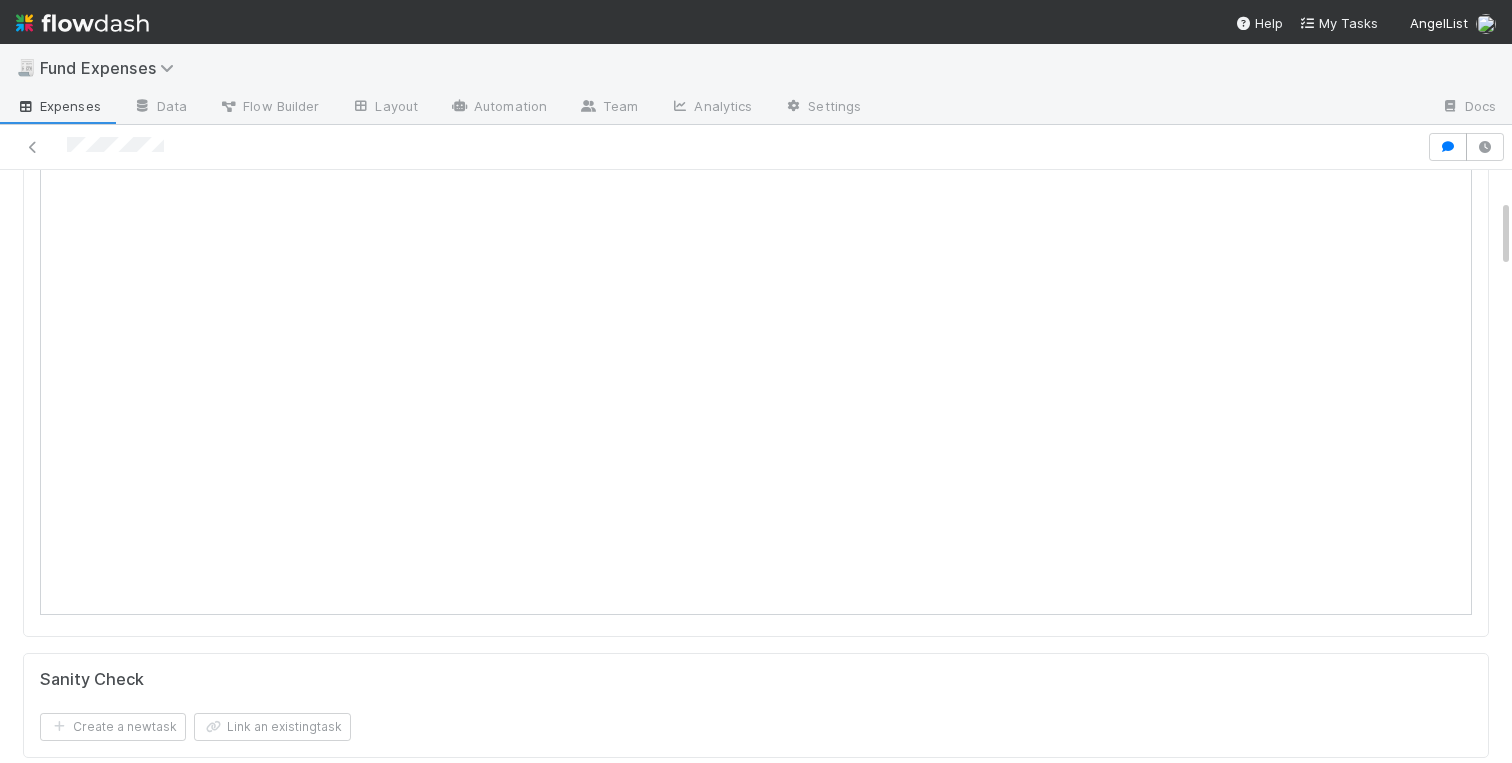 click on "Front link:  [URL][DOMAIN_NAME] Comptroller Sanity Check    Create a new  task Link an existing  task Incoming 3PC Wire    Create a new  task Link an existing  task  is not a valid URL. Comments Attach files: Choose or drag and drop file(s) Add Comment [PERSON_NAME]  18 hours ago   [PERSON_NAME] 23 hours ago   Linked Workflow Tasks You do not have access to the   Belltower Administrative Fee Contributions   workflow. Paper Mail Invoice   Create a new  task Link an existing  task Details Edit Front Conversation URL  Request Type  Additional Context  Reporter  Front ID  Urgency Level  Fund Name  FC or Admin Dashboard URL  Comptroller URL  Comptroller URL (QP)  Partial Payment  Payment Amount   Currency (if Foreign Currency)  Expense Category  Reimbursement?  Recipient  On-Platform Recipient  Accrual Date  Vendor (Payee)  Vendor Wire Instructions  3PC Invoice  Invoice   Invoice Attachment  Vendor Tax Information  Fund Documents  Outgoing Wire ID - Primary   _3pc?  ACH  Funding Account" at bounding box center [756, 2591] 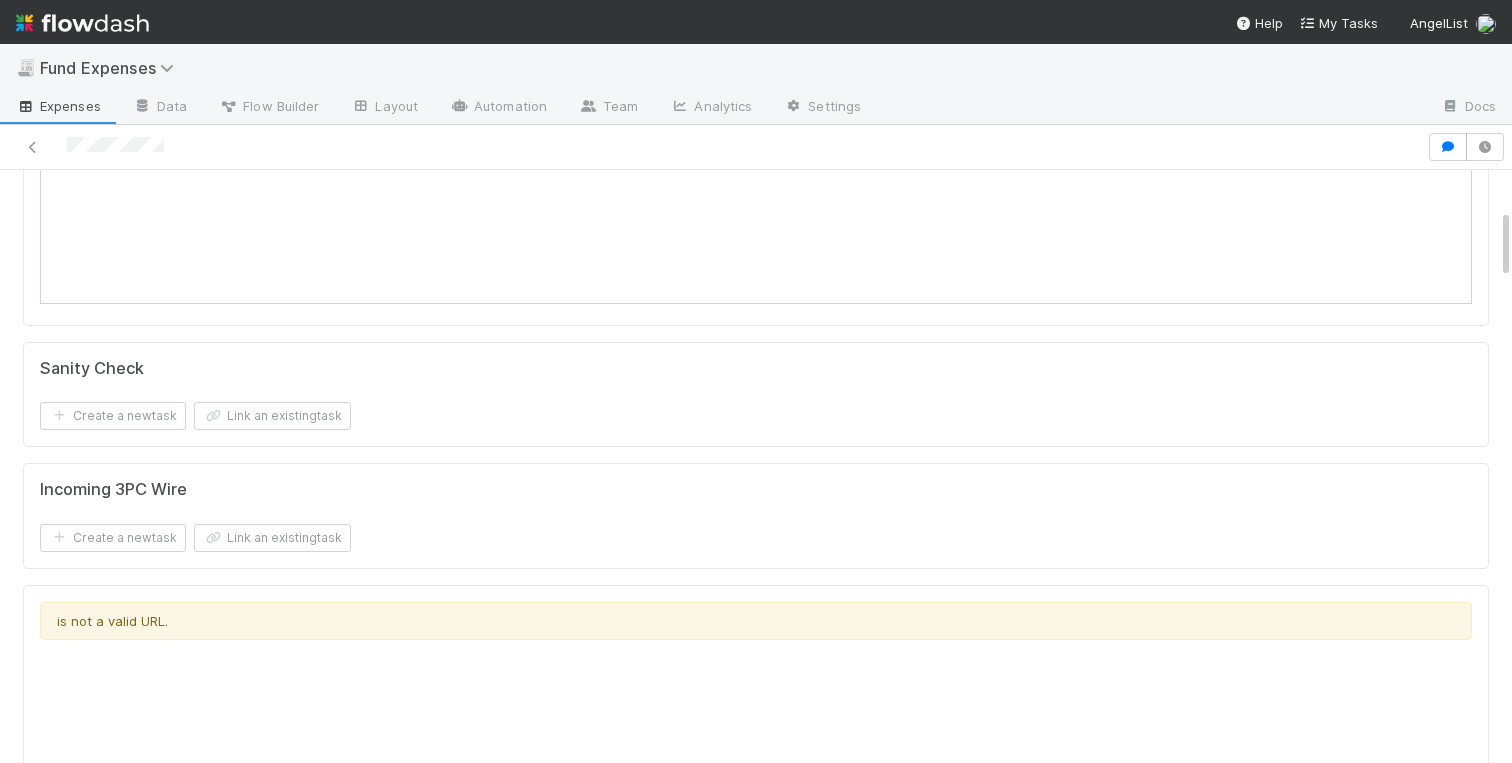 scroll, scrollTop: 0, scrollLeft: 0, axis: both 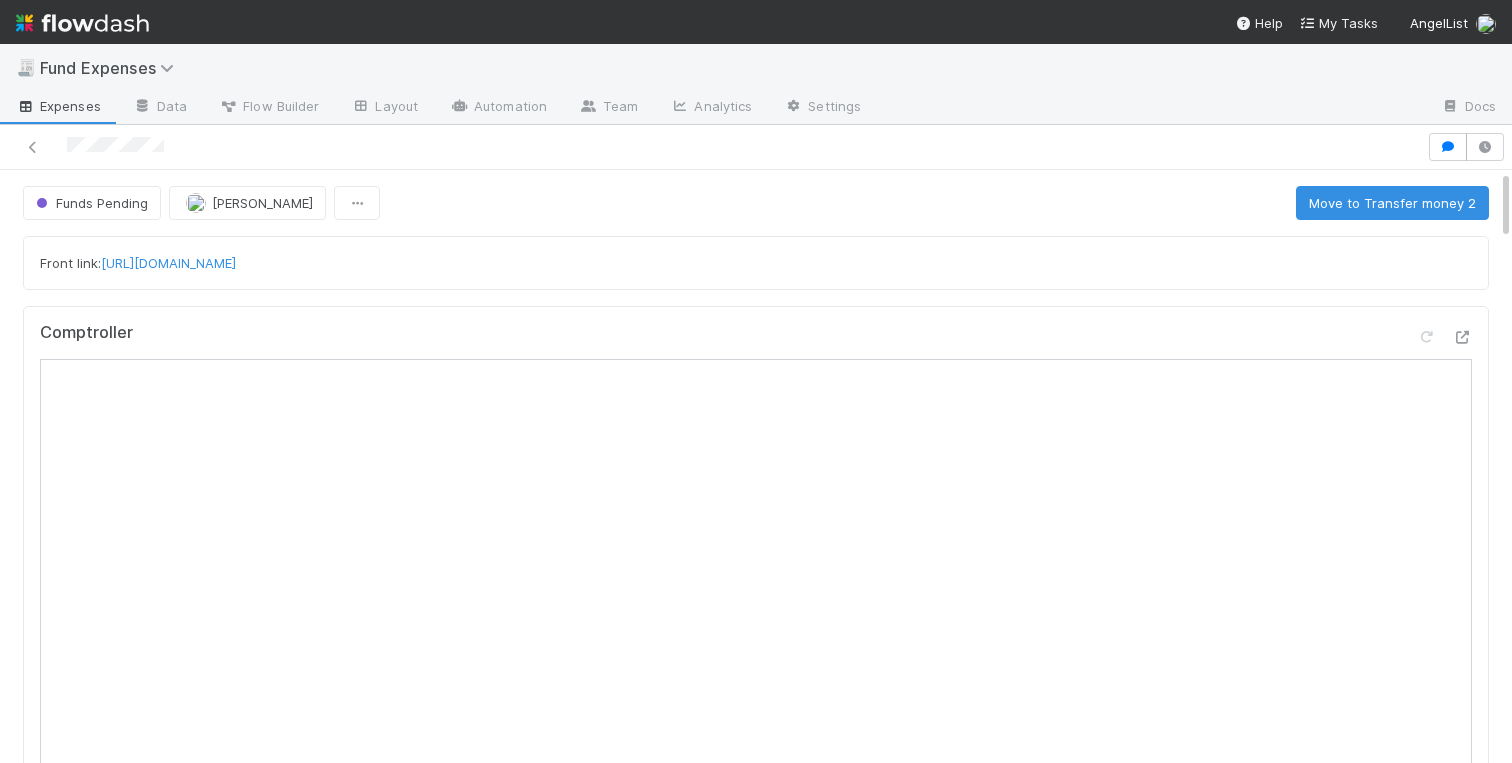 click on "Front link:  https://app.frontapp.com/open/cnv_qekii6f Comptroller Sanity Check    Create a new  task Link an existing  task Incoming 3PC Wire    Create a new  task Link an existing  task  is not a valid URL. Comments Attach files: Choose or drag and drop file(s) Add Comment Roger Jennette  18 hours ago   Quyen Nguyen 23 hours ago   Linked Workflow Tasks You do not have access to the   Belltower Administrative Fee Contributions   workflow. Paper Mail Invoice   Create a new  task Link an existing  task Details Edit Front Conversation URL  Request Type  Additional Context  Reporter  Front ID  Urgency Level  Fund Name  FC or Admin Dashboard URL  Comptroller URL  Comptroller URL (QP)  Partial Payment  Payment Amount   Currency (if Foreign Currency)  Expense Category  Reimbursement?  Recipient  On-Platform Recipient  Accrual Date  Vendor (Payee)  Vendor Wire Instructions  3PC Invoice  Invoice   Invoice Attachment  Vendor Tax Information  Fund Documents  Outgoing Wire ID - Primary   _3pc?  ACH  Funding Account" at bounding box center [756, 2835] 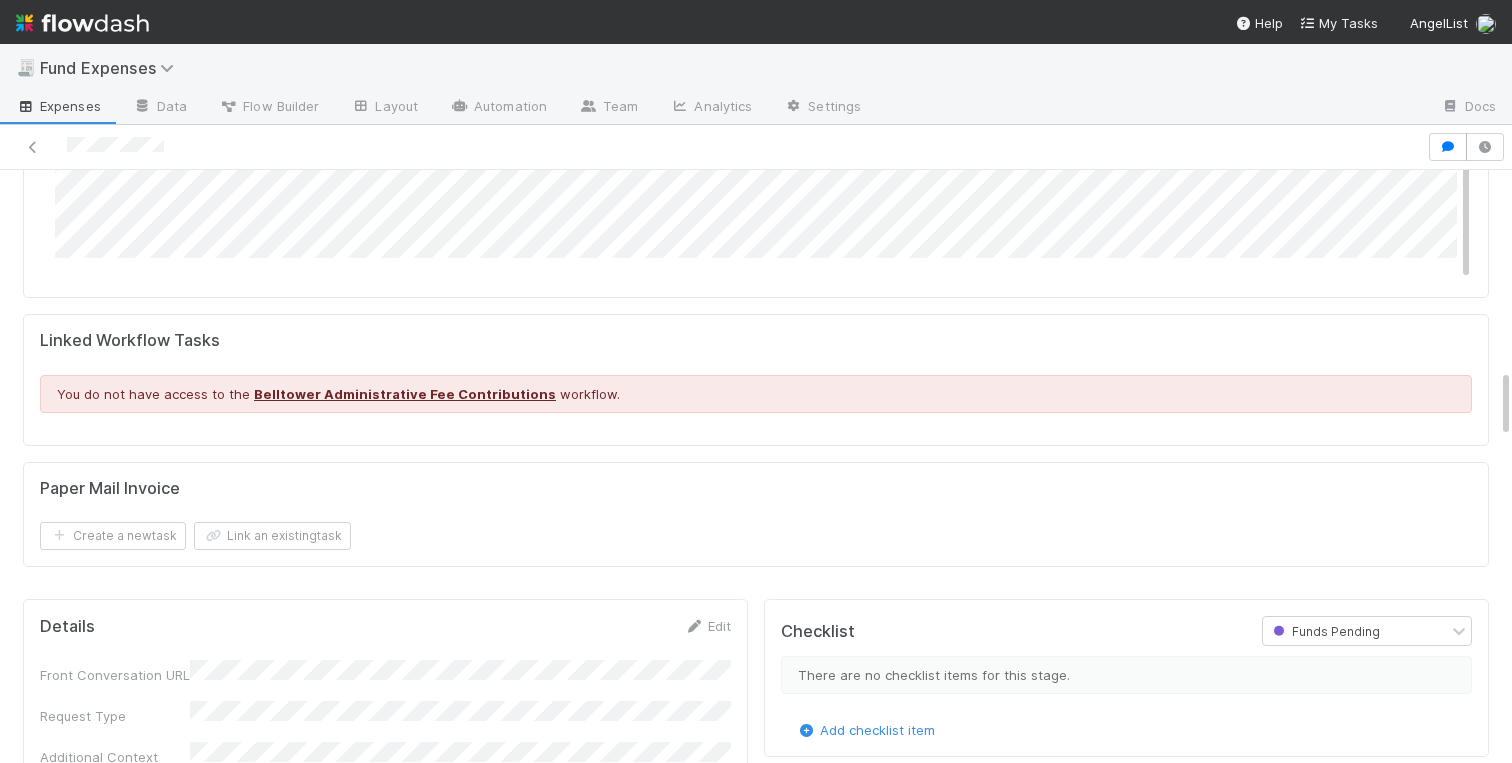 scroll, scrollTop: 2196, scrollLeft: 0, axis: vertical 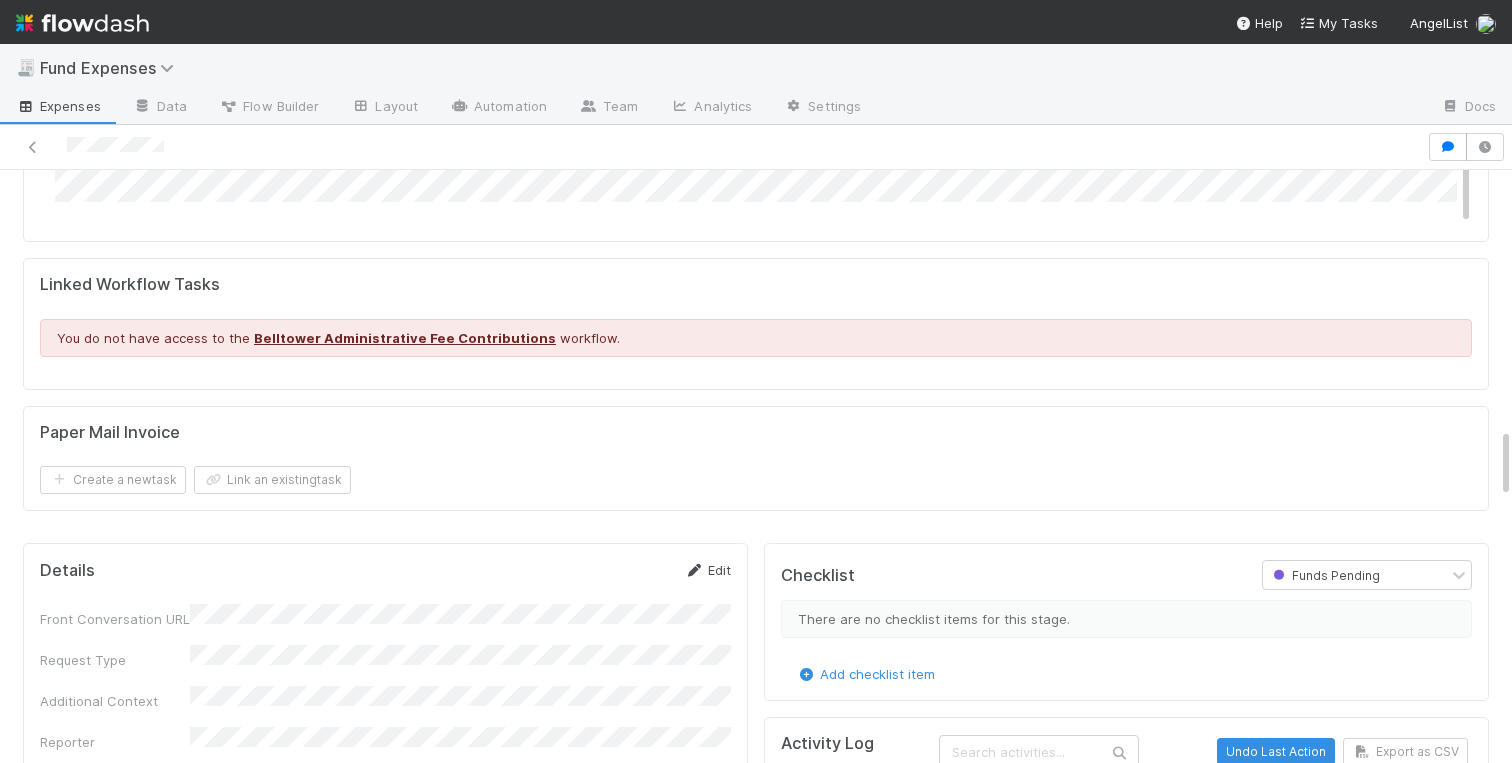 click on "Edit" at bounding box center [707, 570] 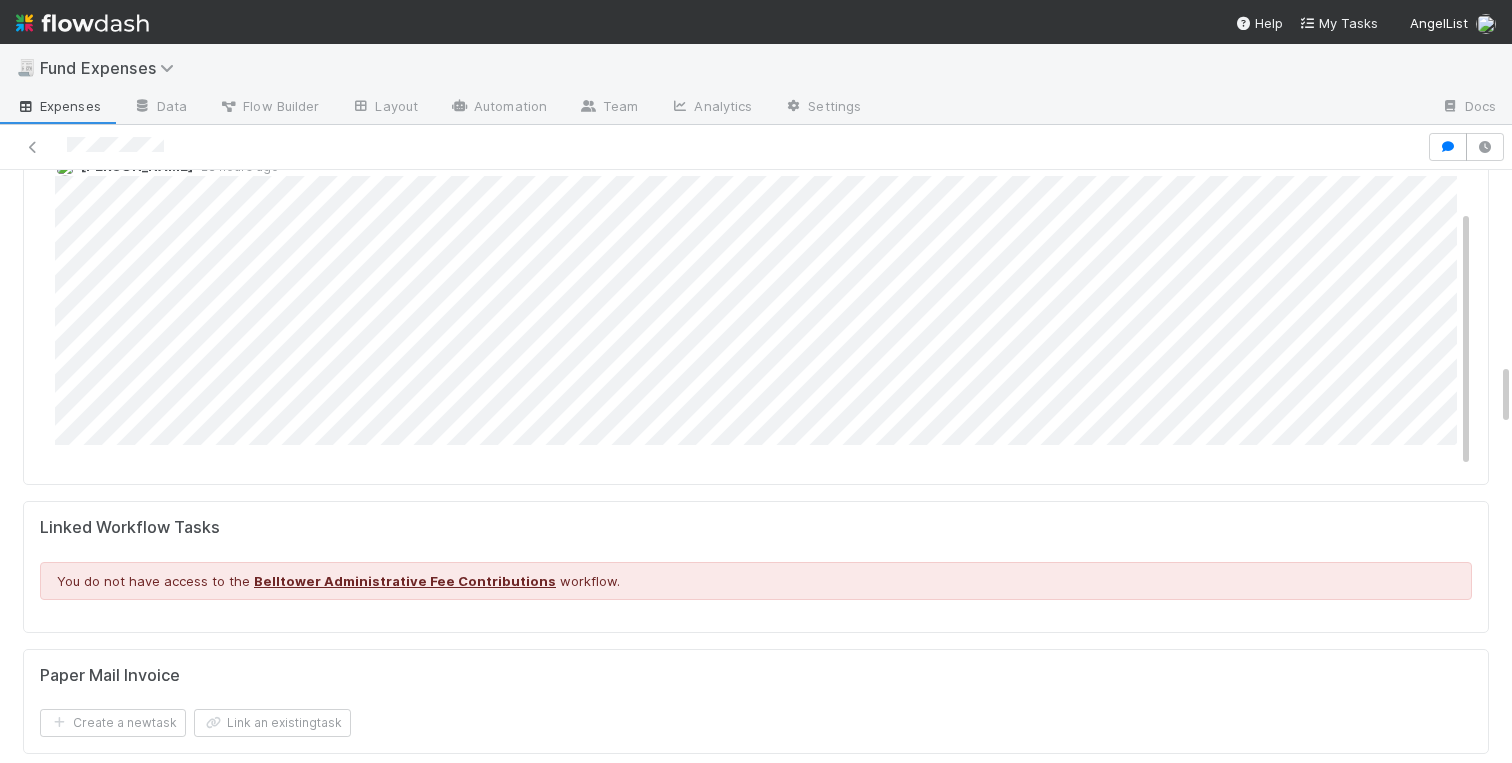 scroll, scrollTop: 1776, scrollLeft: 0, axis: vertical 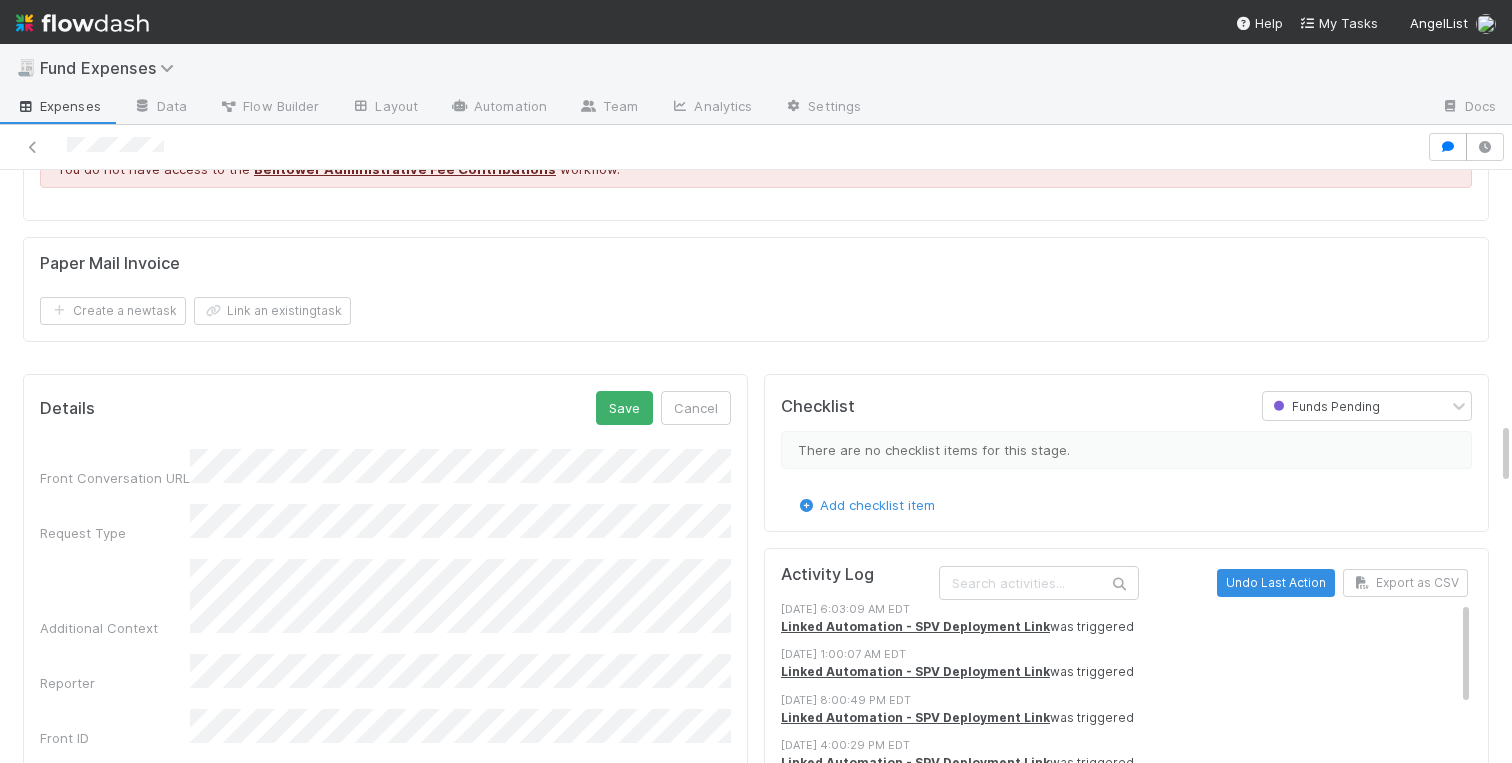 click on "Details Save Cancel Front Conversation URL  Request Type  Additional Context  Reporter  Front ID  Urgency Level  Fund Name  FC or Admin Dashboard URL  Comptroller URL  Comptroller URL (QP)  Partial Payment  Payment Amount   Currency (if Foreign Currency)  Expense Category  Reimbursement?  Recipient  On-Platform Recipient  Accrual Date  Vendor (Payee)  Vendor Wire Instructions  3PC Invoice  Invoice   Invoice Attachment  Vendor Tax Information  Fund Documents  Outgoing Wire ID - Primary   Outgoing Wire ID - Secondary (QP)   _3pc?  ACH  Funding Account  Wire  Incoming Wire ID (3PC)  MP Fees Paid via TPC  Created On Legal Launchpad Ticket  OC Ticket  Notes for Banking  Non-standard review   Expense Definition & Special Rules  Treasury Transfer Request  test field  Sanity Check Notes  Special Rules / Context  IOS Owner Slack ID   Altius Support  Create Invoice" at bounding box center (385, 1704) 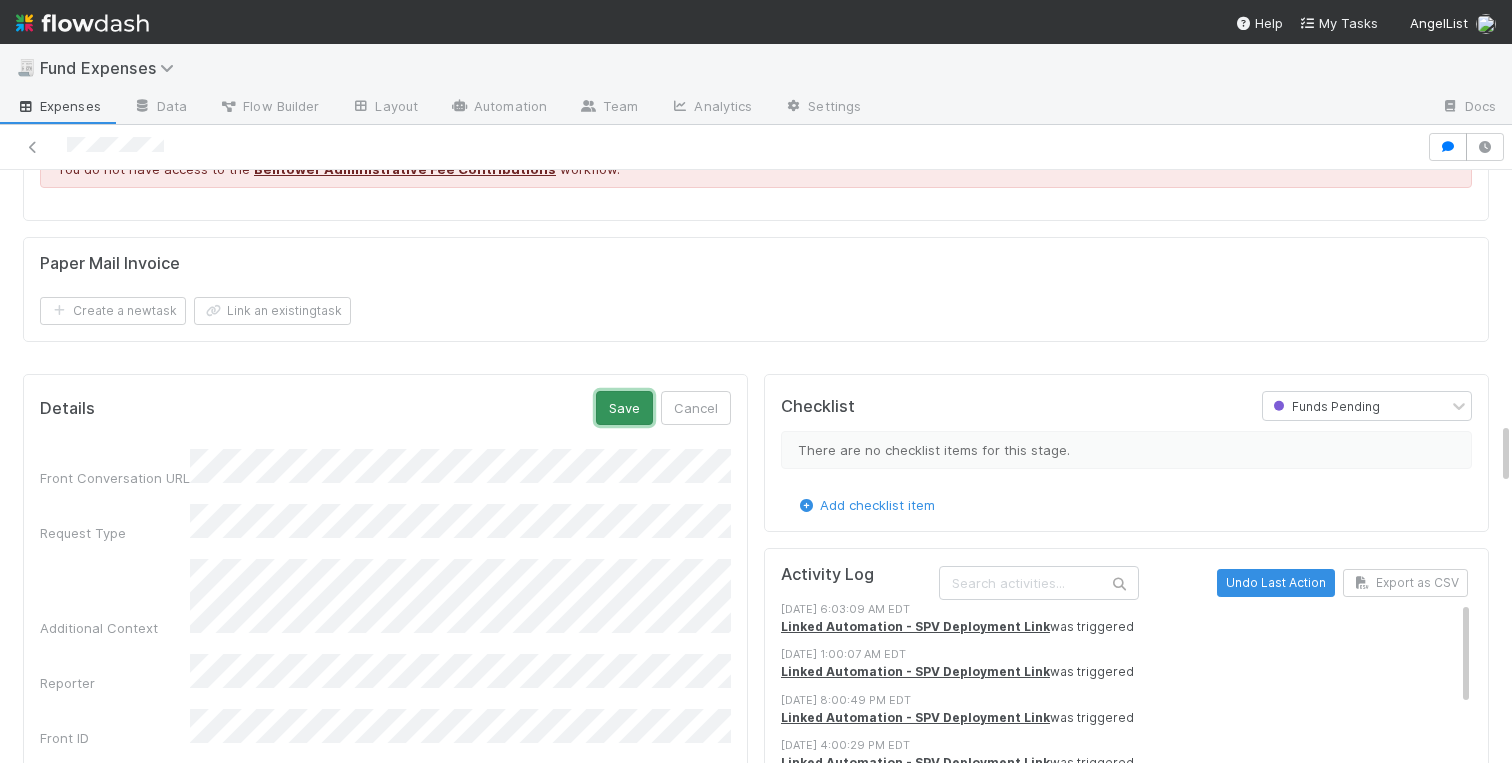 click on "Save" at bounding box center (624, 408) 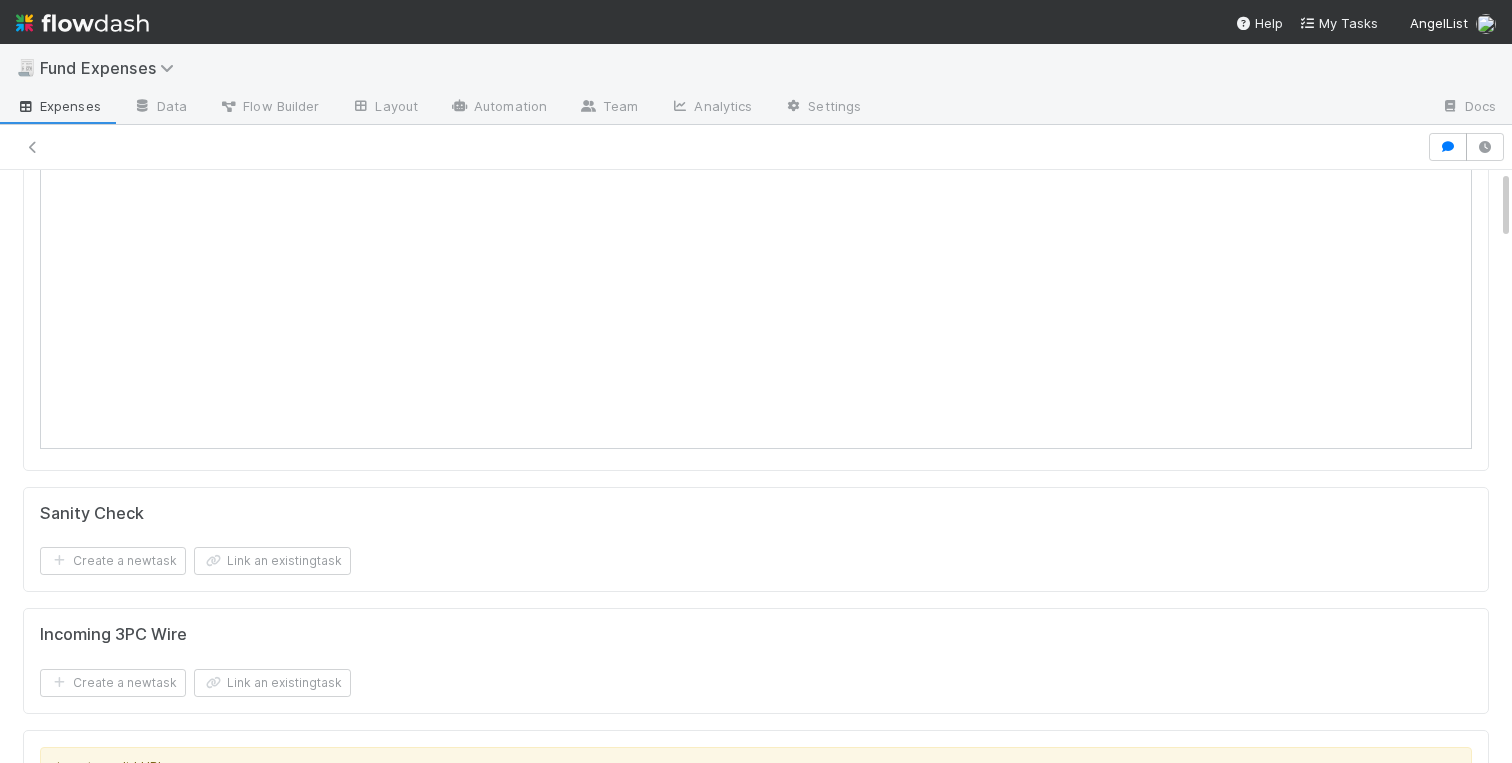 scroll, scrollTop: 0, scrollLeft: 0, axis: both 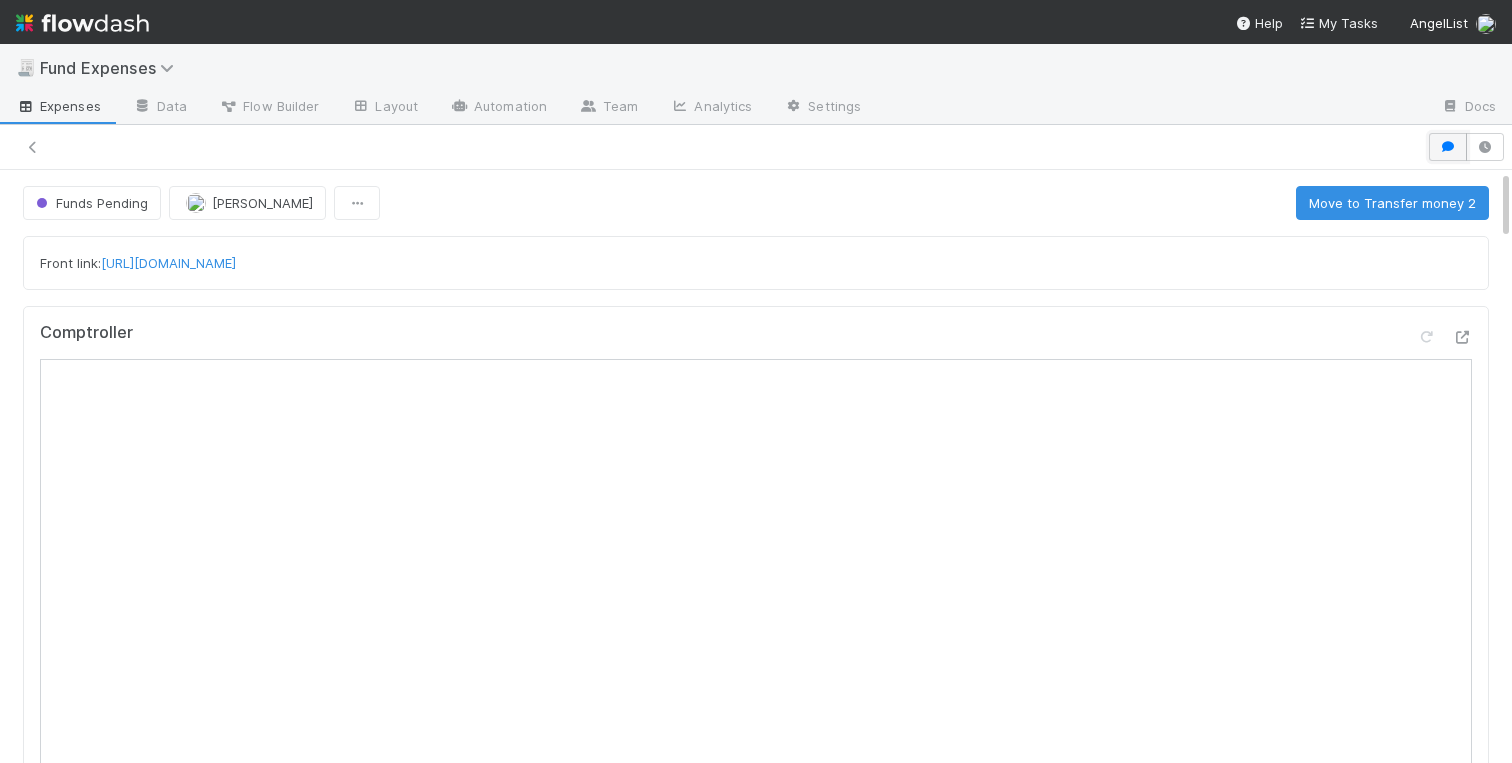 click at bounding box center [1448, 147] 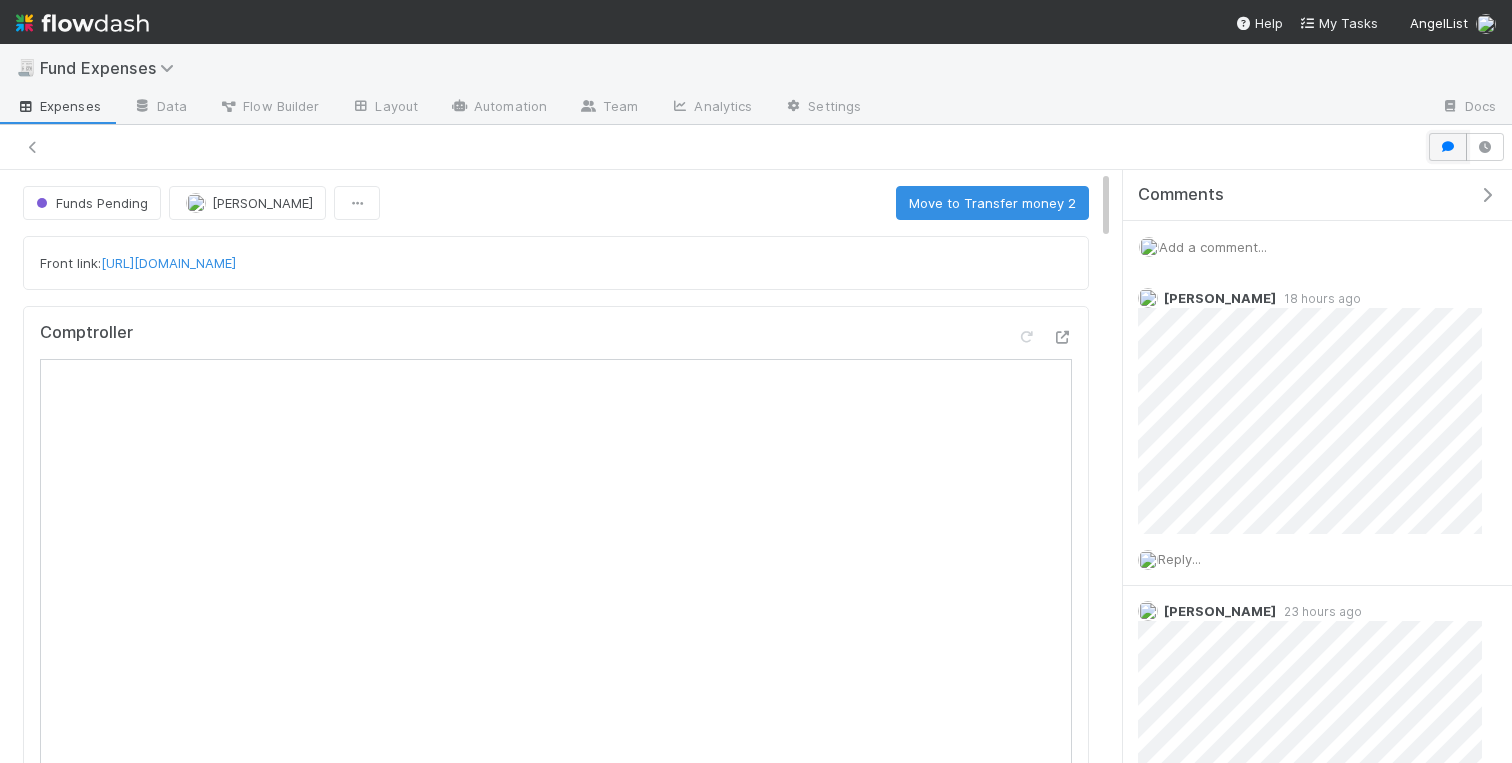 click at bounding box center [1448, 147] 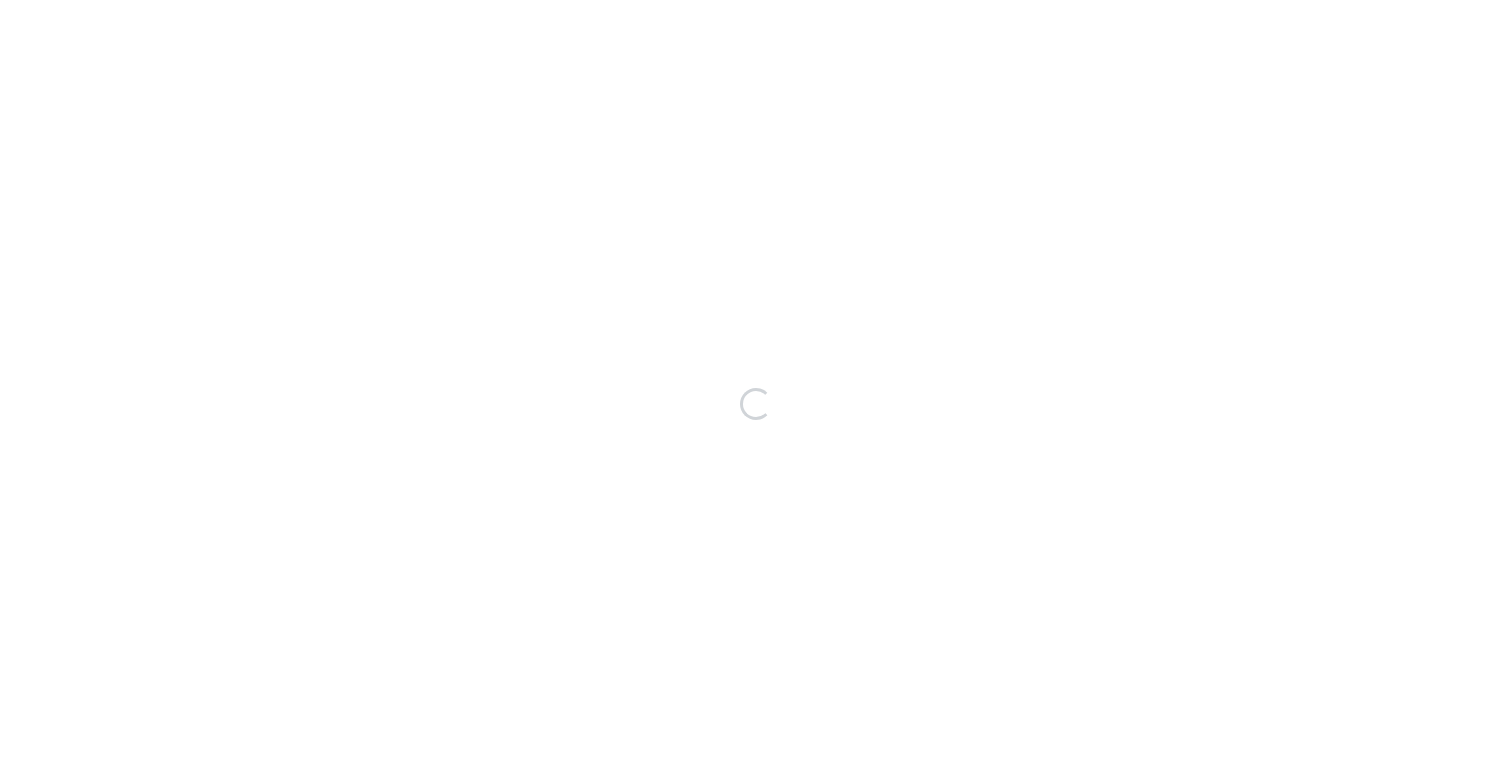 scroll, scrollTop: 0, scrollLeft: 0, axis: both 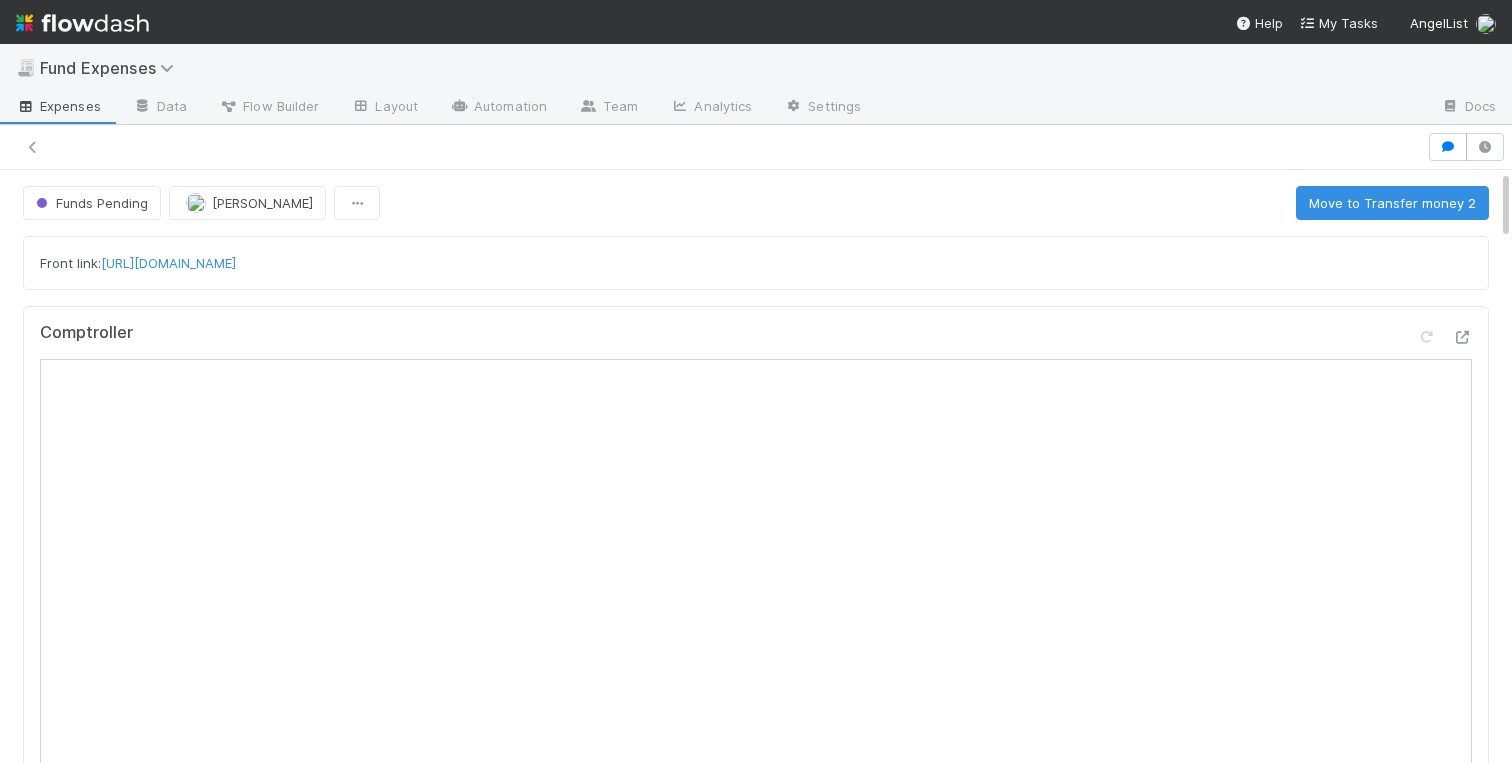 click on "Front link:  [URL][DOMAIN_NAME] Comptroller Sanity Check    Create a new  task Link an existing  task Incoming 3PC Wire    Create a new  task Link an existing  task  is not a valid URL. Comments Attach files: Choose or drag and drop file(s) Add Comment [PERSON_NAME]  18 hours ago   [PERSON_NAME] 23 hours ago   Linked Workflow Tasks You do not have access to the   Belltower Administrative Fee Contributions   workflow. Paper Mail Invoice   Create a new  task Link an existing  task Details Edit Front Conversation URL  Request Type  Additional Context  Reporter  Front ID  Urgency Level  Fund Name  FC or Admin Dashboard URL  Comptroller URL  Comptroller URL (QP)  Partial Payment  Payment Amount   Currency (if Foreign Currency)  Expense Category  Reimbursement?  Recipient  On-Platform Recipient  Accrual Date  Vendor (Payee)  Vendor Wire Instructions  3PC Invoice  Invoice   Invoice Attachment  Vendor Tax Information  Fund Documents  Outgoing Wire ID - Primary   _3pc?  ACH  Funding Account" at bounding box center (756, 2835) 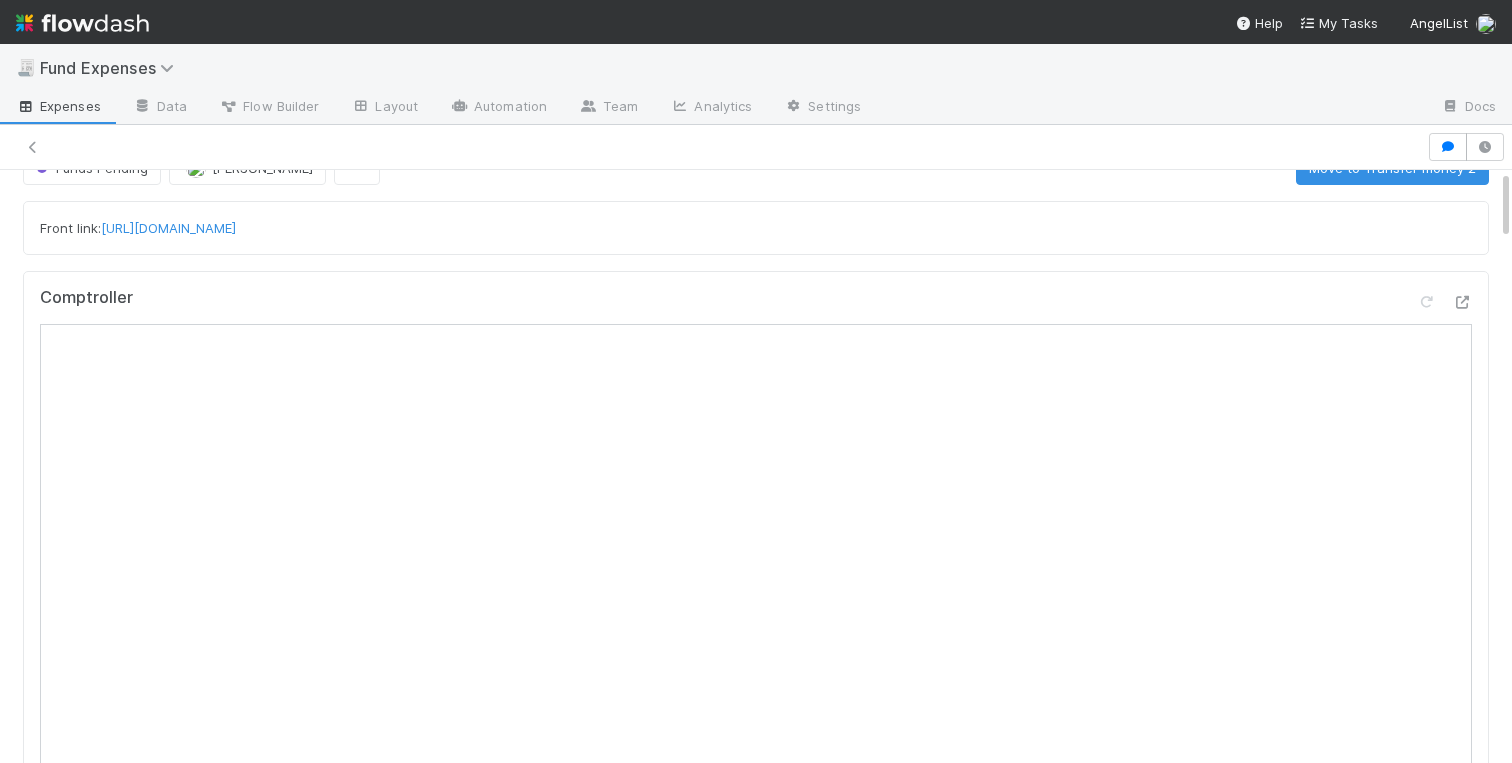 scroll, scrollTop: 0, scrollLeft: 0, axis: both 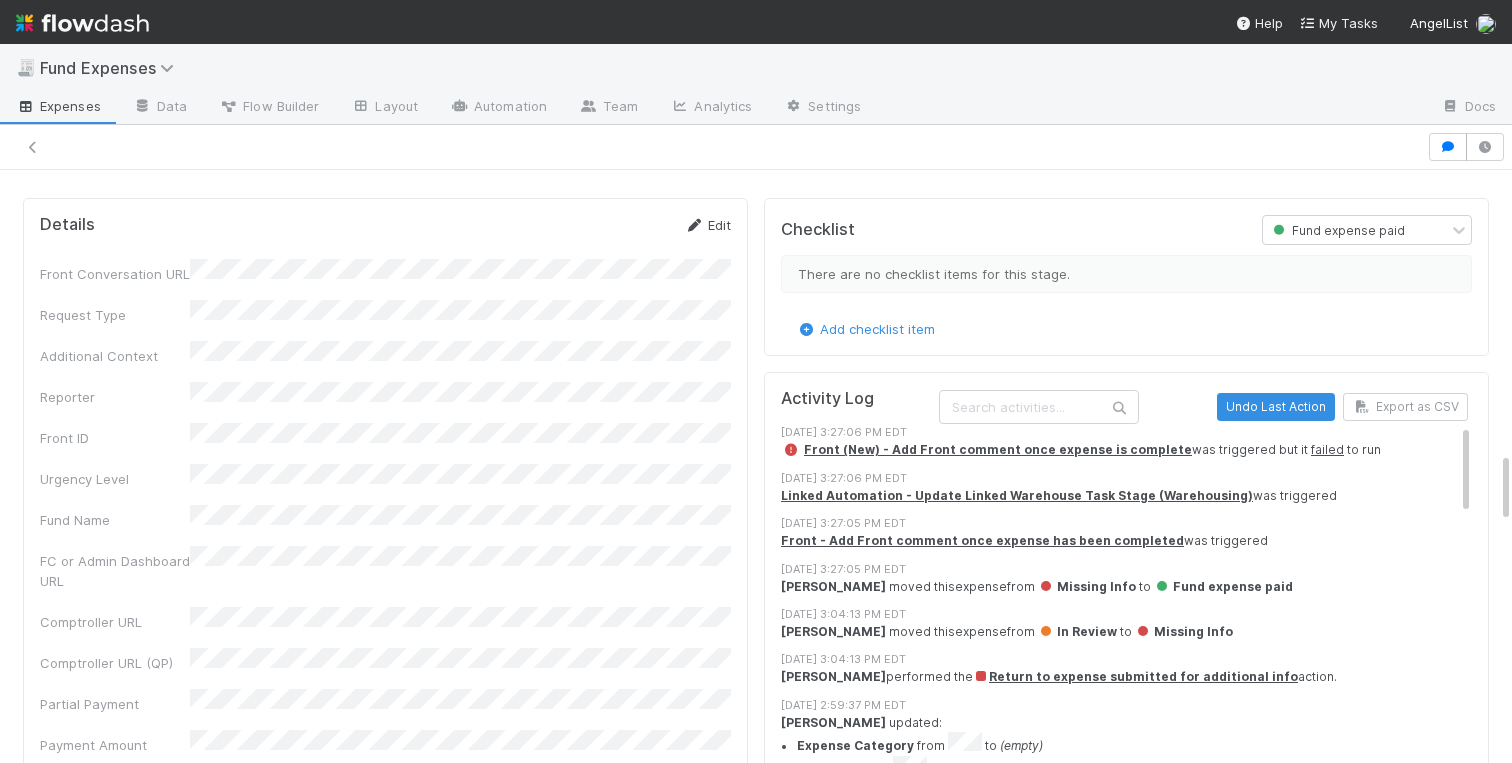 click on "Edit" at bounding box center [707, 225] 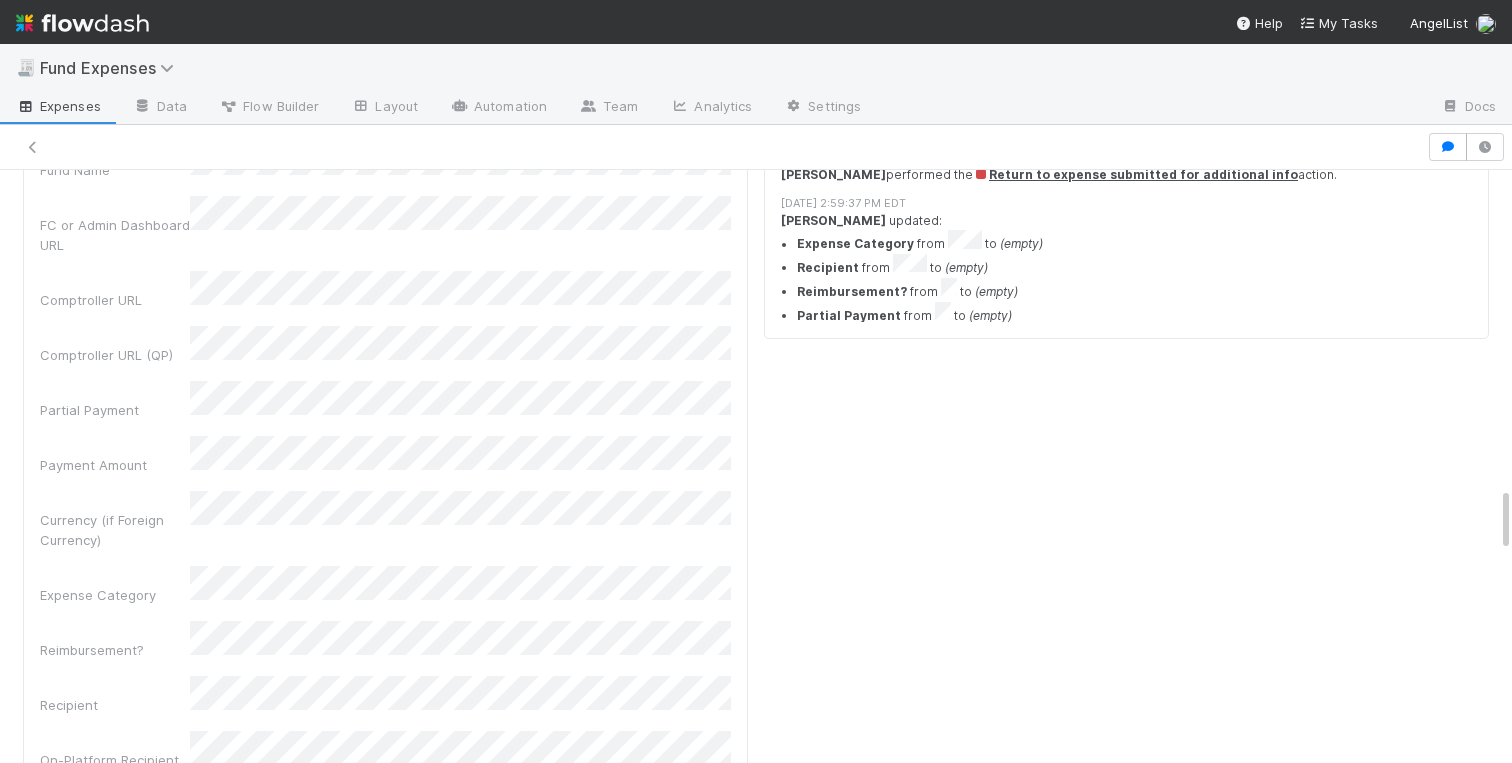 scroll, scrollTop: 2779, scrollLeft: 0, axis: vertical 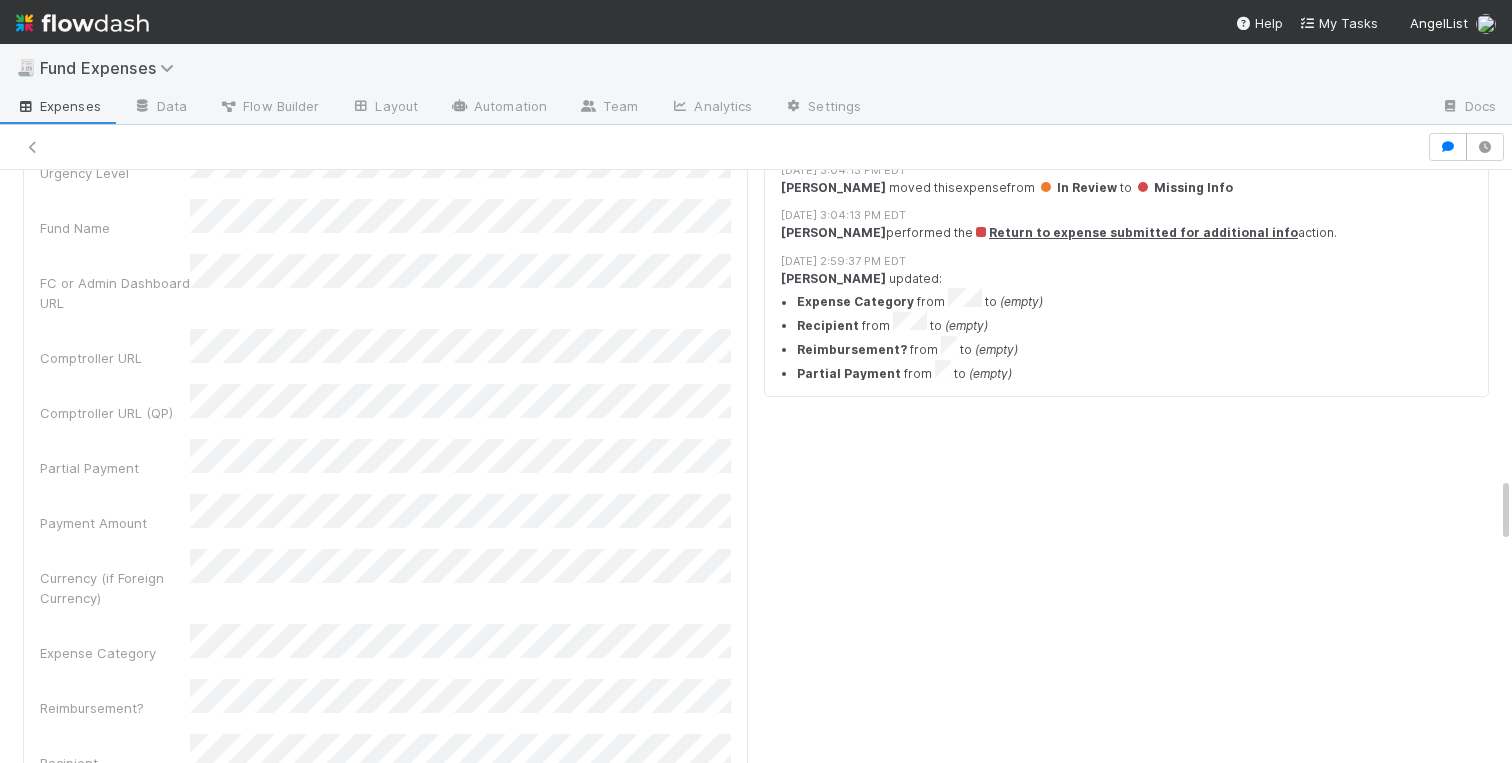 click on "Expense Category" at bounding box center [385, 643] 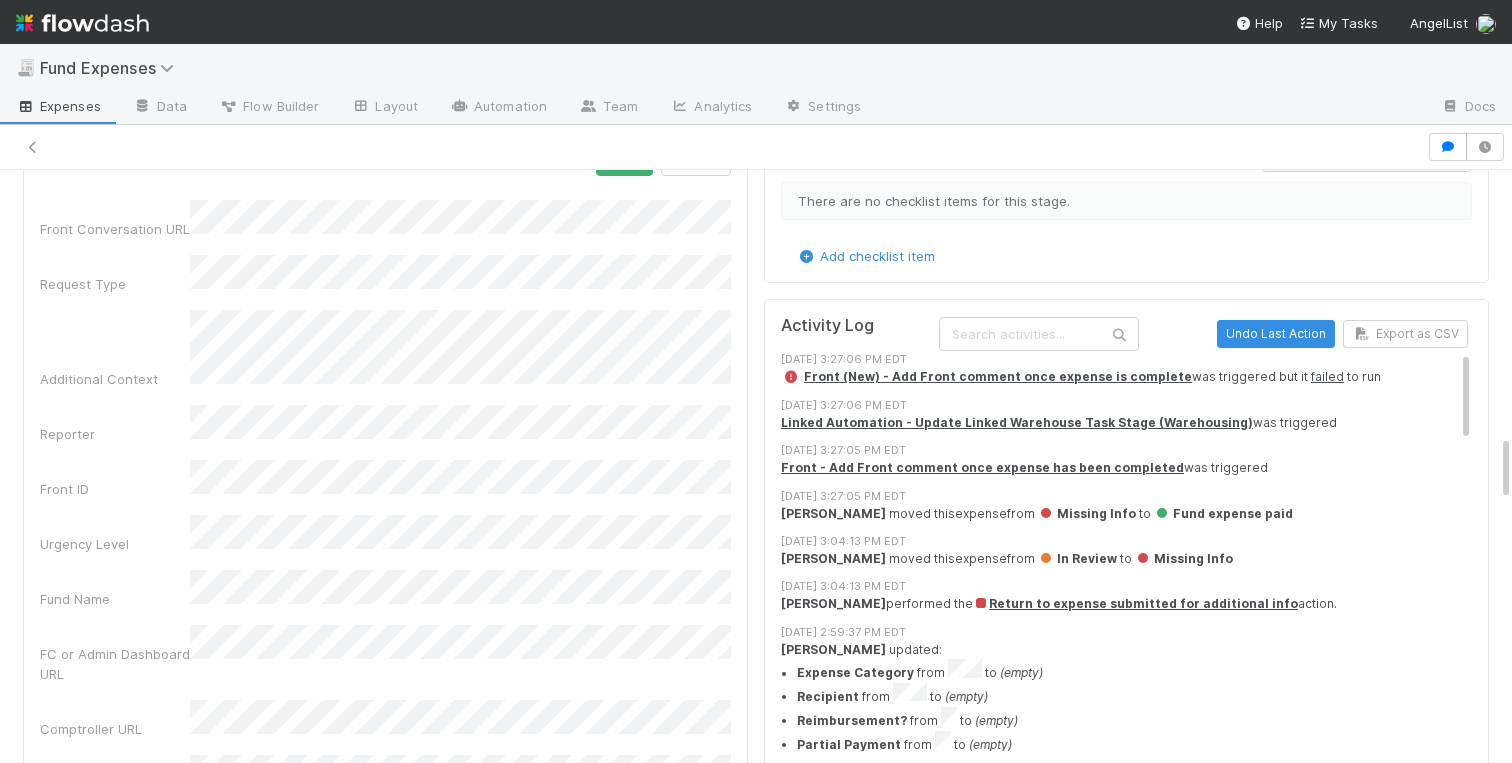 scroll, scrollTop: 2106, scrollLeft: 0, axis: vertical 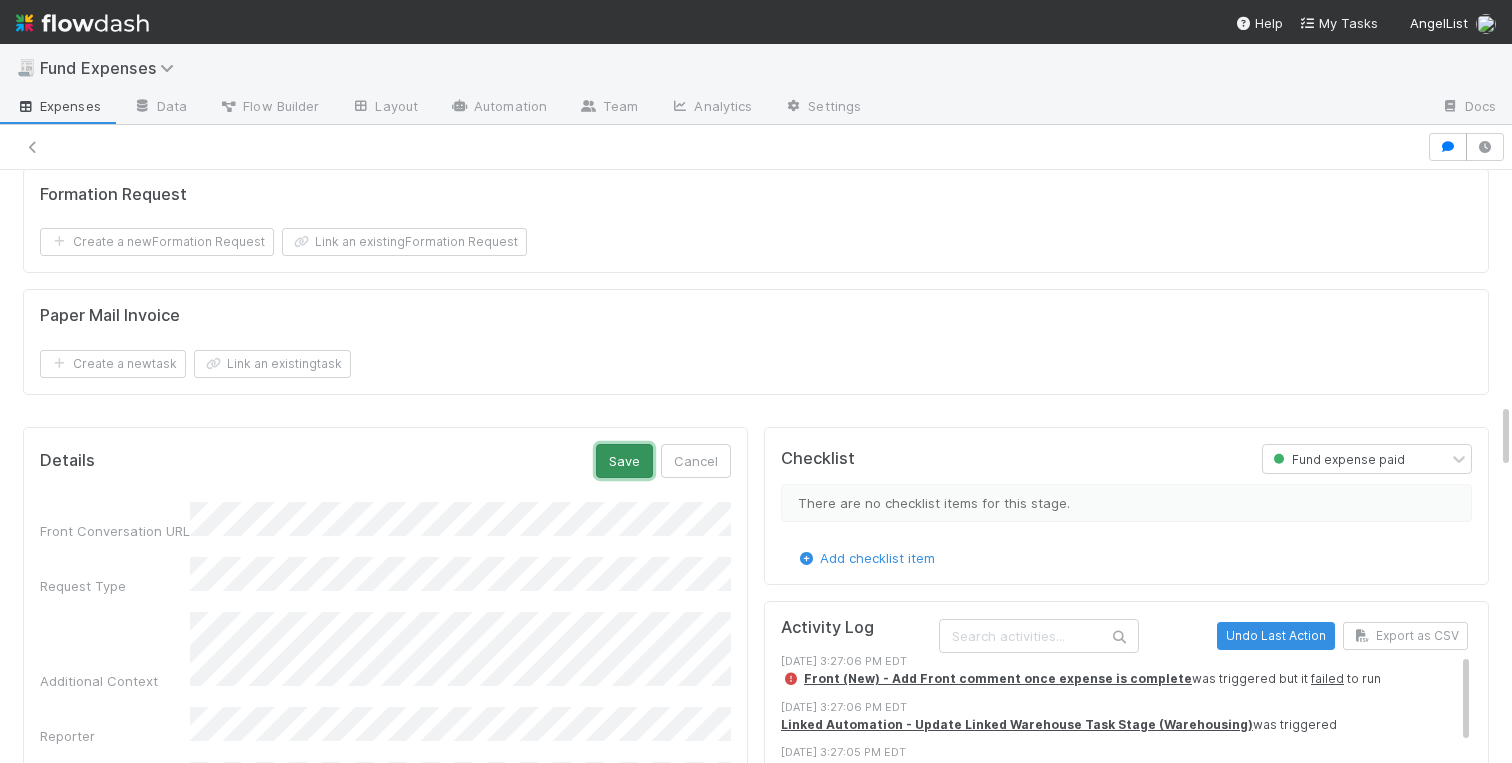 click on "Save" at bounding box center [624, 461] 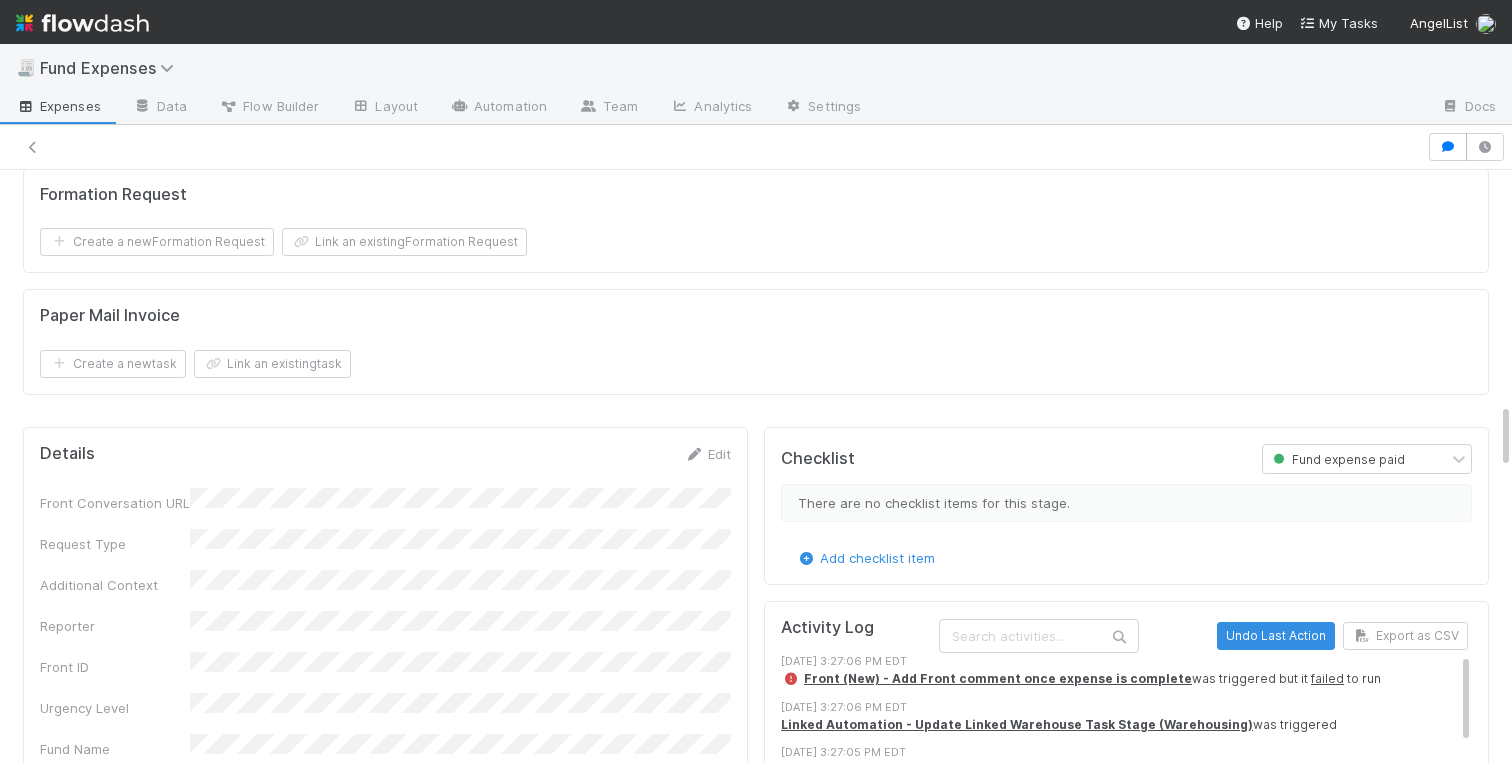 click on "Warehoused Investment   Comptroller Sanity Check    Create a new  task Link an existing  task outgoing wires   For Banking Review Please note: Copy Support No file(s) uploaded. Comments Attach files: Choose or drag and drop file(s) Add Comment Linda Ortiz 17 hours ago   Linda Ortiz 18 hours ago    (edited) Gabe Wieder  21 hours ago   Linked Workflow Tasks You do not have access to the   Belltower Administrative Fee Contributions   workflow. Formation Request   Create a new  Formation Request Link an existing  Formation Request Paper Mail Invoice   Create a new  task Link an existing  task Details Edit Front Conversation URL  Request Type  Additional Context  Reporter  Front ID  Urgency Level  Fund Name  FC or Admin Dashboard URL  Comptroller URL  Comptroller URL (QP)  Partial Payment  Payment Amount   Currency (if Foreign Currency)  Expense Category  Reimbursement?  Recipient  On-Platform Recipient  Accrual Date  Vendor (Payee)  Vendor Wire Instructions  3PC Invoice  Invoice   Invoice Attachment  _3pc?  ACH" at bounding box center [756, 665] 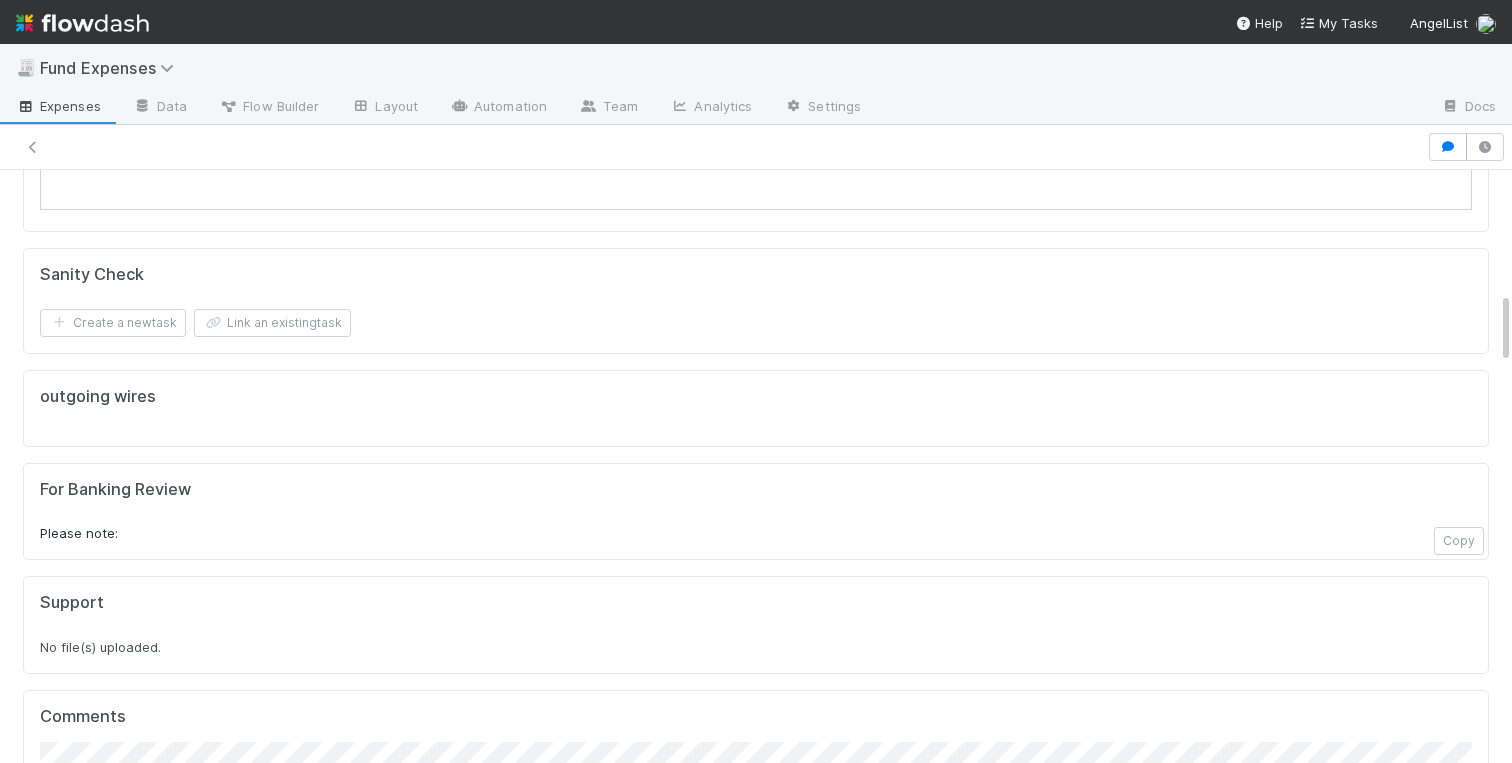 scroll, scrollTop: 0, scrollLeft: 0, axis: both 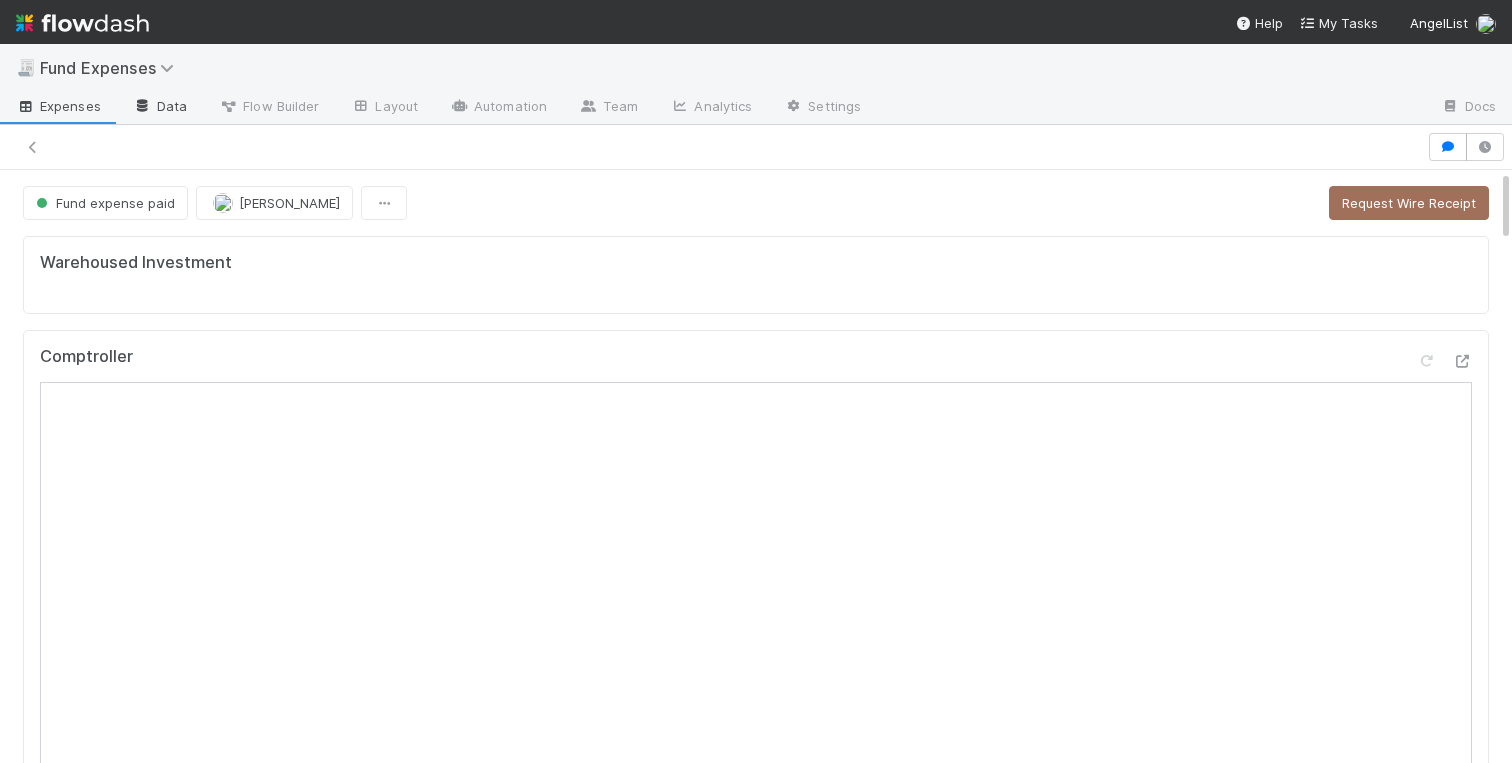 click on "Data" at bounding box center (160, 108) 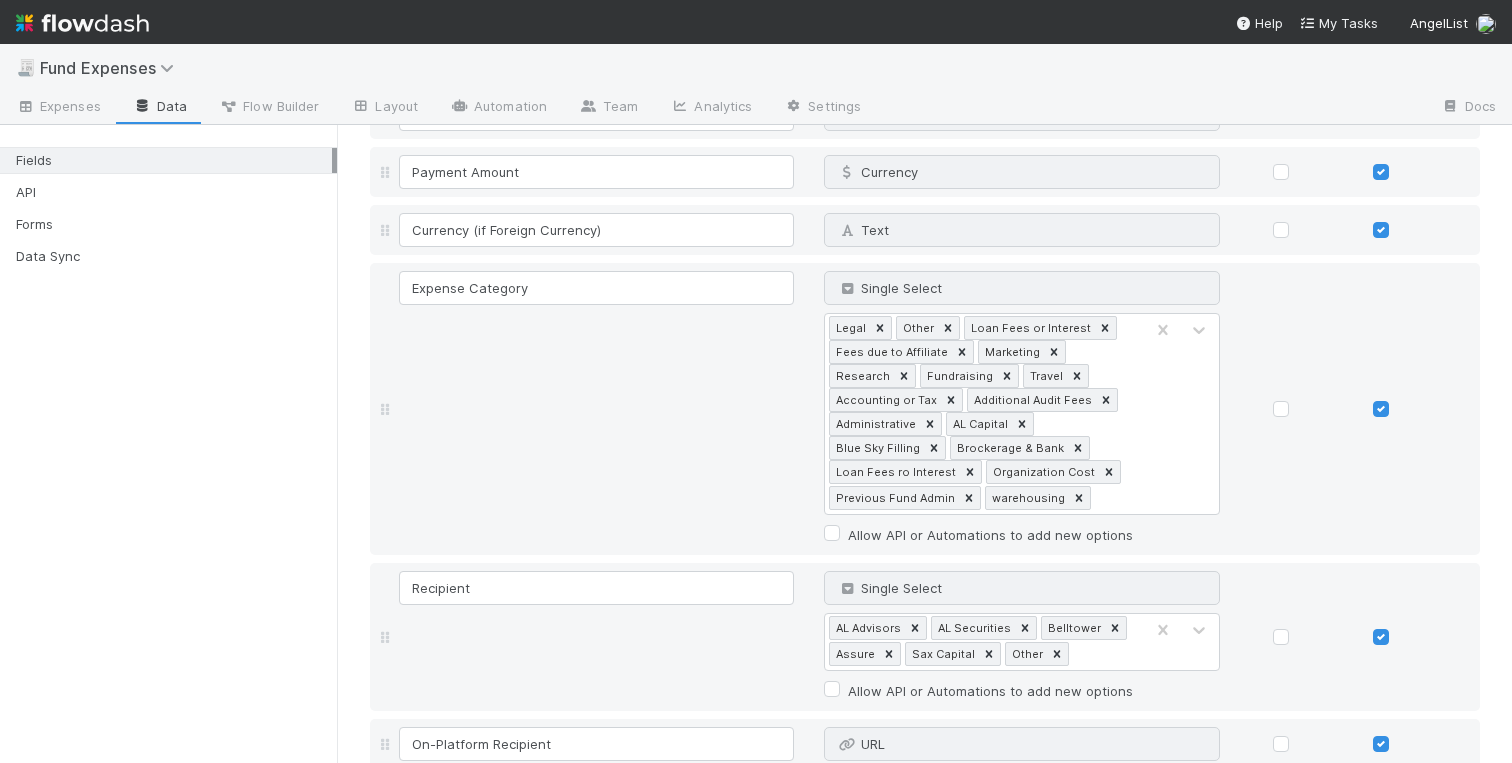 scroll, scrollTop: 830, scrollLeft: 0, axis: vertical 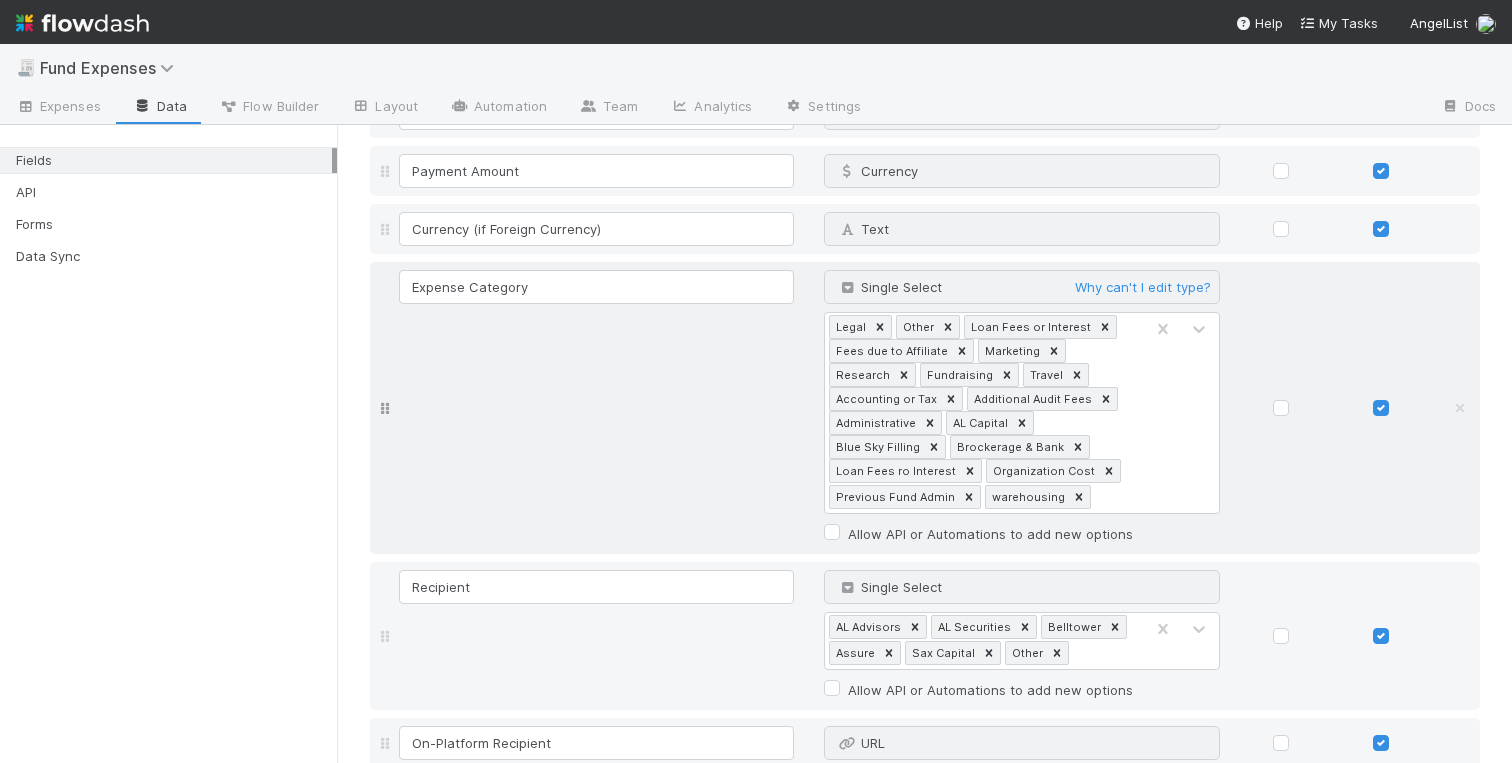 click on "Legal  Other Loan Fees or Interest Fees due to Affiliate Marketing  Research Fundraising  Travel   Accounting or Tax Additional Audit Fees Administrative AL Capital Blue Sky Filling Brockerage & Bank Loan Fees ro Interest Organization Cost Previous Fund Admin warehousing" at bounding box center [984, 413] 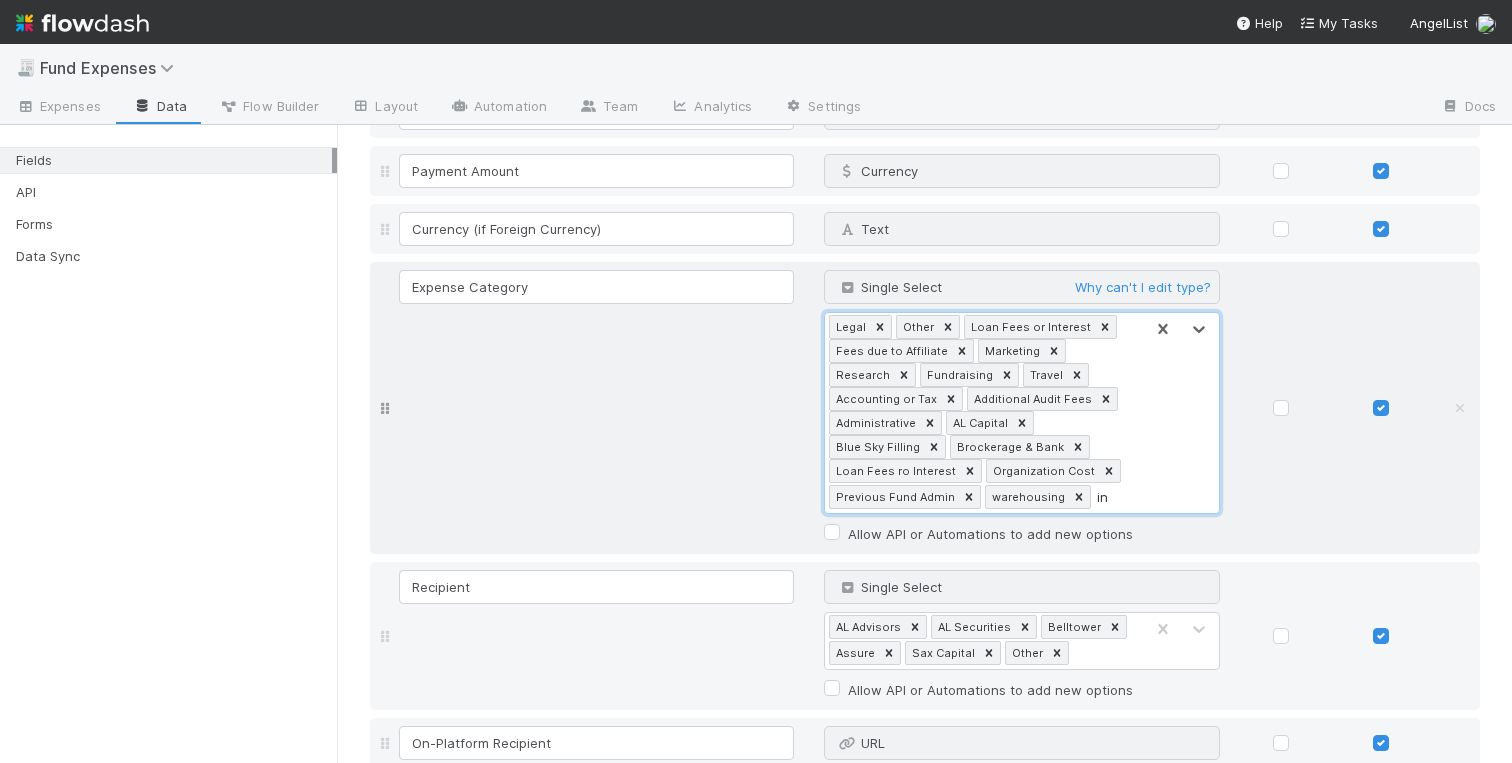 type on "i" 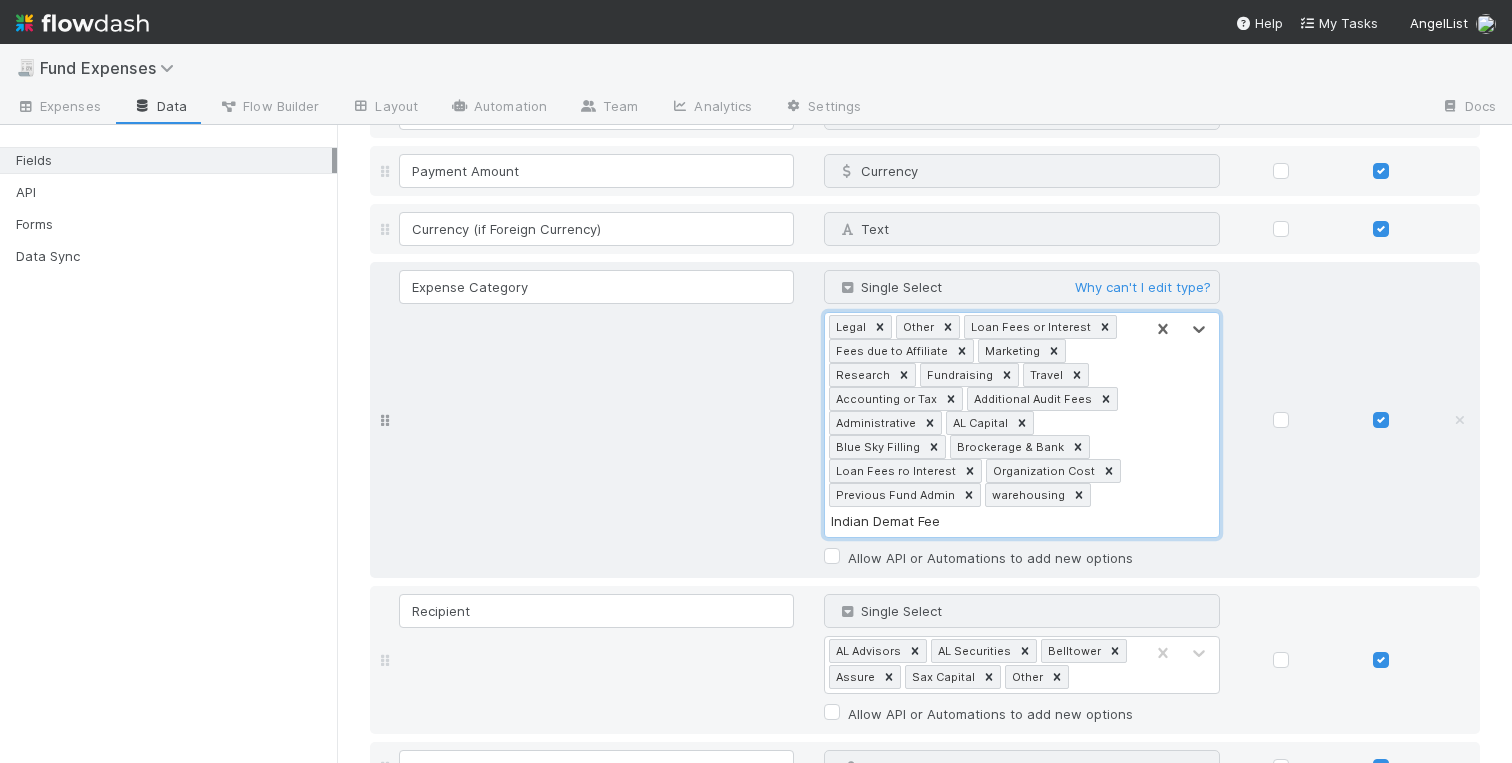 type on "Indian Demat Fee" 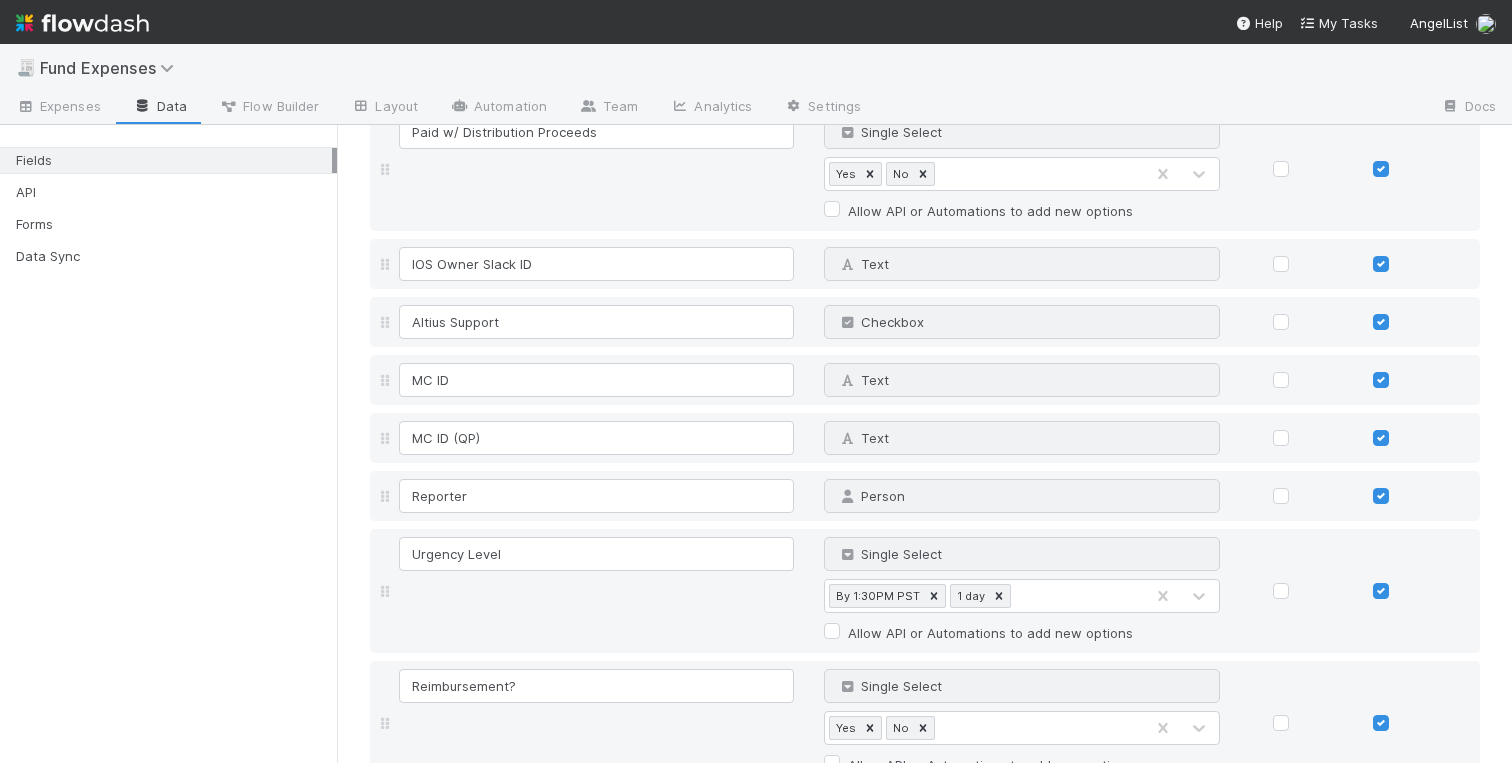 scroll, scrollTop: 4218, scrollLeft: 0, axis: vertical 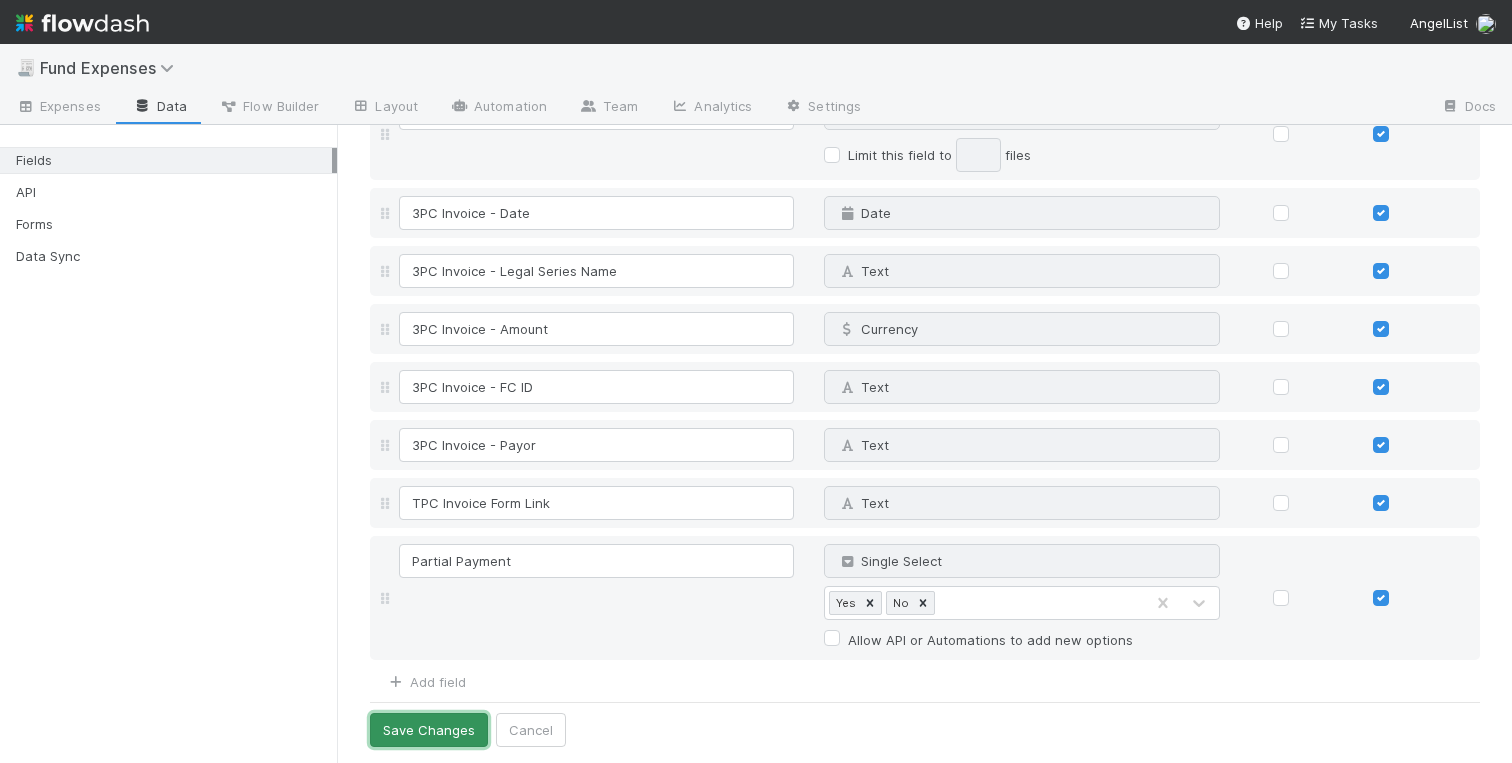 click on "Save Changes" at bounding box center [429, 730] 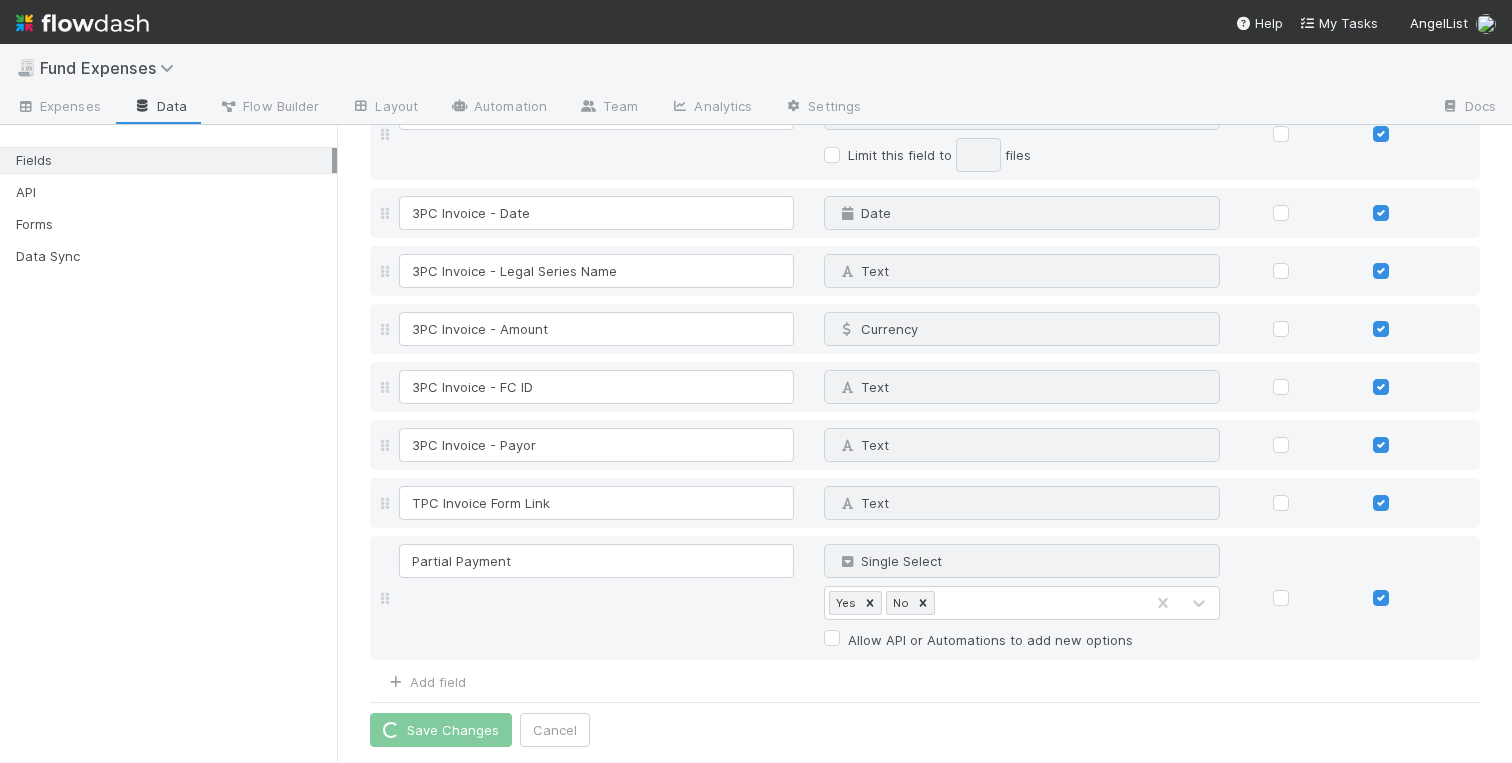 scroll, scrollTop: 4272, scrollLeft: 0, axis: vertical 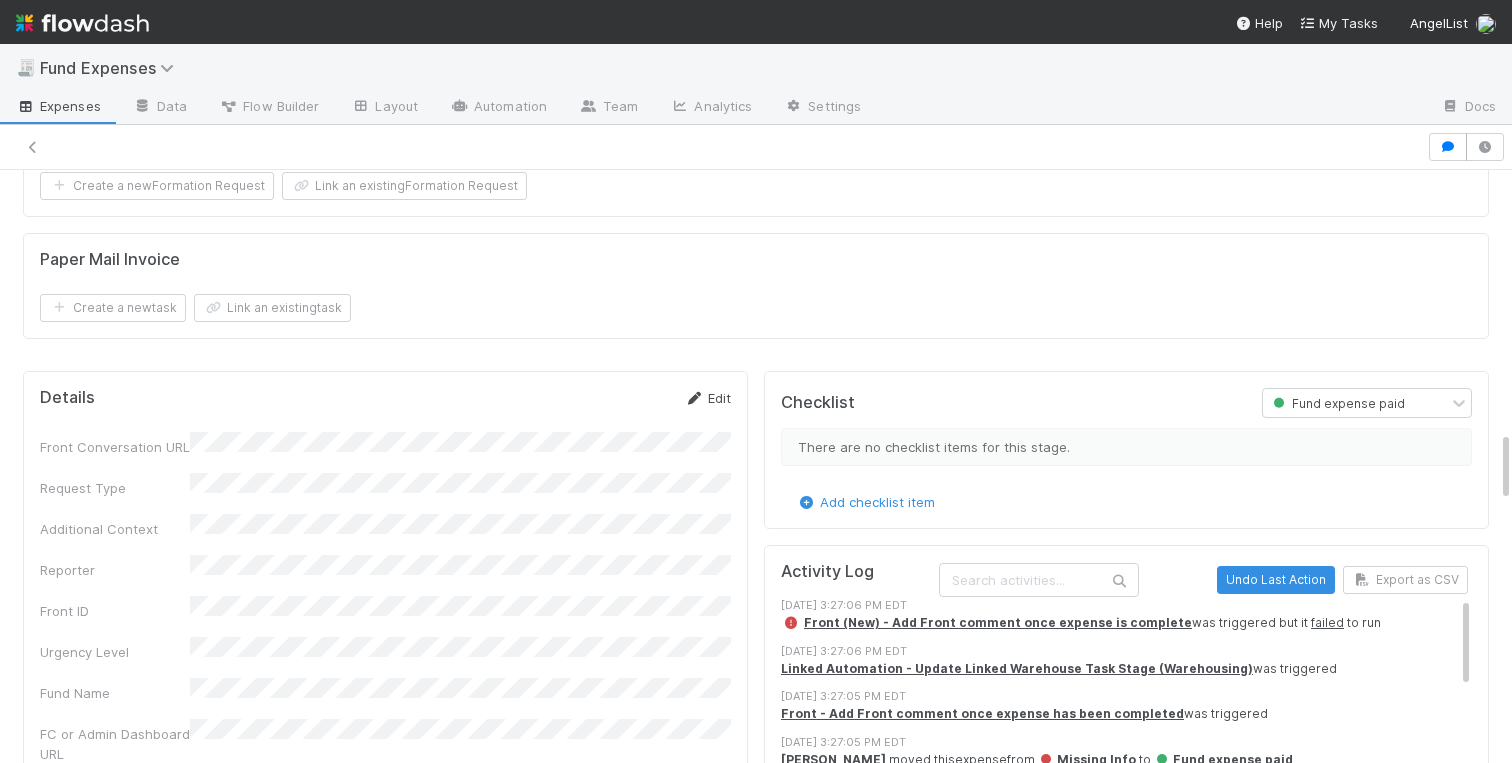 click on "Edit" at bounding box center [707, 398] 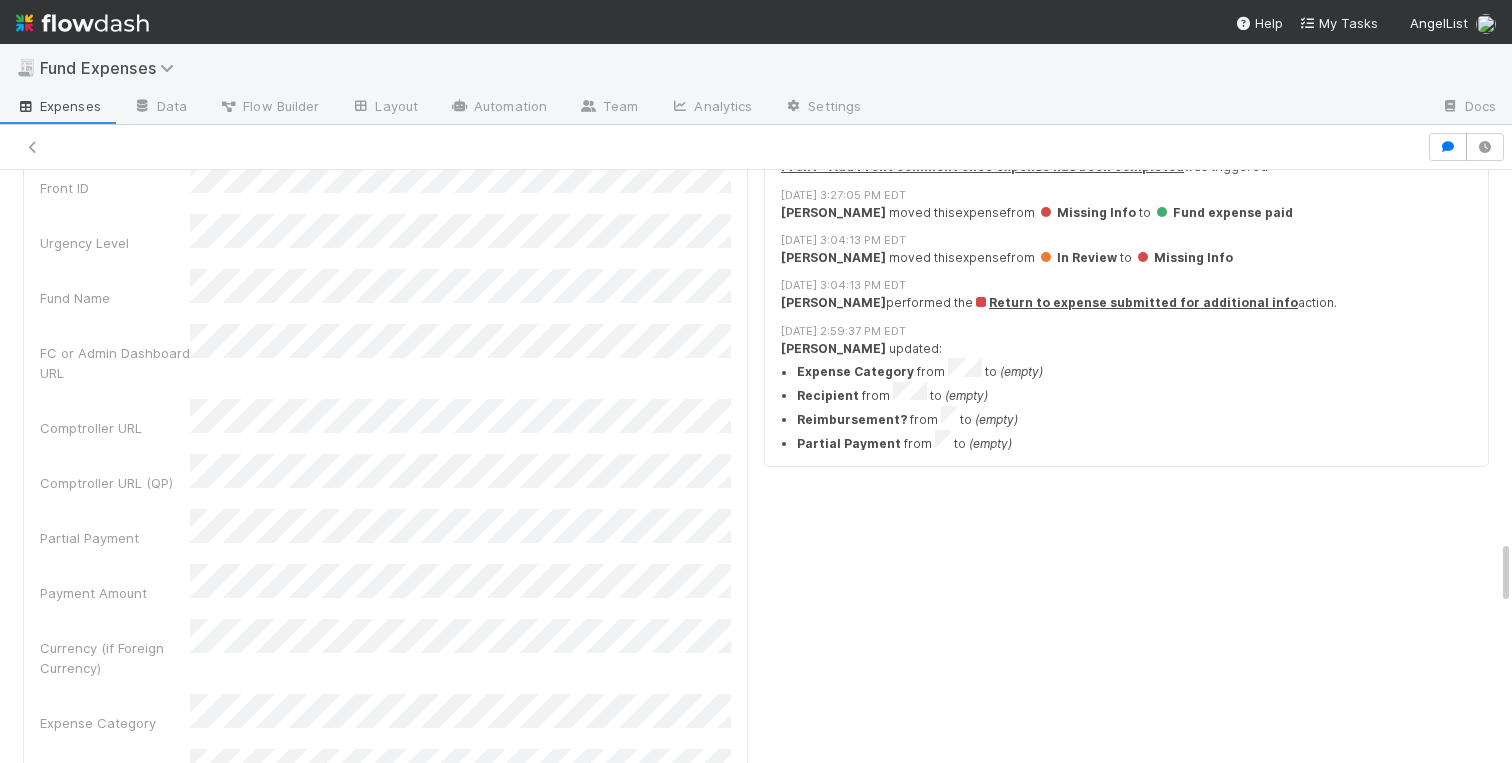 scroll, scrollTop: 2275, scrollLeft: 0, axis: vertical 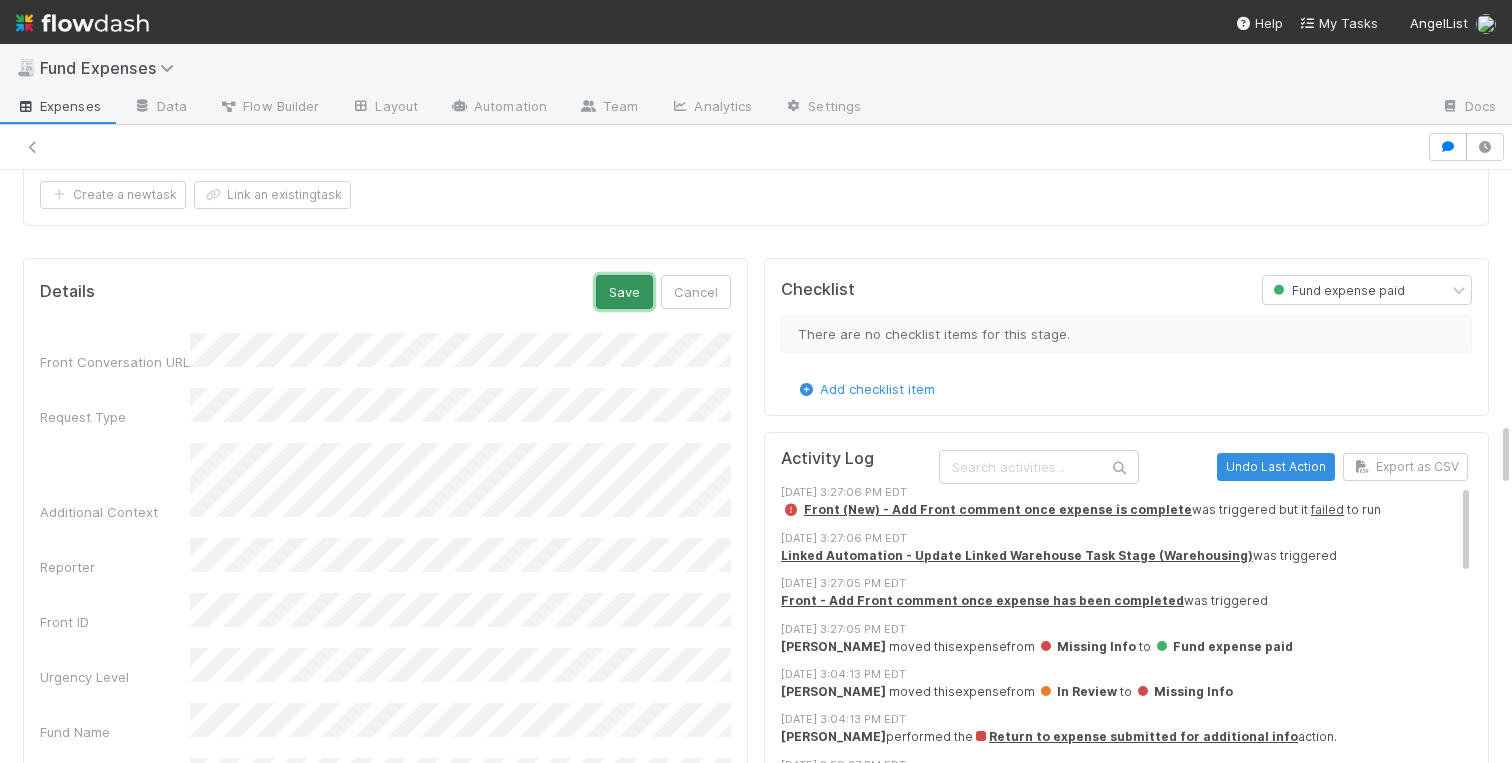 click on "Save" at bounding box center [624, 292] 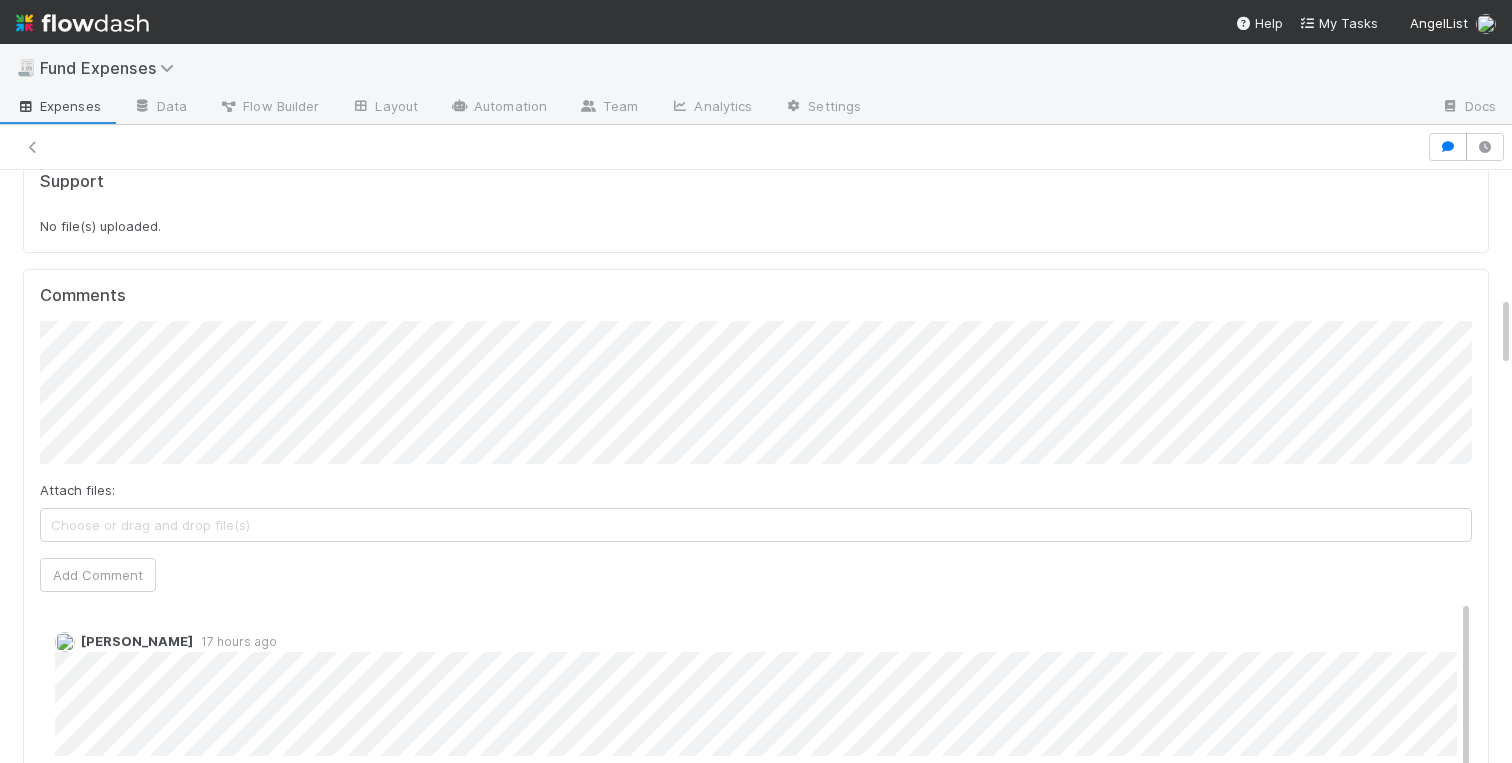scroll, scrollTop: 1008, scrollLeft: 0, axis: vertical 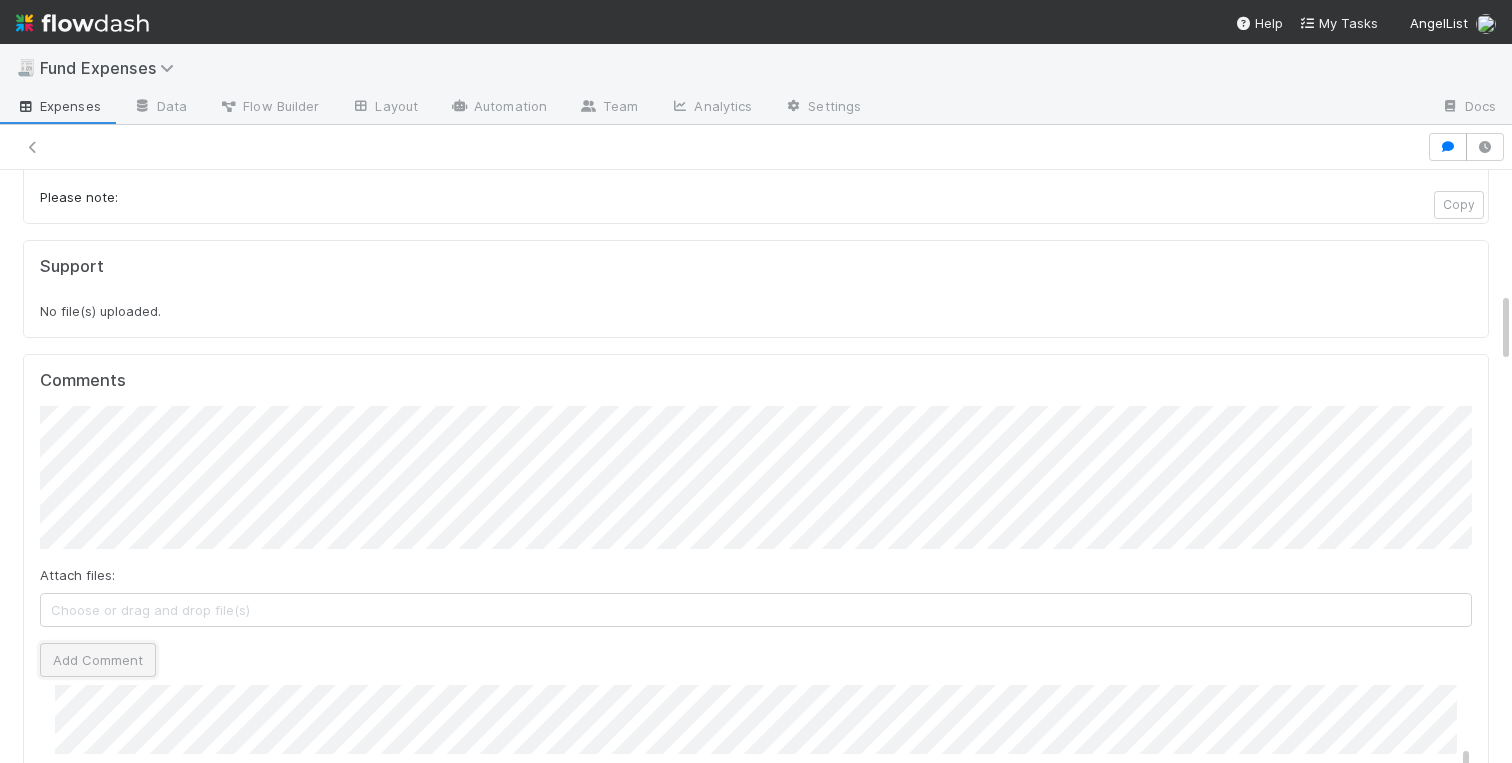 click on "Add Comment" at bounding box center [98, 660] 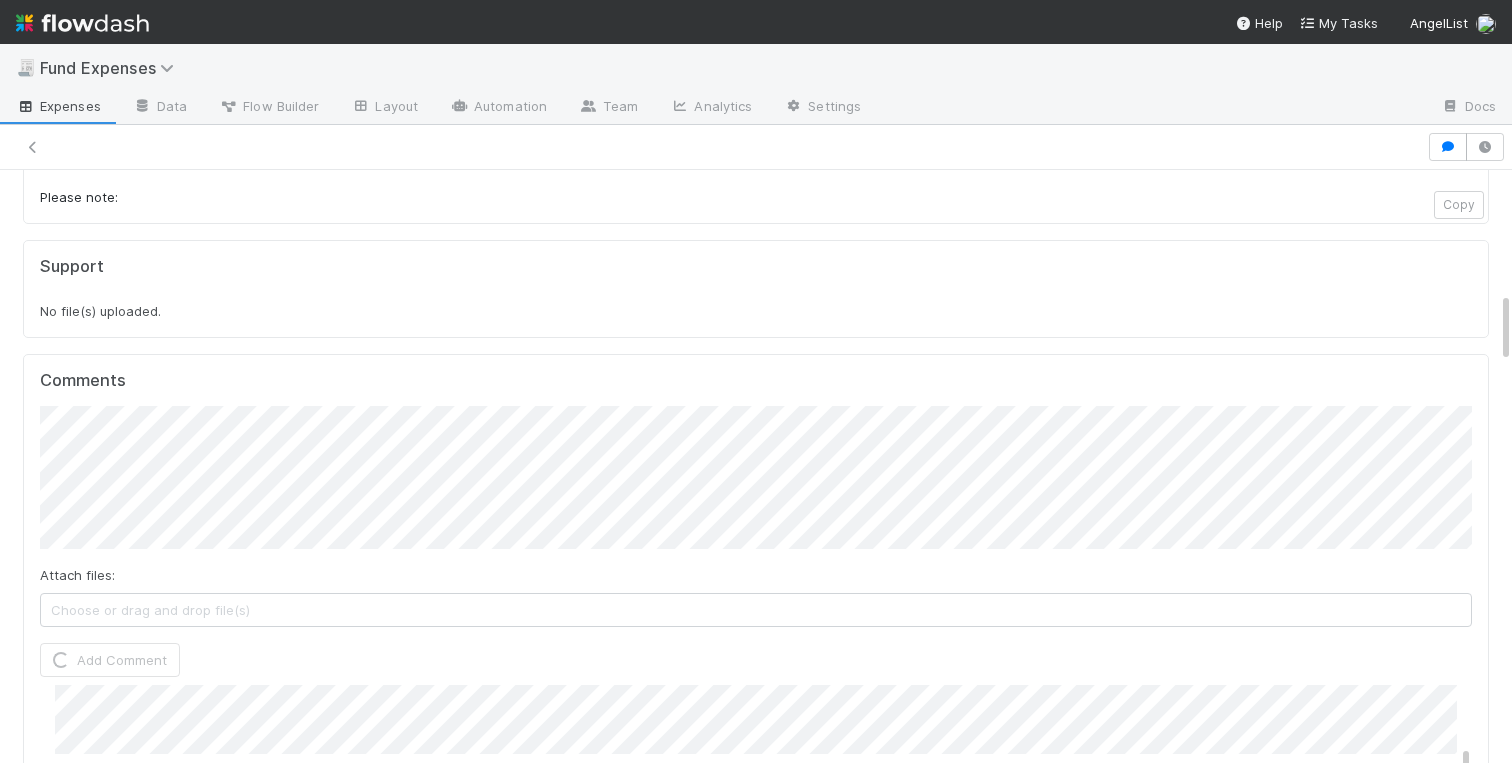 scroll, scrollTop: 270, scrollLeft: 0, axis: vertical 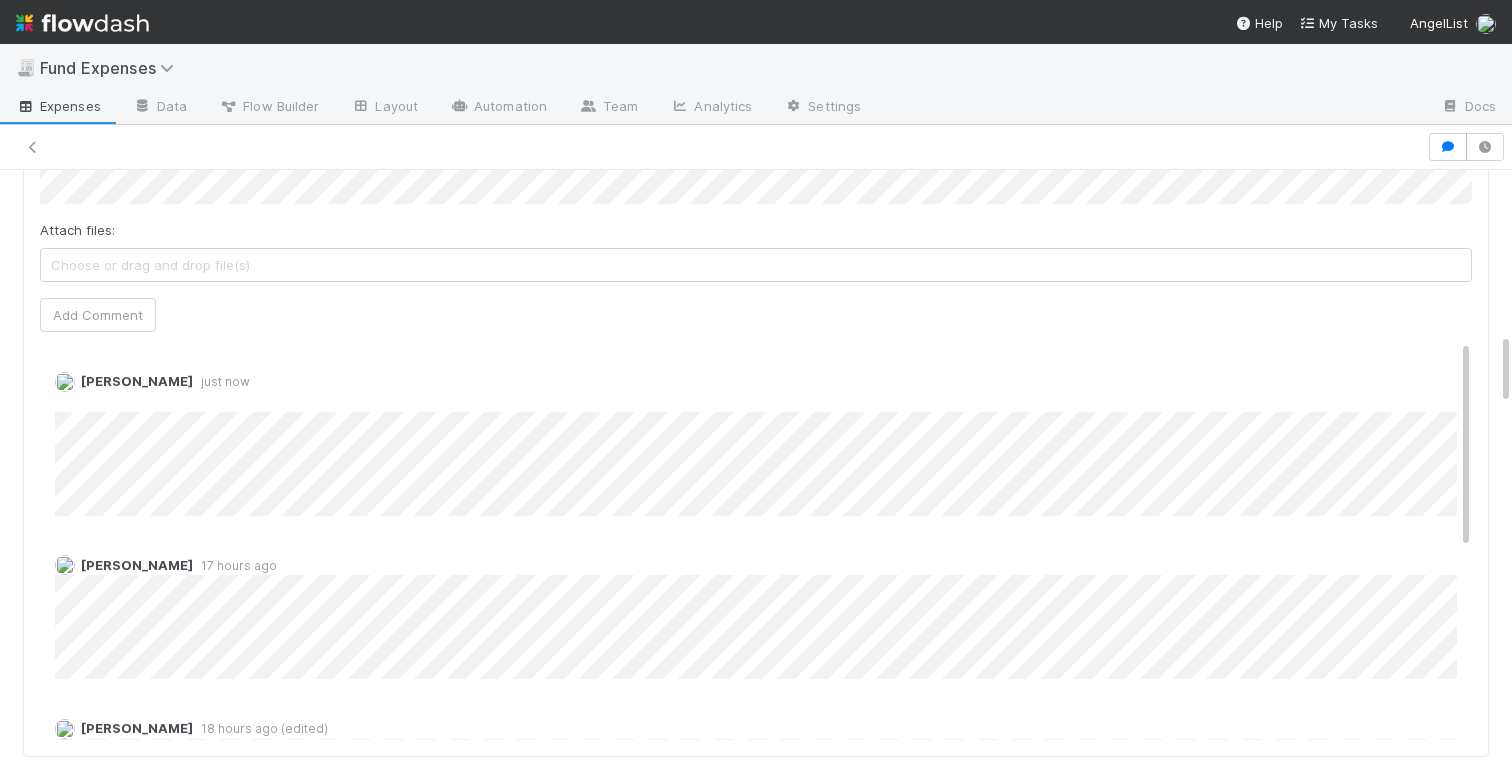 click on "Warehoused Investment   Comptroller Sanity Check    Create a new  task Link an existing  task outgoing wires   For Banking Review Please note: Copy Support No file(s) uploaded. Comments Attach files: Choose or drag and drop file(s) Add Comment Charlotte Mas just now   Edit Delete Linda Ortiz 17 hours ago   Linda Ortiz 18 hours ago    (edited) Gabe Wieder  21 hours ago   Linked Workflow Tasks You do not have access to the   Belltower Administrative Fee Contributions   workflow. Formation Request   Create a new  Formation Request Link an existing  Formation Request Paper Mail Invoice   Create a new  task Link an existing  task Details Edit Front Conversation URL  Request Type  Additional Context  Reporter  Front ID  Urgency Level  Fund Name  FC or Admin Dashboard URL  Comptroller URL  Comptroller URL (QP)  Partial Payment  Payment Amount   Currency (if Foreign Currency)  Expense Category  Reimbursement?  Recipient  On-Platform Recipient  Accrual Date  Vendor (Payee)  Vendor Wire Instructions  3PC Invoice  ACH" at bounding box center [756, 1418] 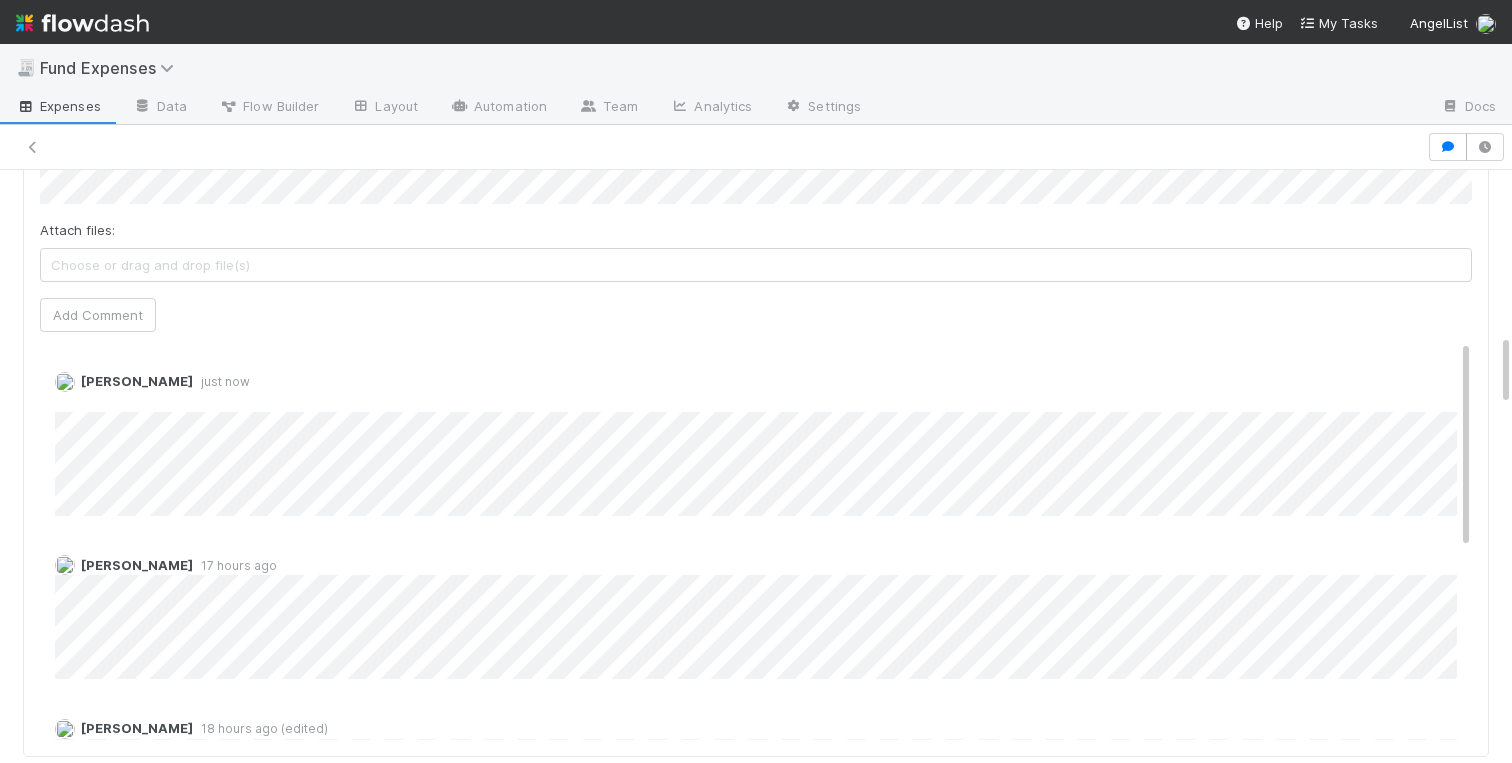 scroll, scrollTop: 1438, scrollLeft: 0, axis: vertical 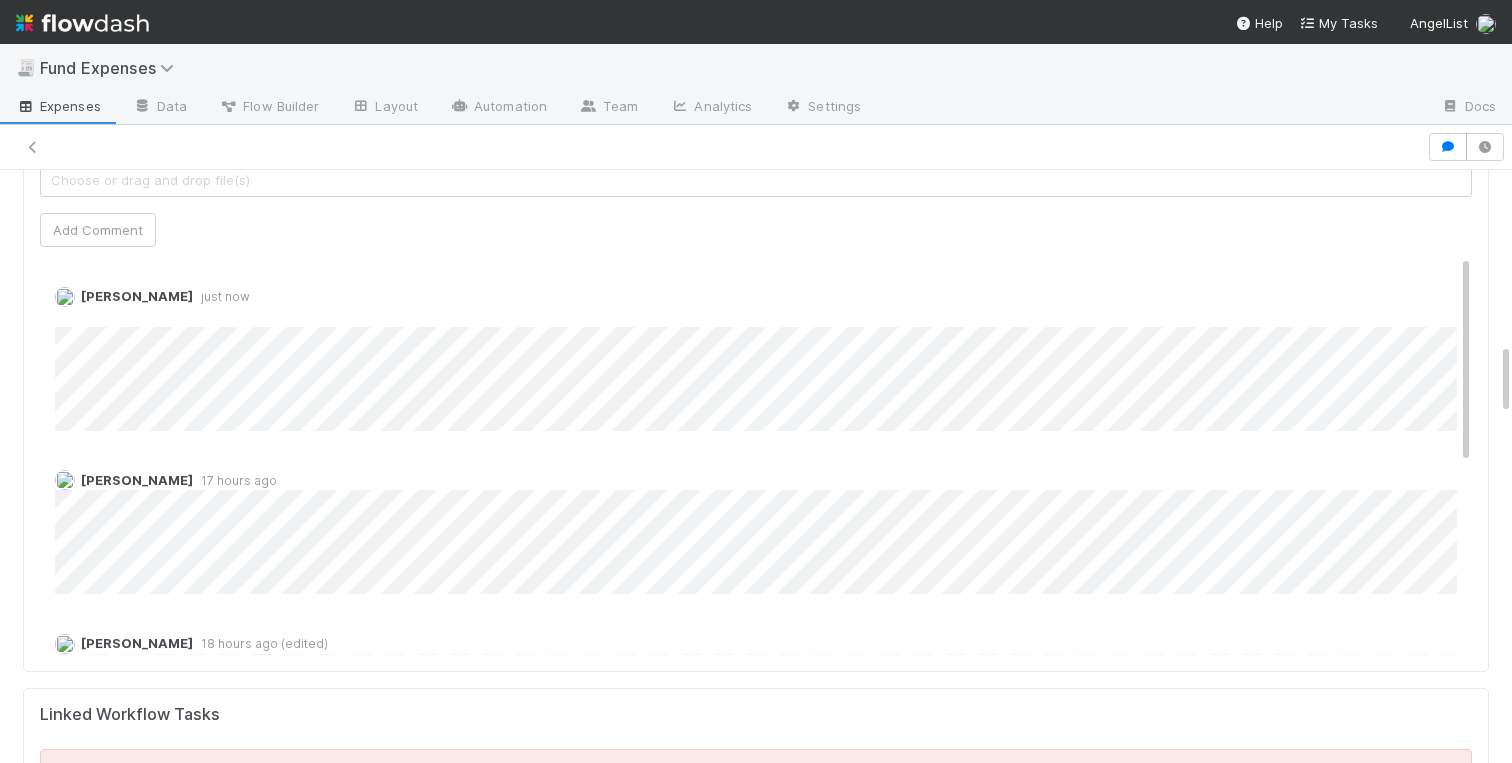 click on "Warehoused Investment   Comptroller Sanity Check    Create a new  task Link an existing  task outgoing wires   For Banking Review Please note: Copy Support No file(s) uploaded. Comments Attach files: Choose or drag and drop file(s) Add Comment Charlotte Mas just now   Edit Delete Linda Ortiz 17 hours ago   Linda Ortiz 18 hours ago    (edited) Gabe Wieder  21 hours ago   Linked Workflow Tasks You do not have access to the   Belltower Administrative Fee Contributions   workflow. Formation Request   Create a new  Formation Request Link an existing  Formation Request Paper Mail Invoice   Create a new  task Link an existing  task Details Edit Front Conversation URL  Request Type  Additional Context  Reporter  Front ID  Urgency Level  Fund Name  FC or Admin Dashboard URL  Comptroller URL  Comptroller URL (QP)  Partial Payment  Payment Amount   Currency (if Foreign Currency)  Expense Category  Reimbursement?  Recipient  On-Platform Recipient  Accrual Date  Vendor (Payee)  Vendor Wire Instructions  3PC Invoice  ACH" at bounding box center [756, 1333] 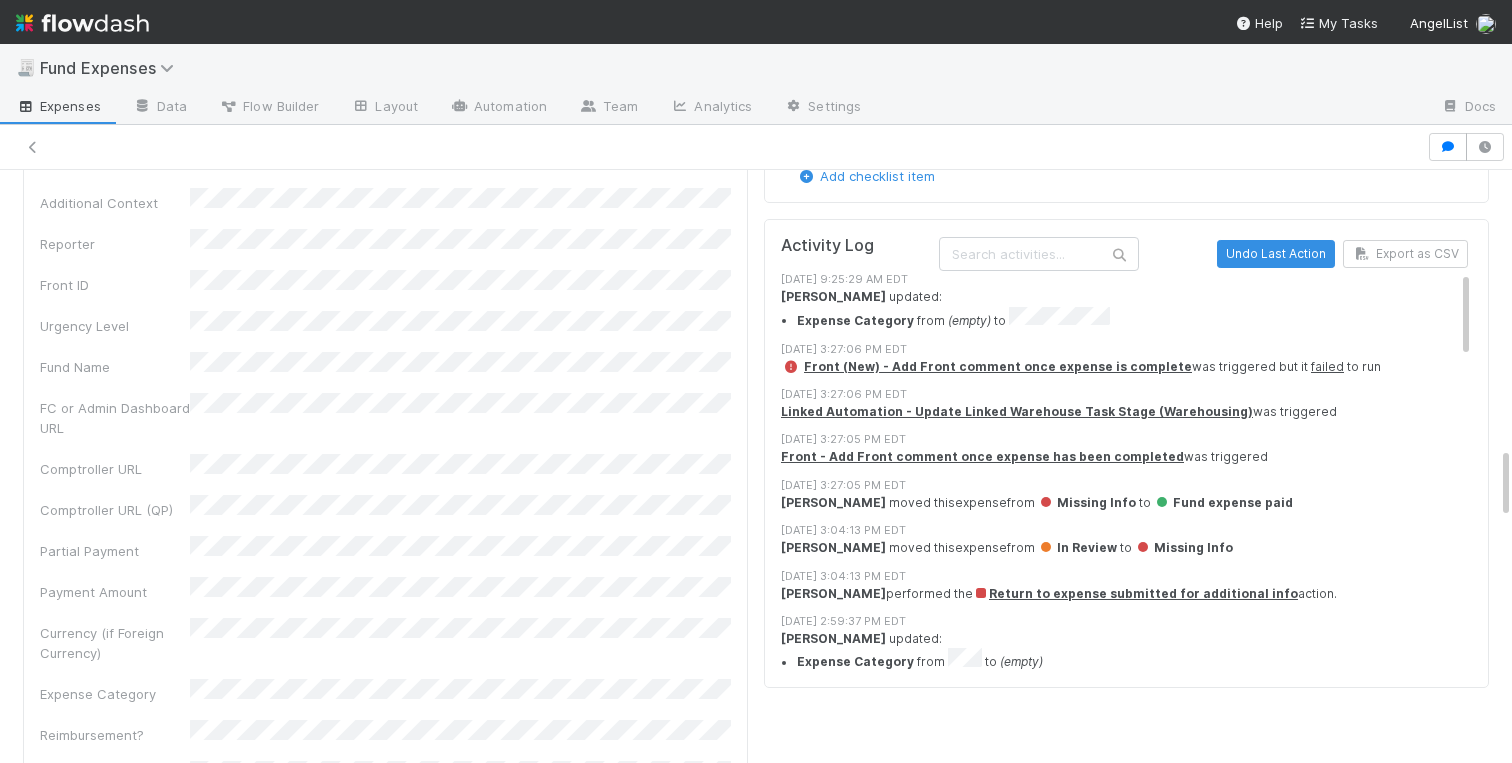 scroll, scrollTop: 2619, scrollLeft: 0, axis: vertical 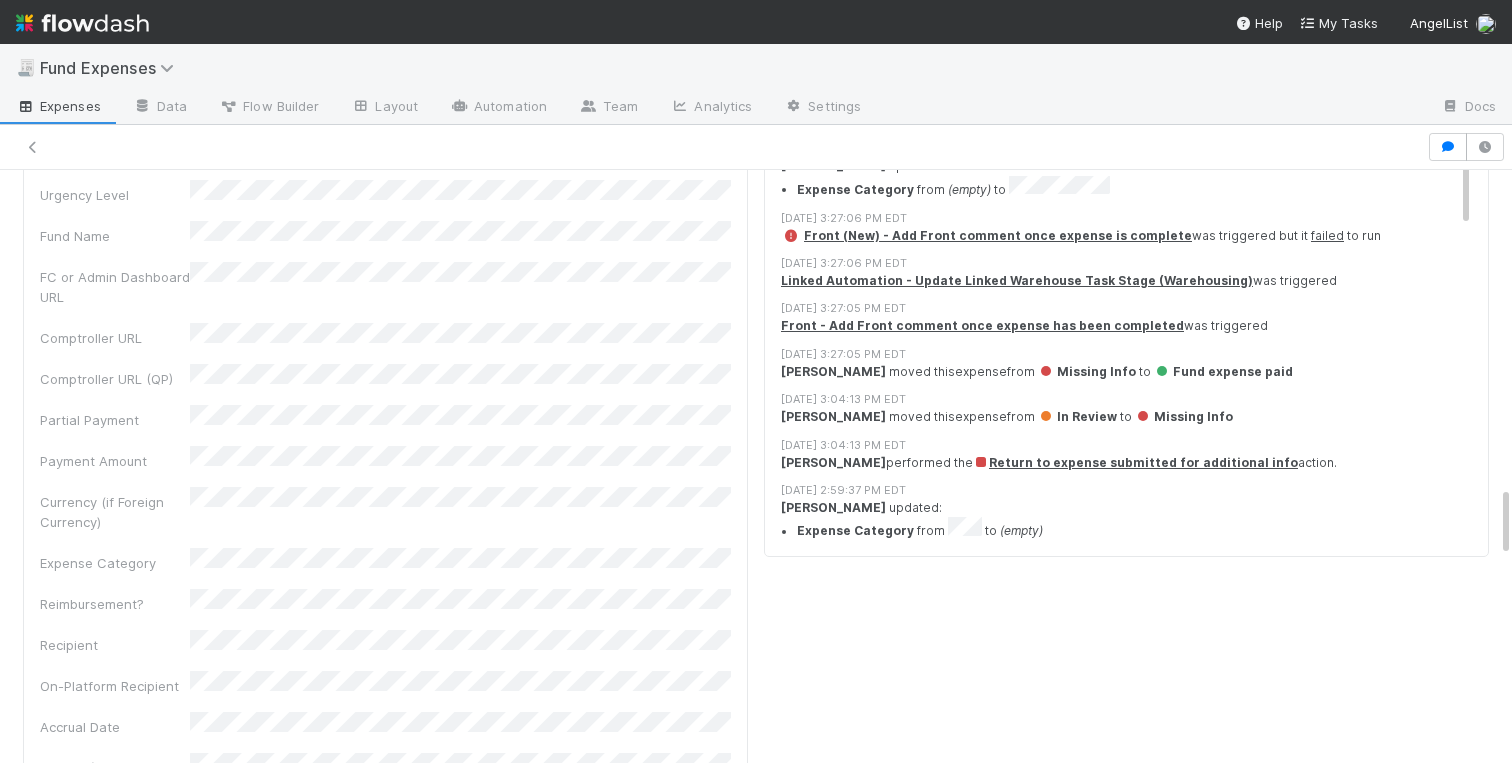 click on "Front Conversation URL  Request Type  Additional Context  Reporter  Front ID  Urgency Level  Fund Name  FC or Admin Dashboard URL  Comptroller URL  Comptroller URL (QP)  Partial Payment  Payment Amount   Currency (if Foreign Currency)  Expense Category  Reimbursement?  Recipient  On-Platform Recipient  Accrual Date  Vendor (Payee)  Vendor Wire Instructions  3PC Invoice  Invoice   Invoice Attachment  Vendor Tax Information  Fund Documents  Outgoing Wire ID - Primary   Outgoing Wire ID - Secondary (QP)   _3pc?  ACH  Funding Account  Wire  Incoming Wire ID (3PC)  MP Fees Paid via TPC  Created On Legal Launchpad Ticket  OC Ticket  Notes for Banking  Non-standard review   Expense Definition & Special Rules  Treasury Transfer Request  test field  Sanity Check Notes  Special Rules / Context  IOS Owner Slack ID   Altius Support  Create Invoice" at bounding box center (385, 1020) 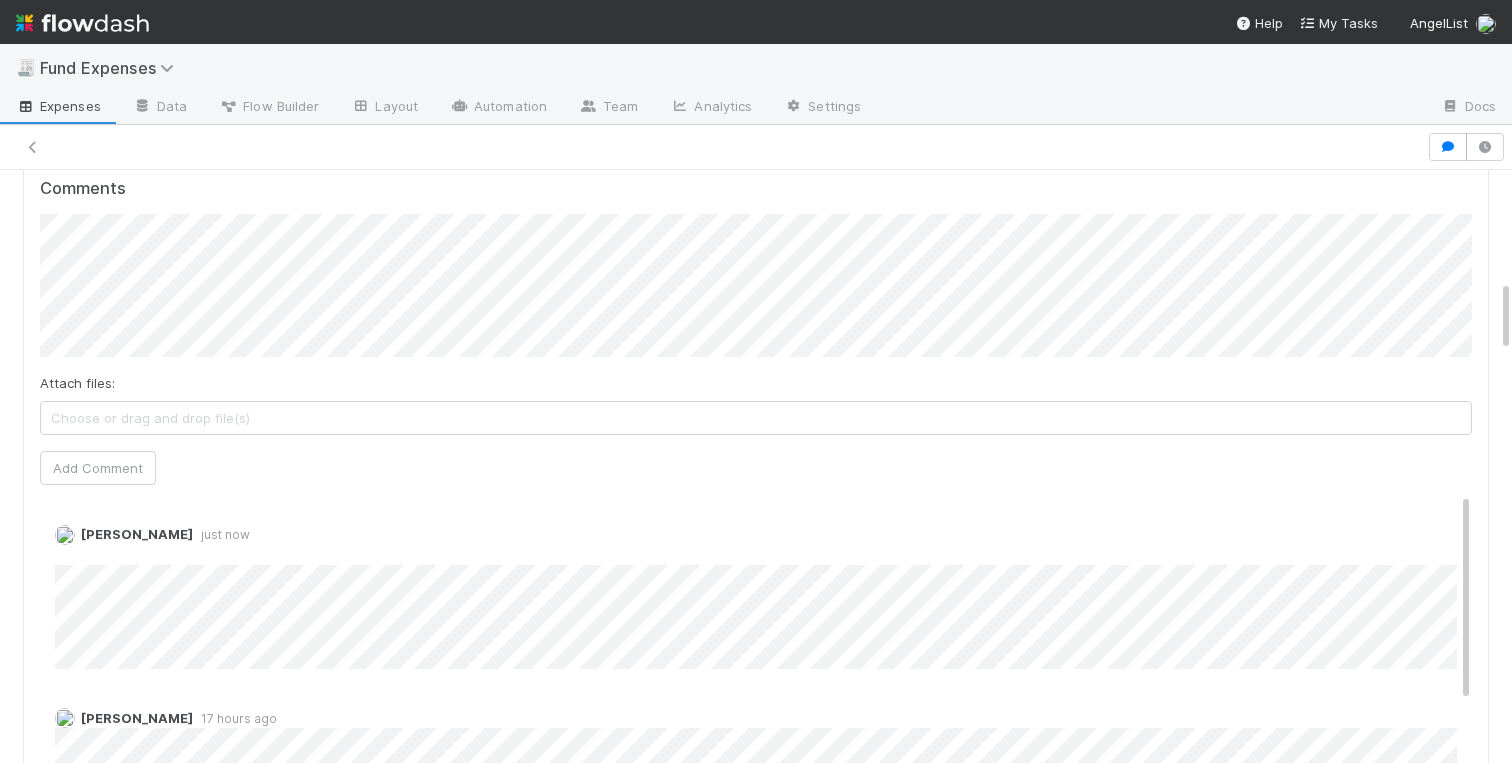 scroll, scrollTop: 0, scrollLeft: 0, axis: both 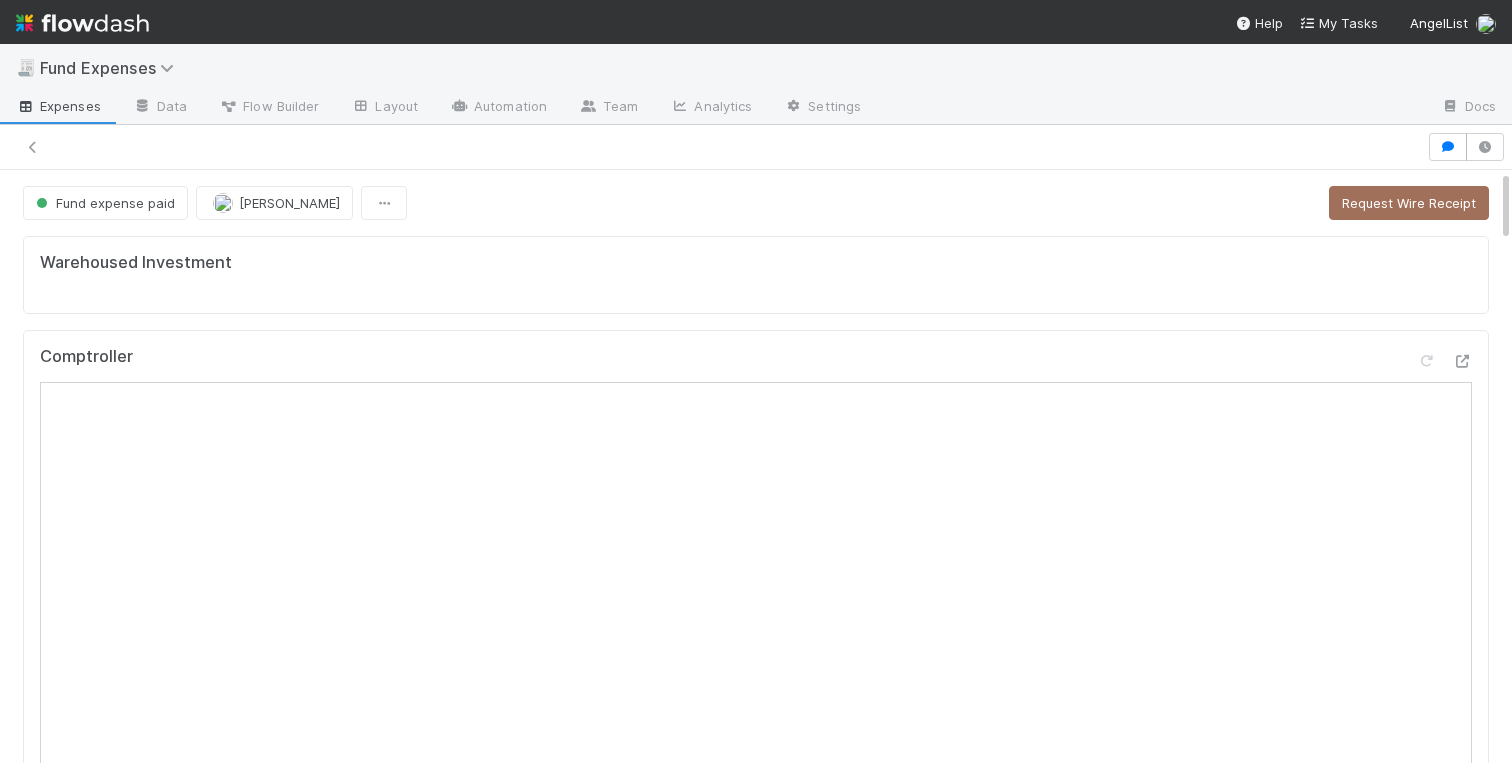 click on "Warehoused Investment   Comptroller Sanity Check    Create a new  task Link an existing  task outgoing wires   For Banking Review Please note: Copy Support No file(s) uploaded. Comments Attach files: Choose or drag and drop file(s) Add Comment Charlotte Mas just now   Edit Delete Linda Ortiz 17 hours ago   Linda Ortiz 18 hours ago    (edited) Gabe Wieder  21 hours ago   Linked Workflow Tasks You do not have access to the   Belltower Administrative Fee Contributions   workflow. Formation Request   Create a new  Formation Request Link an existing  Formation Request Paper Mail Invoice   Create a new  task Link an existing  task" at bounding box center [756, 1376] 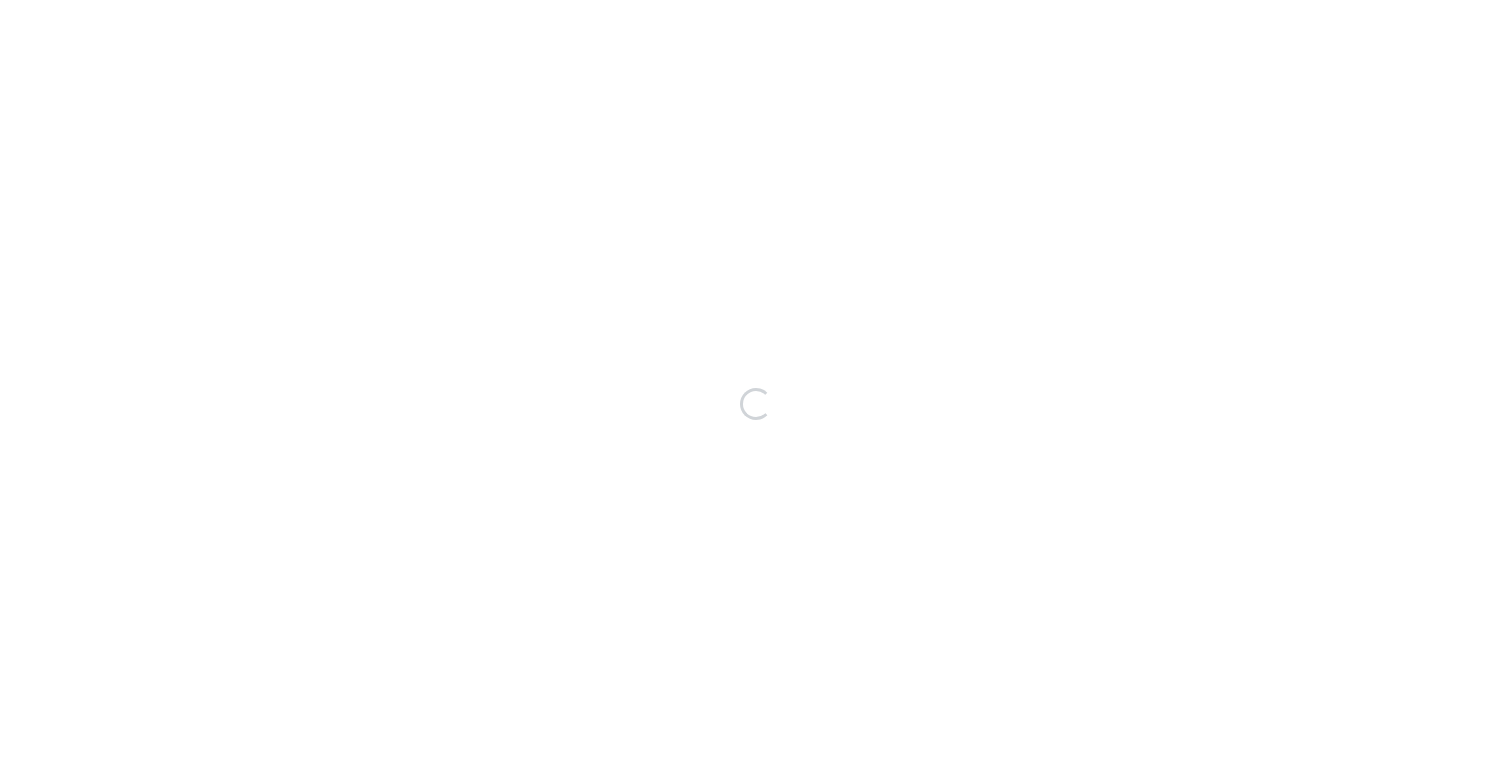scroll, scrollTop: 0, scrollLeft: 0, axis: both 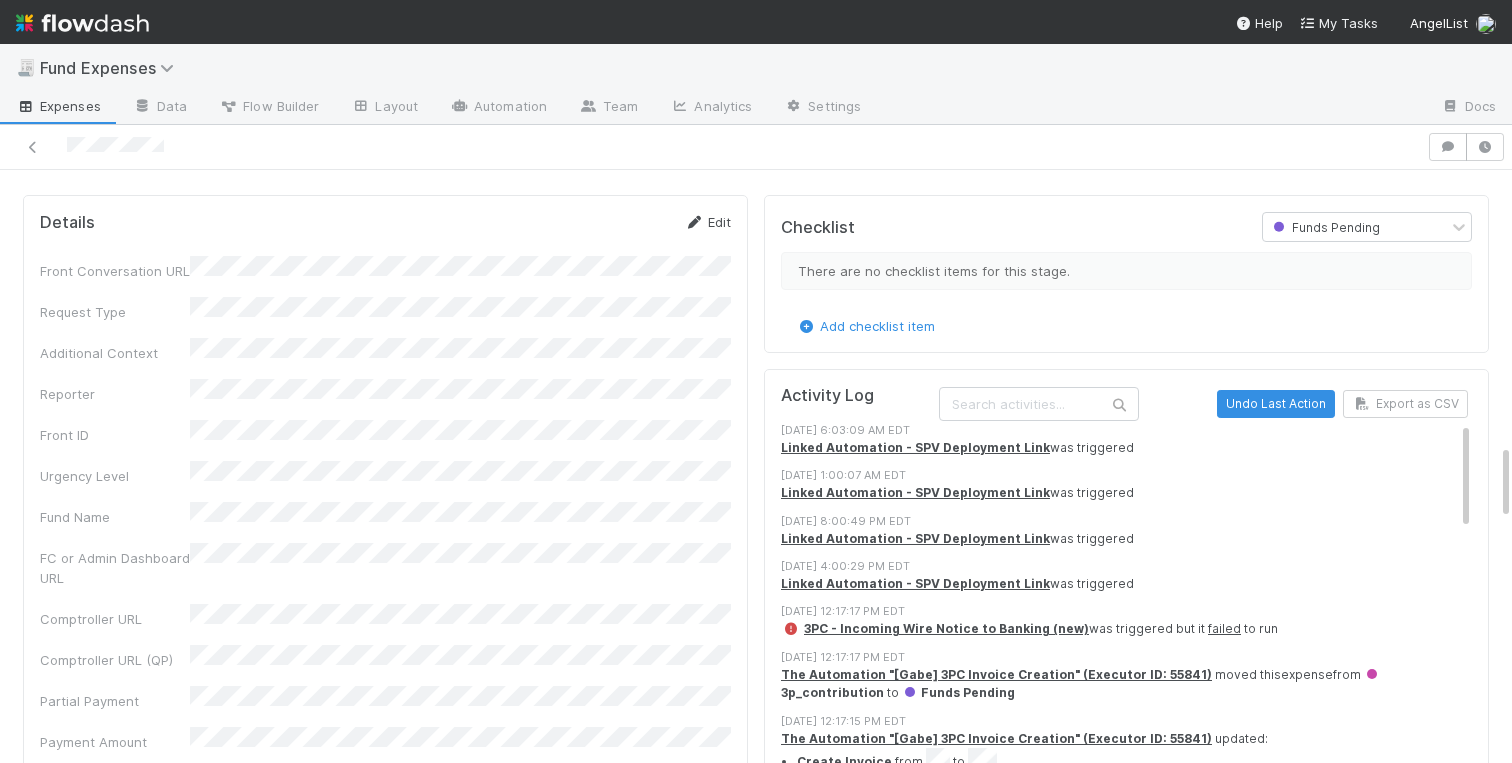 click on "Edit" at bounding box center (707, 222) 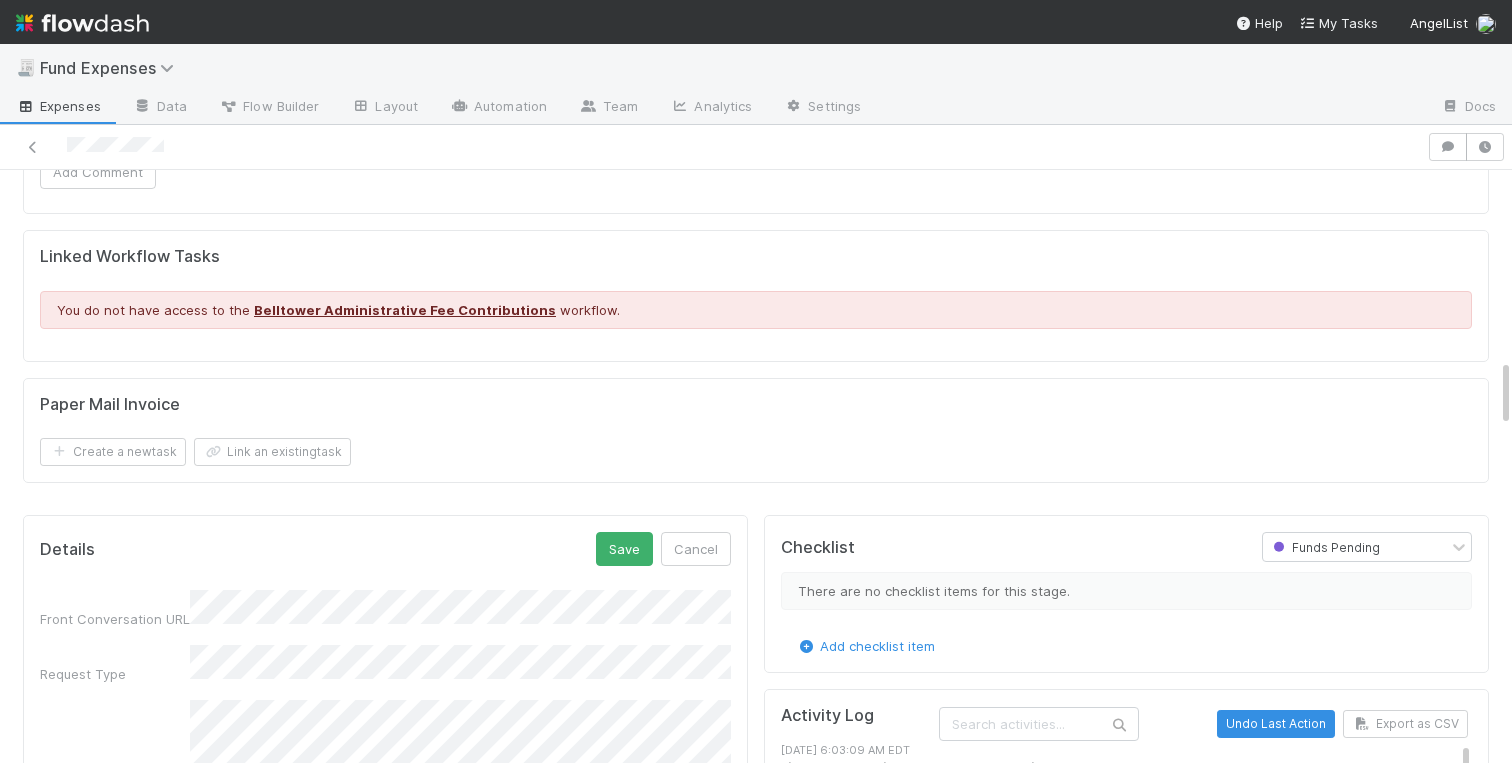scroll, scrollTop: 1952, scrollLeft: 0, axis: vertical 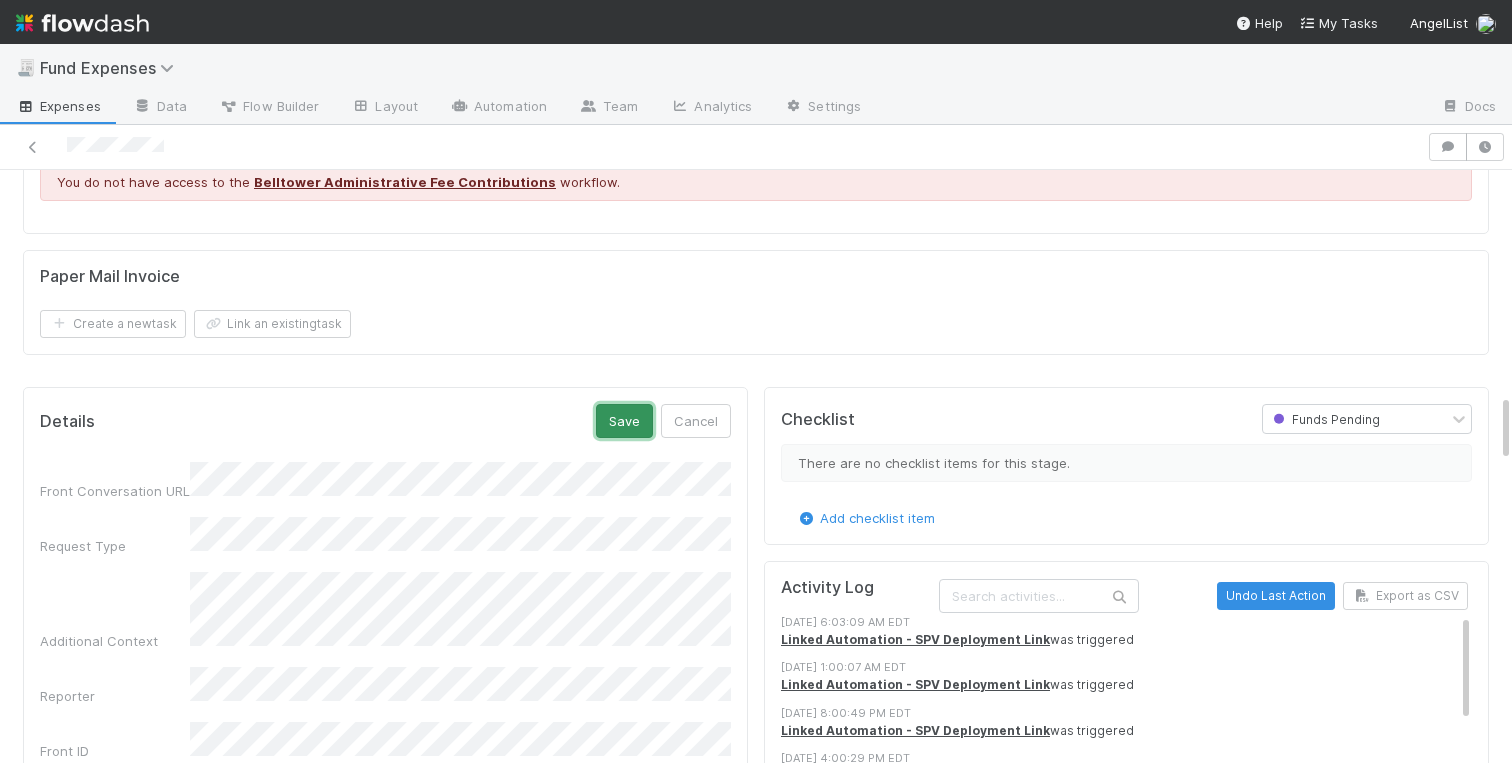 click on "Save" at bounding box center (624, 421) 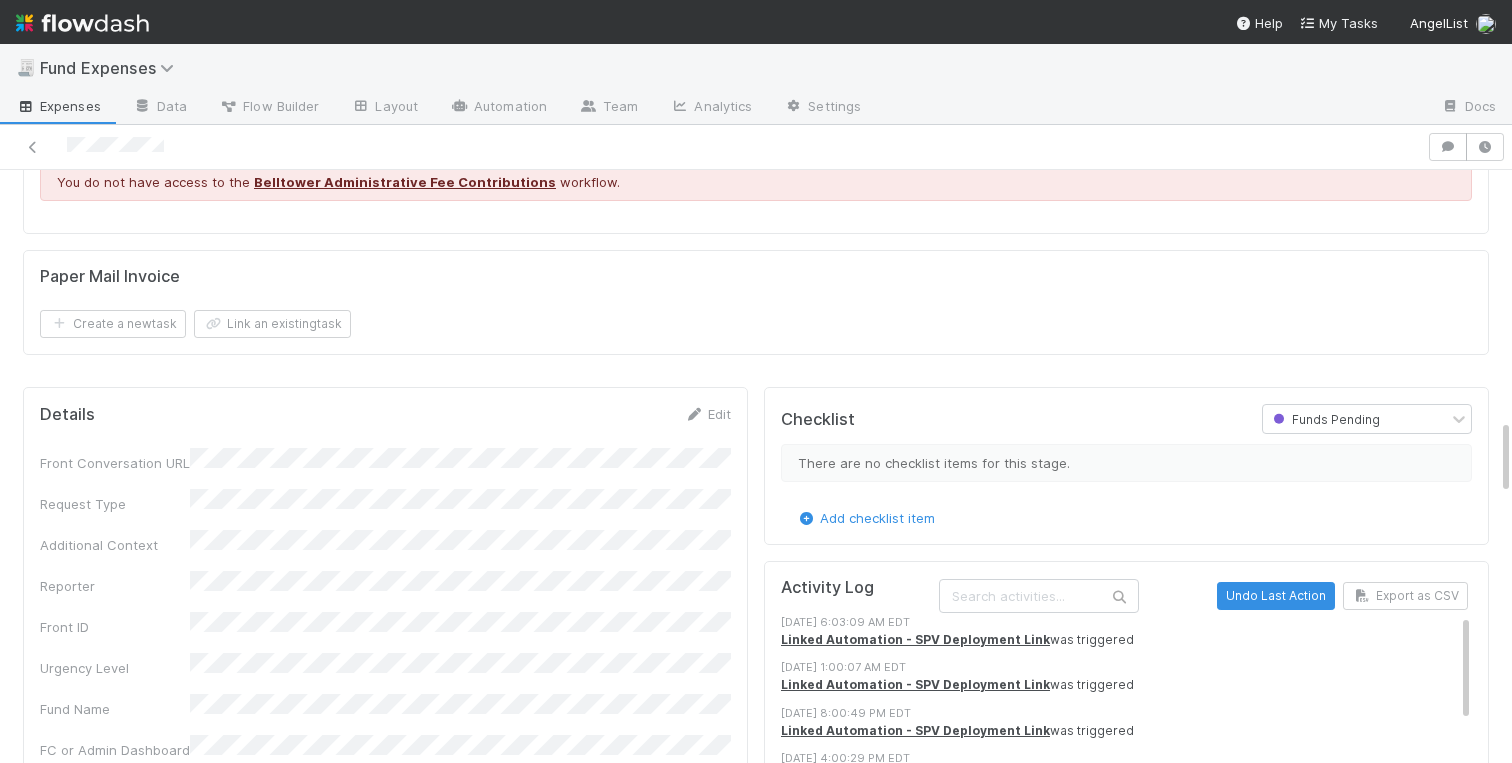 click on "Details Edit Front Conversation URL  Request Type  Additional Context  Reporter  Front ID  Urgency Level  Fund Name  FC or Admin Dashboard URL  Comptroller URL  Comptroller URL (QP)  Partial Payment  Payment Amount   Currency (if Foreign Currency)  Expense Category  Reimbursement?  Recipient  On-Platform Recipient  Accrual Date  Vendor (Payee)  Vendor Wire Instructions  3PC Invoice  Invoice   Invoice Attachment  Vendor Tax Information  Fund Documents  Outgoing Wire ID - Primary   Outgoing Wire ID - Secondary (QP)   _3pc?  ACH  Funding Account  Wire  Incoming Wire ID (3PC)  MP Fees Paid via TPC  Created On Legal Launchpad Ticket  OC Ticket  Notes for Banking  Non-standard review   Expense Definition & Special Rules  Treasury Transfer Request  test field  Sanity Check Notes  Special Rules / Context  IOS Owner Slack ID   Altius Support  Create Invoice  Treasury" at bounding box center (385, 1734) 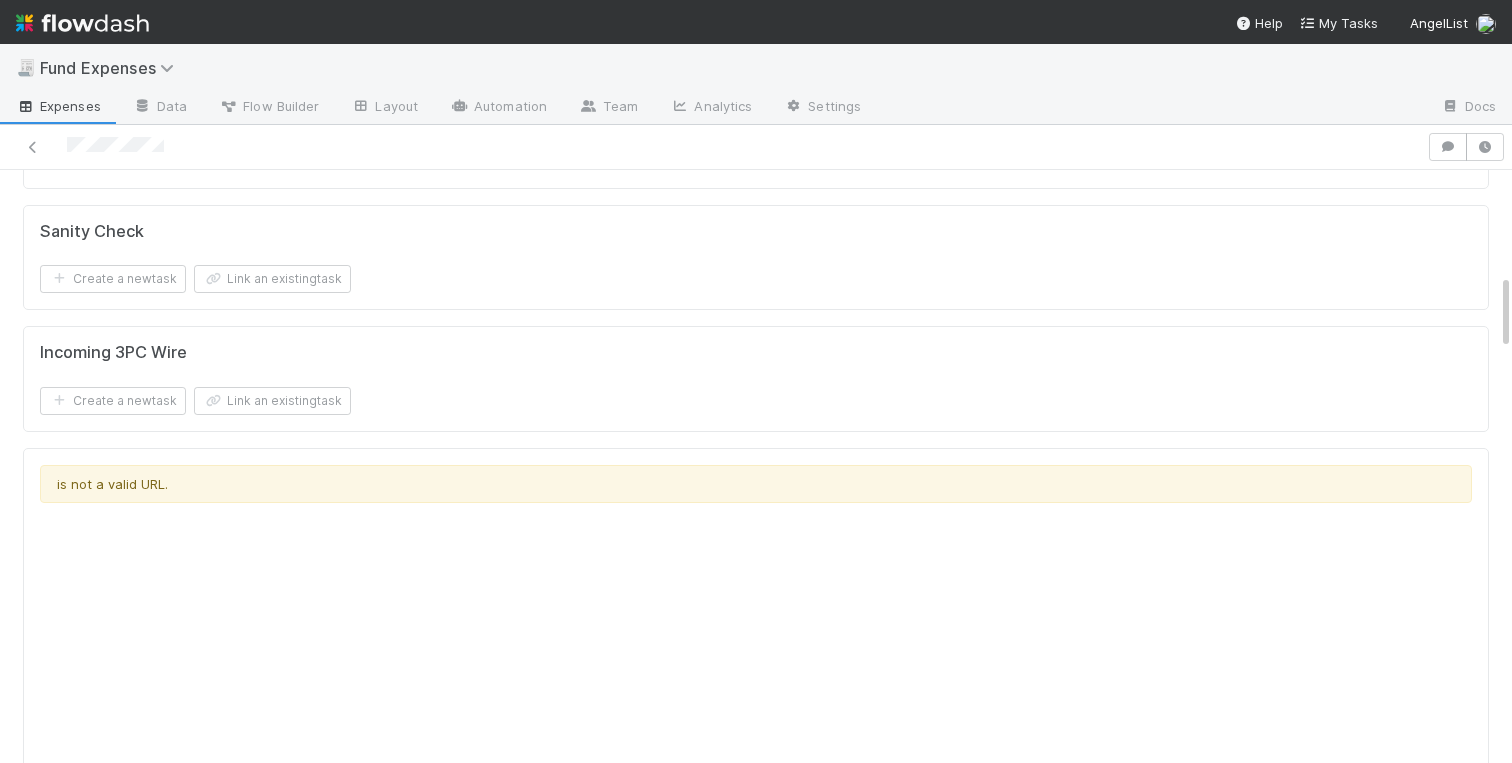 scroll, scrollTop: 0, scrollLeft: 0, axis: both 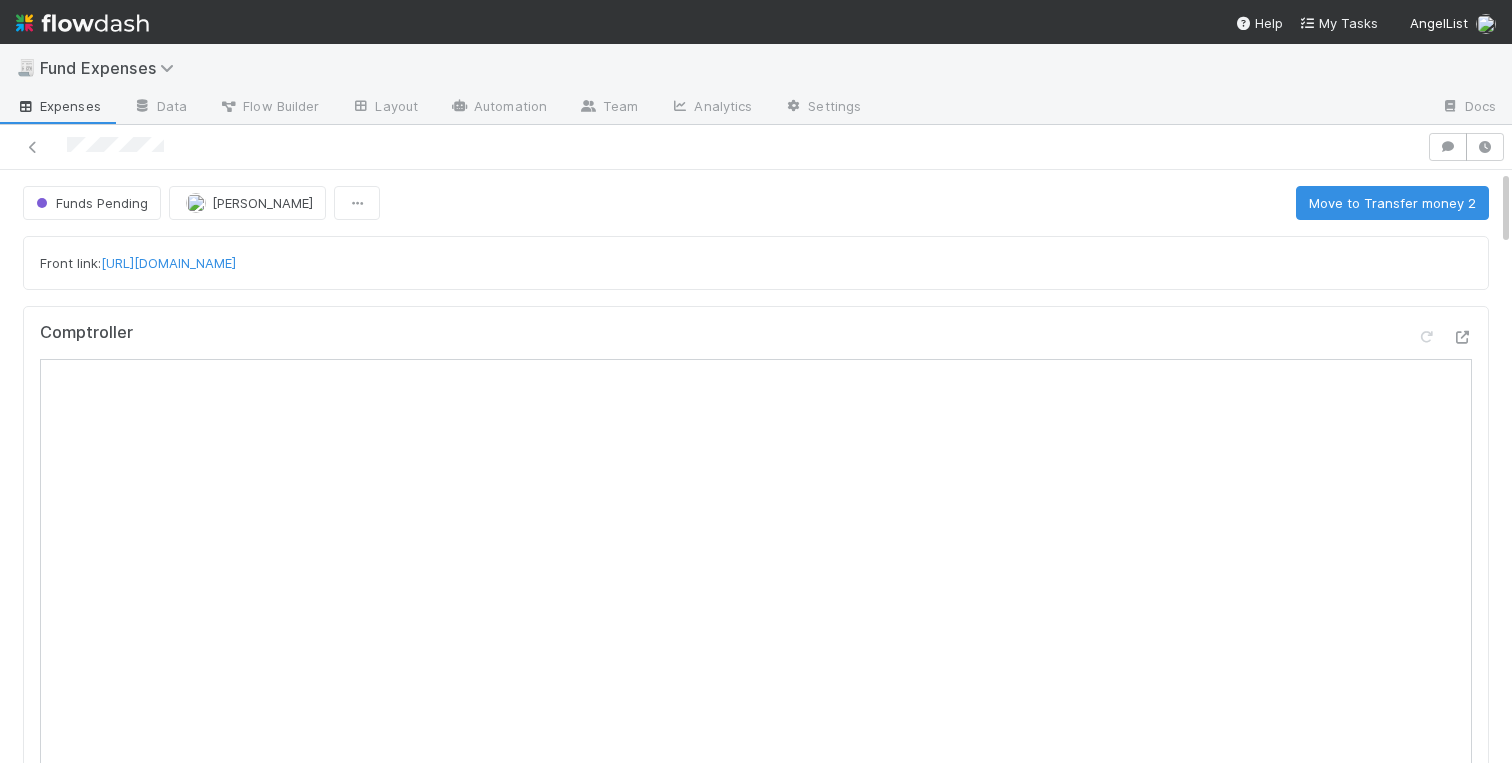 click on "Front link:  https://app.frontapp.com/open/cnv_q171f7r Comptroller Sanity Check    Create a new  task Link an existing  task Incoming 3PC Wire    Create a new  task Link an existing  task  is not a valid URL. Comments Attach files: Choose or drag and drop file(s) Add Comment Linked Workflow Tasks You do not have access to the   Belltower Administrative Fee Contributions   workflow. Paper Mail Invoice   Create a new  task Link an existing  task Details Edit Front Conversation URL  Request Type  Additional Context  Reporter  Front ID  Urgency Level  Fund Name  FC or Admin Dashboard URL  Comptroller URL  Comptroller URL (QP)  Partial Payment  Payment Amount   Currency (if Foreign Currency)  Expense Category  Reimbursement?  Recipient  On-Platform Recipient  Accrual Date  Vendor (Payee)  Vendor Wire Instructions  3PC Invoice  Invoice   Invoice Attachment  Vendor Tax Information  Fund Documents  Outgoing Wire ID - Primary   Outgoing Wire ID - Secondary (QP)   _3pc?  ACH  Funding Account  Wire  Created On Treasury" at bounding box center [756, 2635] 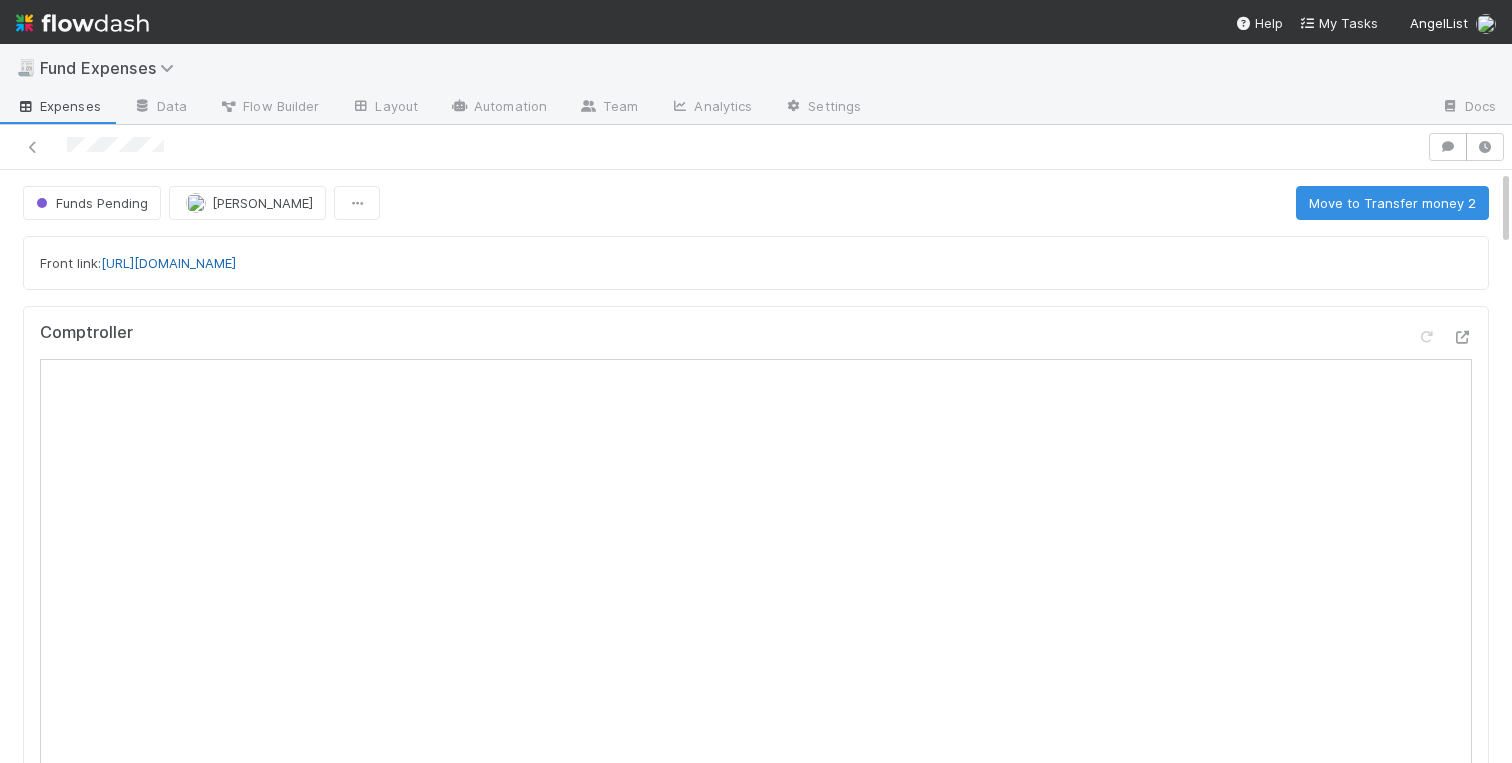 click on "[URL][DOMAIN_NAME]" at bounding box center (168, 263) 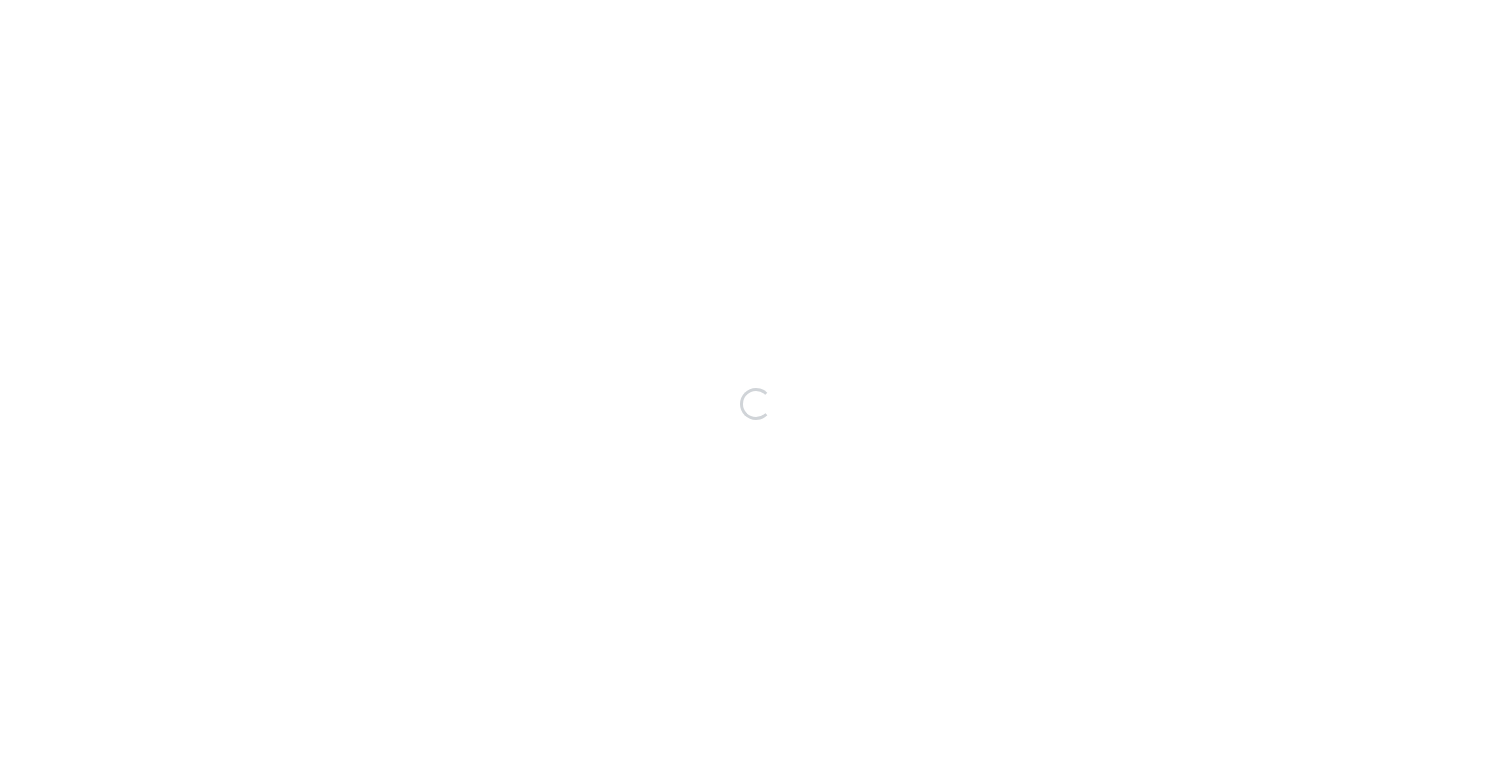 scroll, scrollTop: 0, scrollLeft: 0, axis: both 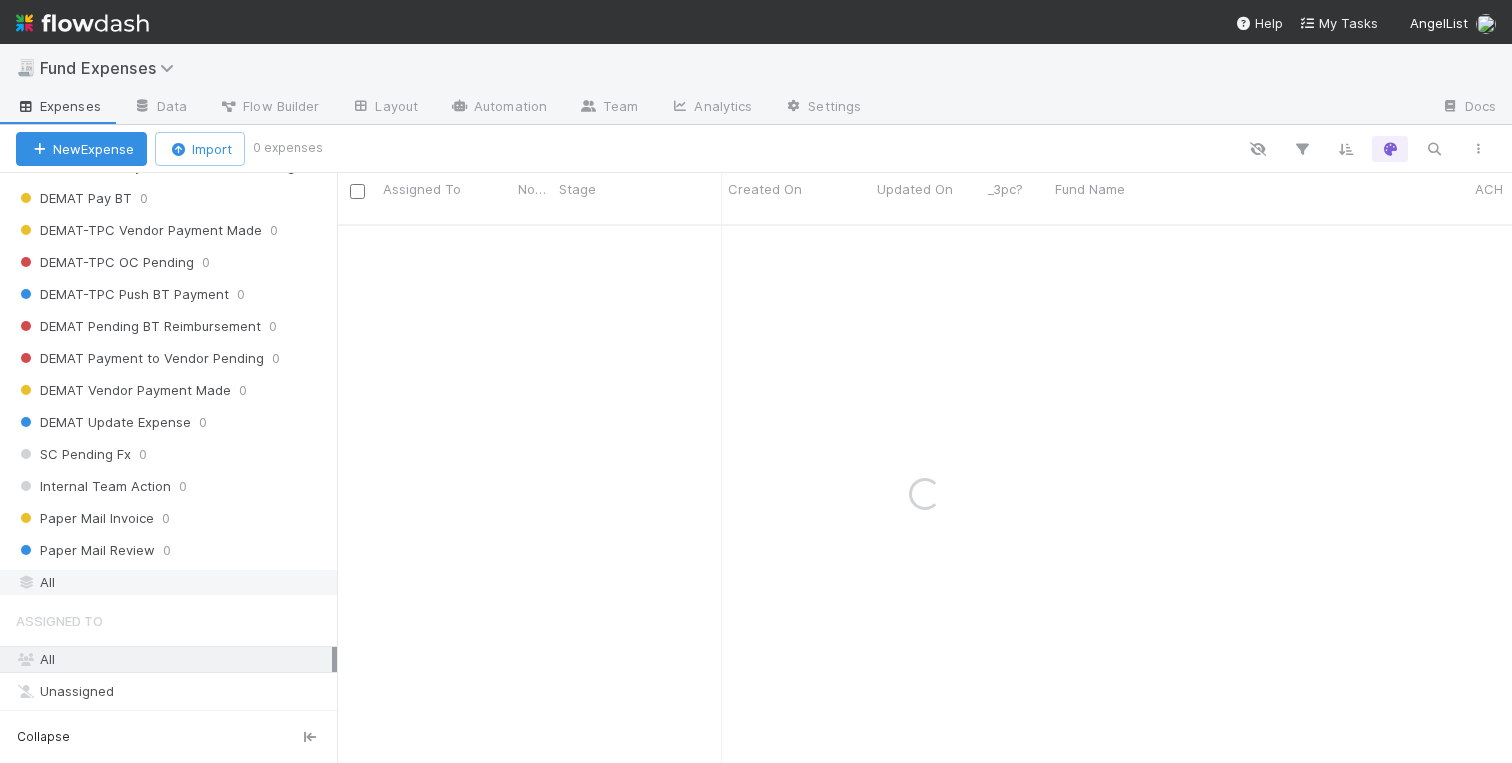 click on "All" at bounding box center (174, 582) 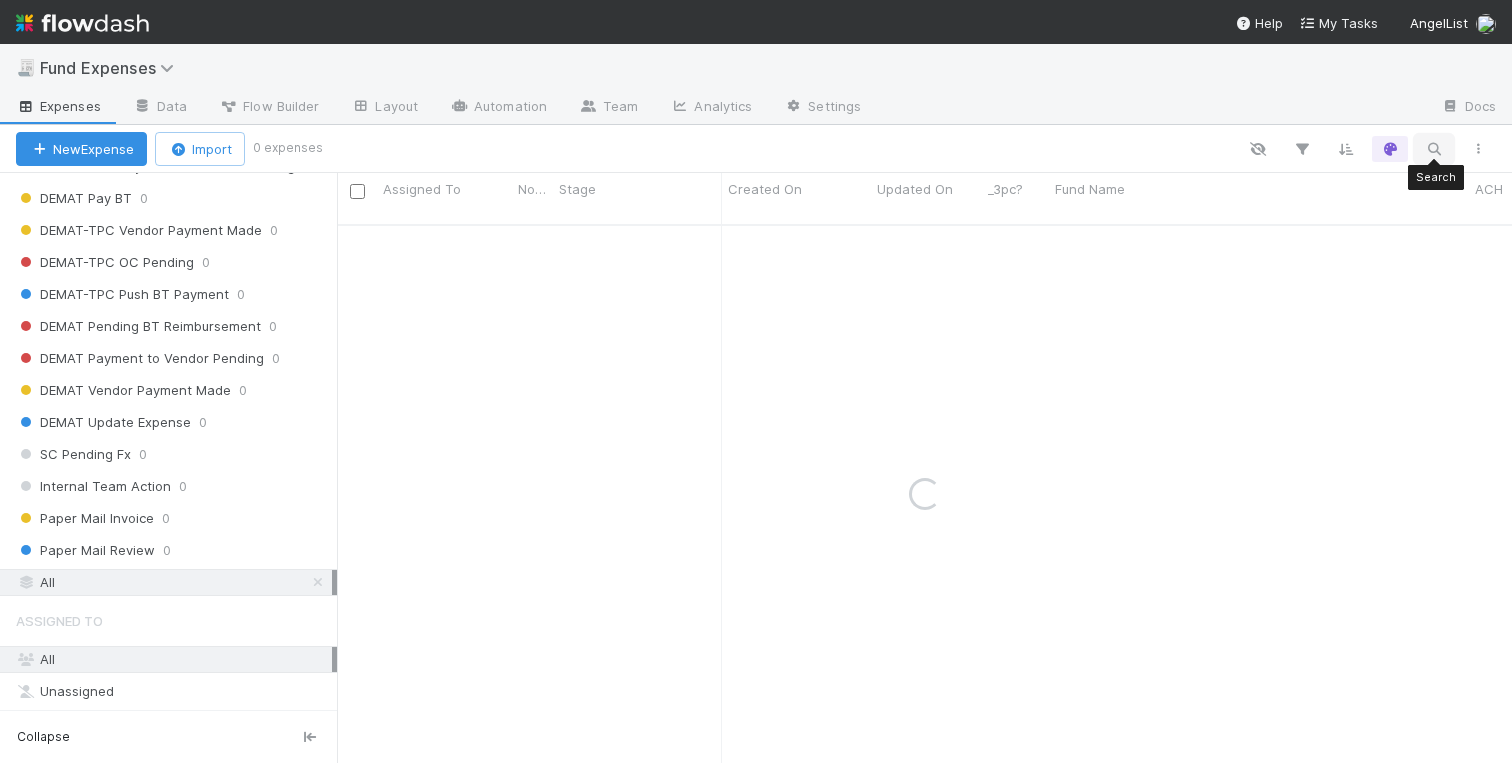 click at bounding box center [1434, 149] 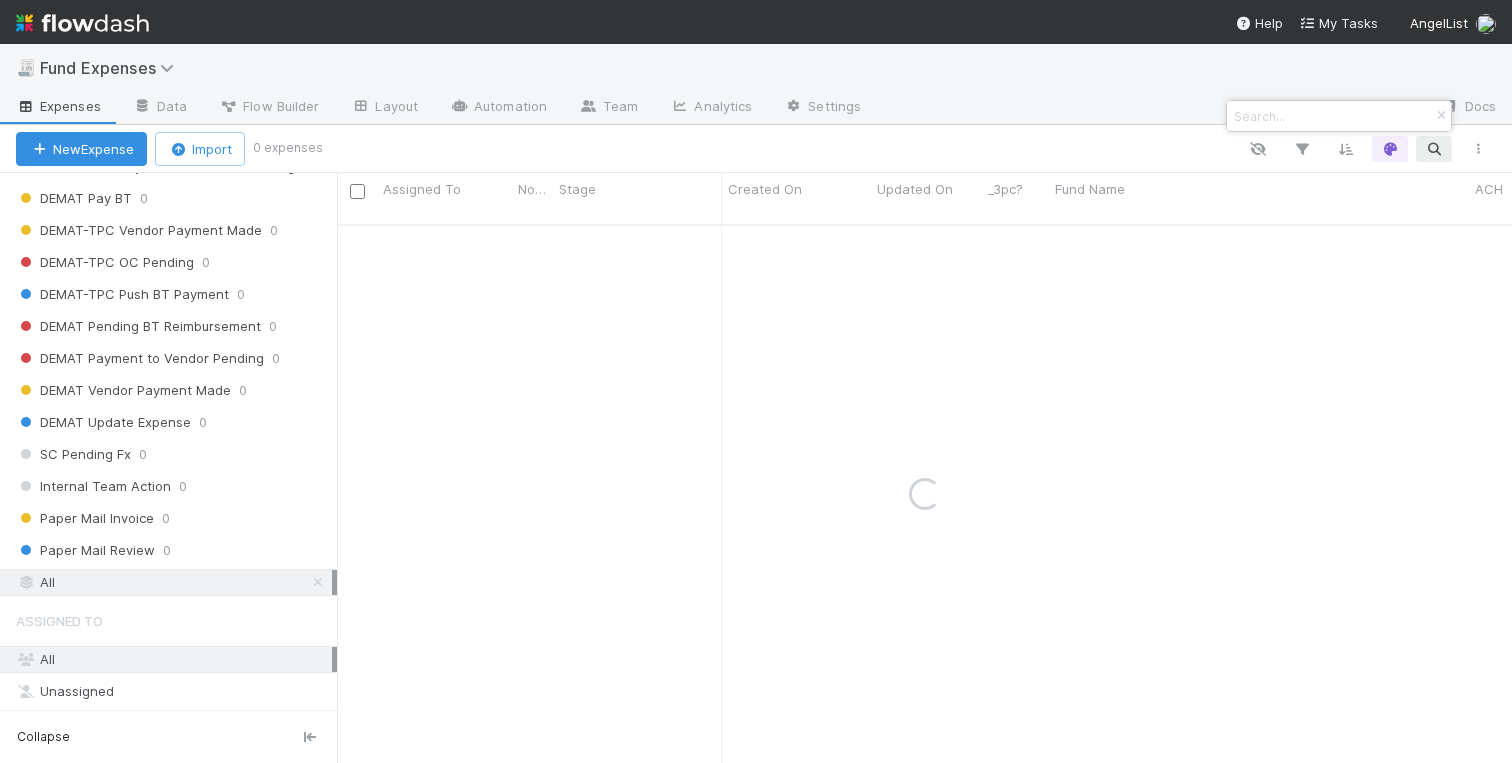 type on "56269" 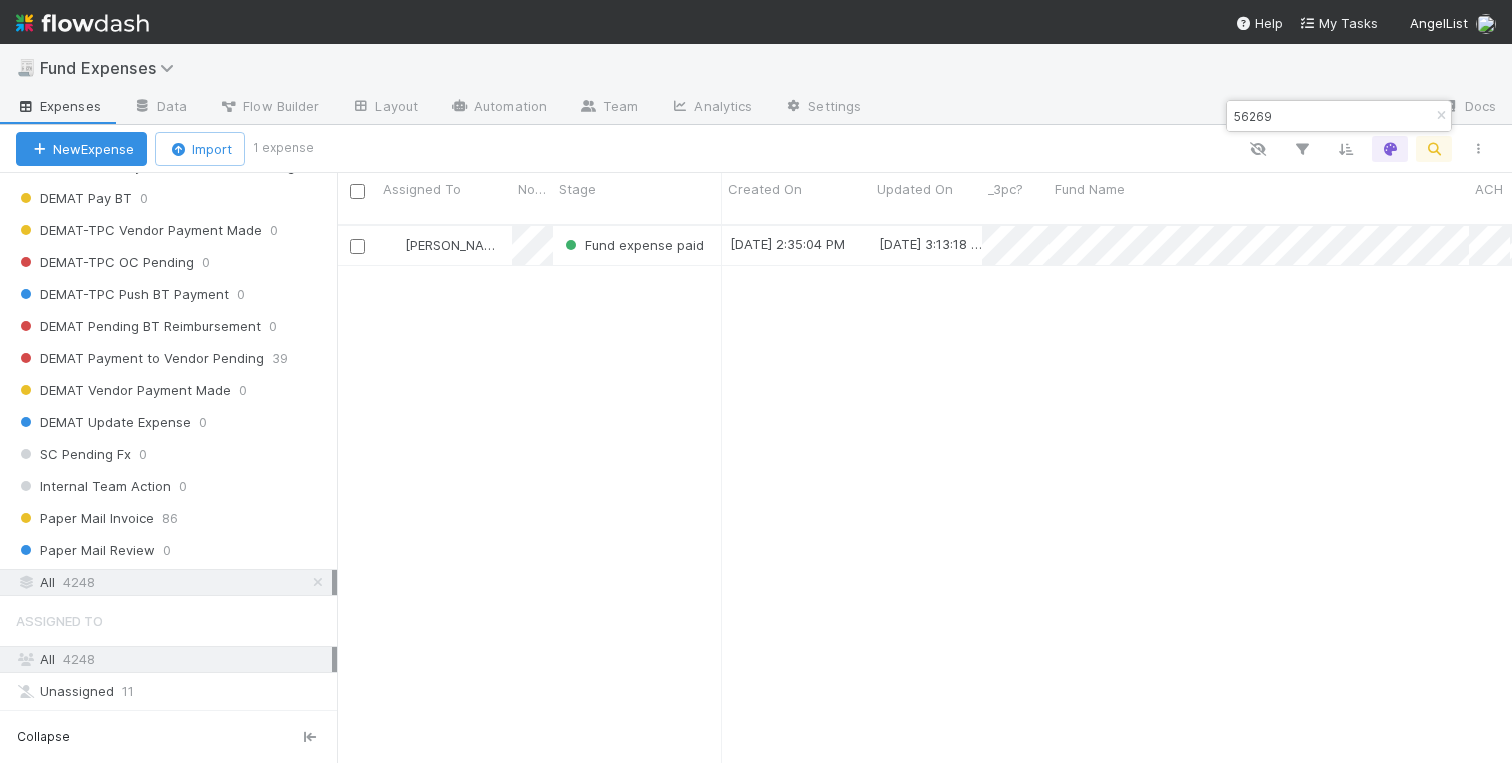 scroll, scrollTop: 0, scrollLeft: 1, axis: horizontal 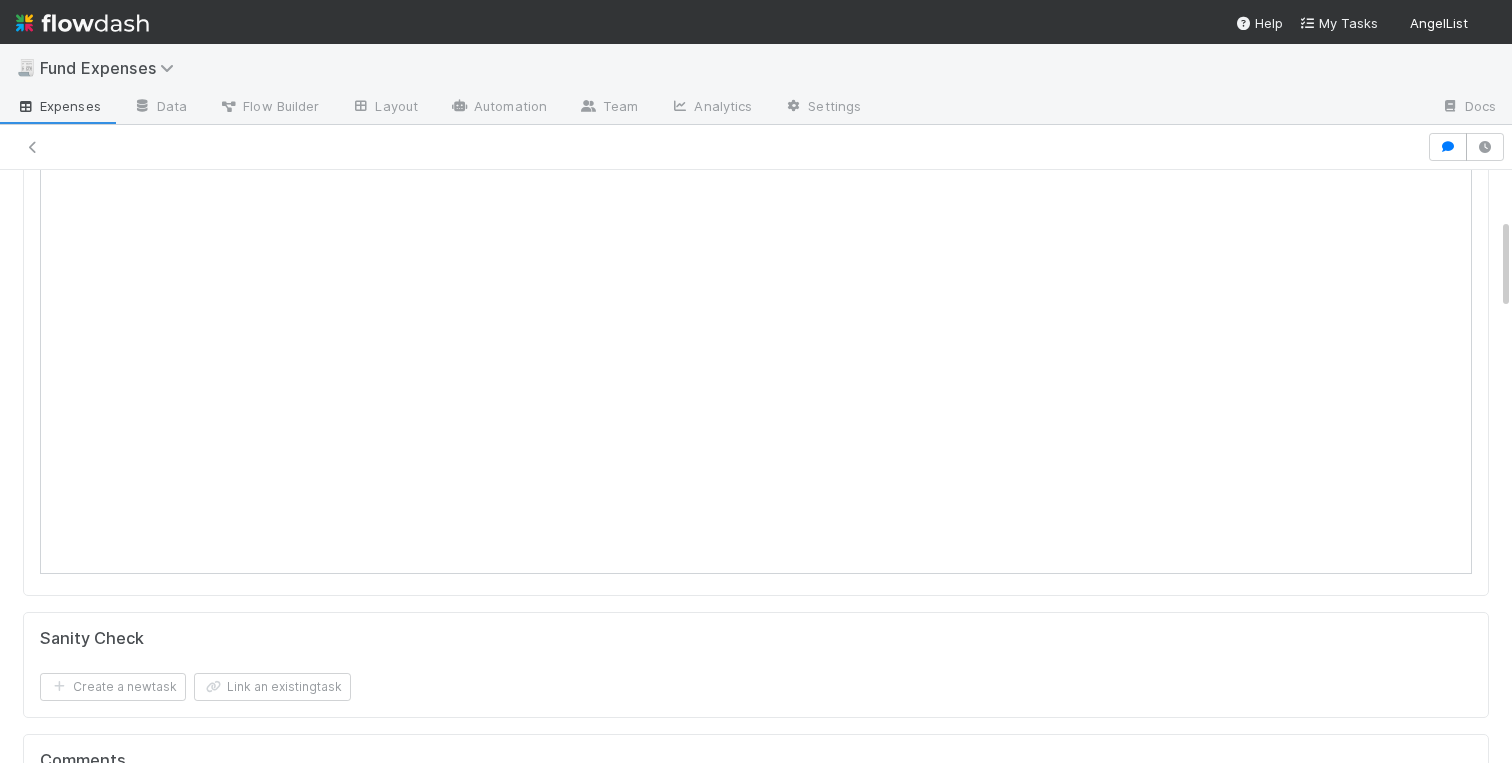 click on "Warehoused Investment   Comptroller Sanity Check    Create a new  task Link an existing  task Comments Attach files: Choose or drag and drop file(s) Add Comment [PERSON_NAME] 41 minutes ago   [PERSON_NAME] 12 hours ago   Linked Workflow Tasks You do not have access to the   Belltower Administrative Fee Contributions   workflow. Paper Mail Invoice   Create a new  task Link an existing  task Details Edit Front Conversation URL  Request Type  Additional Context  Reporter  Front ID  Urgency Level  Fund Name  FC or Admin Dashboard URL  Comptroller URL  Comptroller URL (QP)  Partial Payment  Payment Amount   Currency (if Foreign Currency)  Expense Category  Reimbursement?  Recipient  On-Platform Recipient  Accrual Date  Vendor (Payee)  Vendor Wire Instructions  3PC Invoice  Invoice   Invoice Attachment  Vendor Tax Information  Fund Documents  Outgoing Wire ID - Primary   Outgoing Wire ID - Secondary (QP)   _3pc?  ACH  Funding Account  Wire  Incoming Wire ID (3PC)  MP Fees Paid via TPC  Created On OC Ticket" at bounding box center (756, 1917) 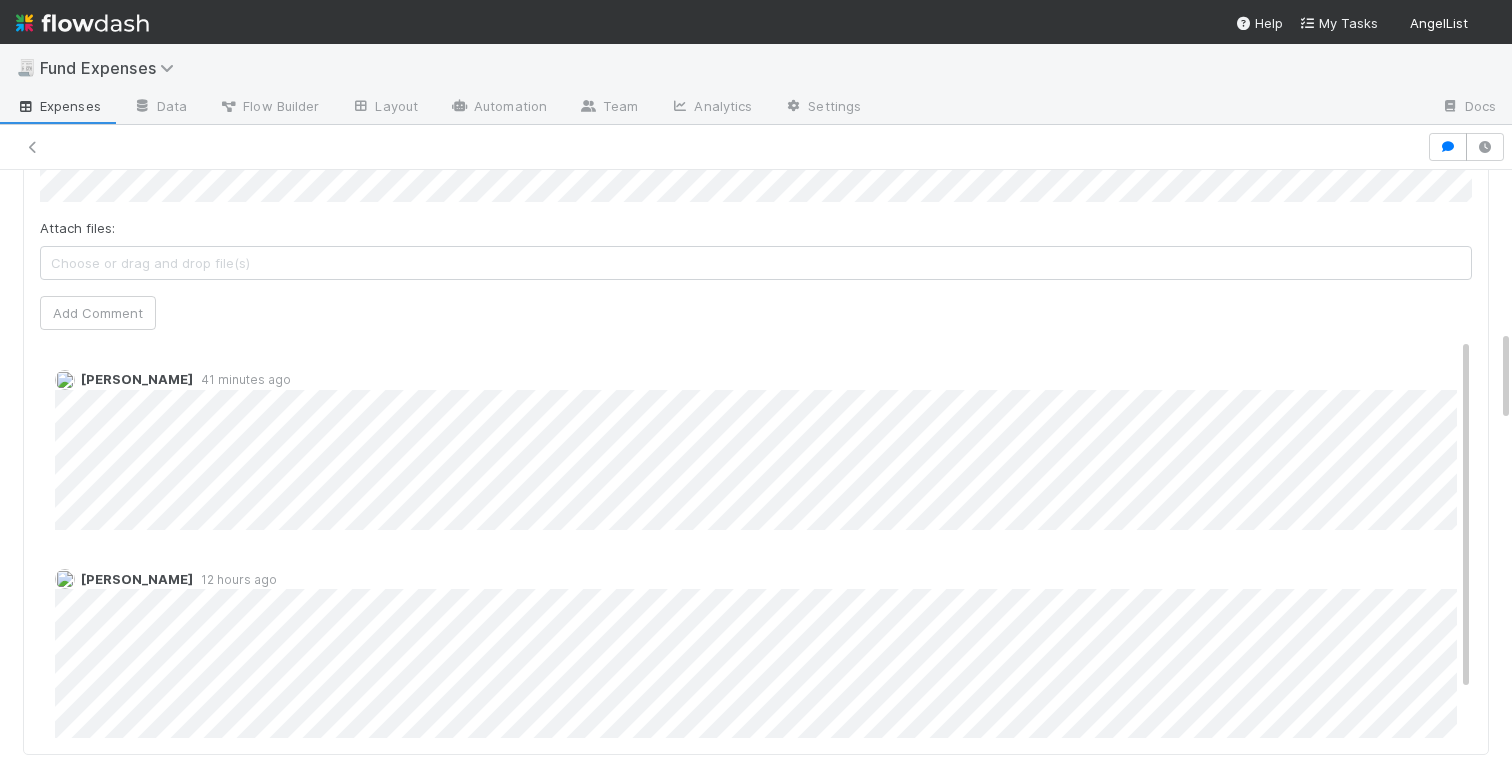 scroll, scrollTop: 1032, scrollLeft: 0, axis: vertical 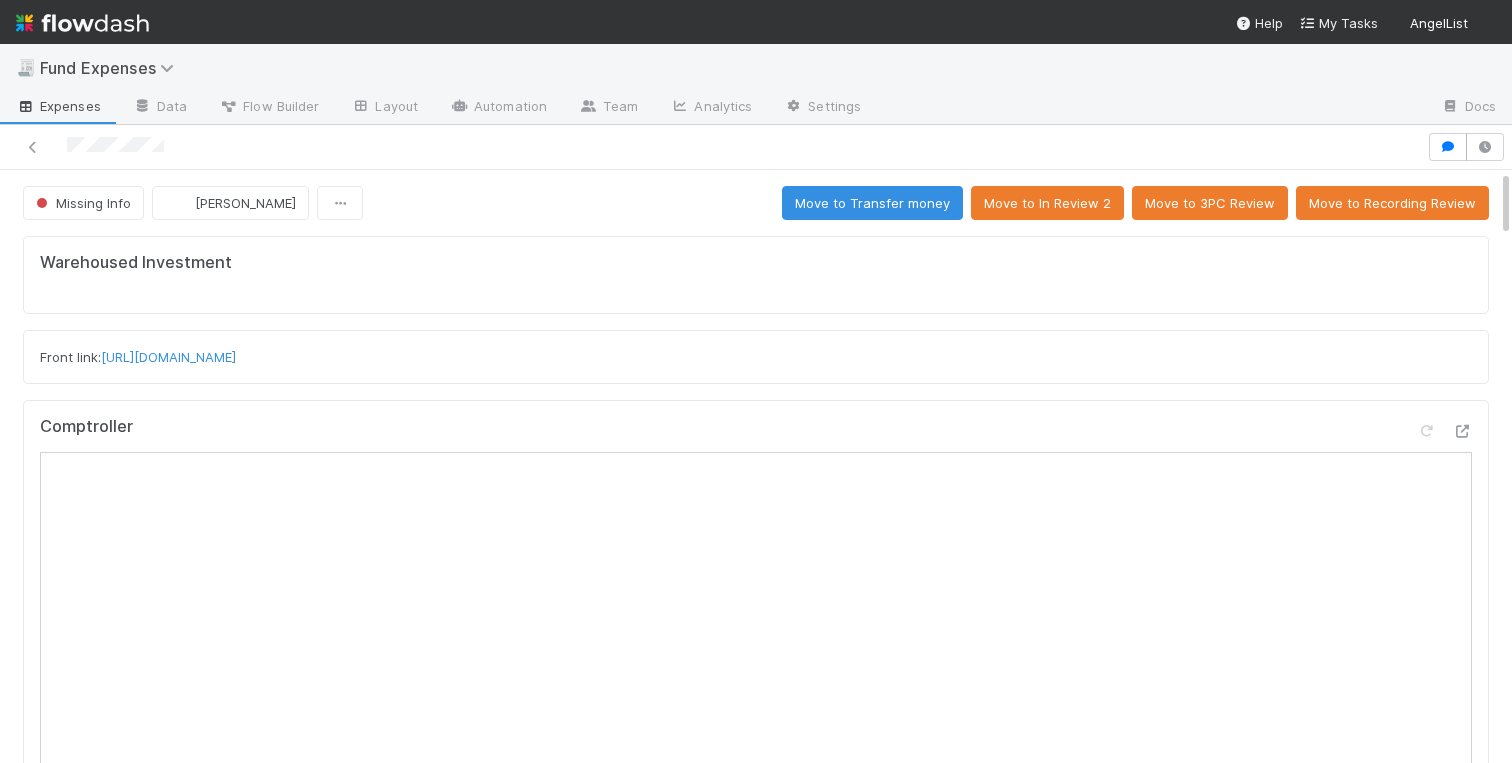 click on "Front link:  [URL][DOMAIN_NAME]" at bounding box center [756, 357] 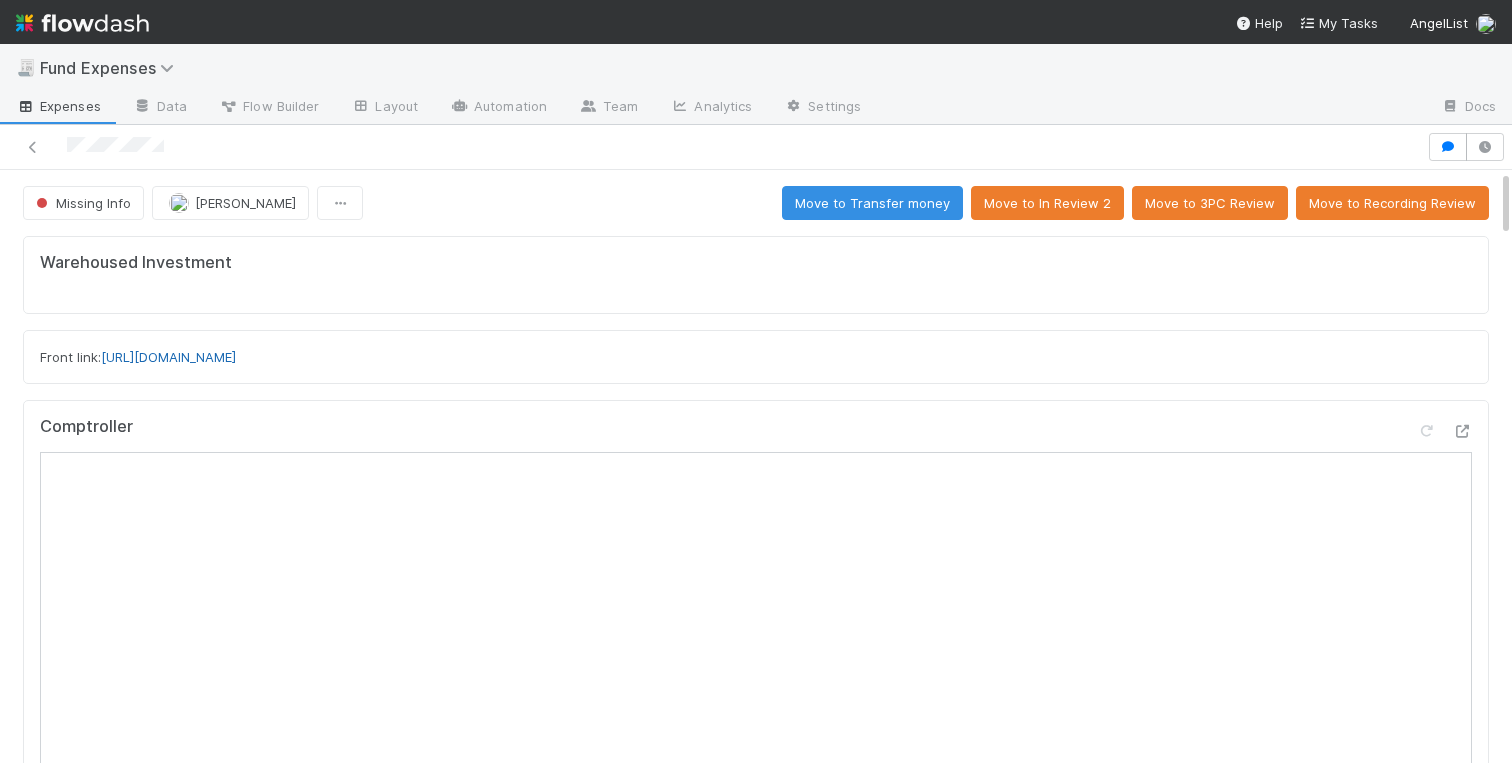 click on "[URL][DOMAIN_NAME]" at bounding box center [168, 357] 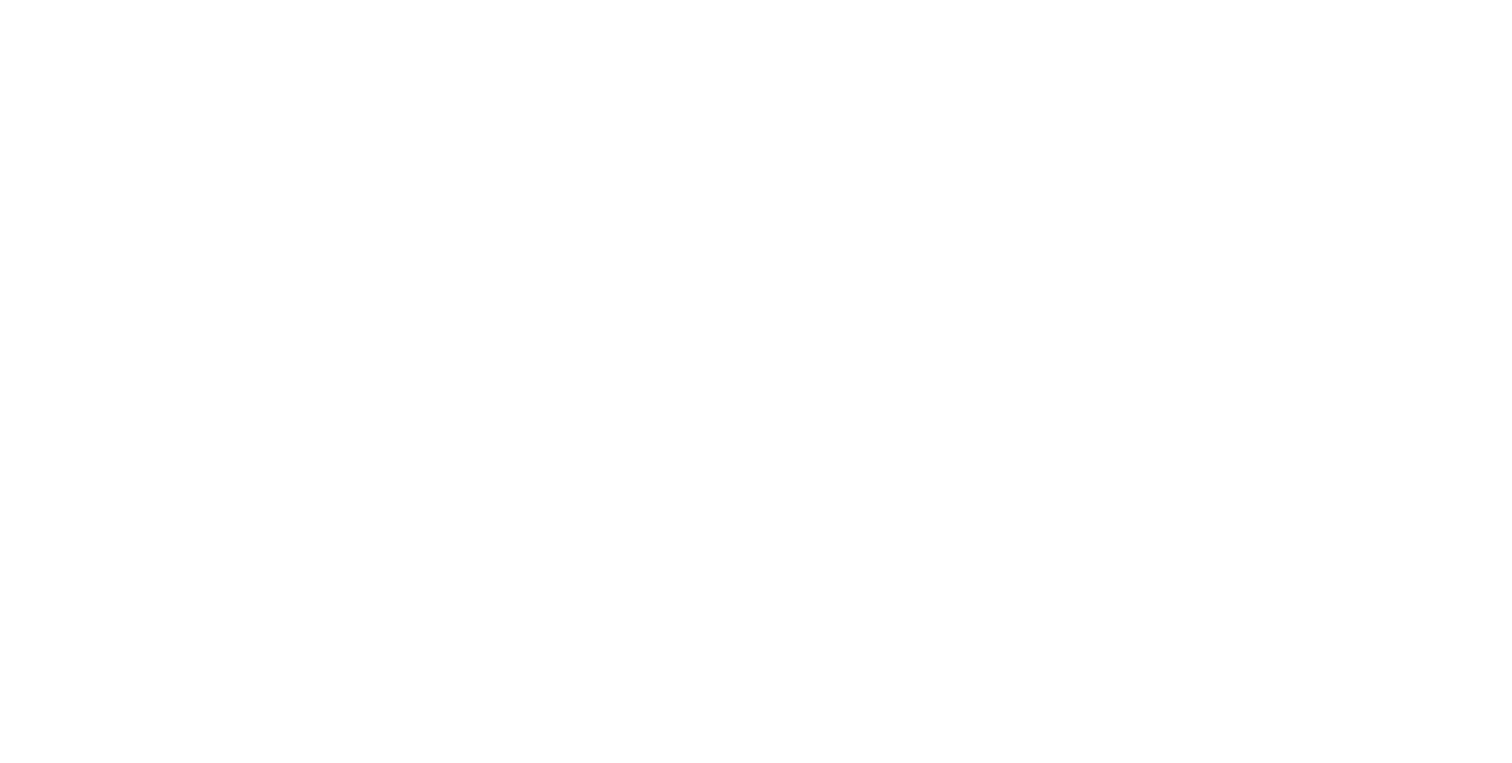 scroll, scrollTop: 0, scrollLeft: 0, axis: both 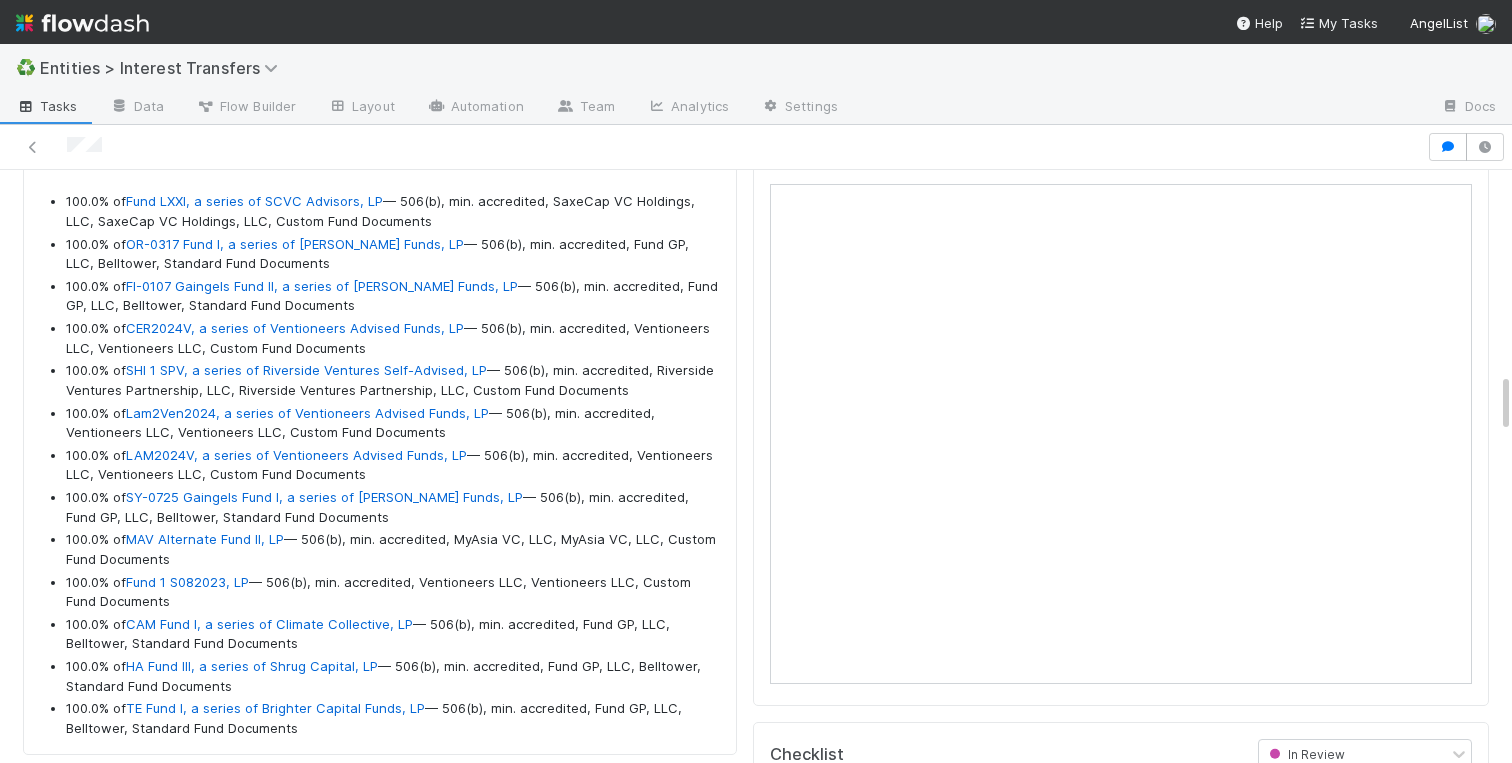 drag, startPoint x: 224, startPoint y: 656, endPoint x: 50, endPoint y: 208, distance: 480.6038 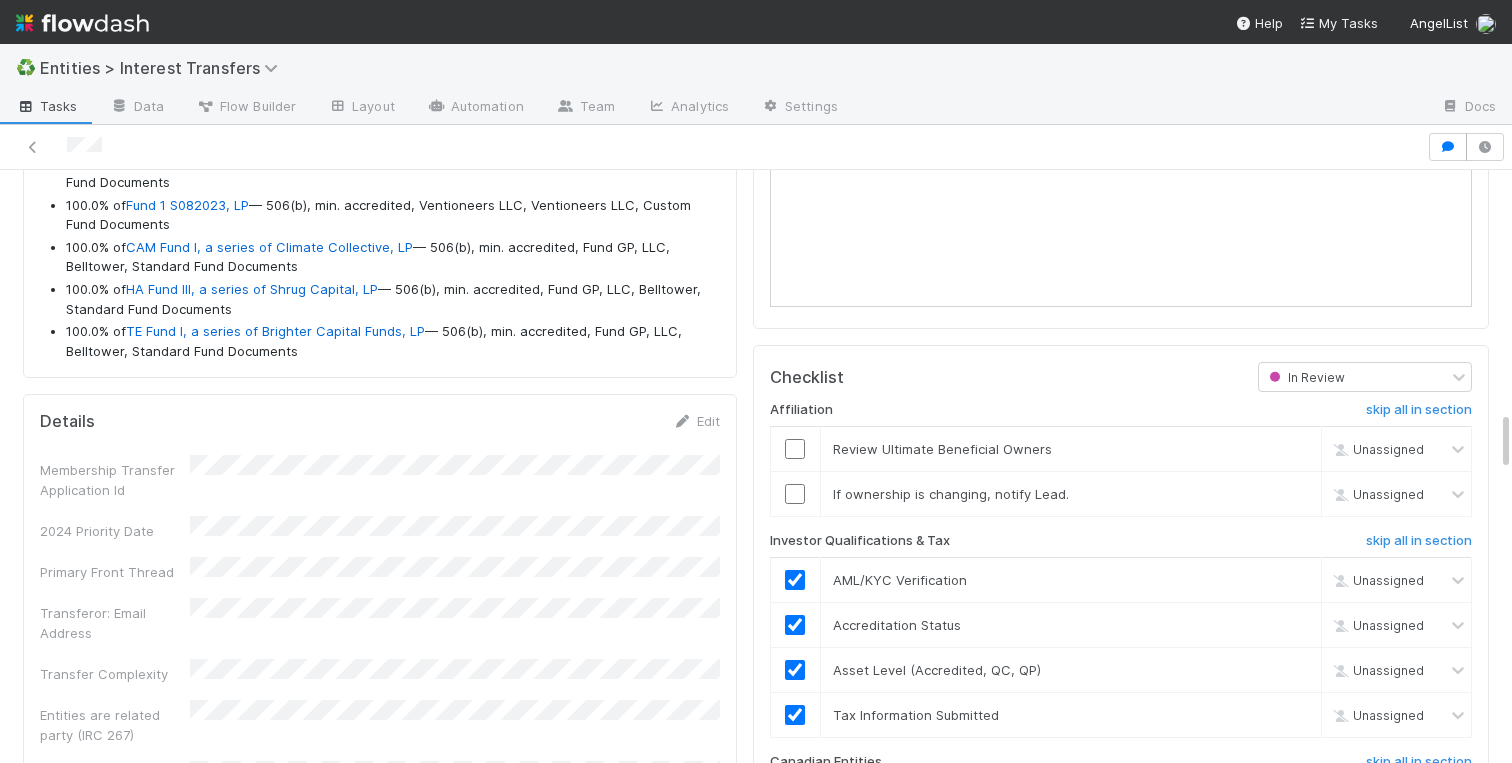 click on "KYC Status   Assigned To Stage Name Id All Pending Investments Special Email Rules Updated On Treasury URL Entity Id Customer Account UUID Compliance Ticket Pending Distribution Email Array Fund Lead FC ID Email Type Time Sensitive FD URL LP Relations VIP / Offline Close Ported Fund Possible AL-created Management Company US RUV Creator Shrug ONLY - relying on Cooley KYC Checked for Duplicates Fee Recipient Transact? Interest Transfer? Unverified Closing RIA Entity Prohibited Jurisdiction Warning Prohibited Jurisdiction Potential Unsupported Entity Type Indian Investment Comptroller Advisor ID VCA Auto Email Subject Auto Email Body LT Auto Email Body RT Auto Pretty Email Body Auto Follow-Up Email Body LP First Name Assignee First Name Standard - Send Email Trigger Fields Set Safeguard Front Contact ID Front Conversation ID Front API Conversation URL Front Link ID Assignee Front ID Follow-Ups Sent Max Follow-Ups Disable Automated Follow-Ups Response Received Other Response Received Email Automation Uniform ID" at bounding box center (756, 749) 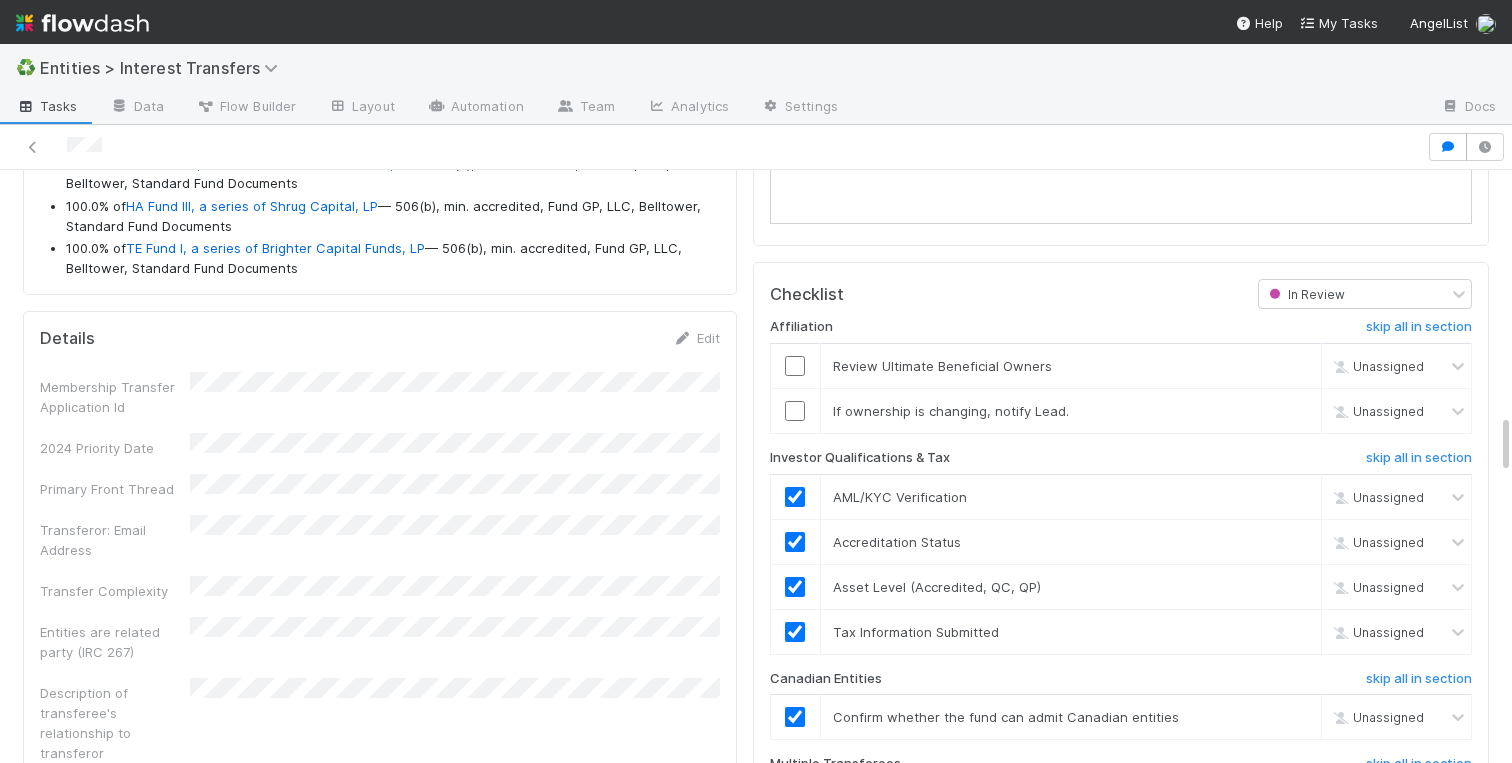 scroll, scrollTop: 2521, scrollLeft: 0, axis: vertical 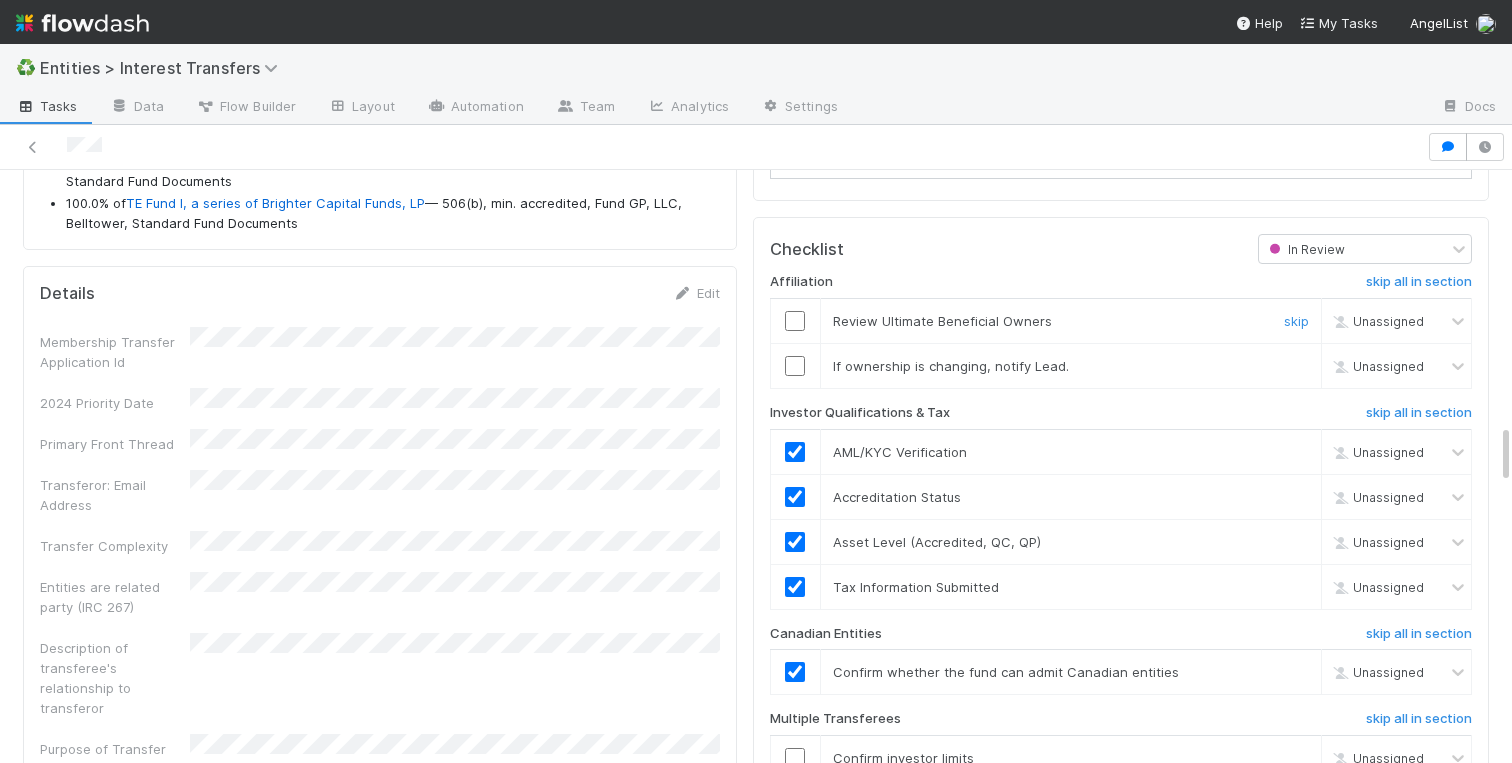 click at bounding box center [795, 321] 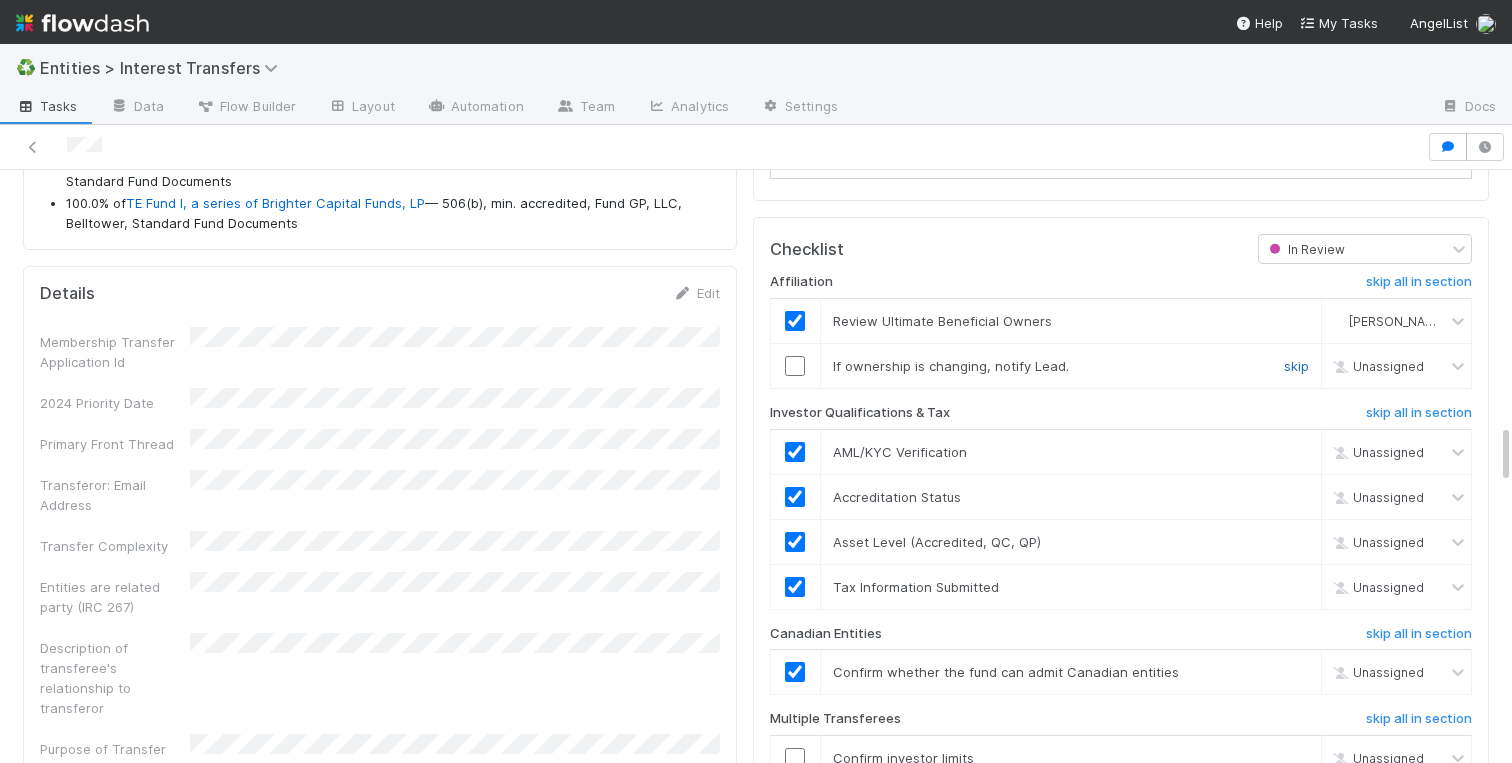 click on "skip" at bounding box center (1296, 366) 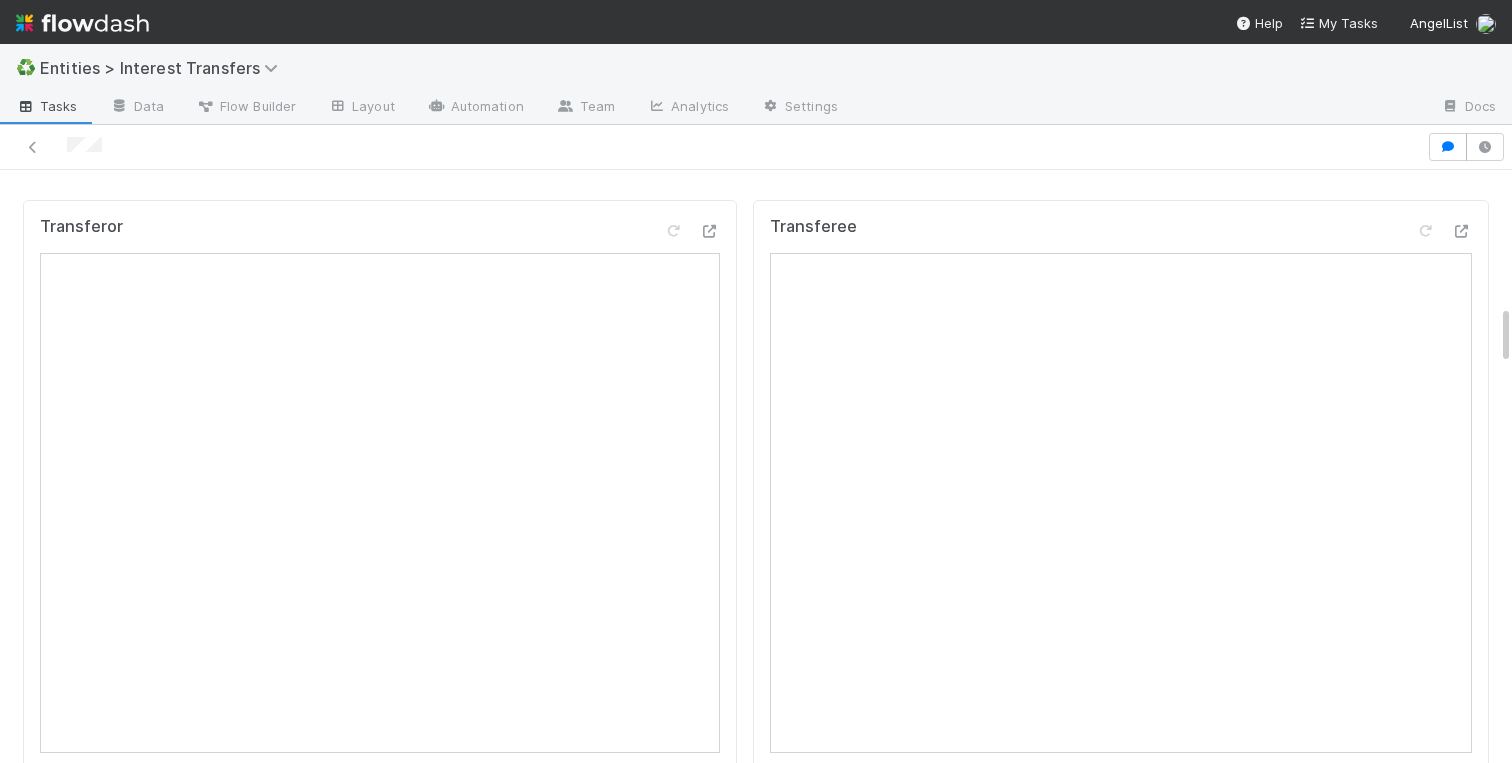 scroll, scrollTop: 1324, scrollLeft: 0, axis: vertical 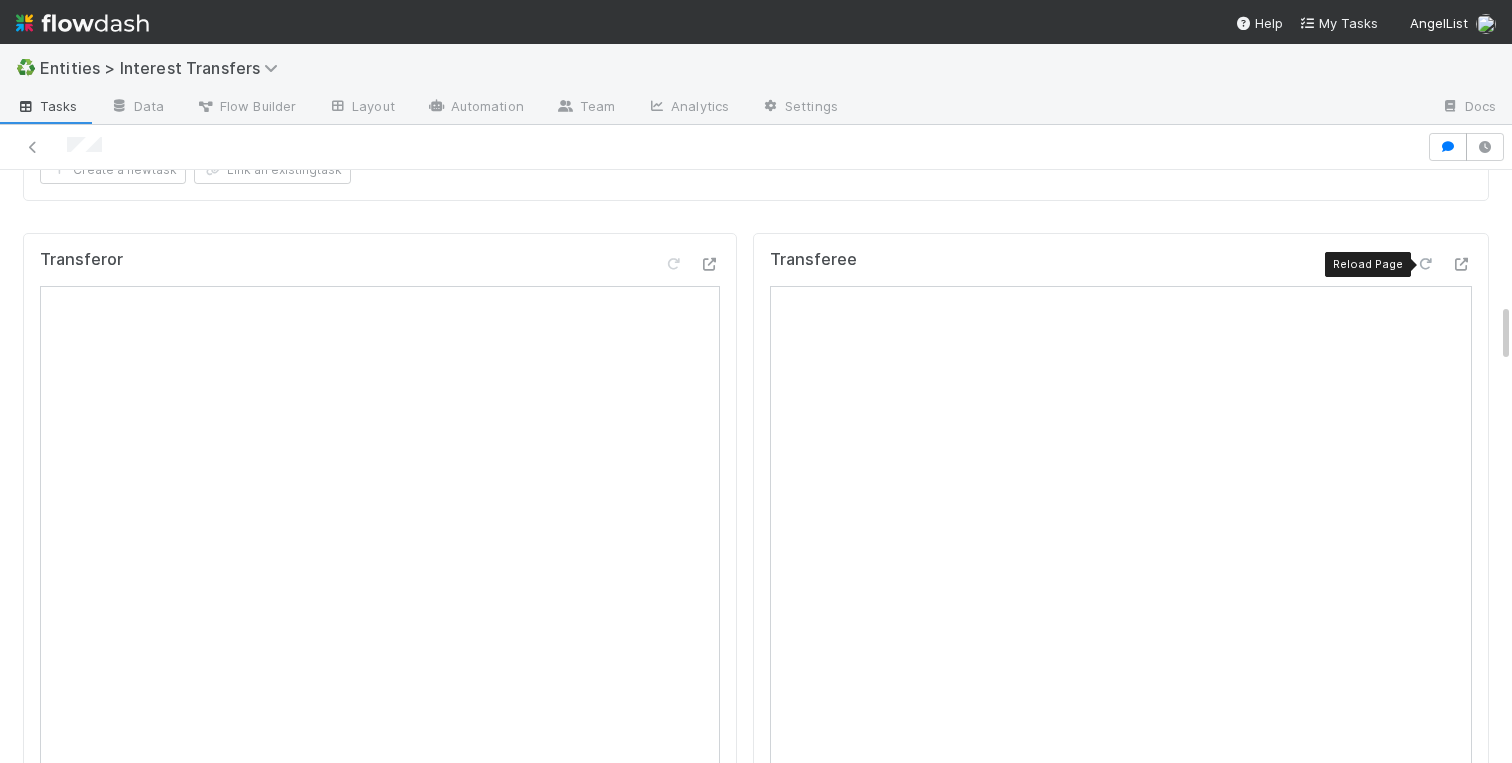 click at bounding box center [1426, 264] 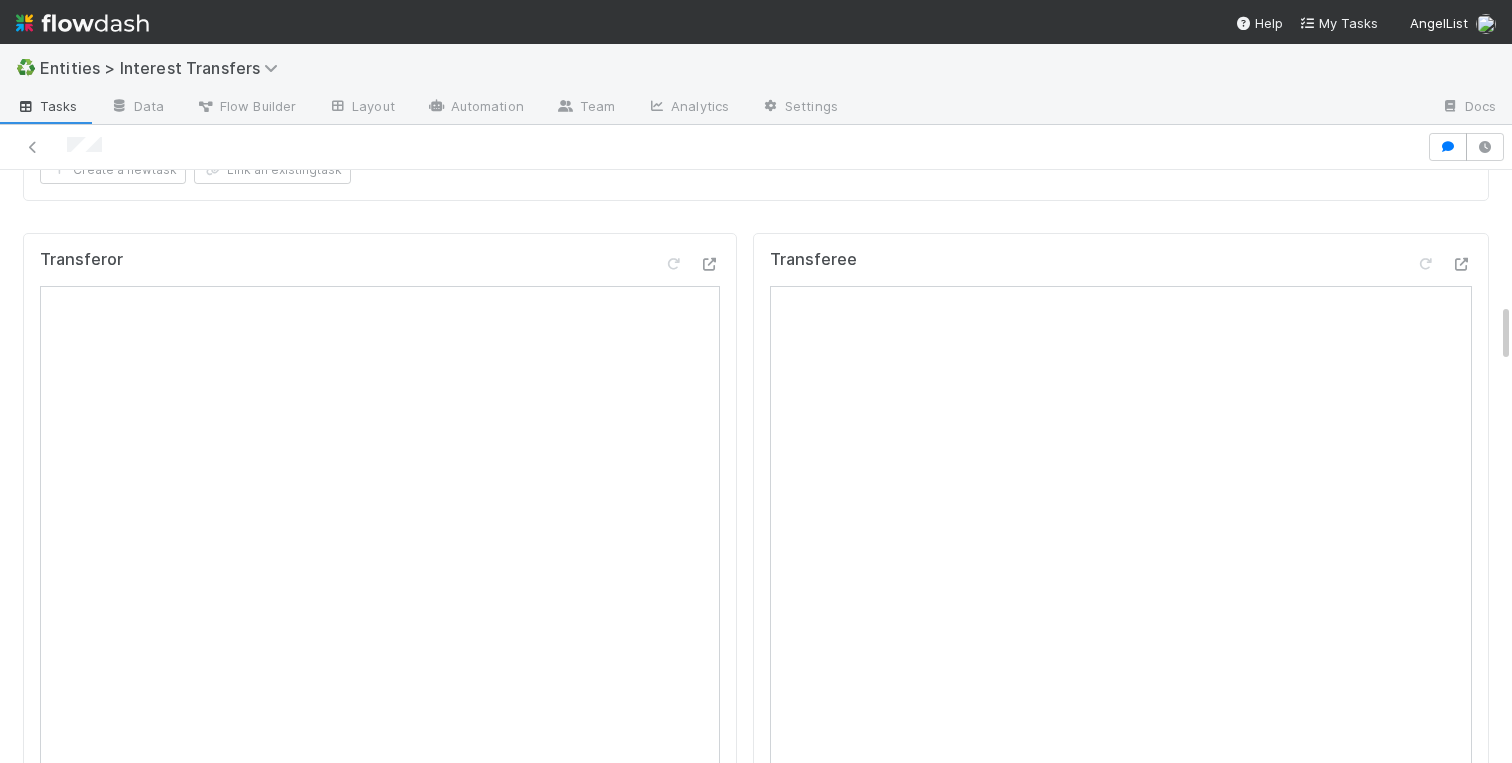 click on "Transferee Doc Review Tracker  Checklist    In Review Affiliation skip all in section Review Ultimate Beneficial Owners  Charlotte Mas If ownership is changing, notify Lead.  Unassigned Investor Qualifications & Tax skip all in section AML/KYC Verification  Unassigned Accreditation Status Unassigned Asset Level (Accredited, QC, QP)  Unassigned Tax Information Submitted  Unassigned Canadian Entities  skip all in section Confirm whether the fund can admit Canadian entities  Unassigned Multiple Transferees skip all in section Confirm investor limits Unassigned Document Review skip all in section Confirm E-signature was submitted by 1) Signatory listed in Treasury or 2) Team Member  Unassigned Custom Fund Docs: Confirm whether Fund uses AL template or custom documents Unassigned Effective Date Change: Note desired effective date and update transfer agreement Unassigned Effective Date Change: Review pending or issued distributions impacted by effective date change Unassigned Unassigned Rolling Funds Unassigned A" at bounding box center (1121, 2478) 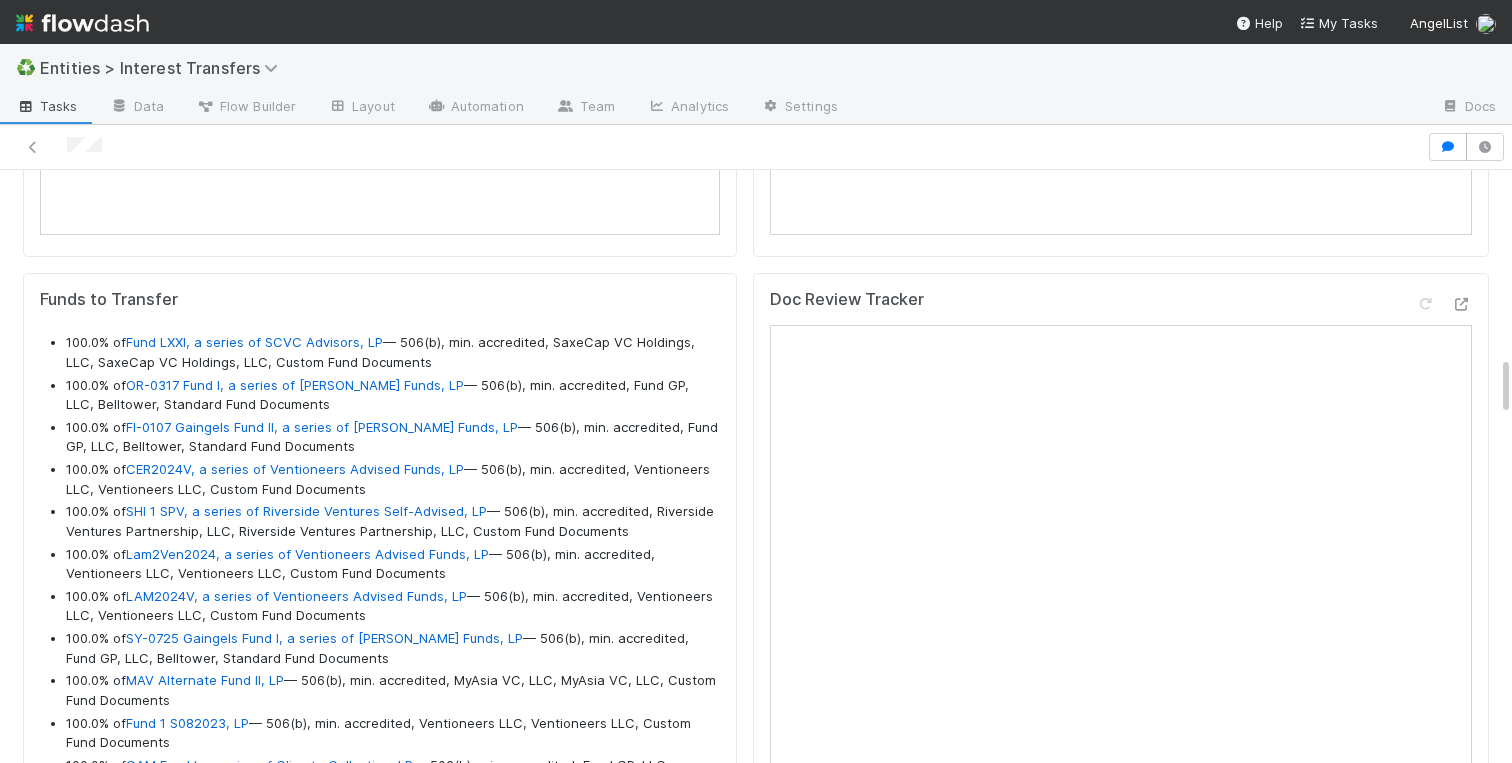 scroll, scrollTop: 1851, scrollLeft: 0, axis: vertical 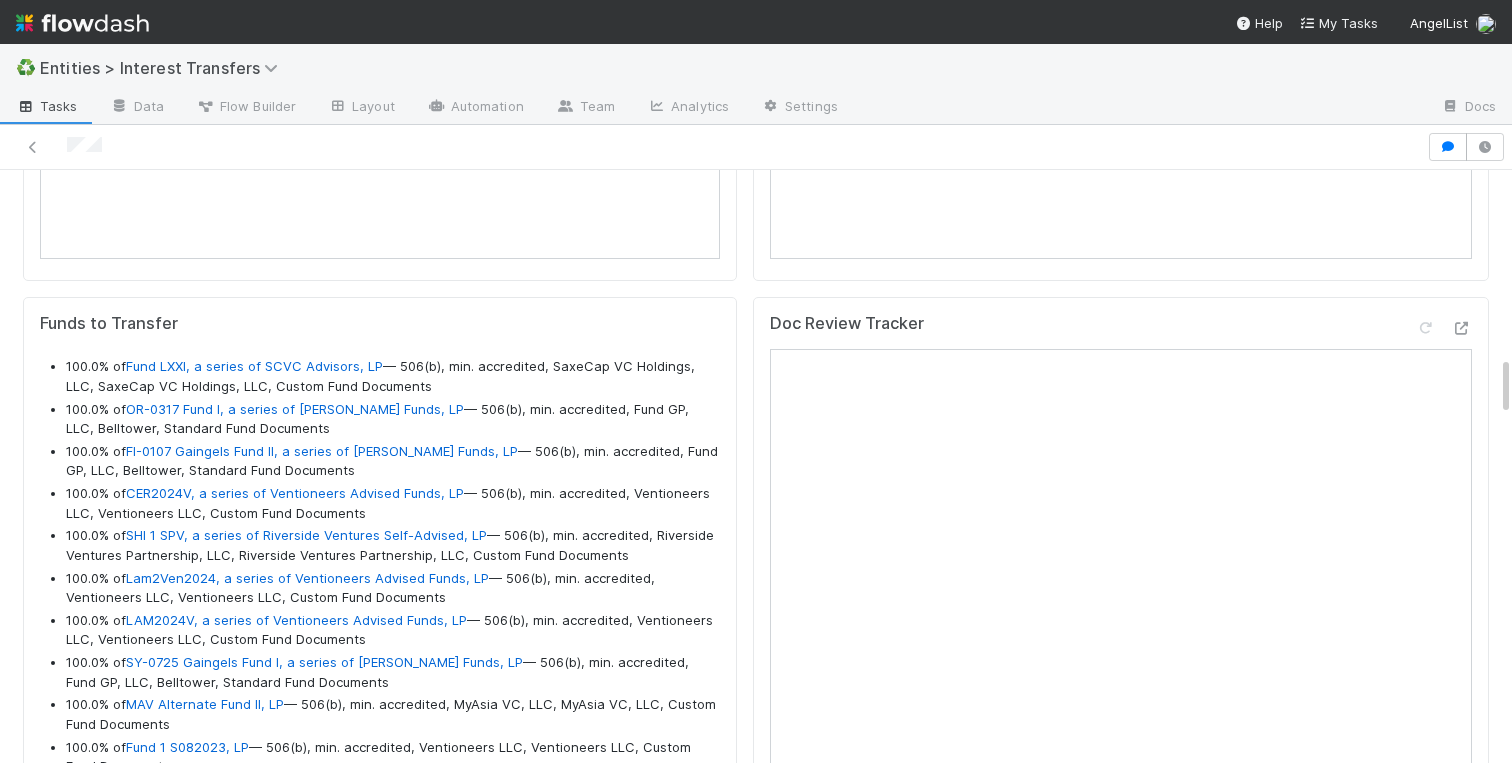 click on "Transferor Funds to Transfer
100.0% of  Fund LXXI, a series of SCVC Advisors, LP  — 506(b), min. accredited, SaxeCap VC Holdings, LLC, SaxeCap VC Holdings, LLC, Custom Fund Documents
100.0% of  OR-0317 Fund I, a series of Zachary Ginsburg Funds, LP  — 506(b), min. accredited, Fund GP, LLC, Belltower, Standard Fund Documents
100.0% of  FI-0107 Gaingels Fund II, a series of Zachary Ginsburg Funds, LP  — 506(b), min. accredited, Fund GP, LLC, Belltower, Standard Fund Documents
100.0% of  CER2024V, a series of Ventioneers Advised Funds, LP  — 506(b), min. accredited, Ventioneers LLC, Ventioneers LLC, Custom Fund Documents
100.0% of  SHI 1 SPV, a series of Riverside Ventures Self-Advised, LP  — 506(b), min. accredited, Riverside Ventures Partnership, LLC, Riverside Ventures Partnership, LLC, Custom Fund Documents
100.0% of  Lam2Ven2024, a series of Ventioneers Advised Funds, LP  — 506(b), min. accredited, Ventioneers LLC, Ventioneers LLC, Custom Fund Documents
100.0% of
100.0% of" at bounding box center (380, 1951) 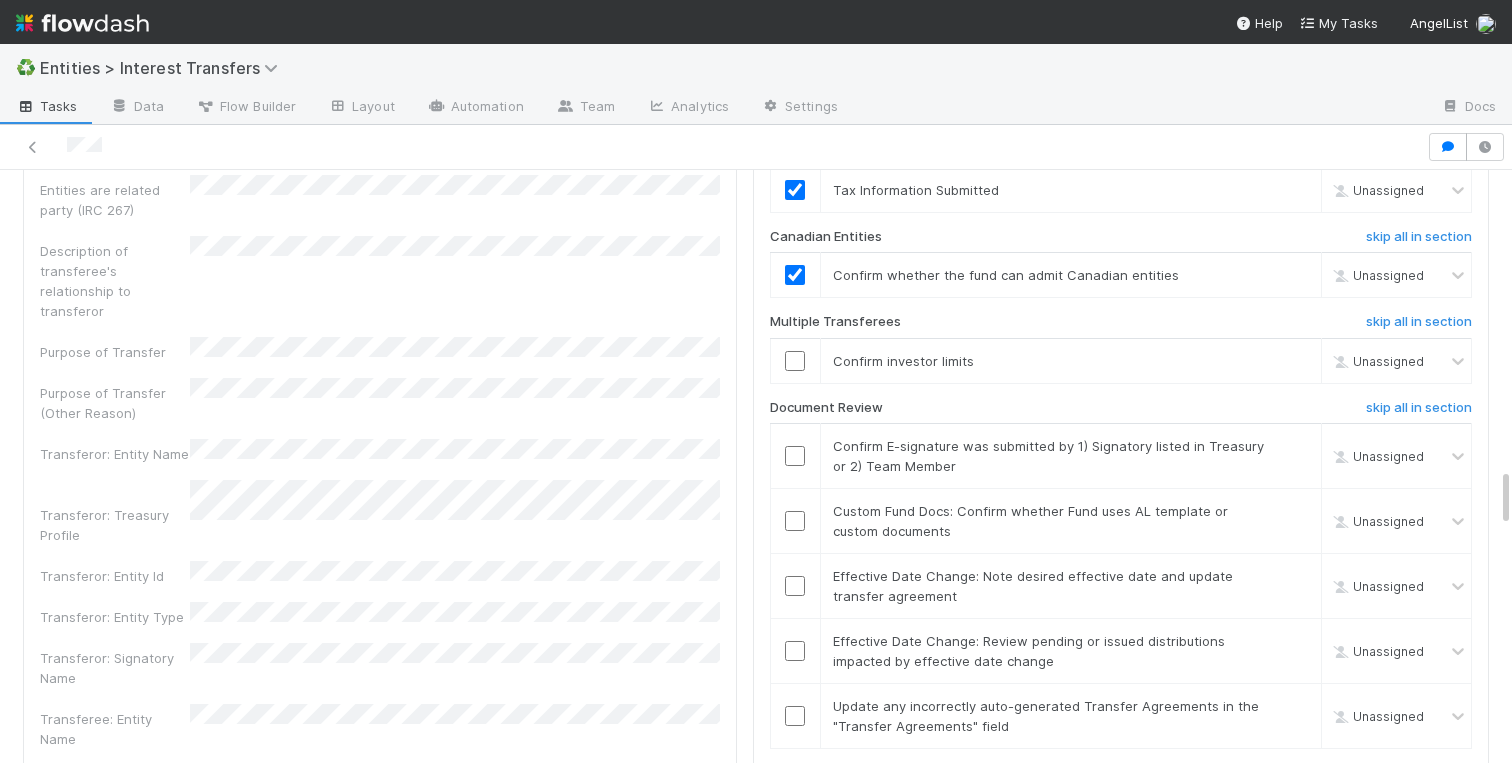 scroll, scrollTop: 2994, scrollLeft: 0, axis: vertical 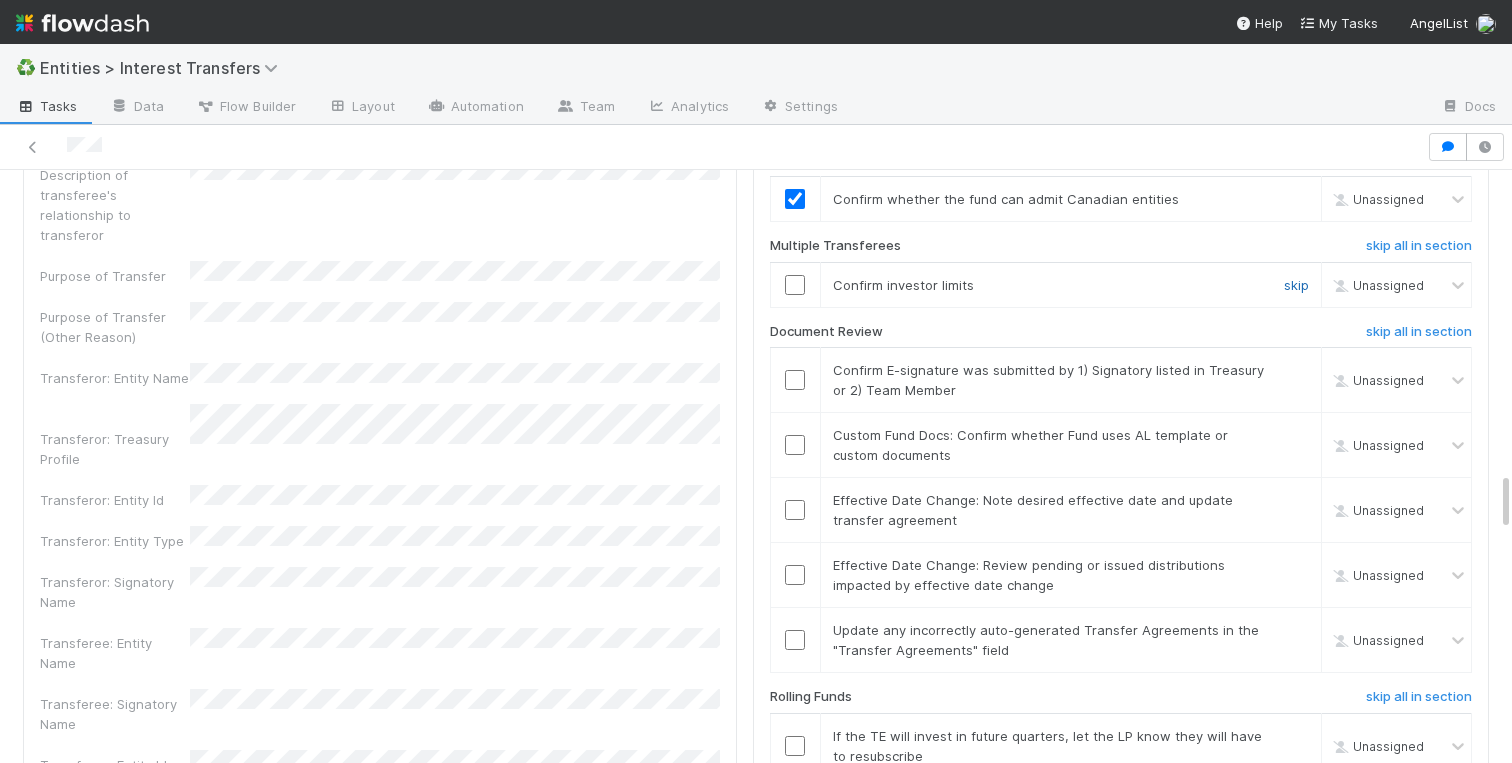 click on "skip" at bounding box center (1296, 285) 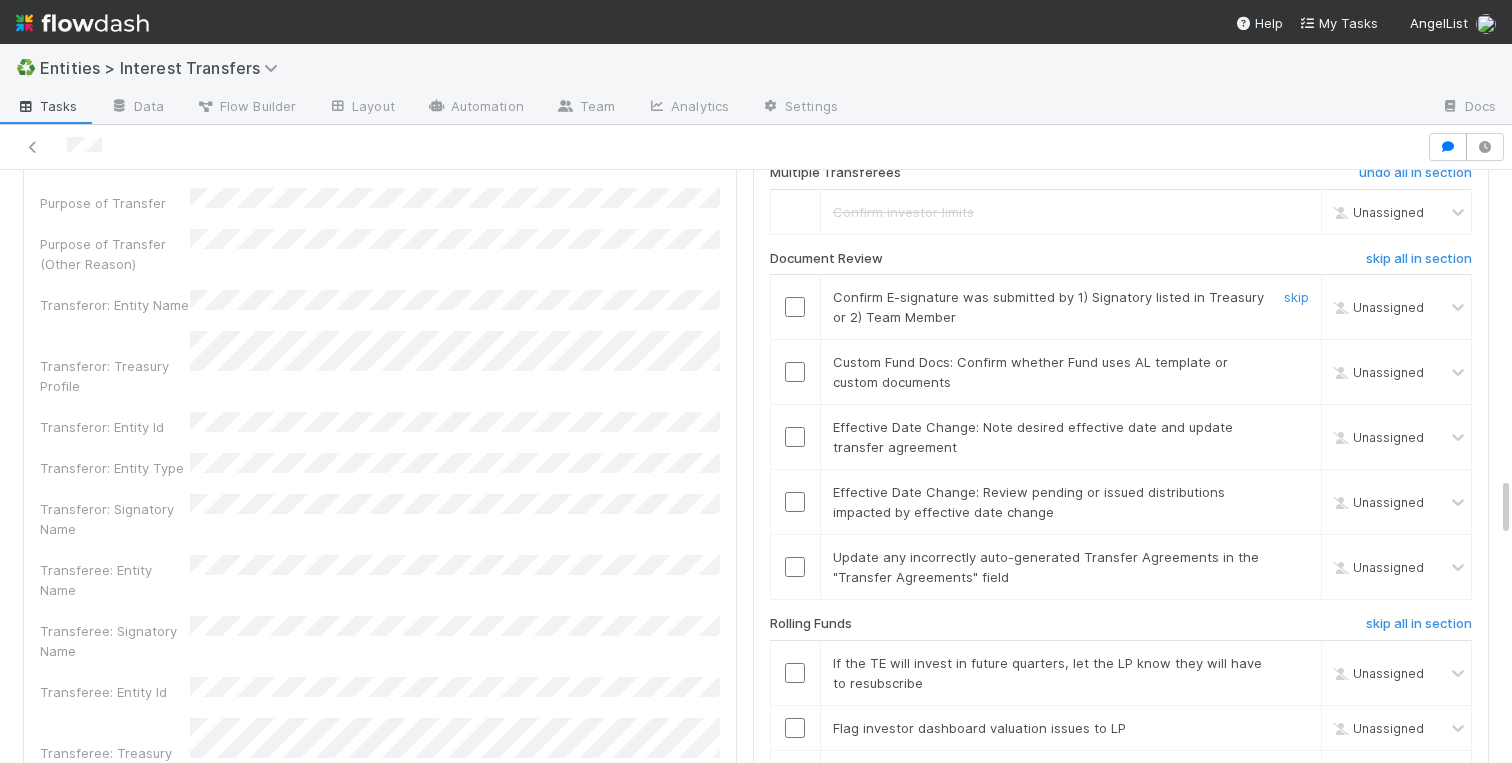 scroll, scrollTop: 3068, scrollLeft: 0, axis: vertical 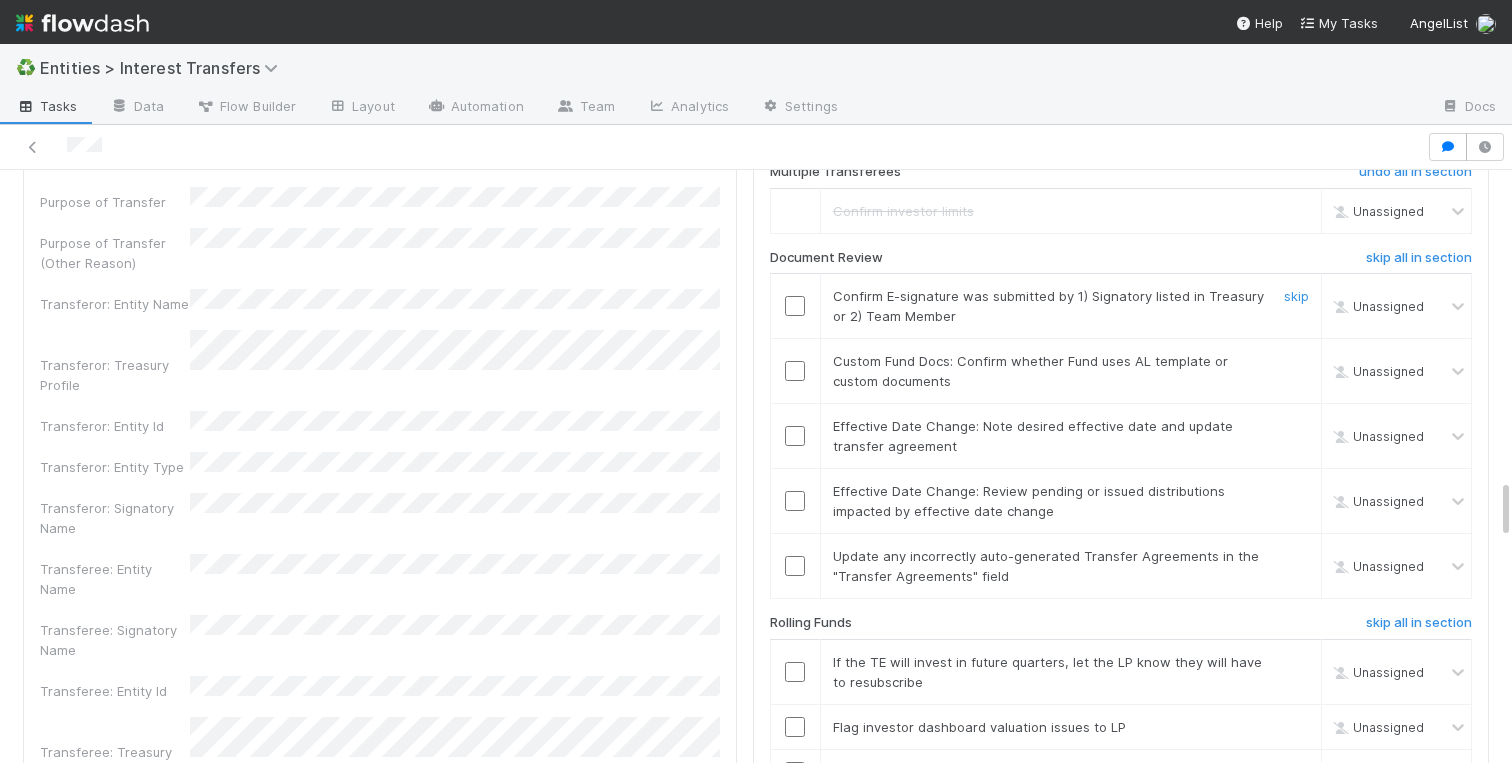 click at bounding box center [795, 306] 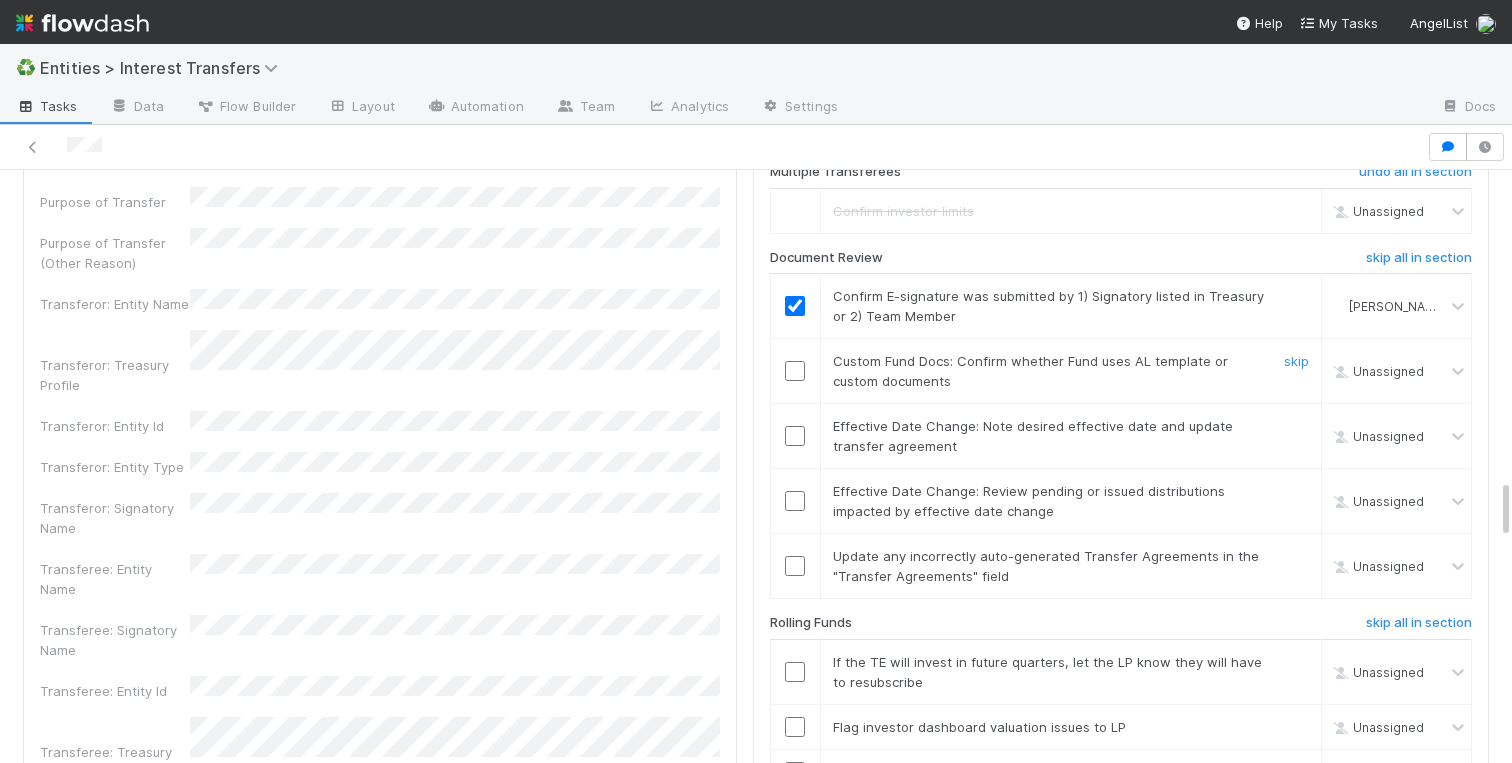 click at bounding box center [795, 371] 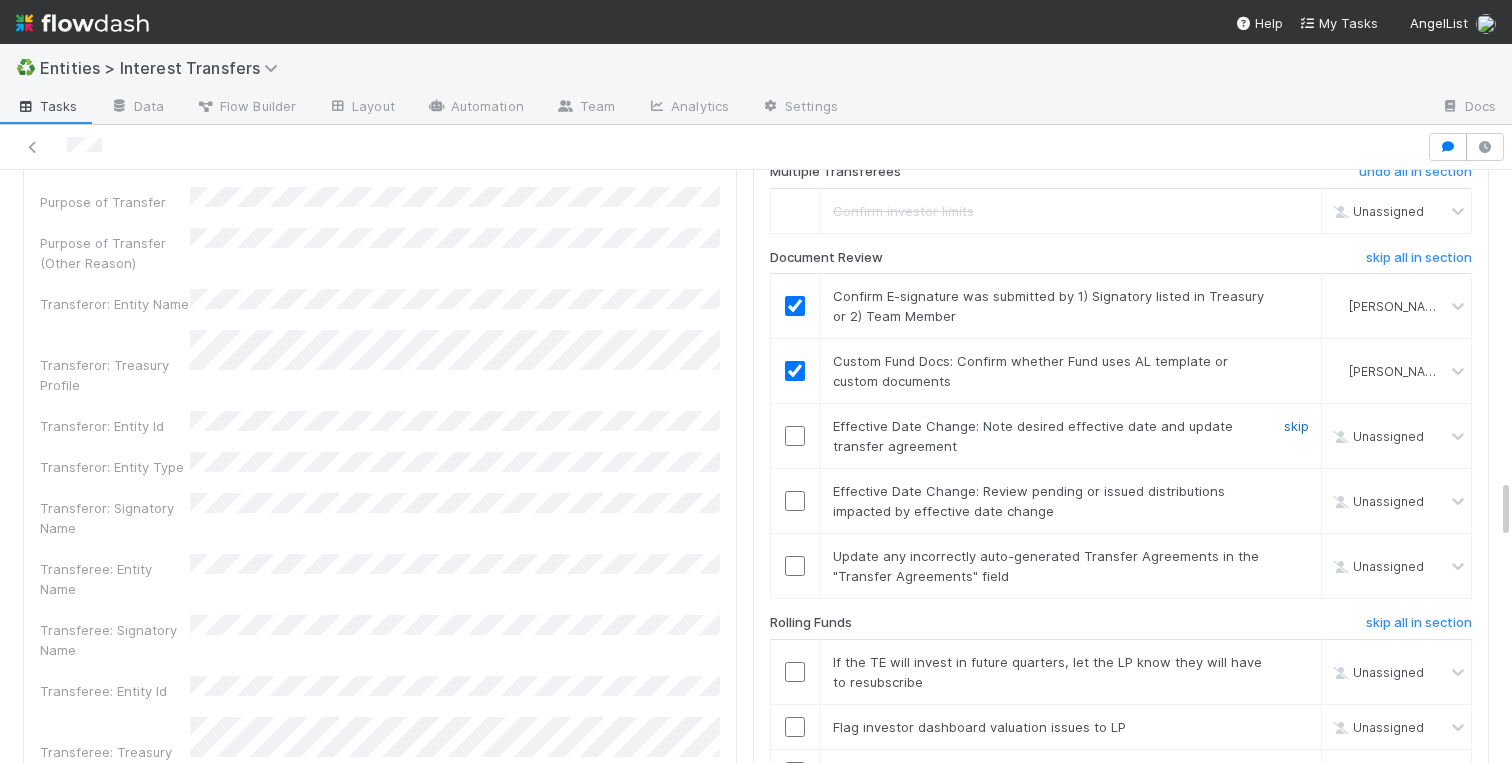 click on "skip" at bounding box center (1296, 426) 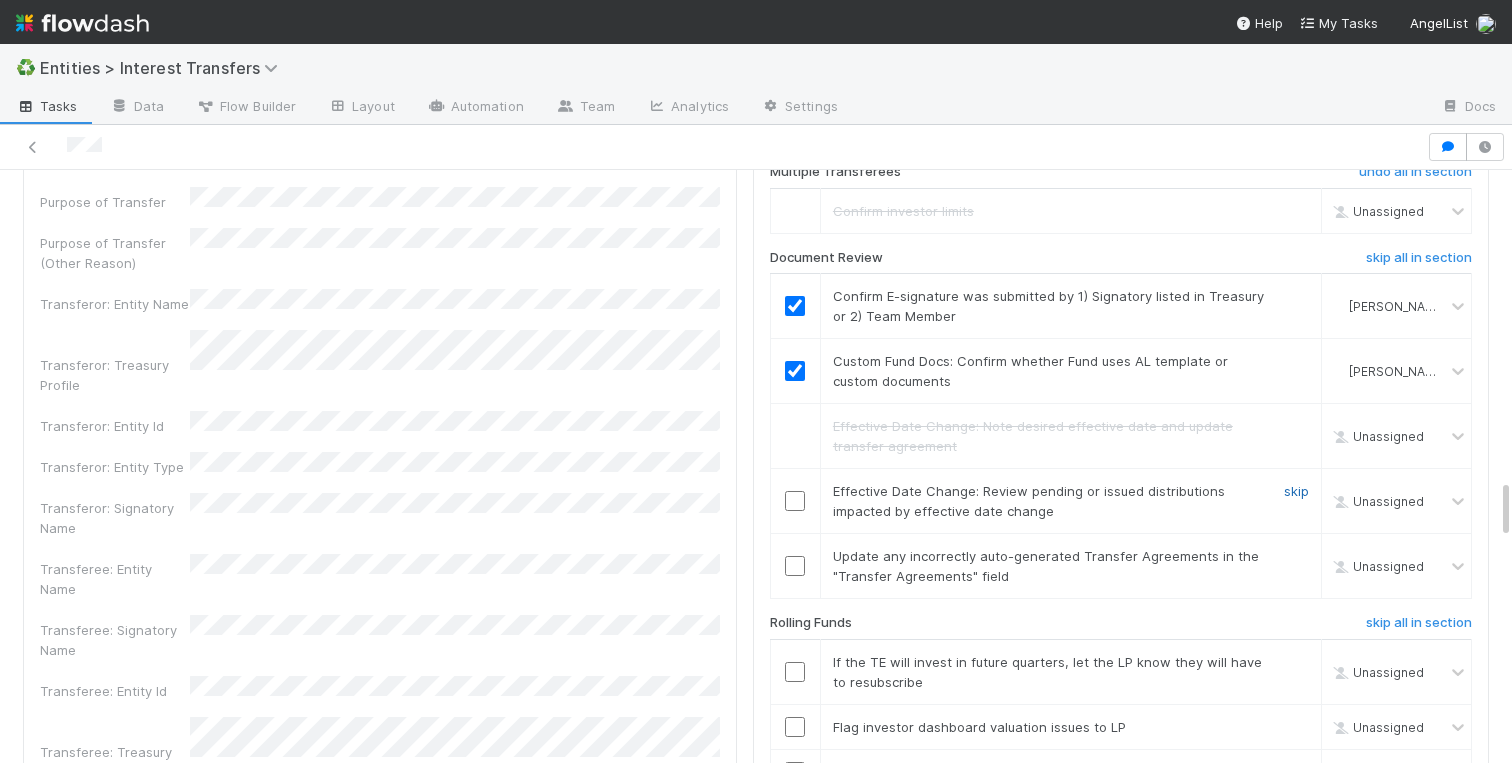 click on "skip" at bounding box center [1296, 491] 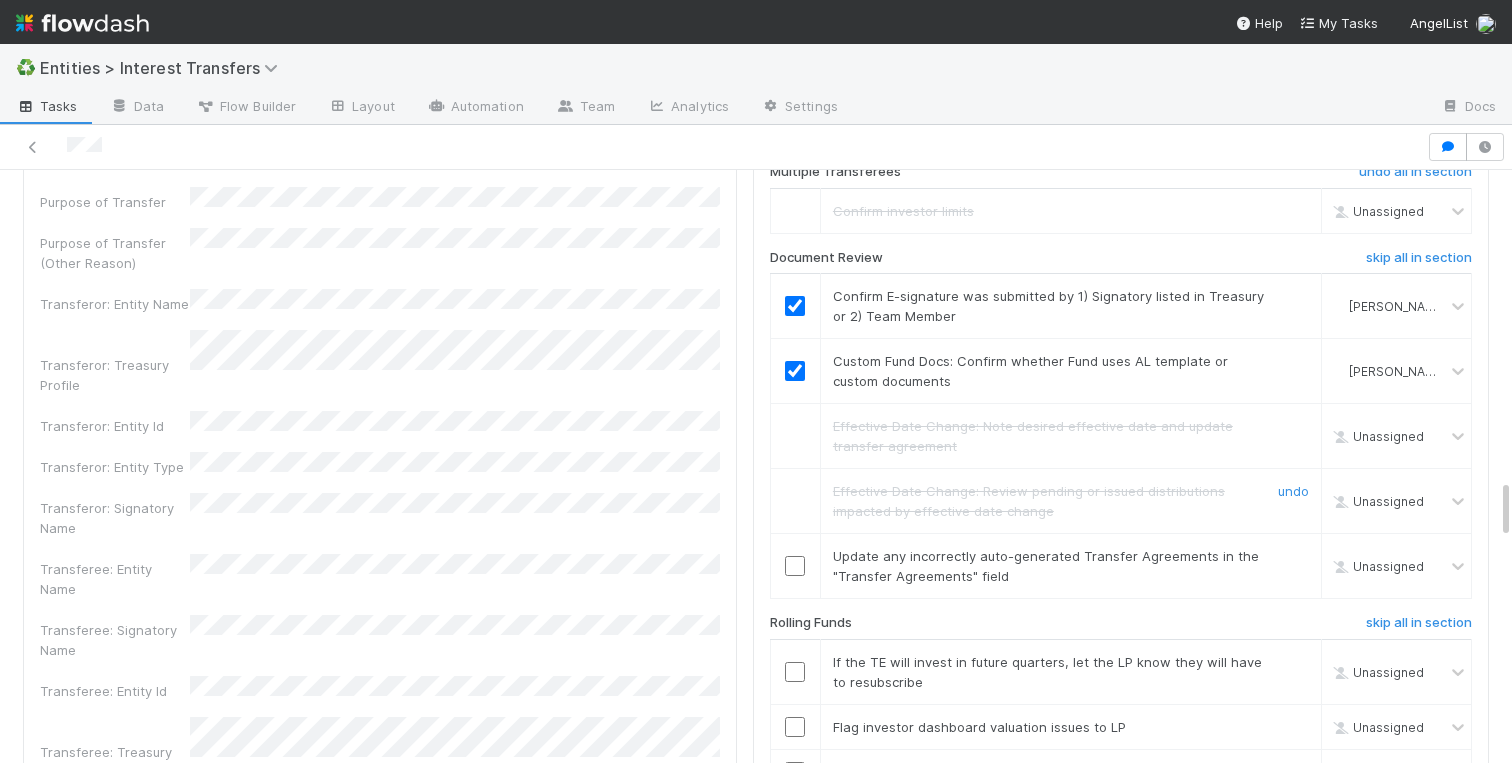 click at bounding box center [1294, 566] 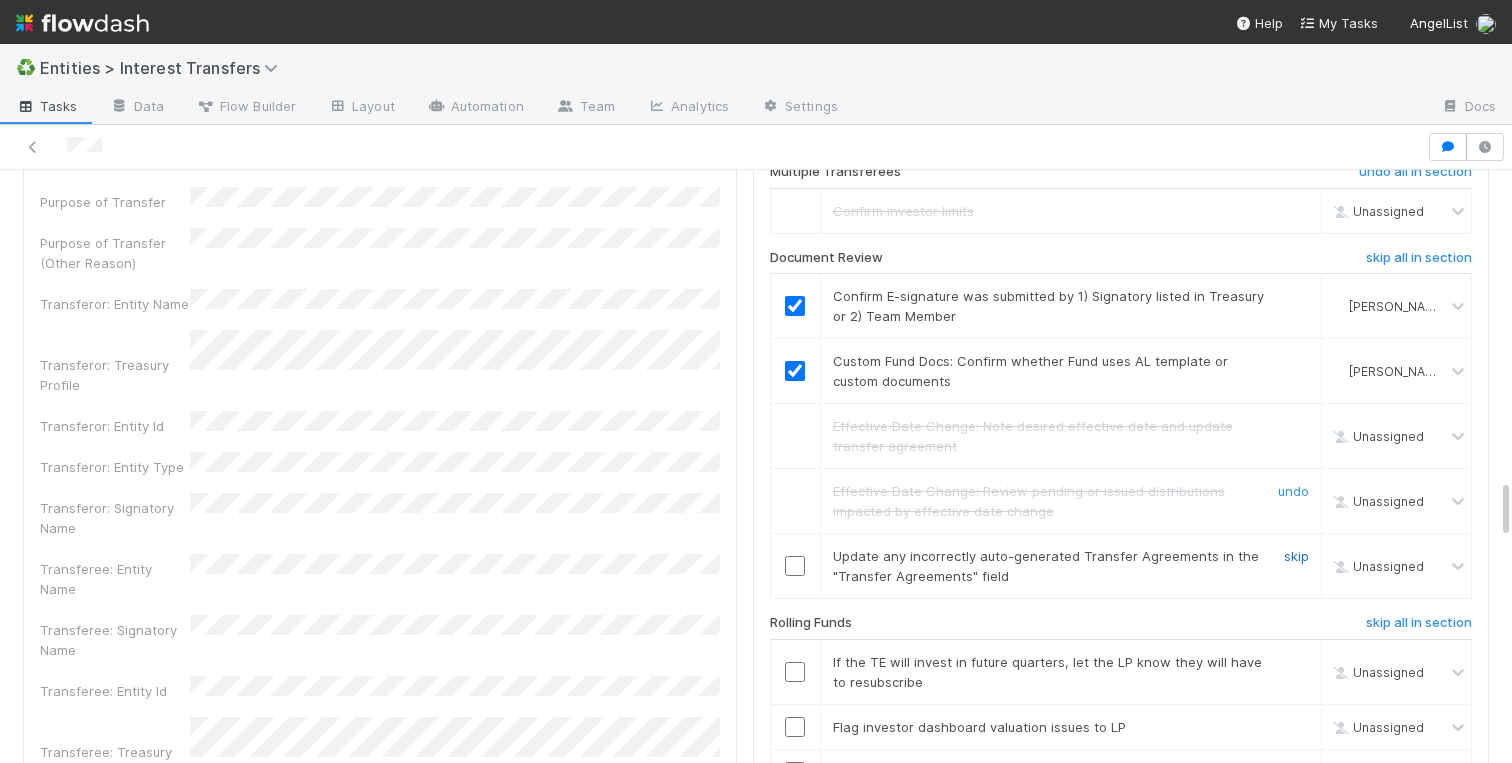 click on "skip" at bounding box center (1296, 556) 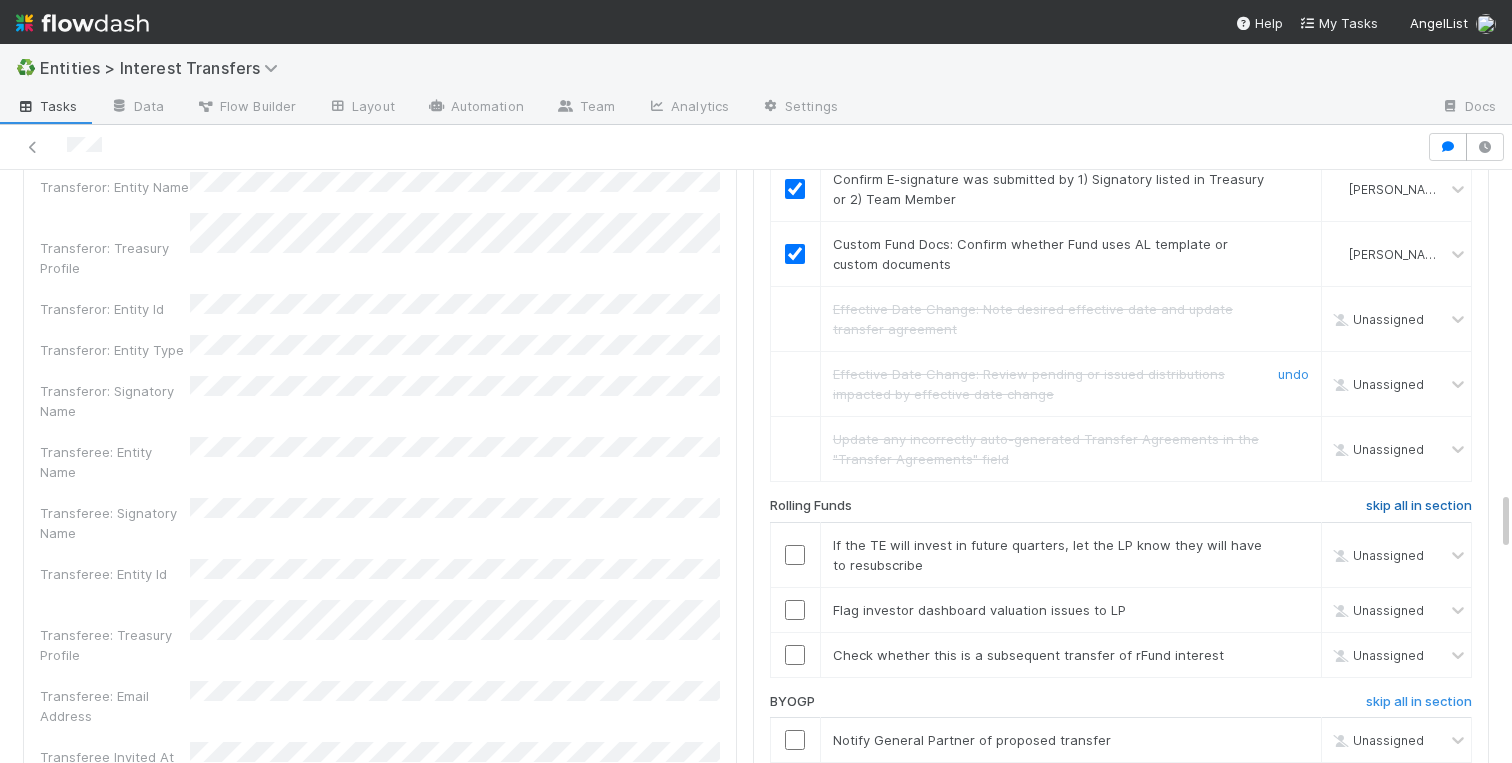 click on "skip all in section" at bounding box center [1419, 506] 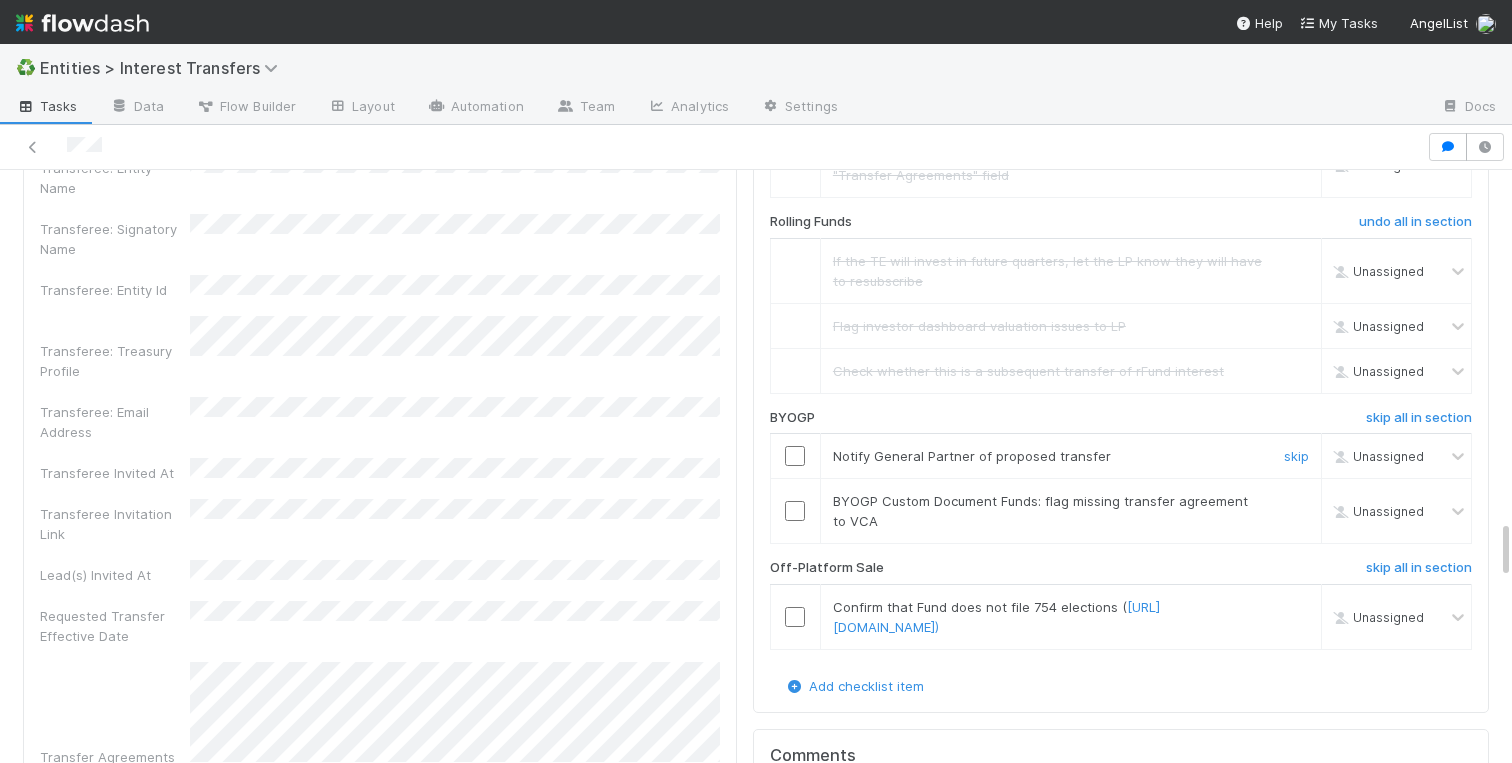 scroll, scrollTop: 3506, scrollLeft: 0, axis: vertical 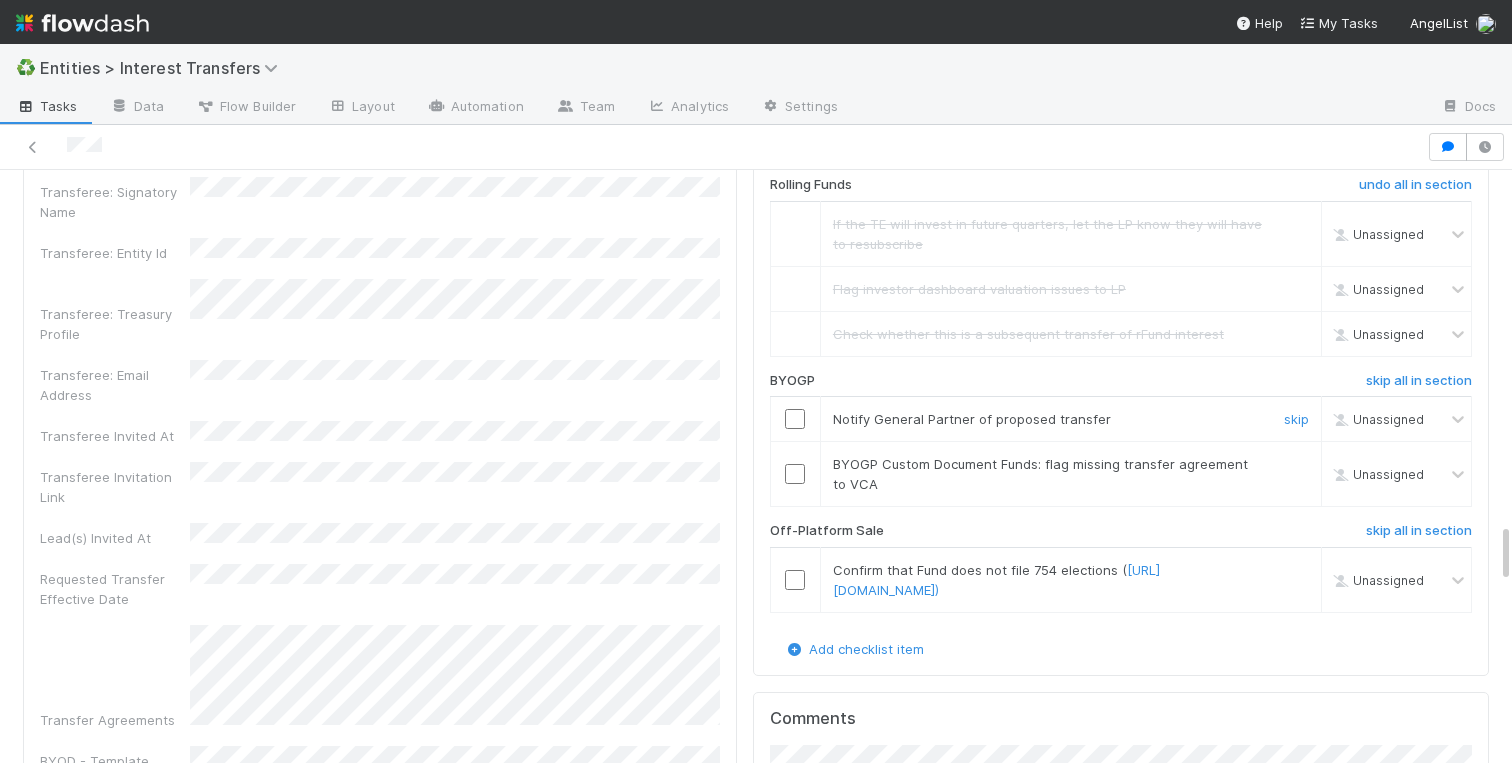 click at bounding box center (795, 419) 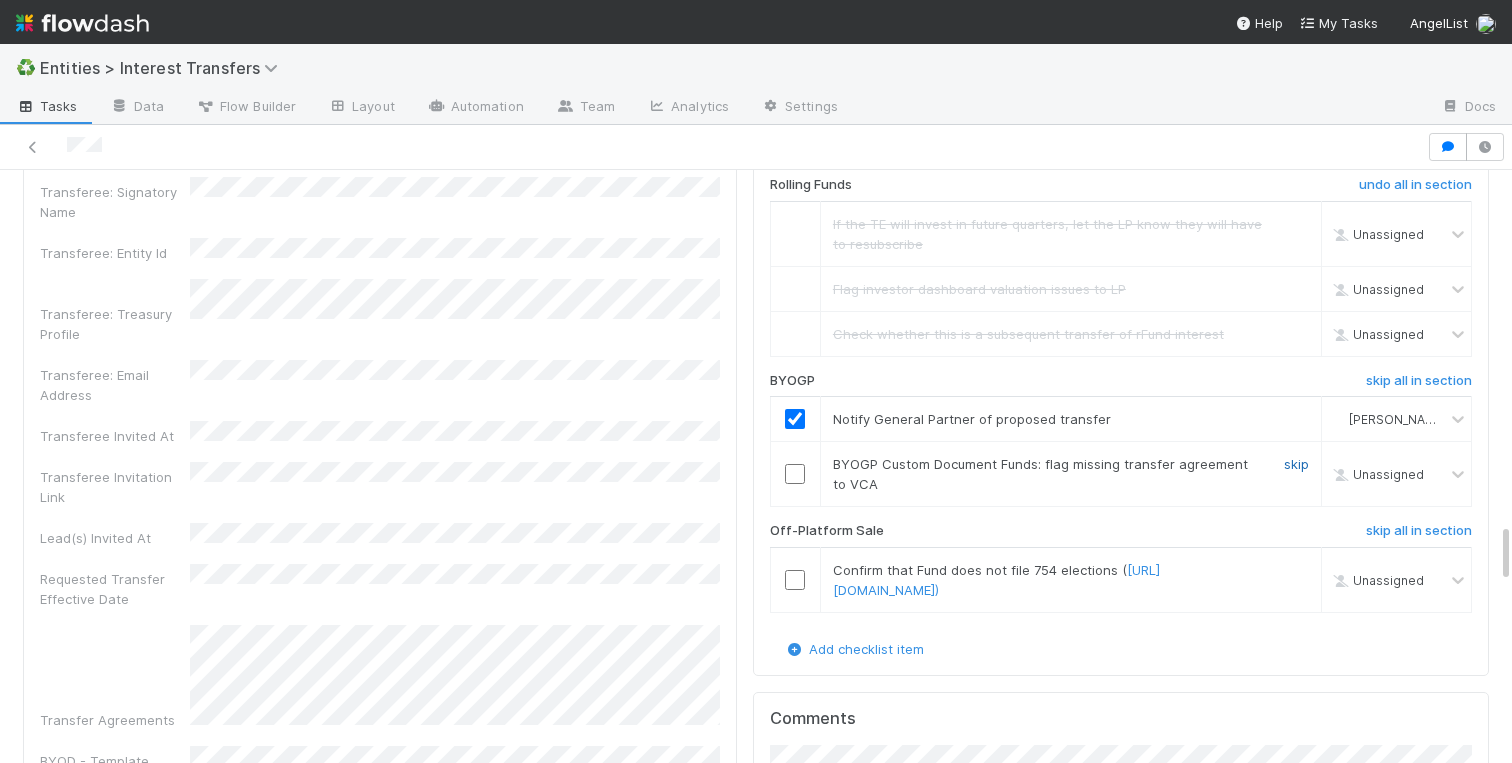 click on "skip" at bounding box center (1296, 464) 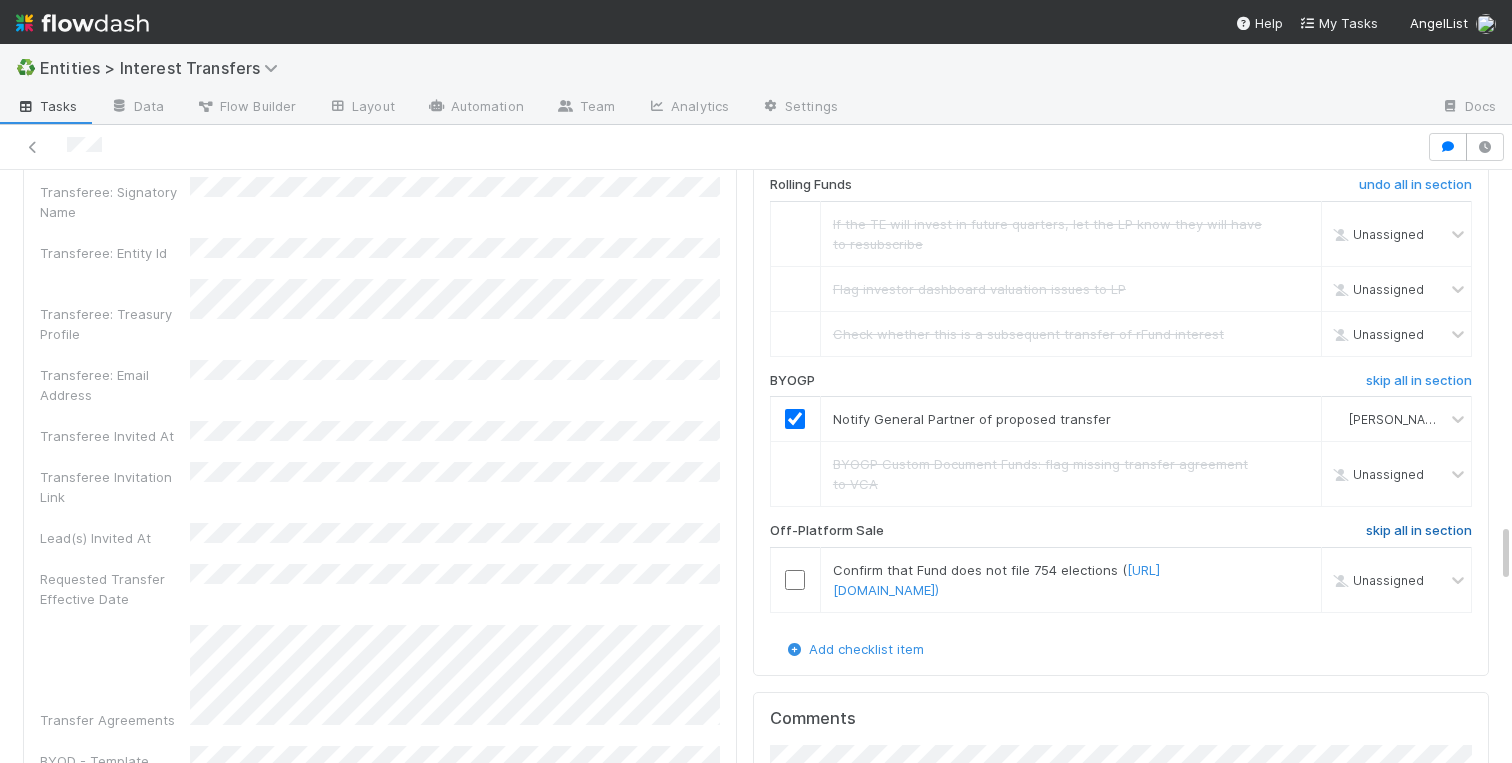 click on "skip all in section" at bounding box center (1419, 531) 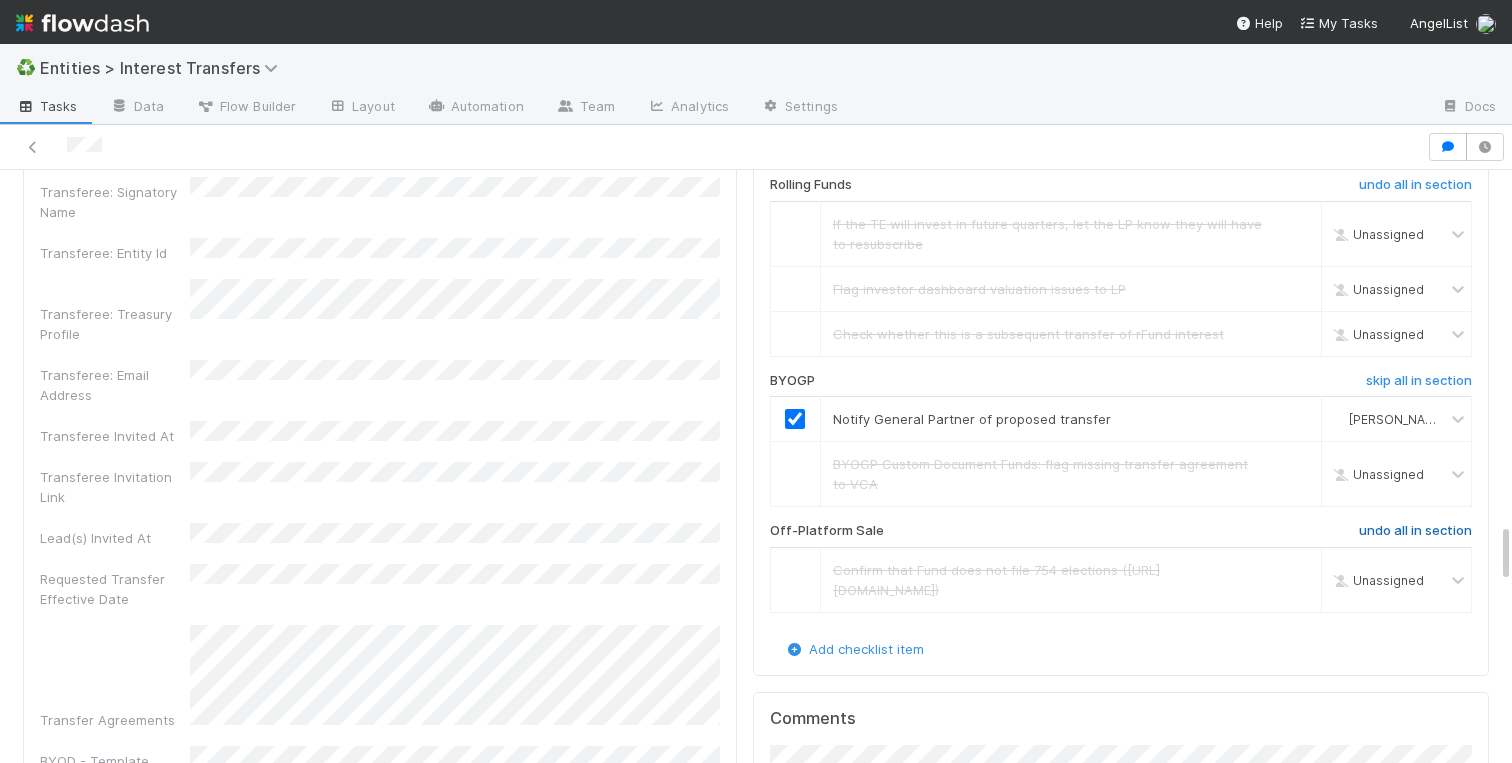 scroll, scrollTop: 3591, scrollLeft: 0, axis: vertical 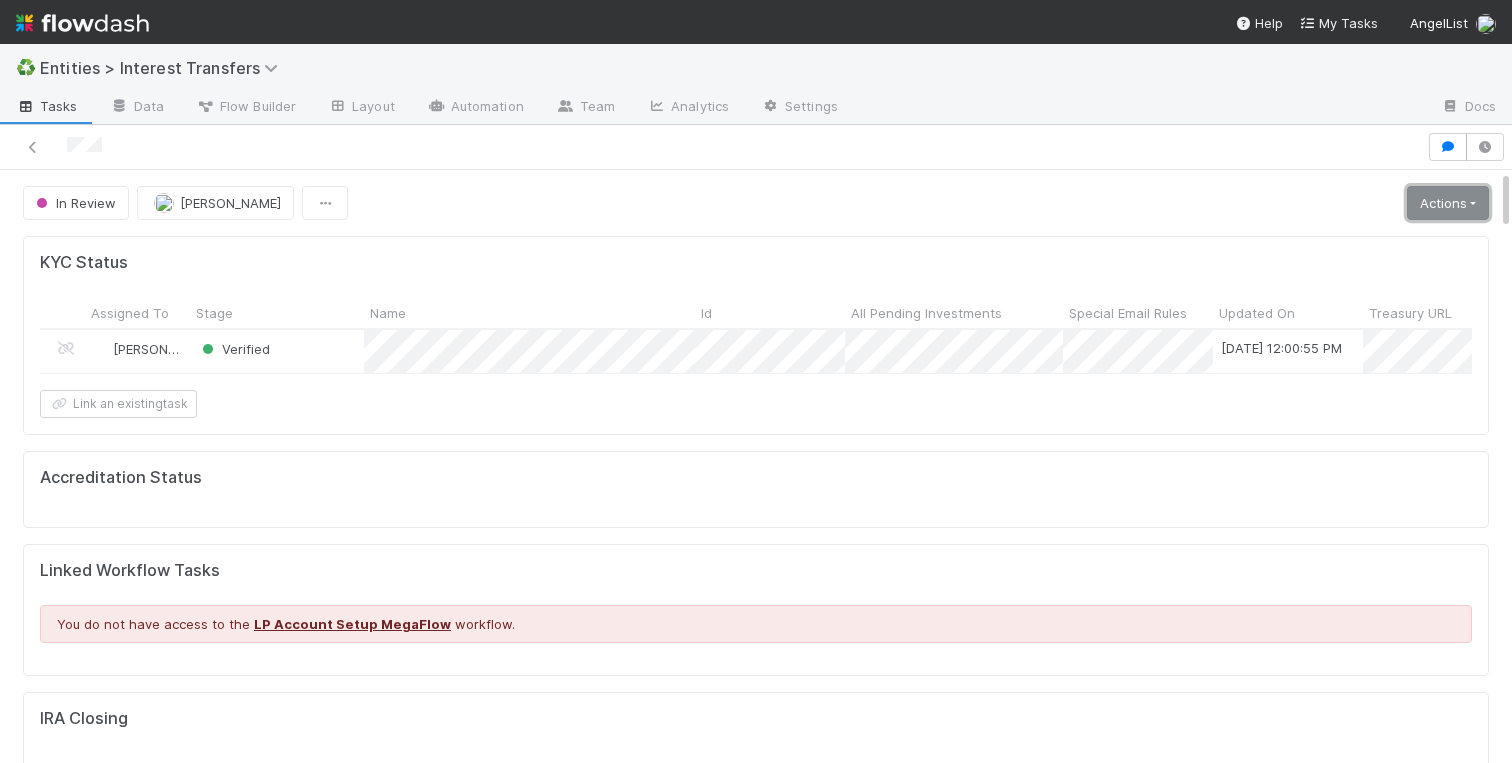 click on "Actions" at bounding box center (1448, 203) 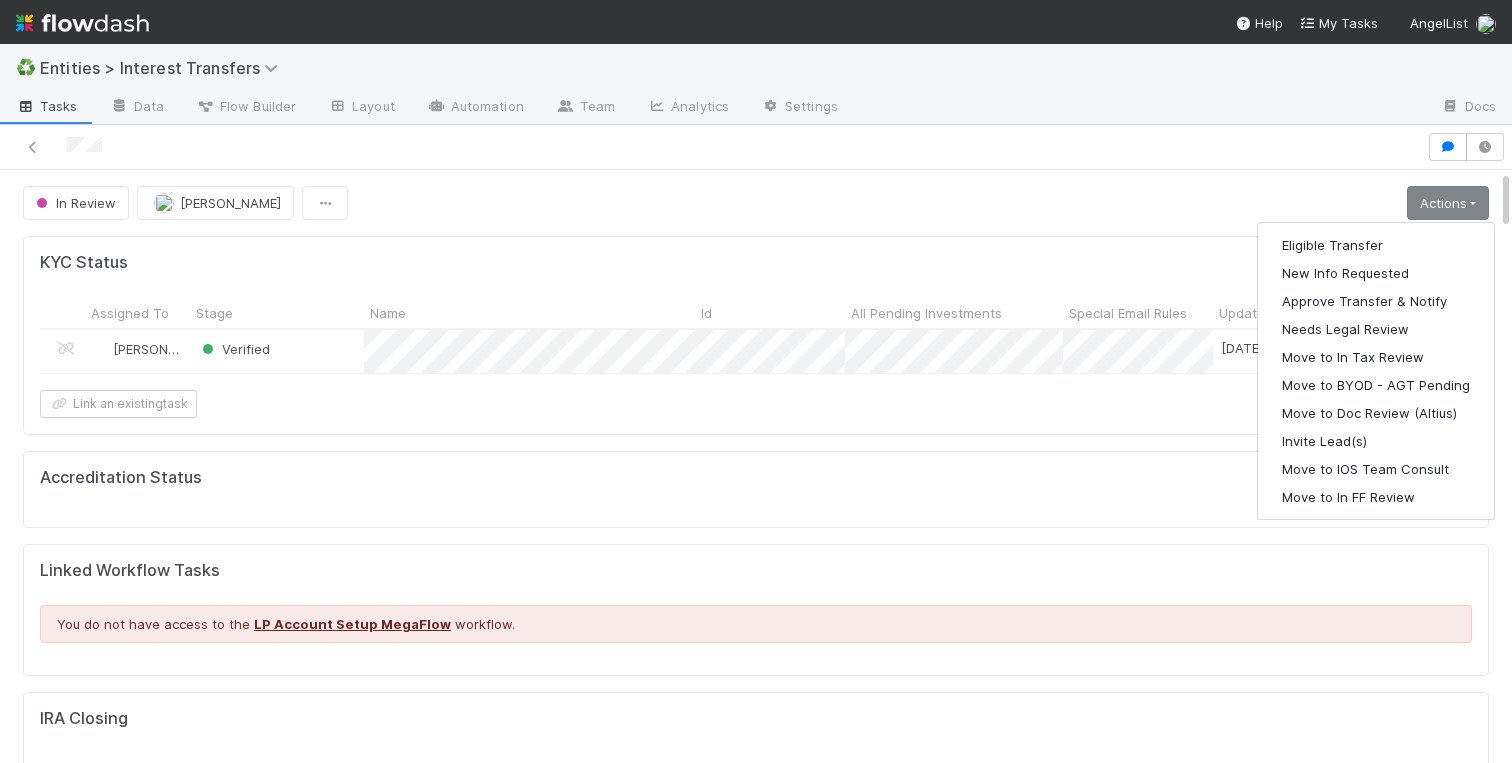 click on "In Review Charlotte Mas Actions Eligible Transfer New Info Requested Approve Transfer & Notify Needs Legal Review Move to In Tax Review Move to BYOD - AGT Pending Move to Doc Review (Altius)  Invite Lead(s) Move to IOS Team Consult Move to In FF Review" at bounding box center [756, 203] 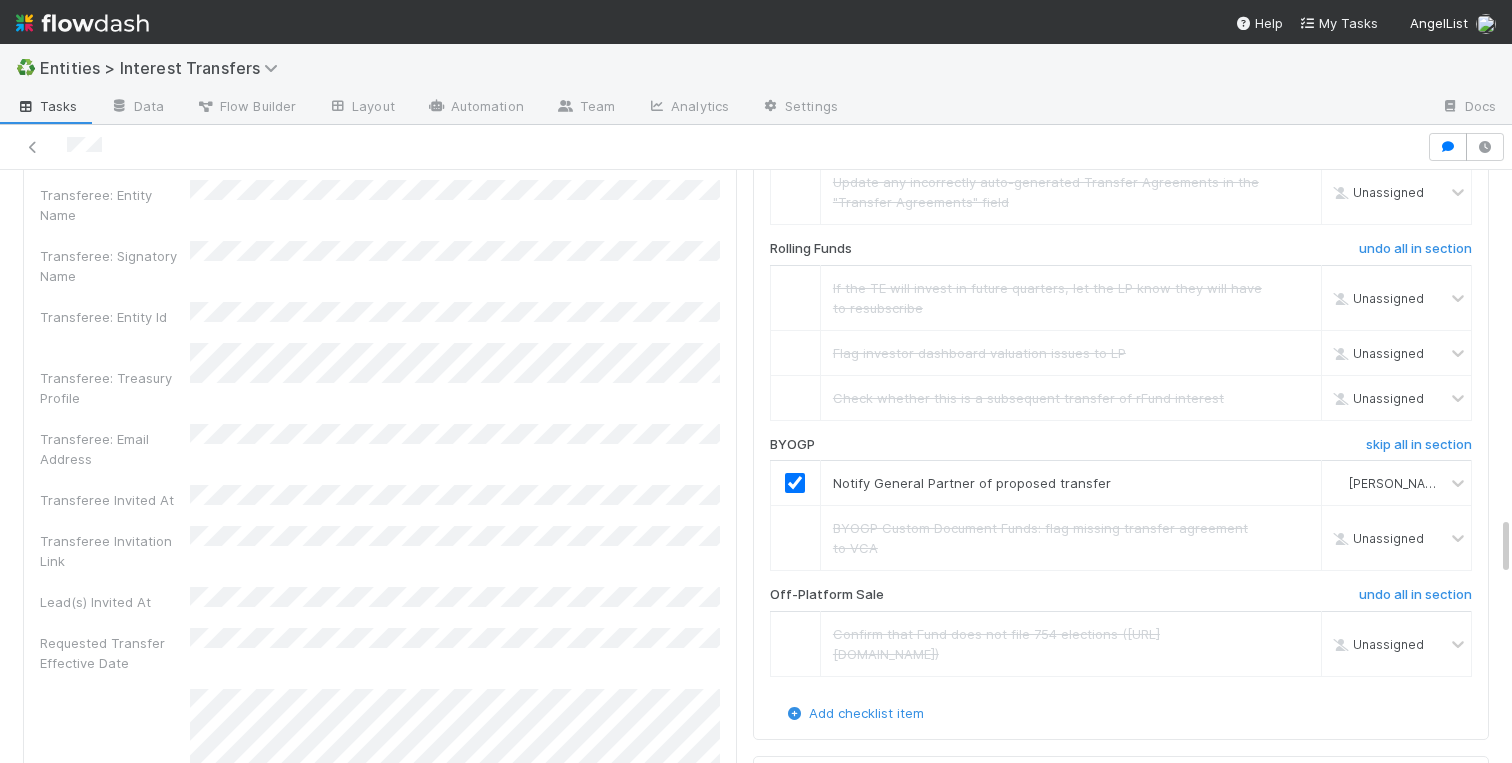 scroll, scrollTop: 3438, scrollLeft: 0, axis: vertical 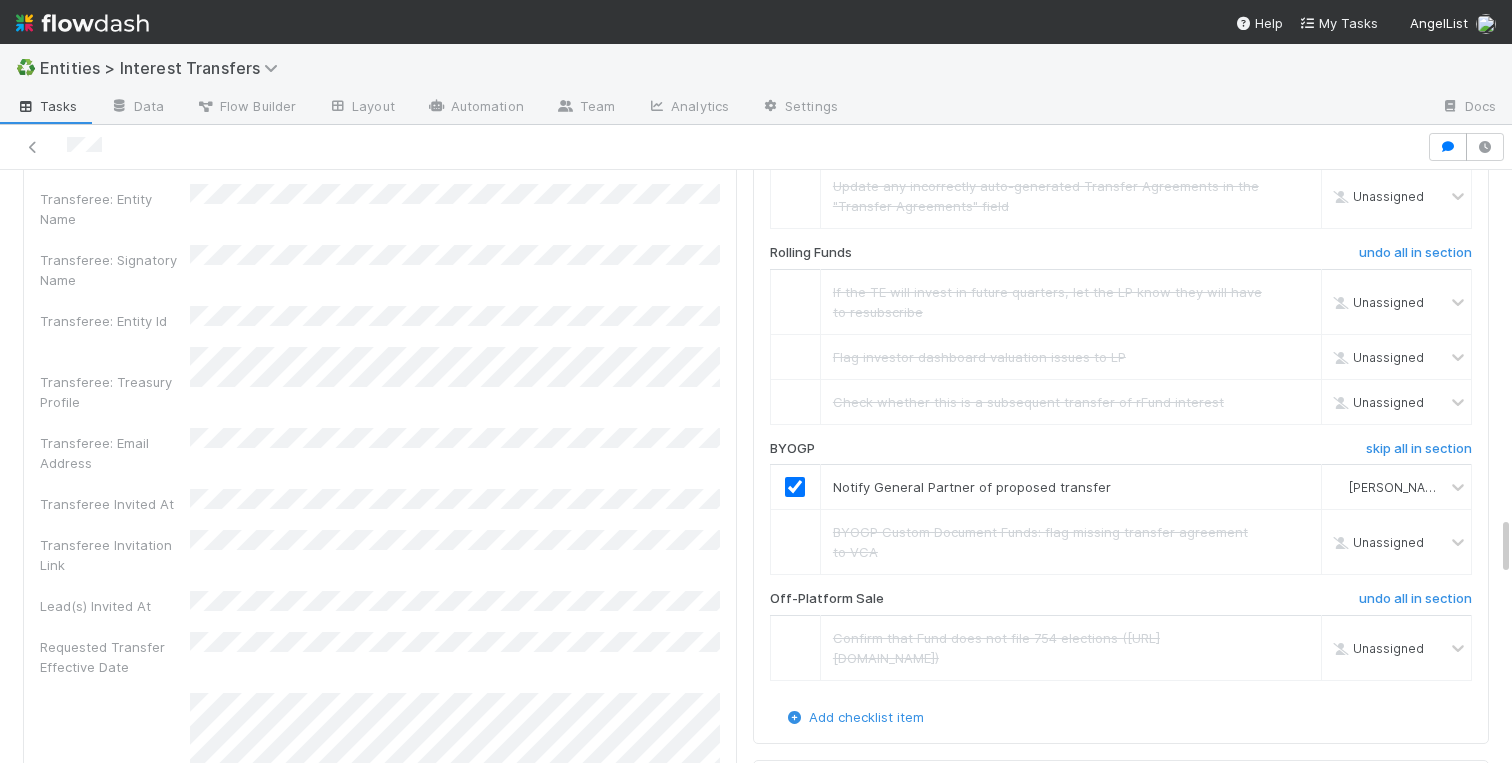 click on "Transferee Doc Review Tracker  Checklist    In Review Affiliation skip all in section Review Ultimate Beneficial Owners  Charlotte Mas If ownership is changing, notify Lead.  Unassigned Investor Qualifications & Tax skip all in section AML/KYC Verification  Unassigned Accreditation Status Unassigned Asset Level (Accredited, QC, QP)  Unassigned Tax Information Submitted  Unassigned Canadian Entities  skip all in section Confirm whether the fund can admit Canadian entities  Unassigned Multiple Transferees undo all in section Confirm investor limits Unassigned Document Review skip all in section Confirm E-signature was submitted by 1) Signatory listed in Treasury or 2) Team Member  Charlotte Mas Custom Fund Docs: Confirm whether Fund uses AL template or custom documents Charlotte Mas Effective Date Change: Note desired effective date and update transfer agreement Unassigned Effective Date Change: Review pending or issued distributions impacted by effective date change undo Unassigned Unassigned Rolling Funds A" at bounding box center (1121, 364) 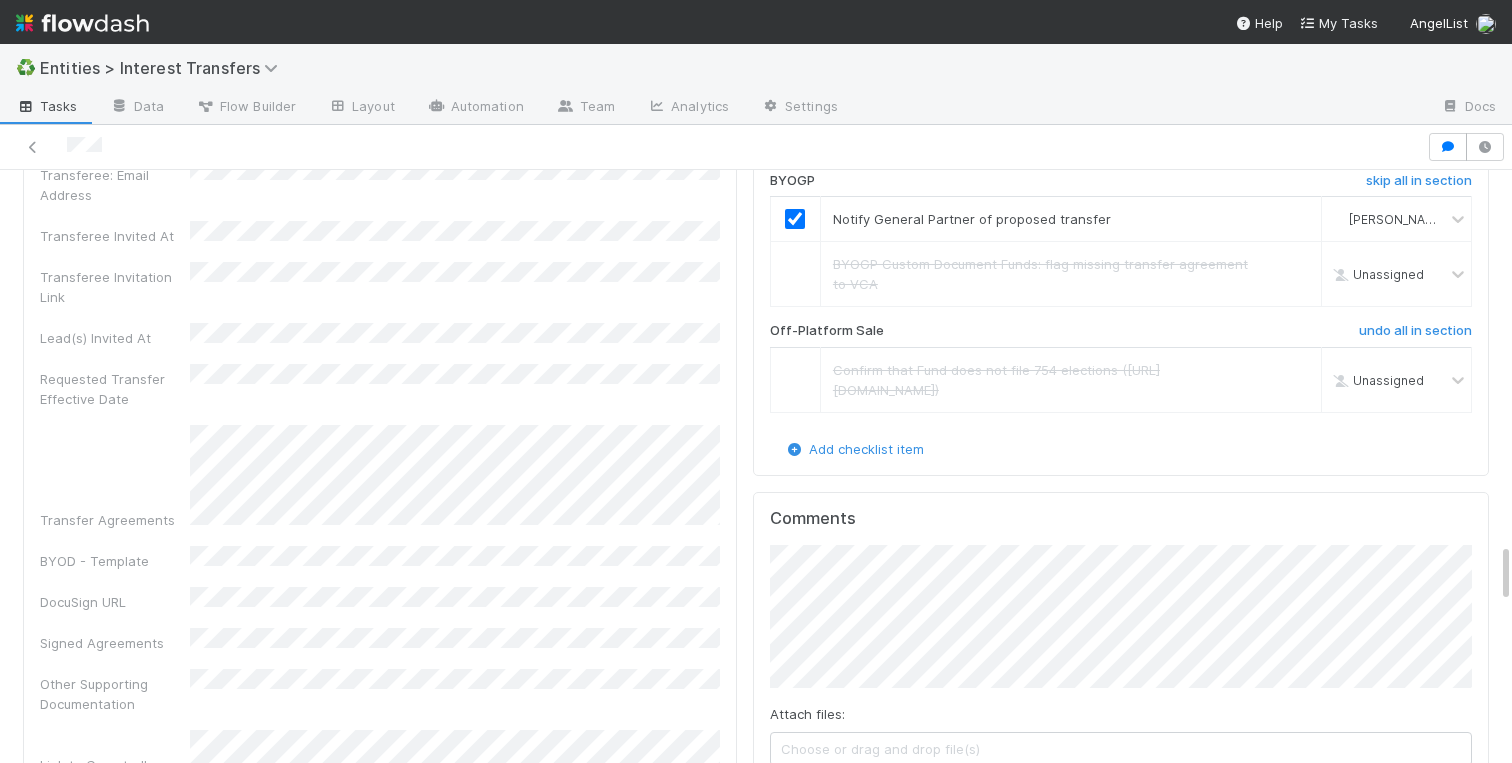 click on "Transferee Doc Review Tracker  Checklist    In Review Affiliation skip all in section Review Ultimate Beneficial Owners  Charlotte Mas If ownership is changing, notify Lead.  Unassigned Investor Qualifications & Tax skip all in section AML/KYC Verification  Unassigned Accreditation Status Unassigned Asset Level (Accredited, QC, QP)  Unassigned Tax Information Submitted  Unassigned Canadian Entities  skip all in section Confirm whether the fund can admit Canadian entities  Unassigned Multiple Transferees undo all in section Confirm investor limits Unassigned Document Review skip all in section Confirm E-signature was submitted by 1) Signatory listed in Treasury or 2) Team Member  Charlotte Mas Custom Fund Docs: Confirm whether Fund uses AL template or custom documents Charlotte Mas Effective Date Change: Note desired effective date and update transfer agreement Unassigned Effective Date Change: Review pending or issued distributions impacted by effective date change undo Unassigned Unassigned Rolling Funds A" at bounding box center [1121, 96] 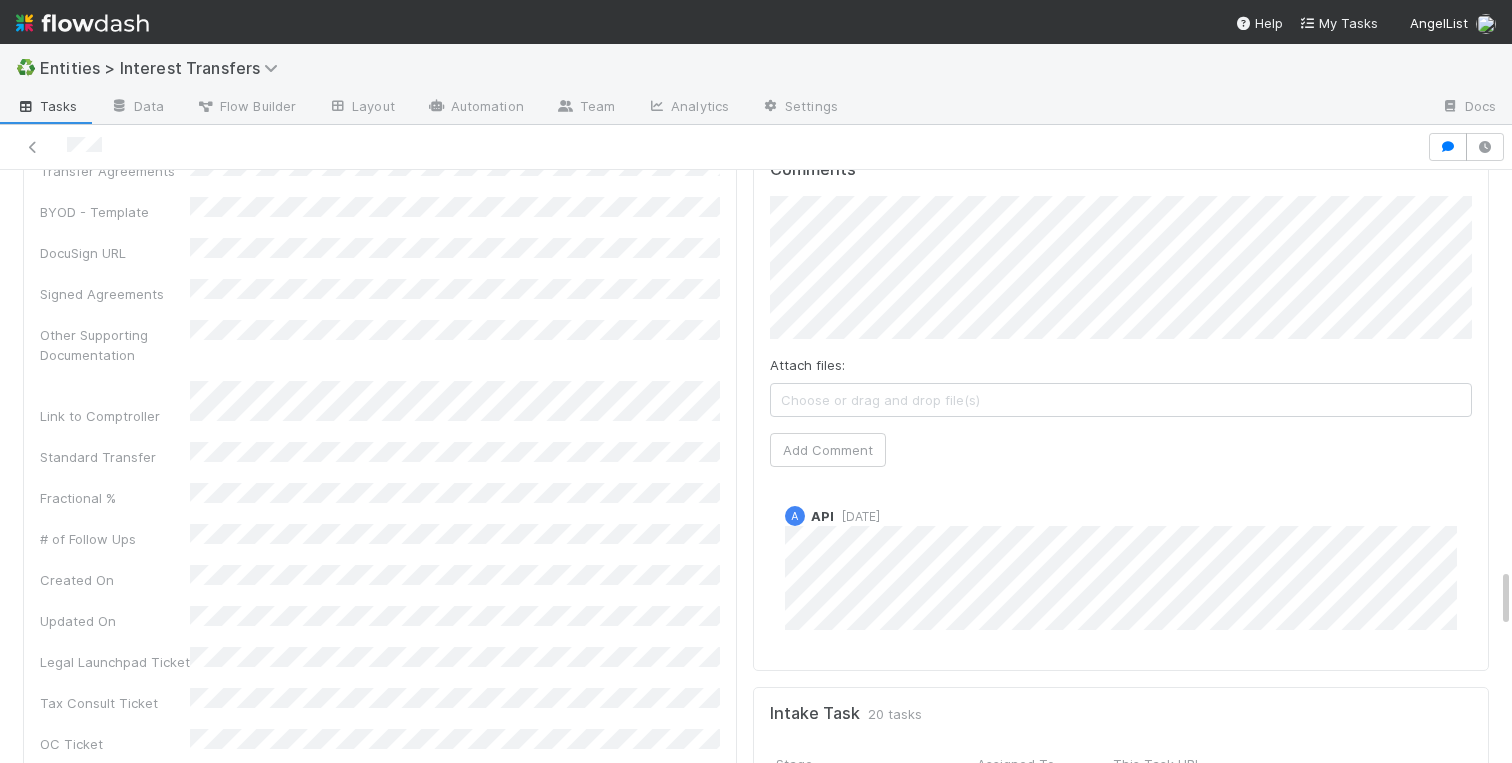 click on "Transferee Doc Review Tracker  Checklist    In Review Affiliation skip all in section Review Ultimate Beneficial Owners  Charlotte Mas If ownership is changing, notify Lead.  Unassigned Investor Qualifications & Tax skip all in section AML/KYC Verification  Unassigned Accreditation Status Unassigned Asset Level (Accredited, QC, QP)  Unassigned Tax Information Submitted  Unassigned Canadian Entities  skip all in section Confirm whether the fund can admit Canadian entities  Unassigned Multiple Transferees undo all in section Confirm investor limits Unassigned Document Review skip all in section Confirm E-signature was submitted by 1) Signatory listed in Treasury or 2) Team Member  Charlotte Mas Custom Fund Docs: Confirm whether Fund uses AL template or custom documents Charlotte Mas Effective Date Change: Note desired effective date and update transfer agreement Unassigned Effective Date Change: Review pending or issued distributions impacted by effective date change undo Unassigned Unassigned Rolling Funds A" at bounding box center (1121, -253) 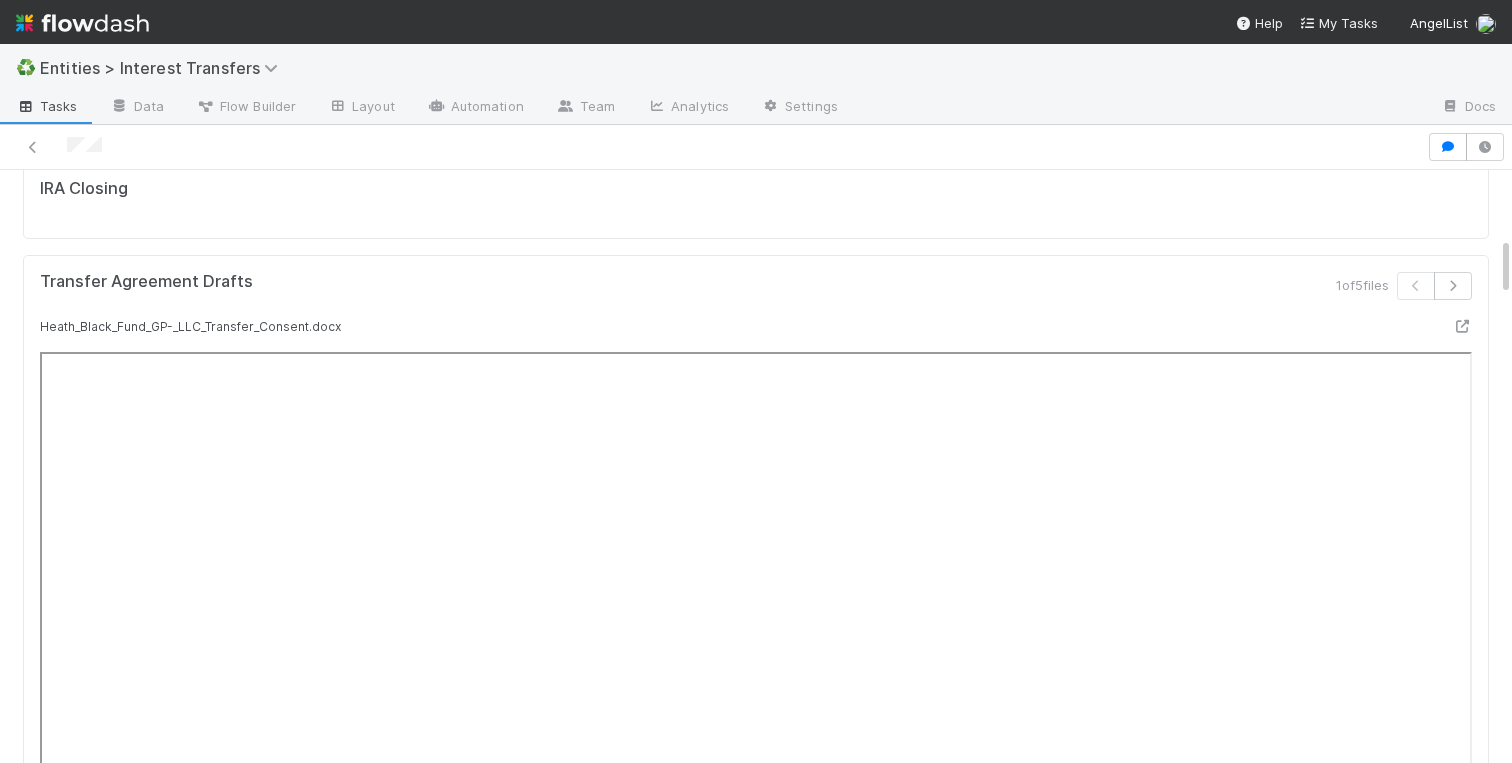 scroll, scrollTop: 0, scrollLeft: 0, axis: both 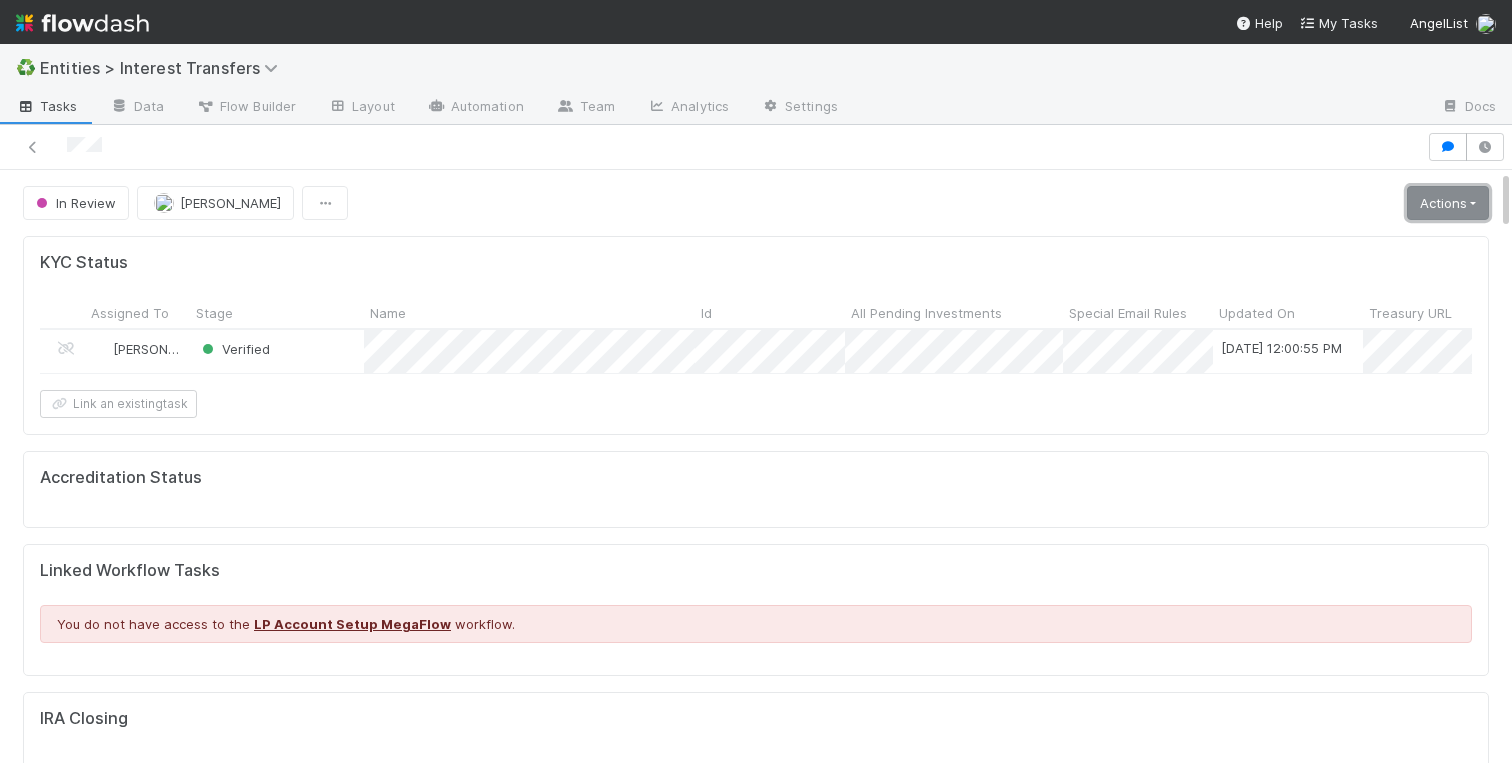 click on "Actions" at bounding box center [1448, 203] 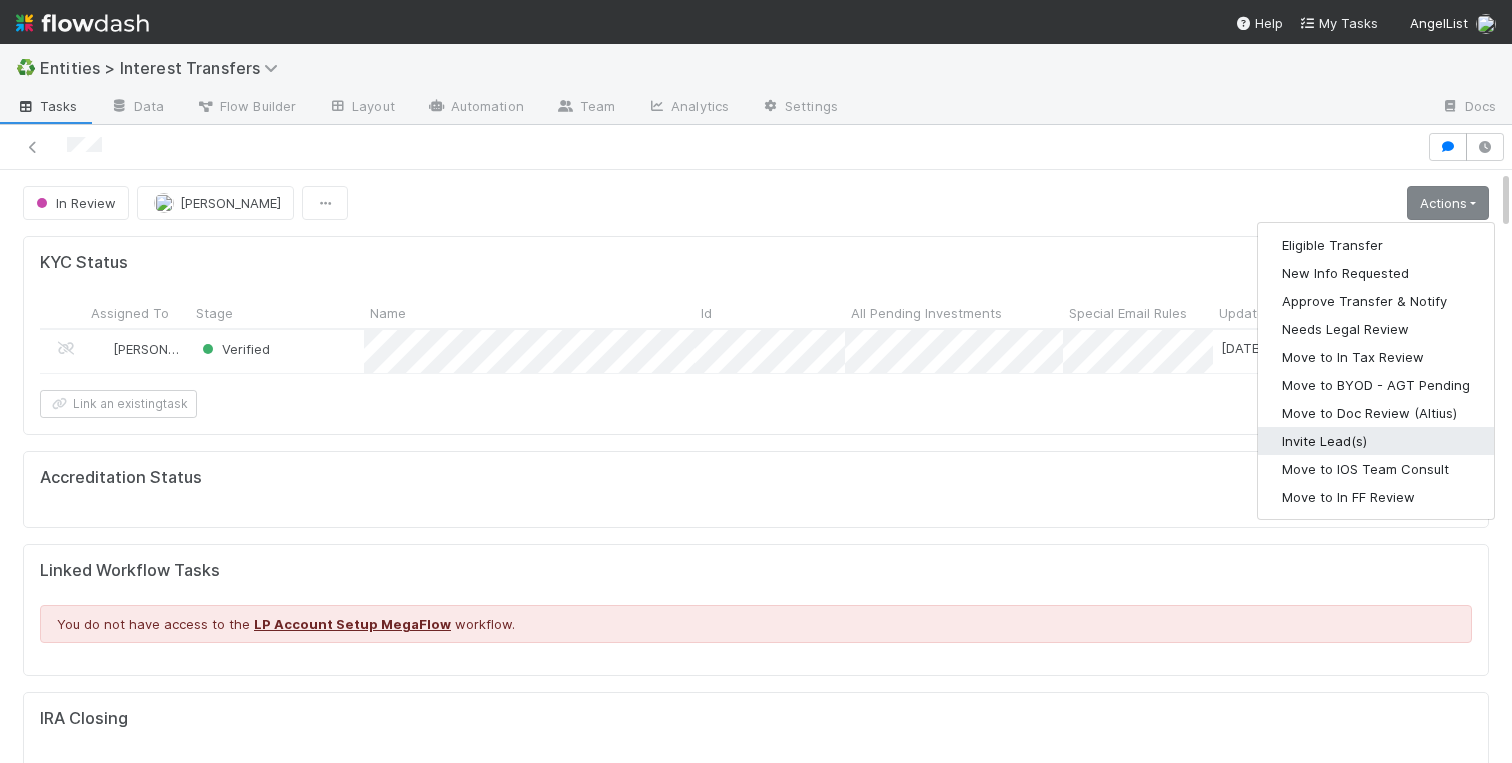 click on "Invite Lead(s)" at bounding box center [1376, 441] 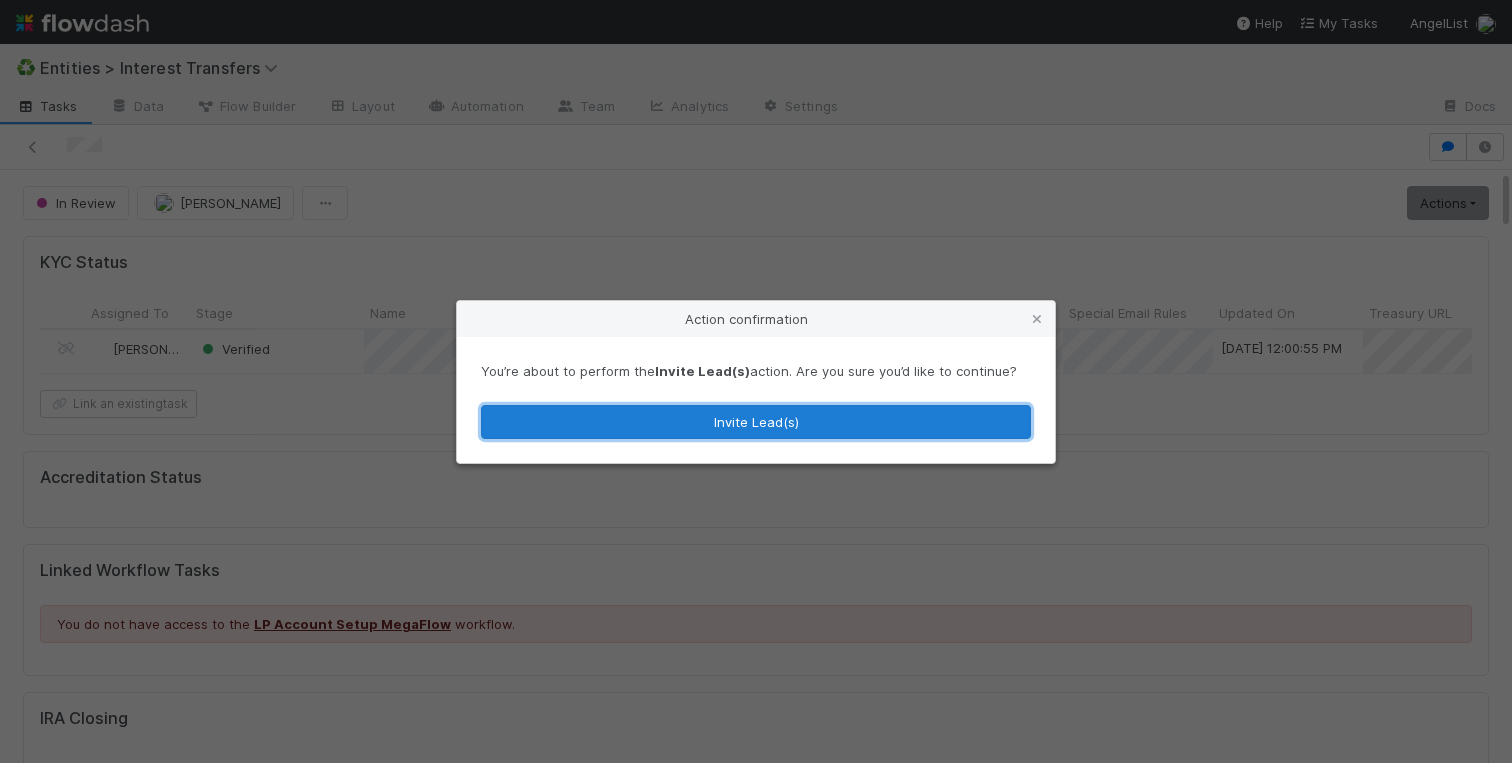 click on "Invite Lead(s)" at bounding box center [756, 422] 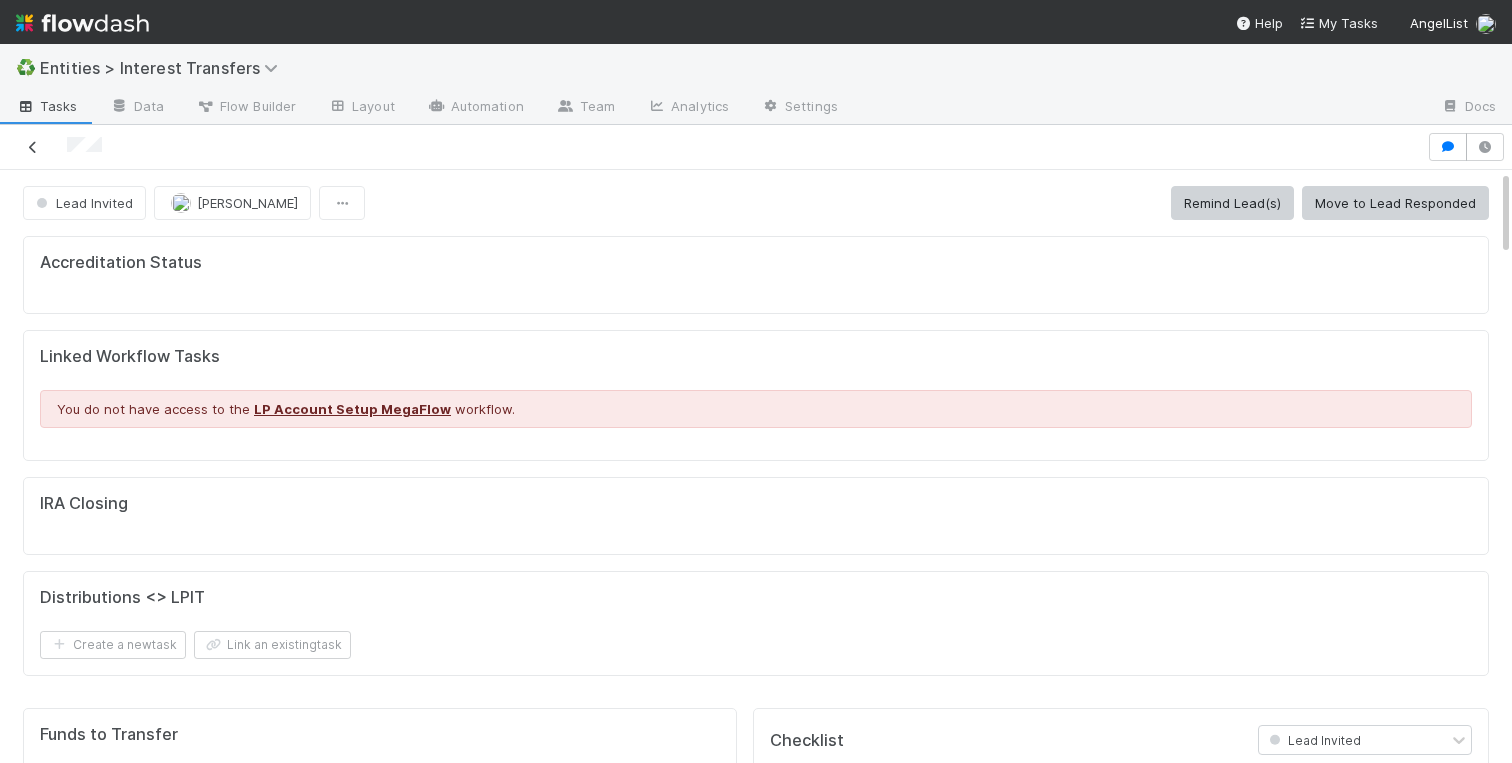 click at bounding box center [33, 147] 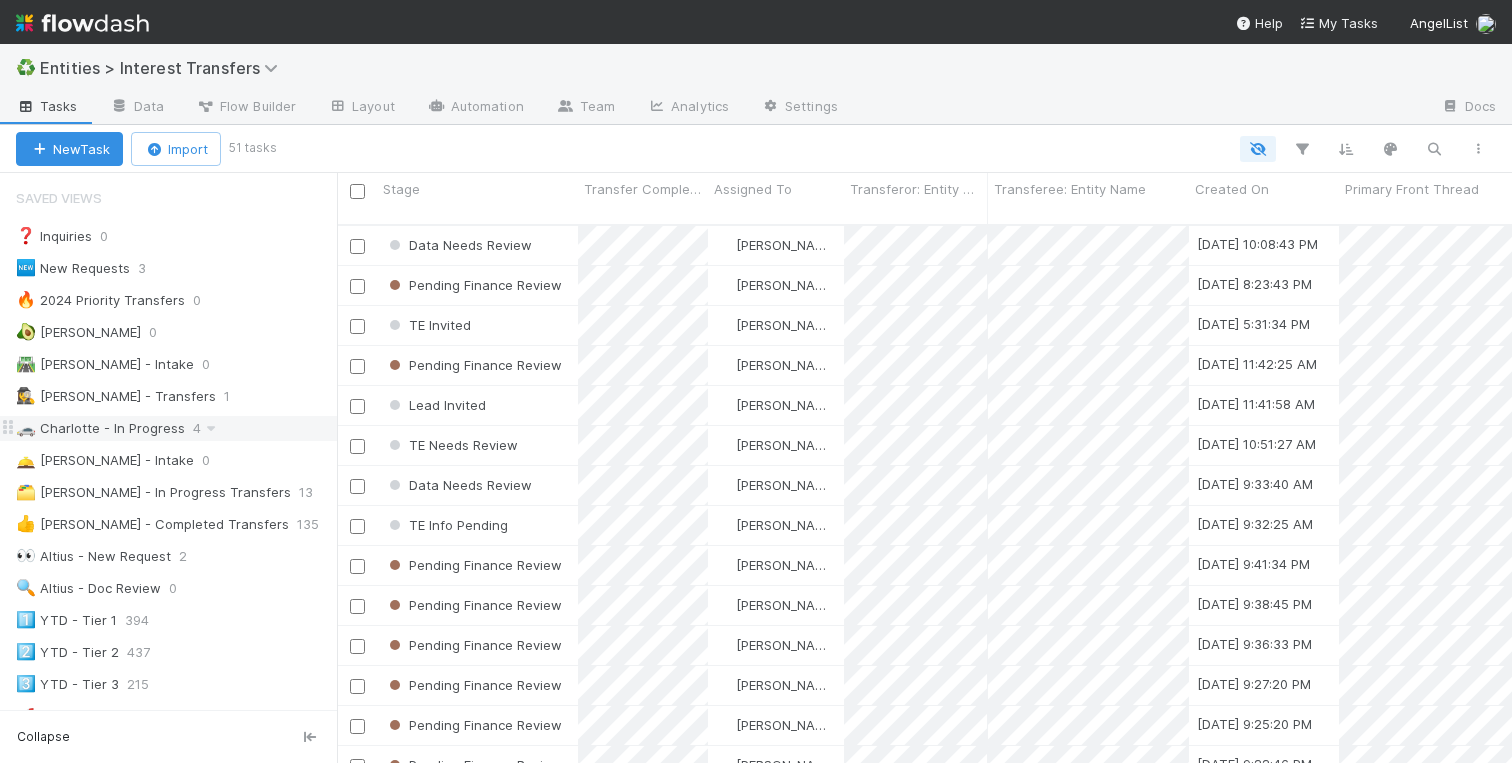 scroll, scrollTop: 0, scrollLeft: 1, axis: horizontal 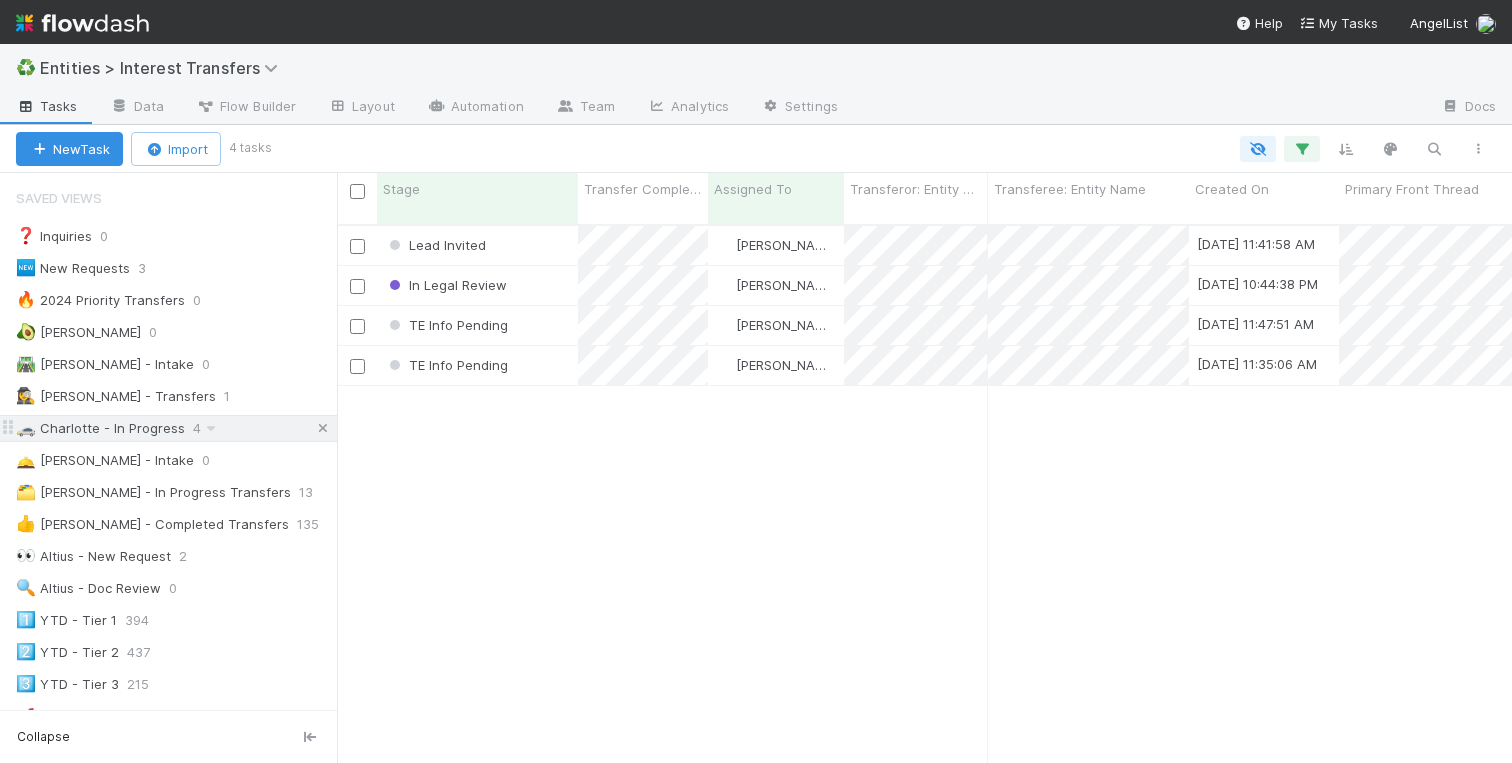 click at bounding box center [323, 428] 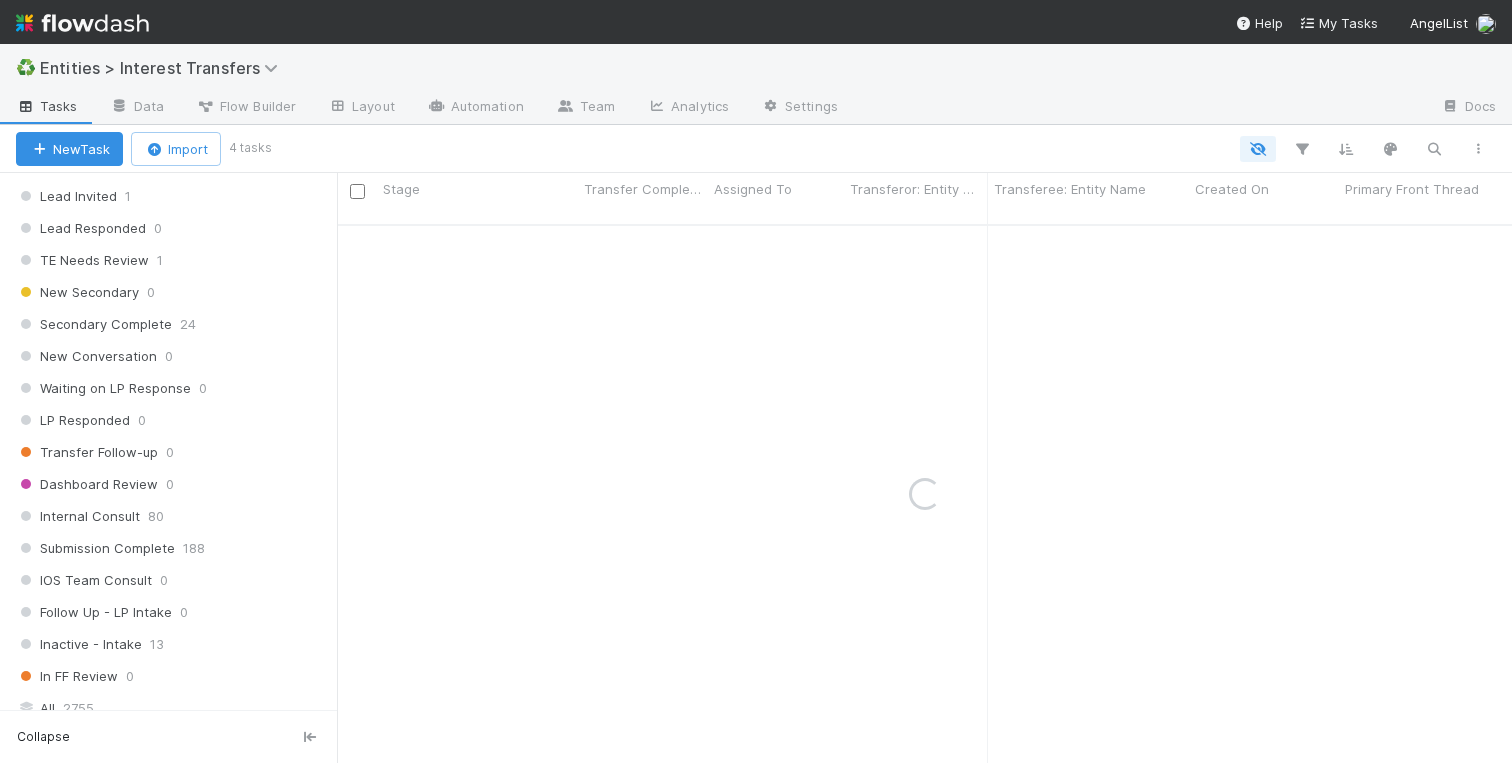 scroll, scrollTop: 2419, scrollLeft: 0, axis: vertical 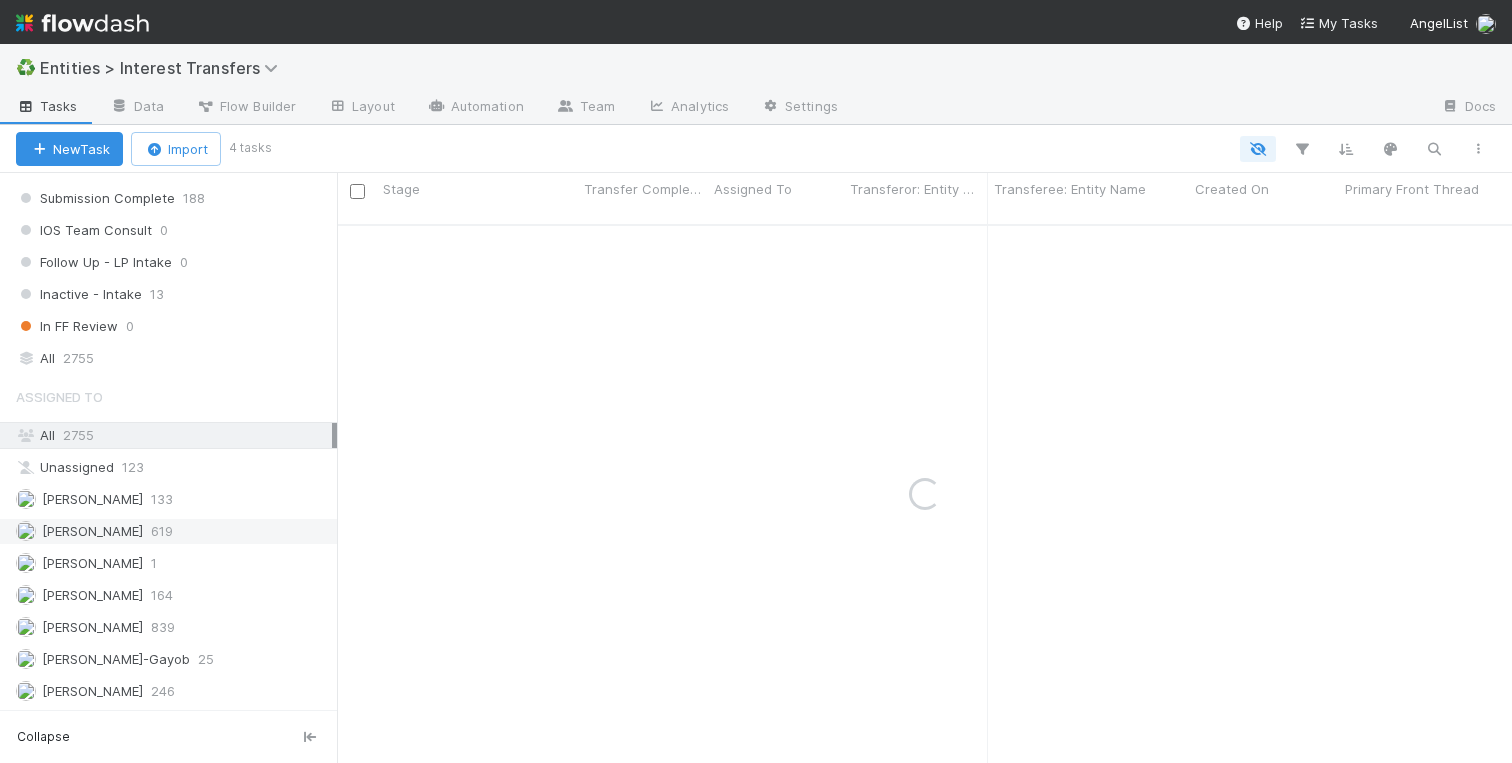 click on "Charlotte Mas 619" at bounding box center (174, 531) 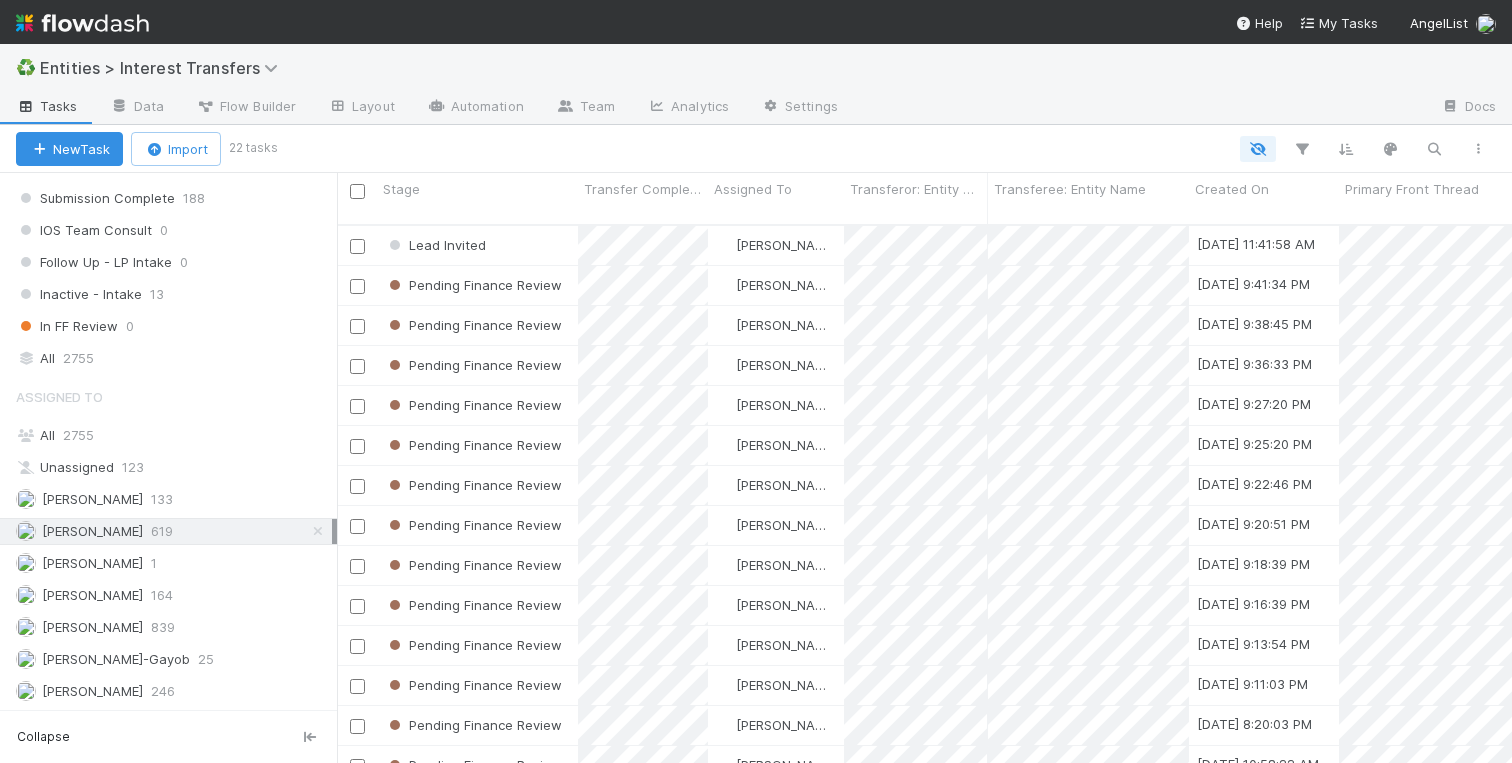 scroll, scrollTop: 0, scrollLeft: 1, axis: horizontal 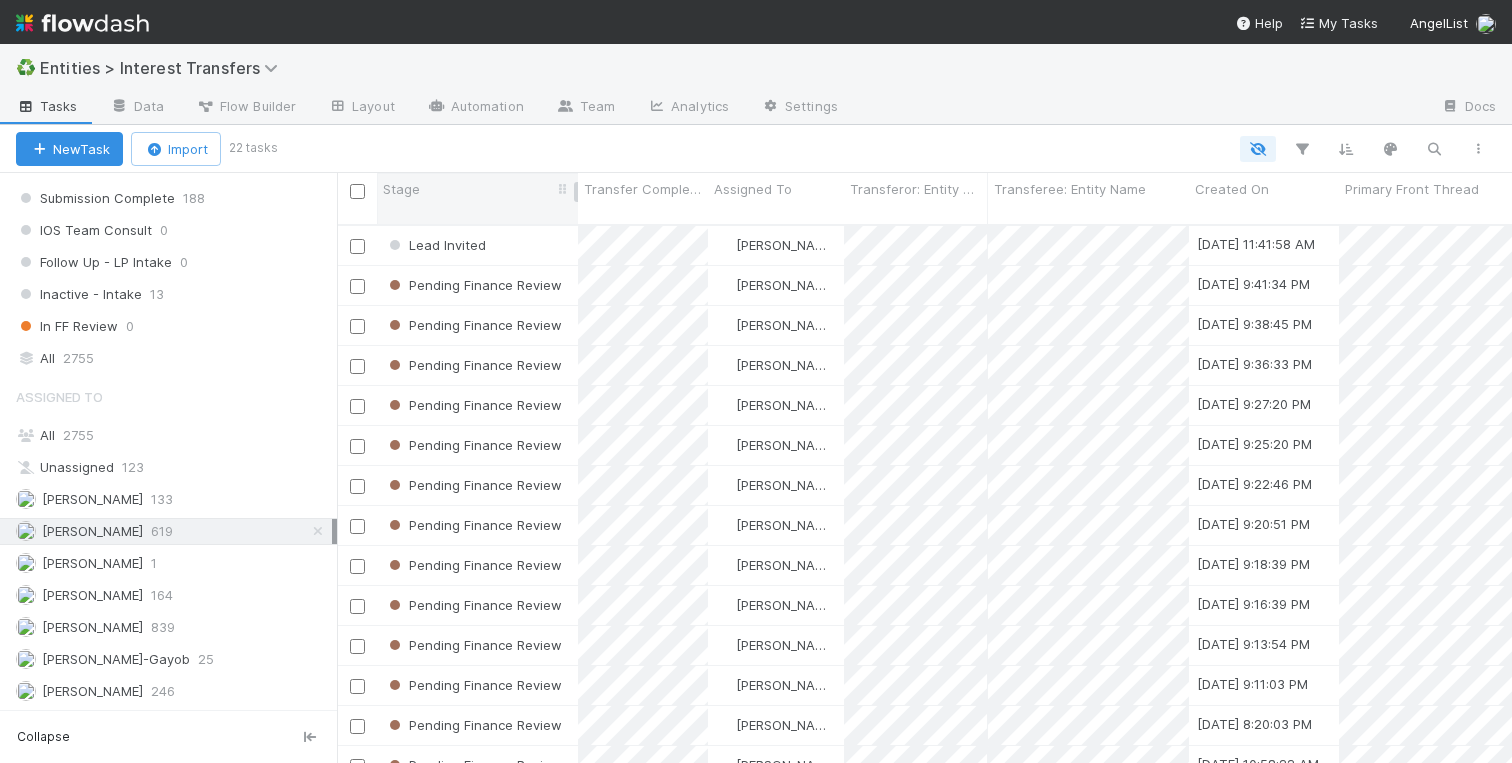 click on "Stage" at bounding box center [478, 189] 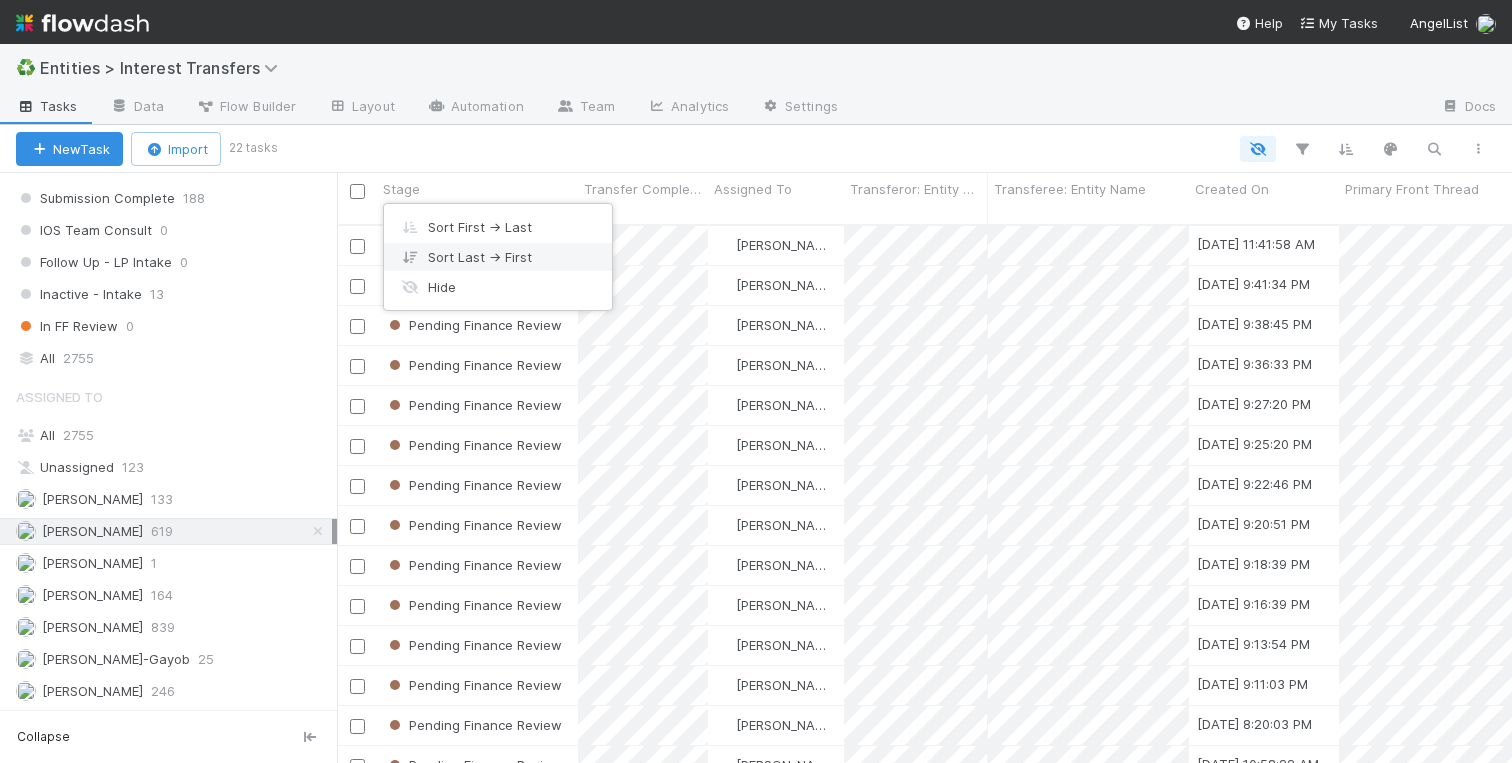 click on "Sort Last → First" at bounding box center (498, 257) 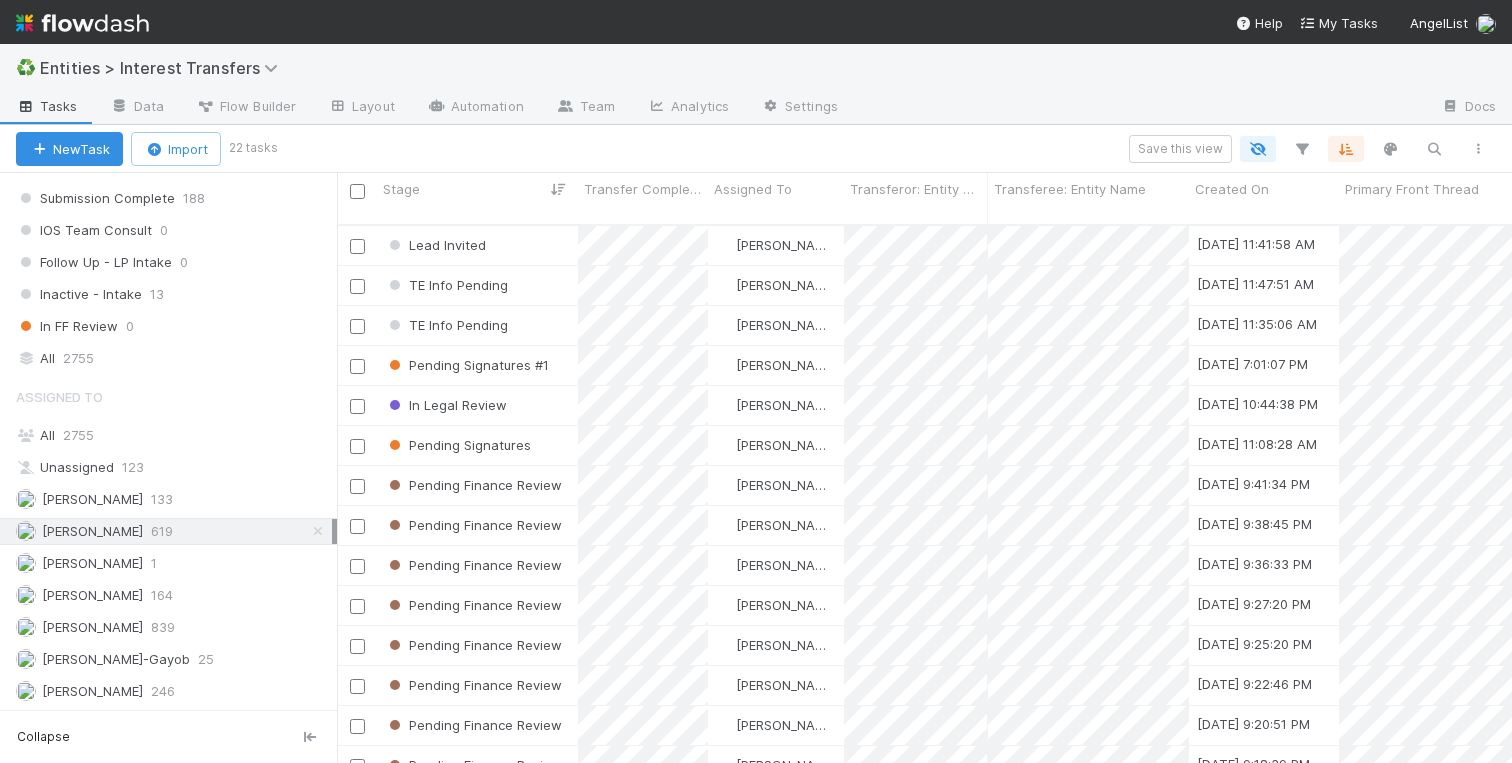 scroll, scrollTop: 0, scrollLeft: 1, axis: horizontal 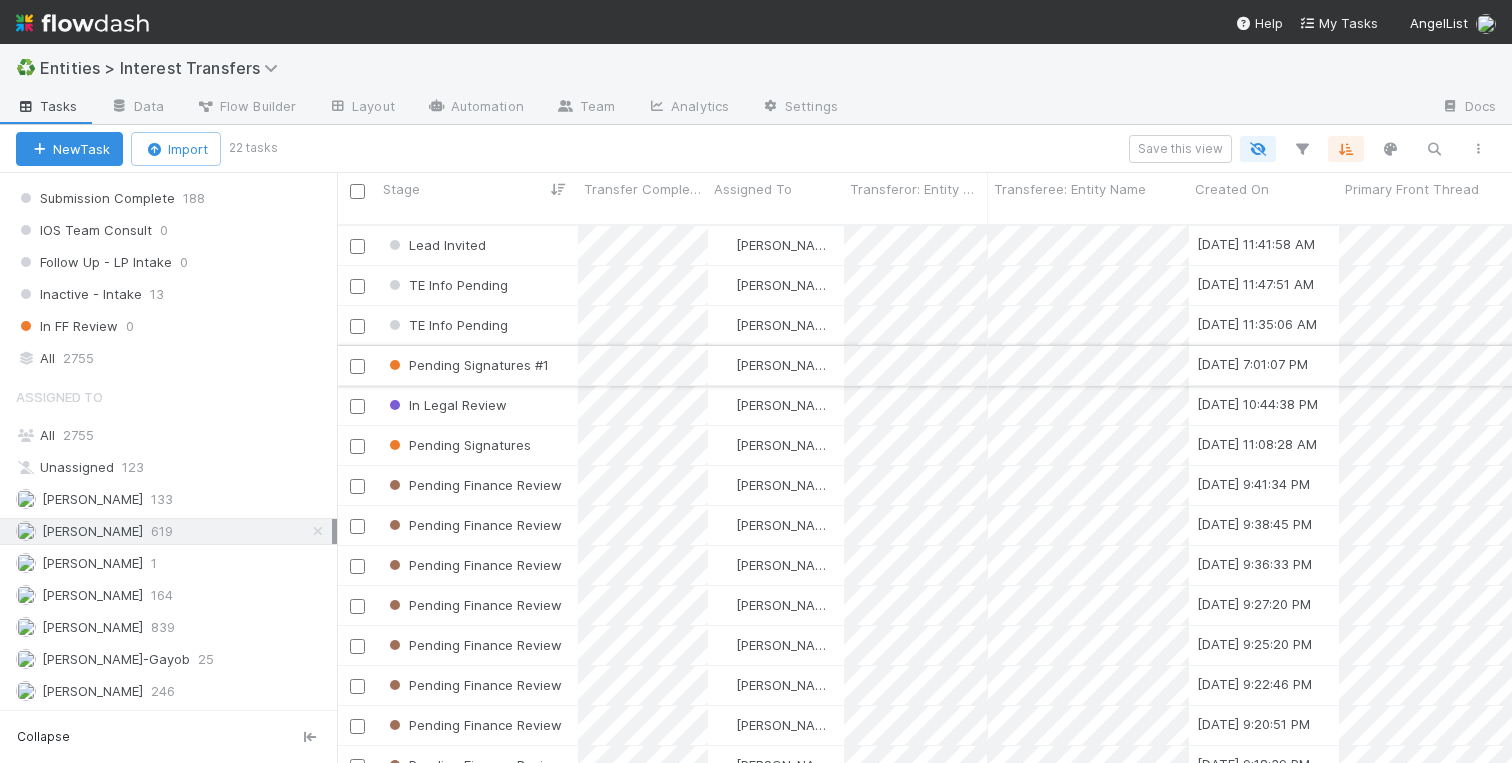 click on "Pending Signatures #1" at bounding box center (477, 365) 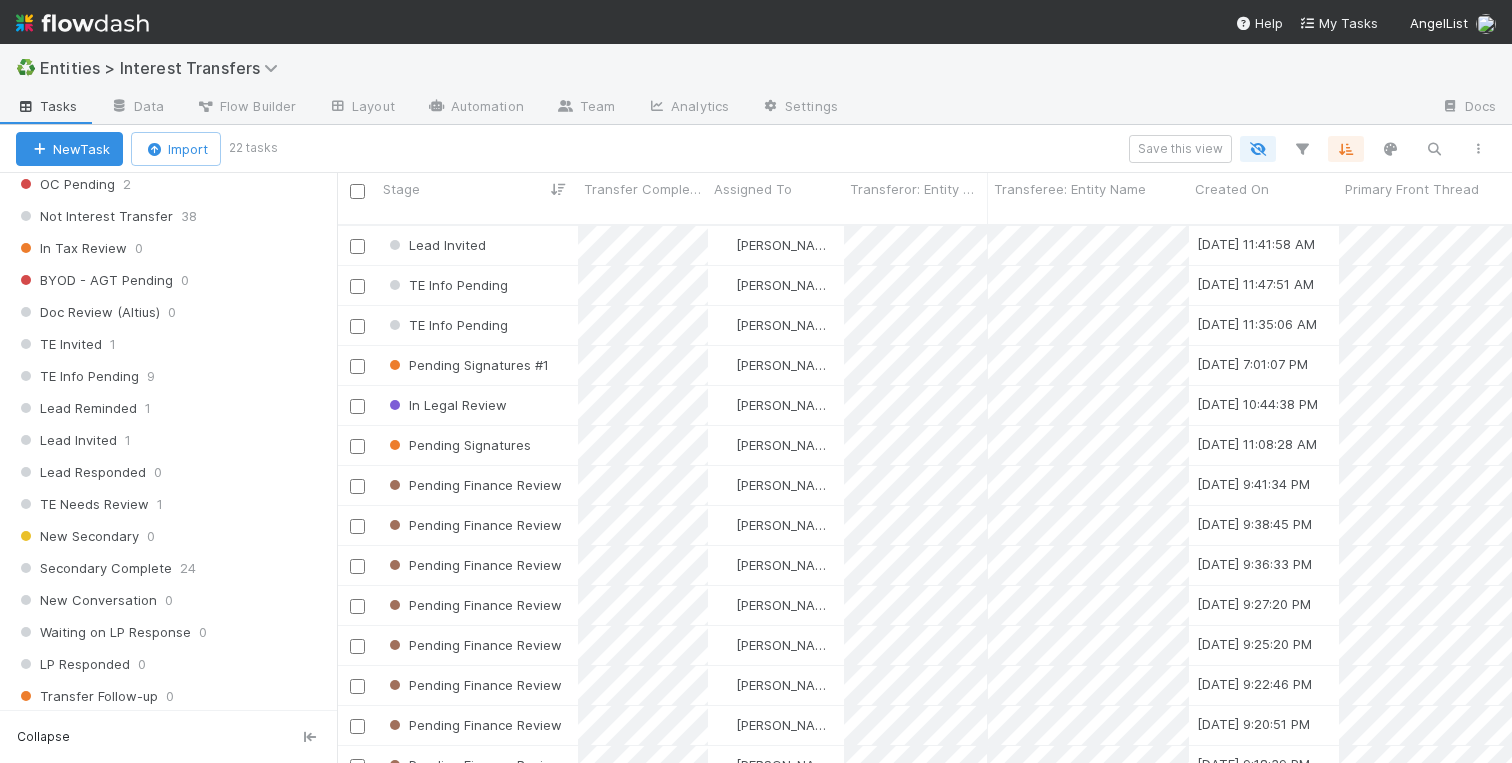 scroll, scrollTop: 1360, scrollLeft: 0, axis: vertical 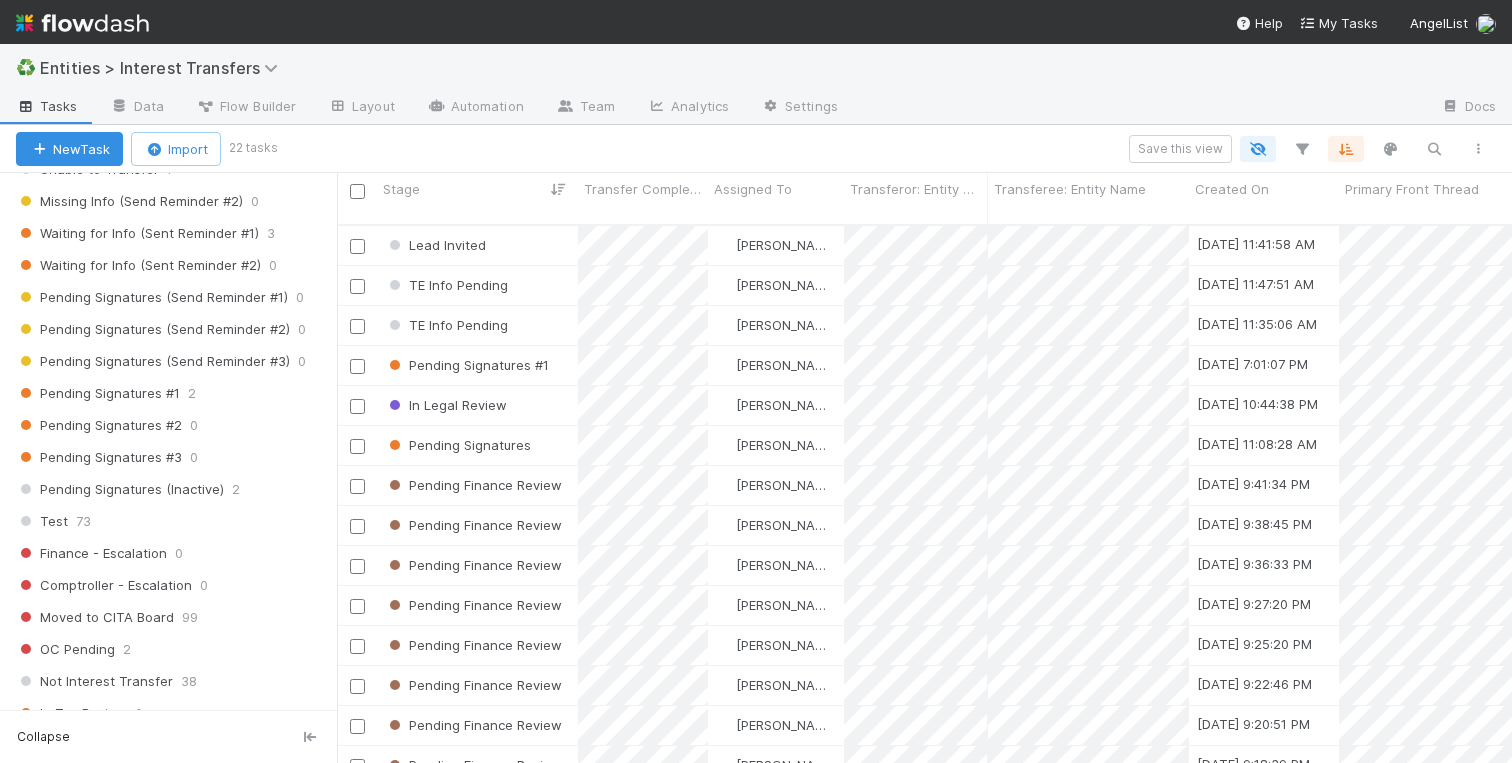 click on "Pending Signatures" at bounding box center [477, 445] 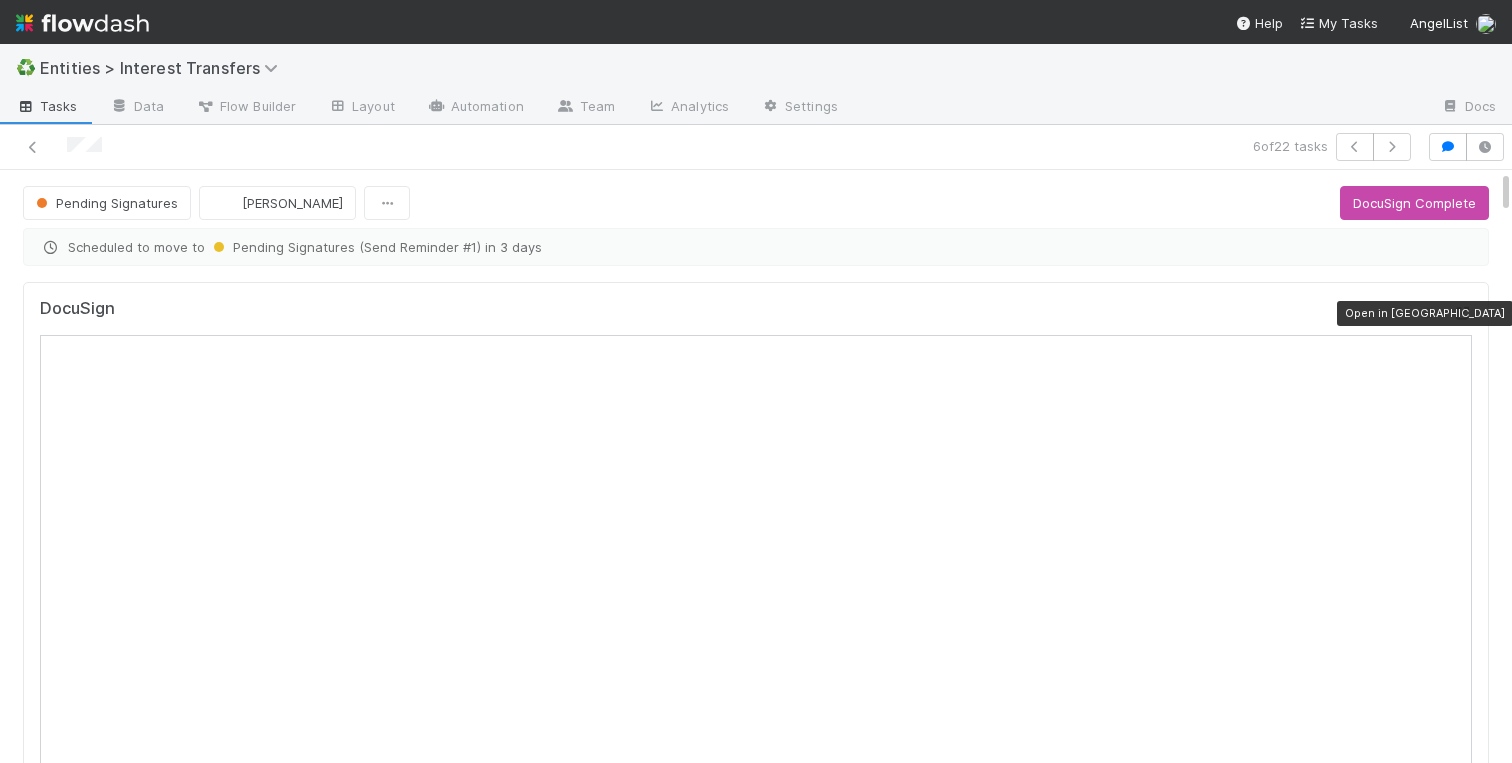 scroll, scrollTop: 1, scrollLeft: 1, axis: both 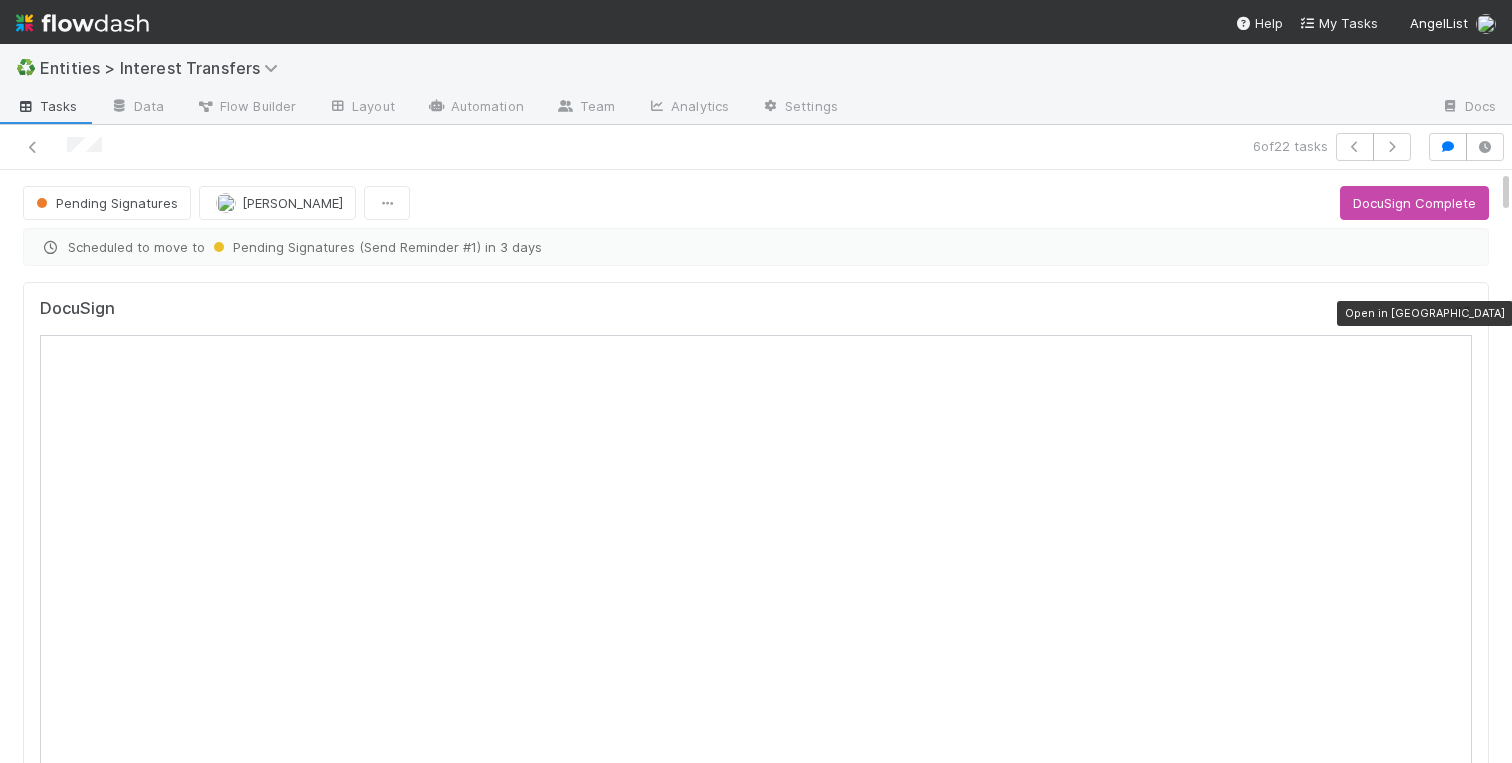 click at bounding box center [1462, 313] 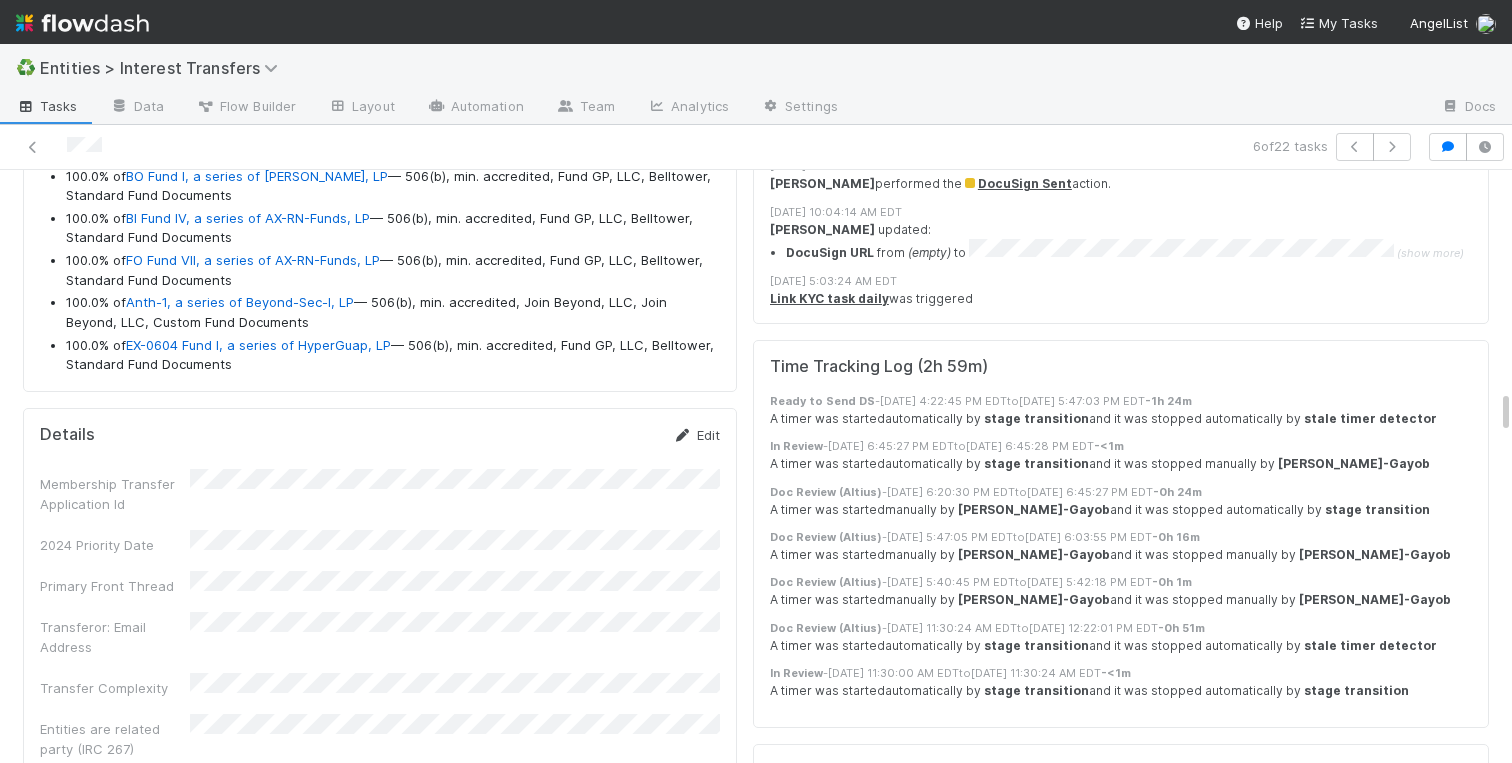 click on "Edit" at bounding box center (696, 435) 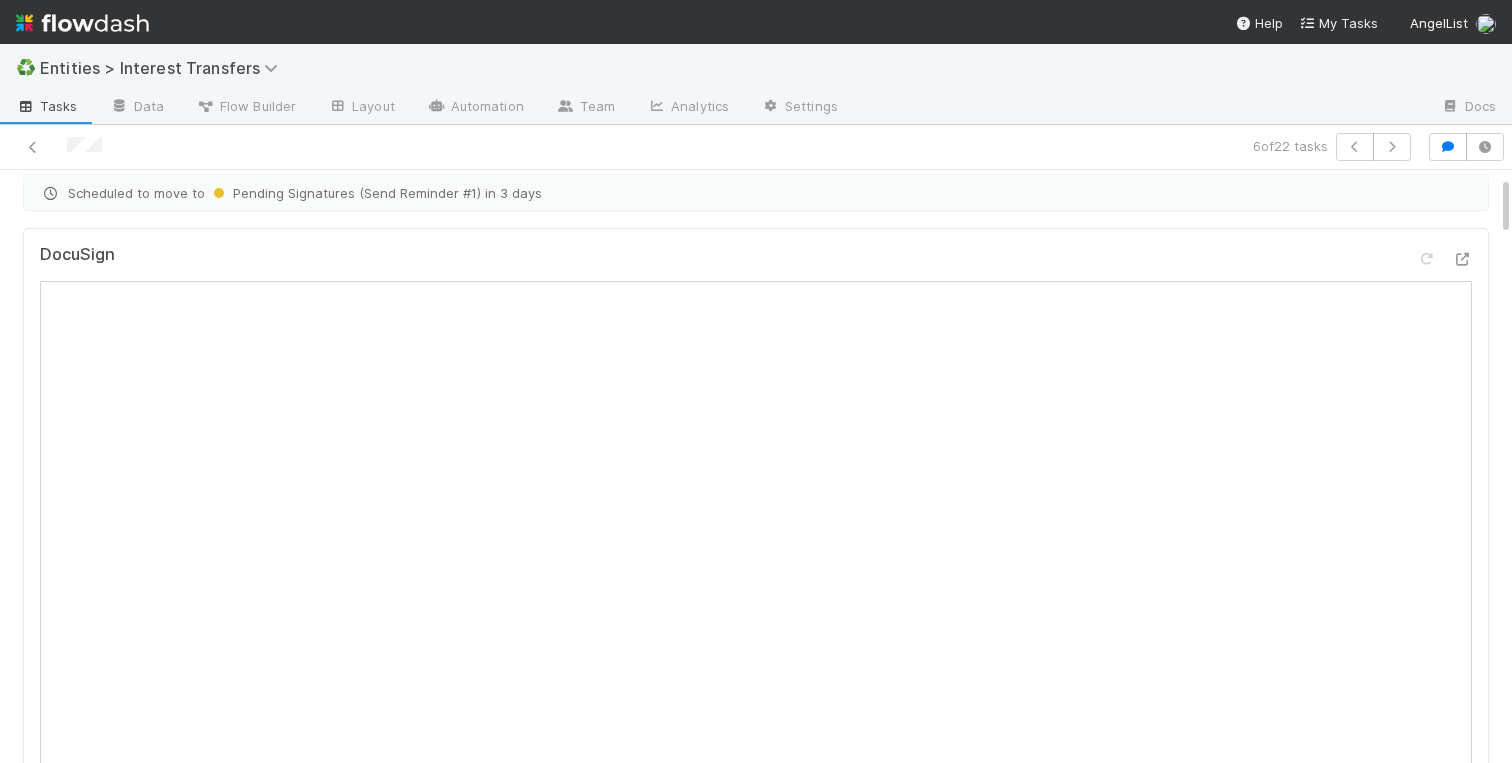 scroll, scrollTop: 0, scrollLeft: 0, axis: both 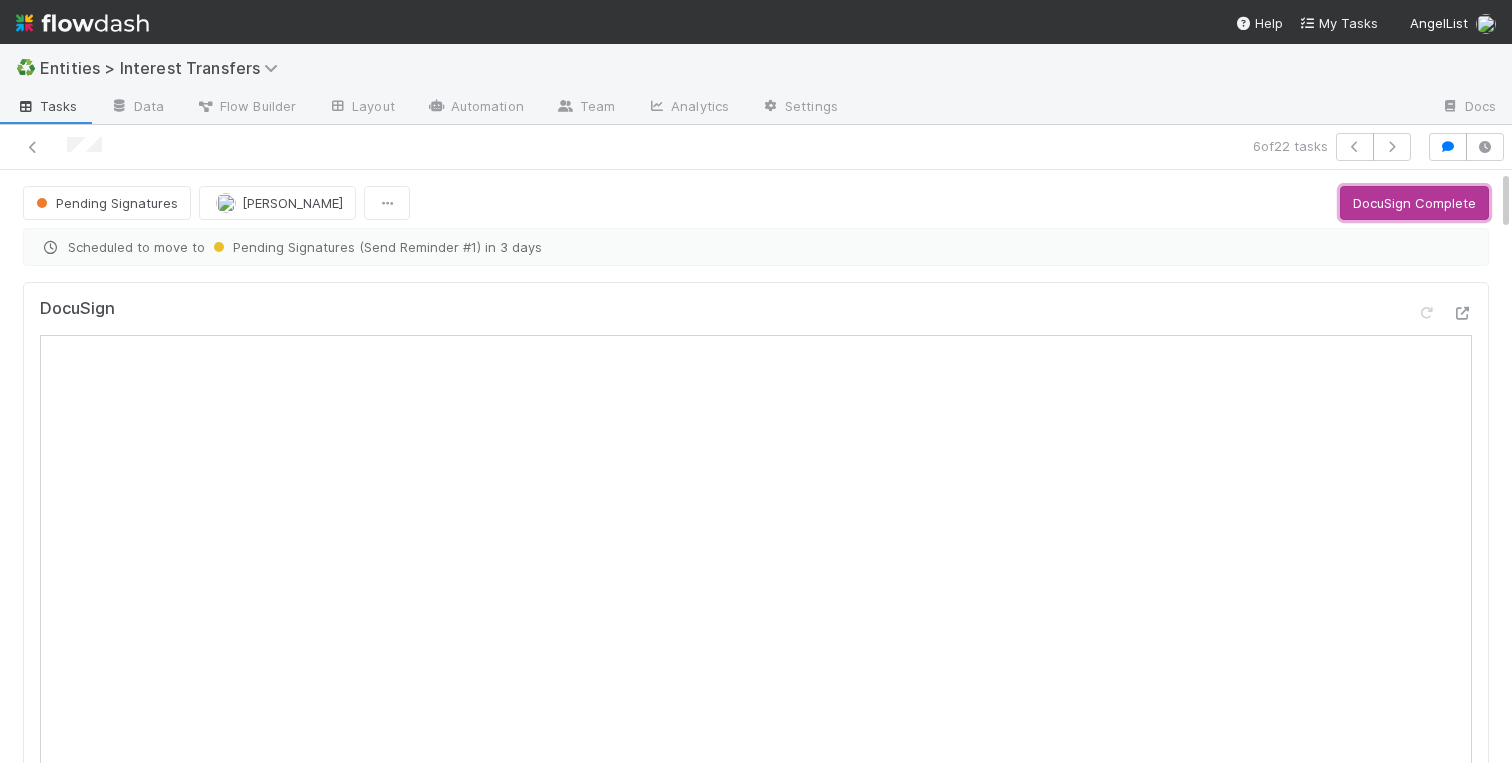 click on "DocuSign Complete" at bounding box center (1414, 203) 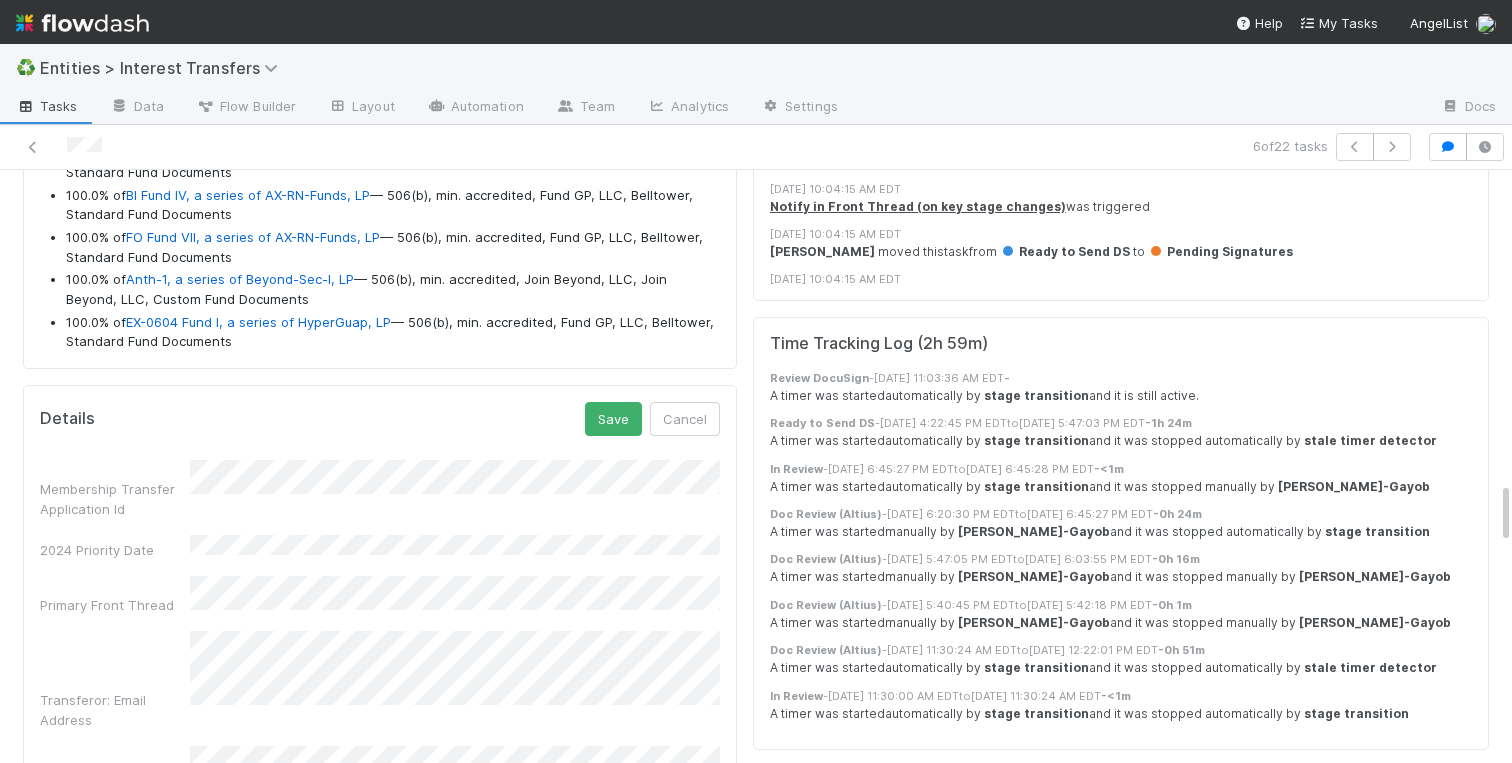scroll, scrollTop: 3021, scrollLeft: 0, axis: vertical 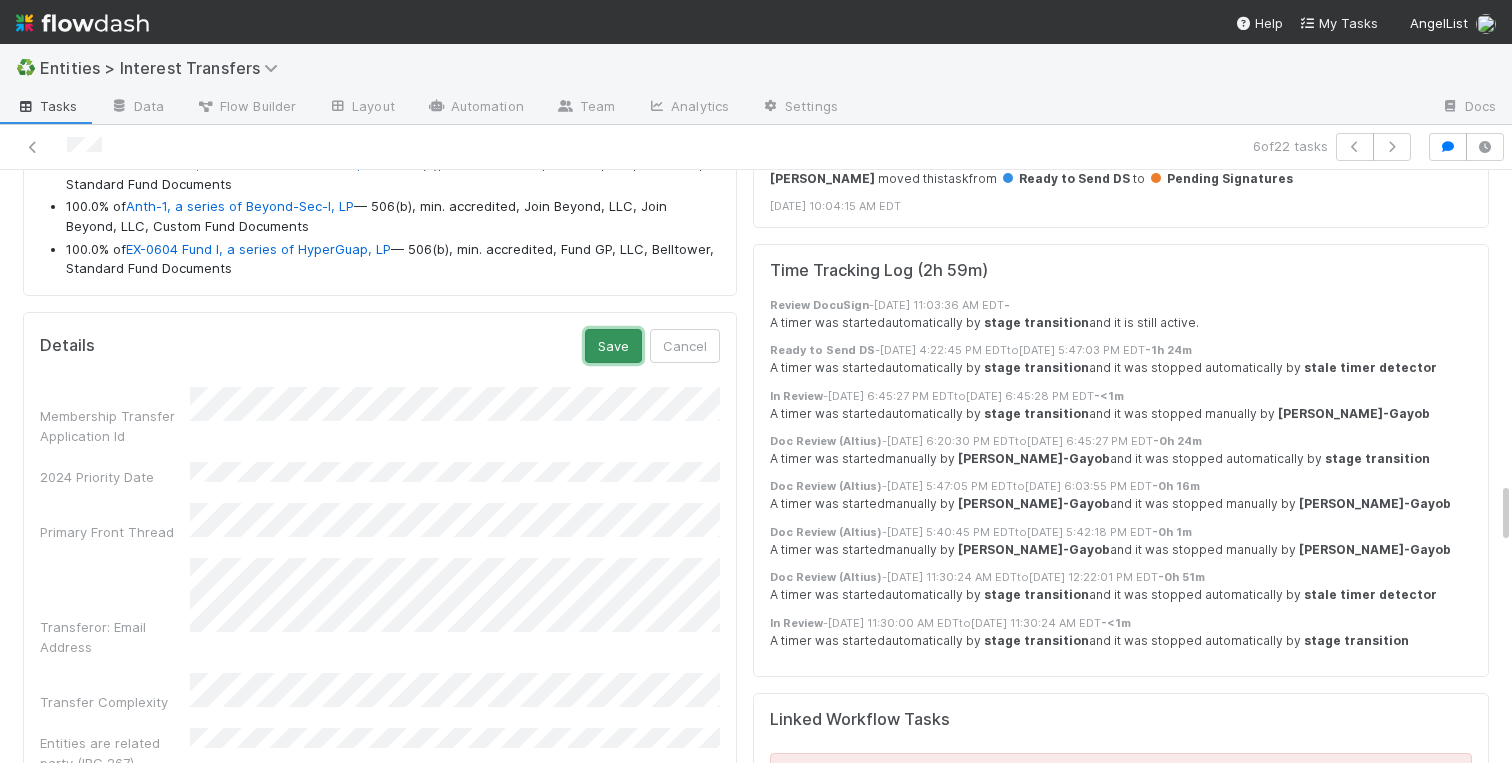 click on "Save" at bounding box center (613, 346) 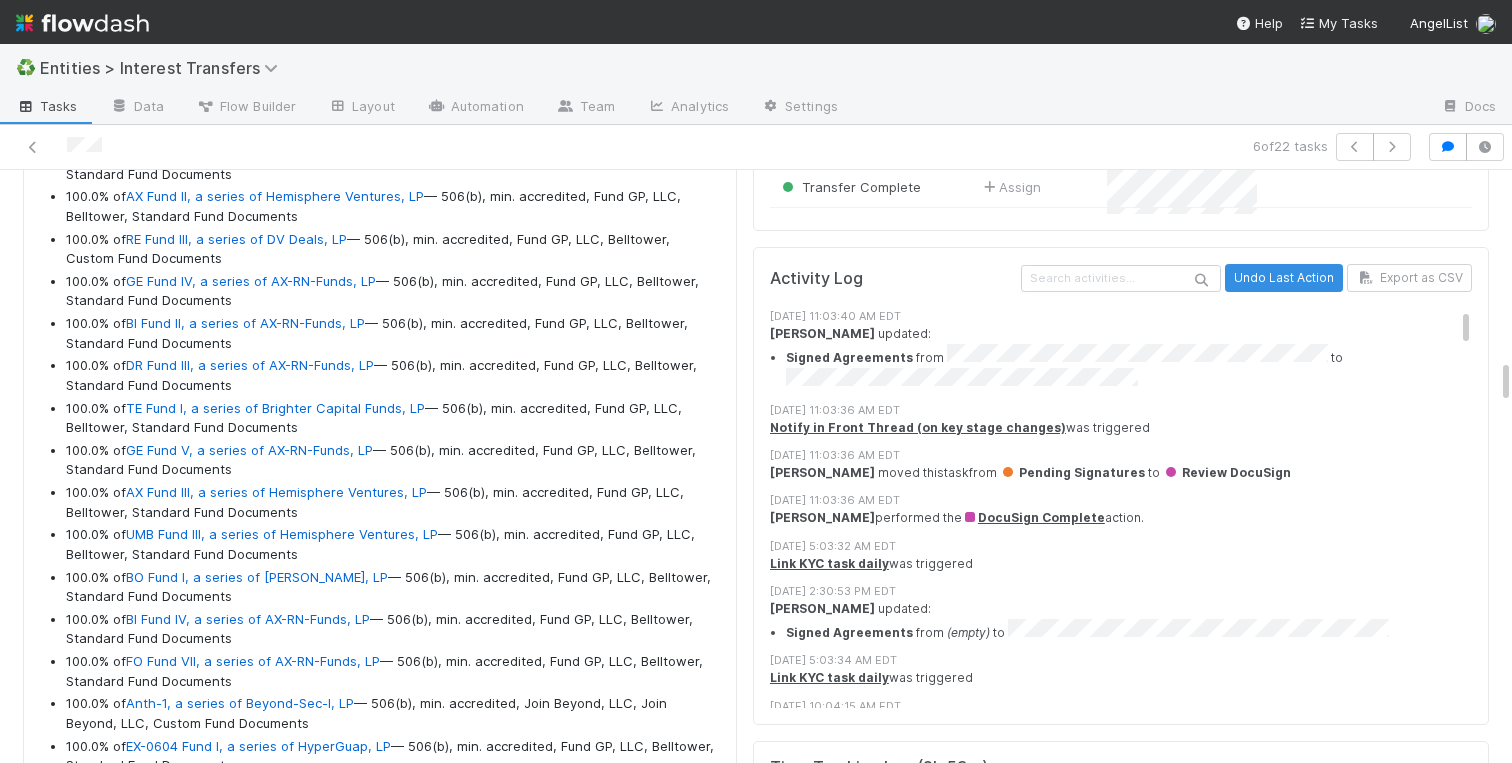 scroll, scrollTop: 2498, scrollLeft: 0, axis: vertical 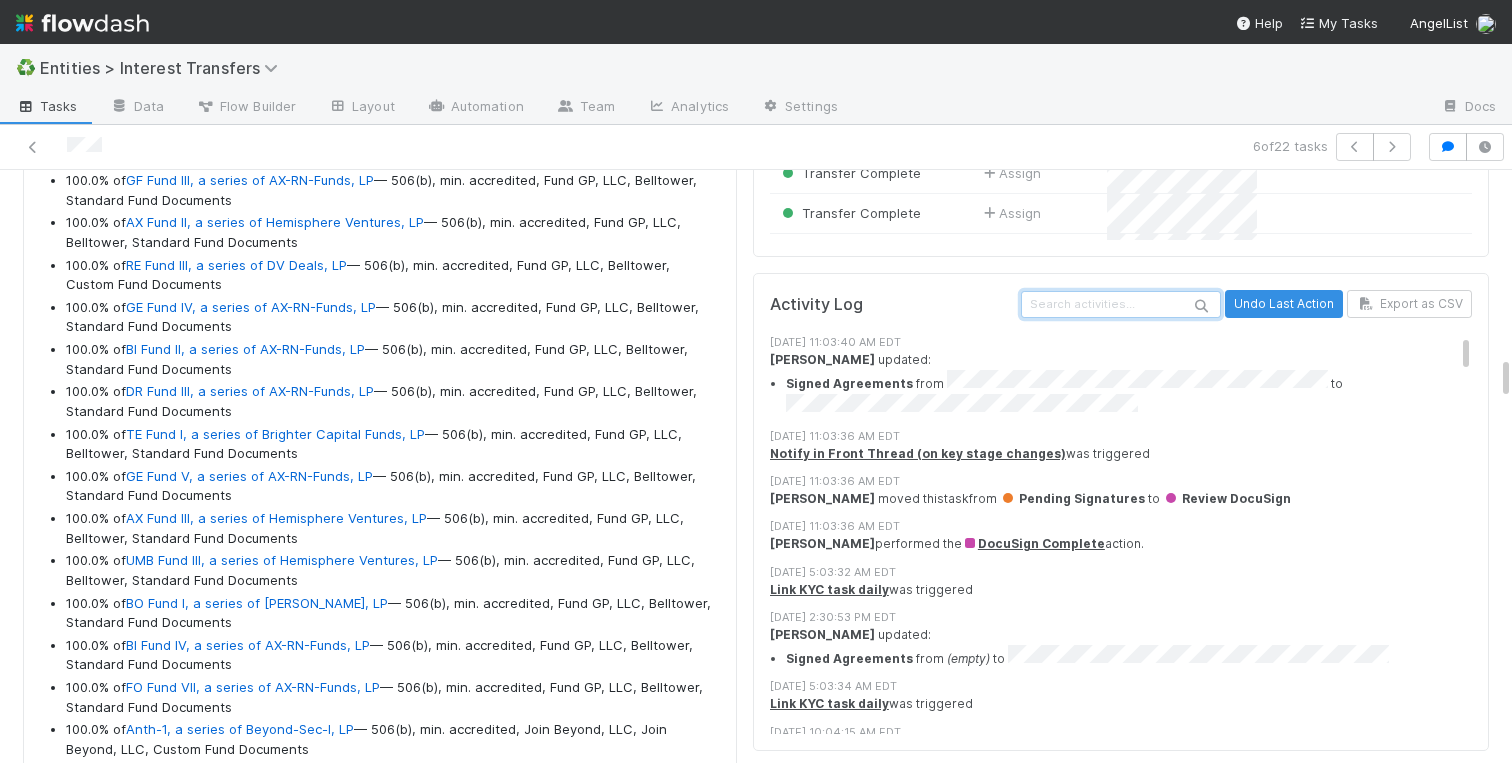 click at bounding box center [1121, 304] 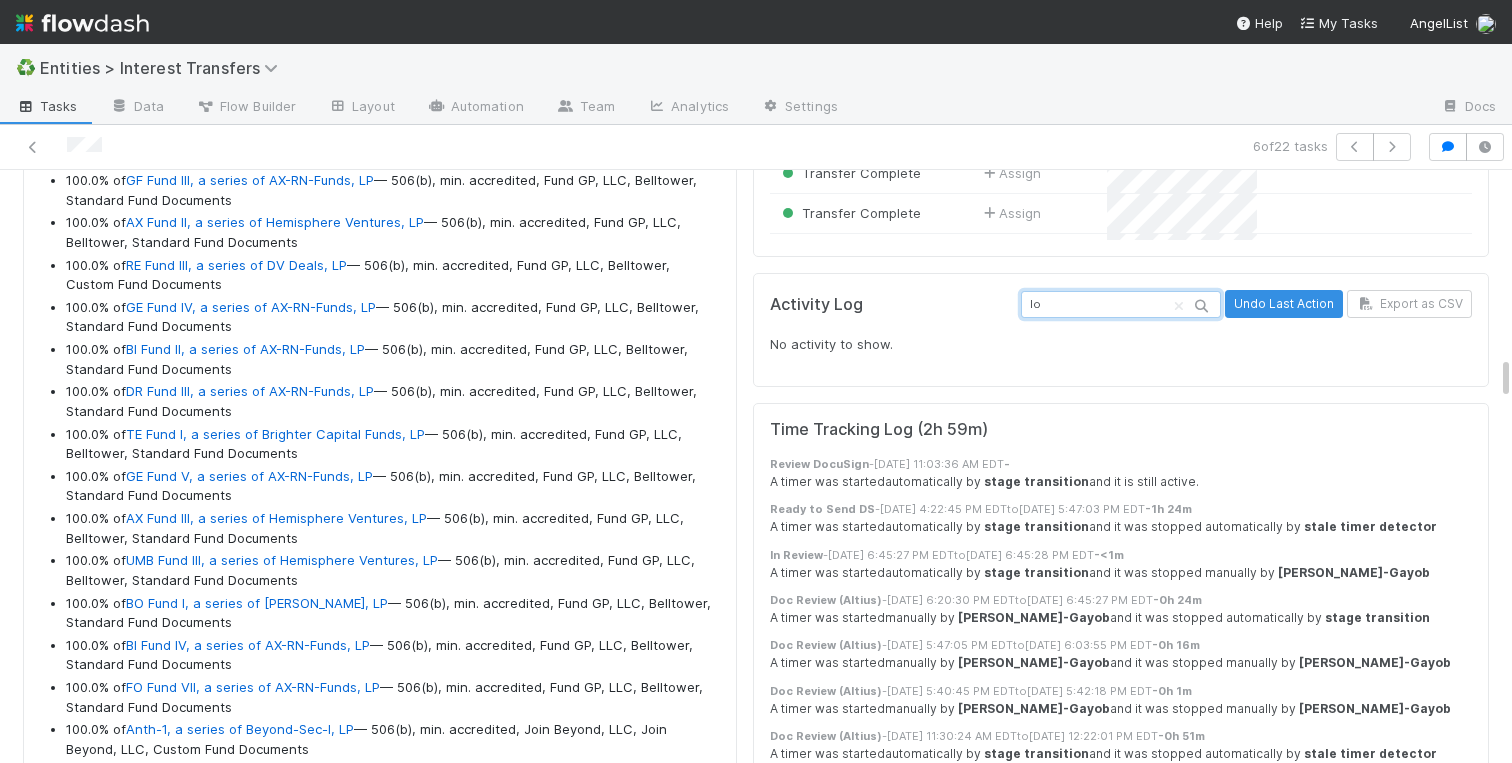 type on "l" 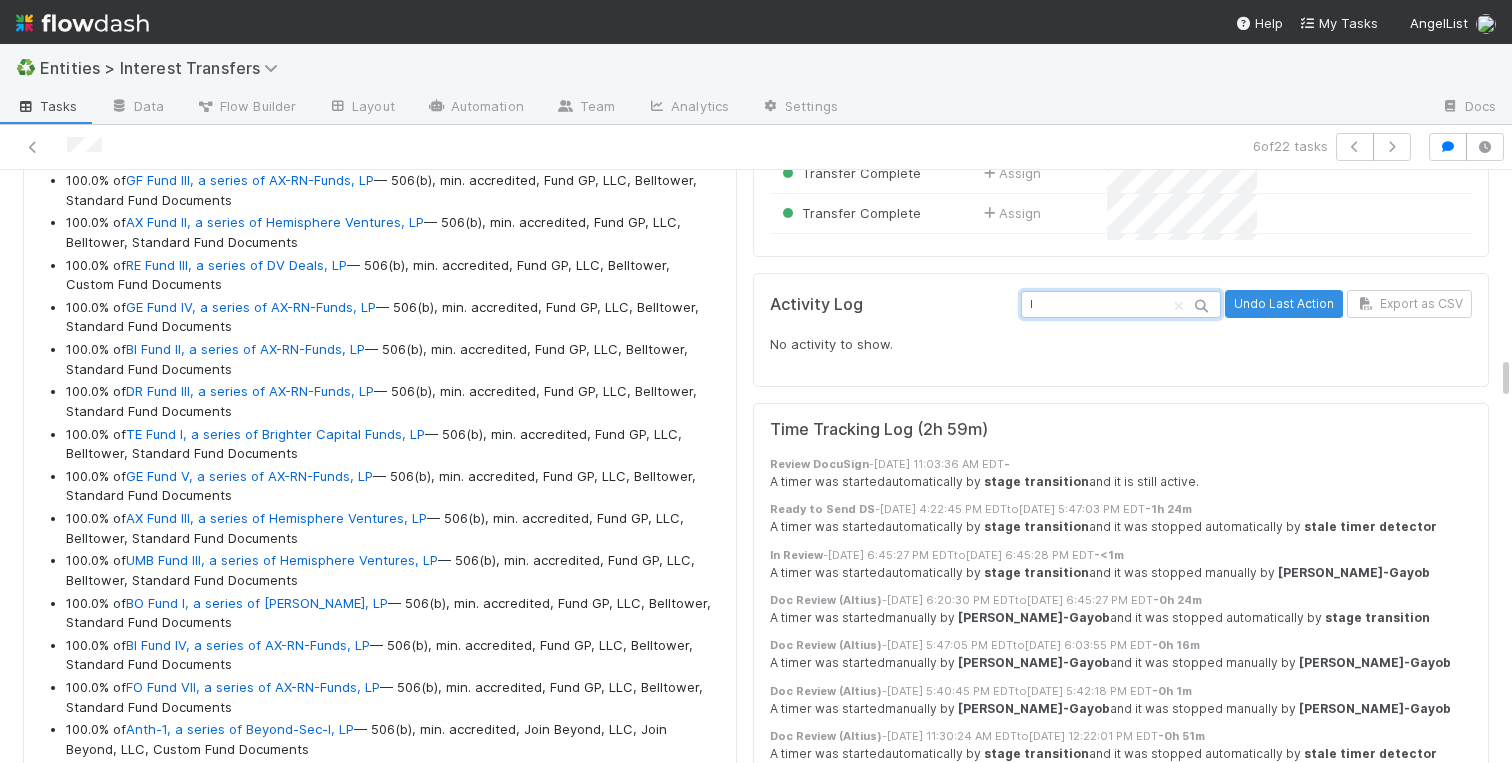 type 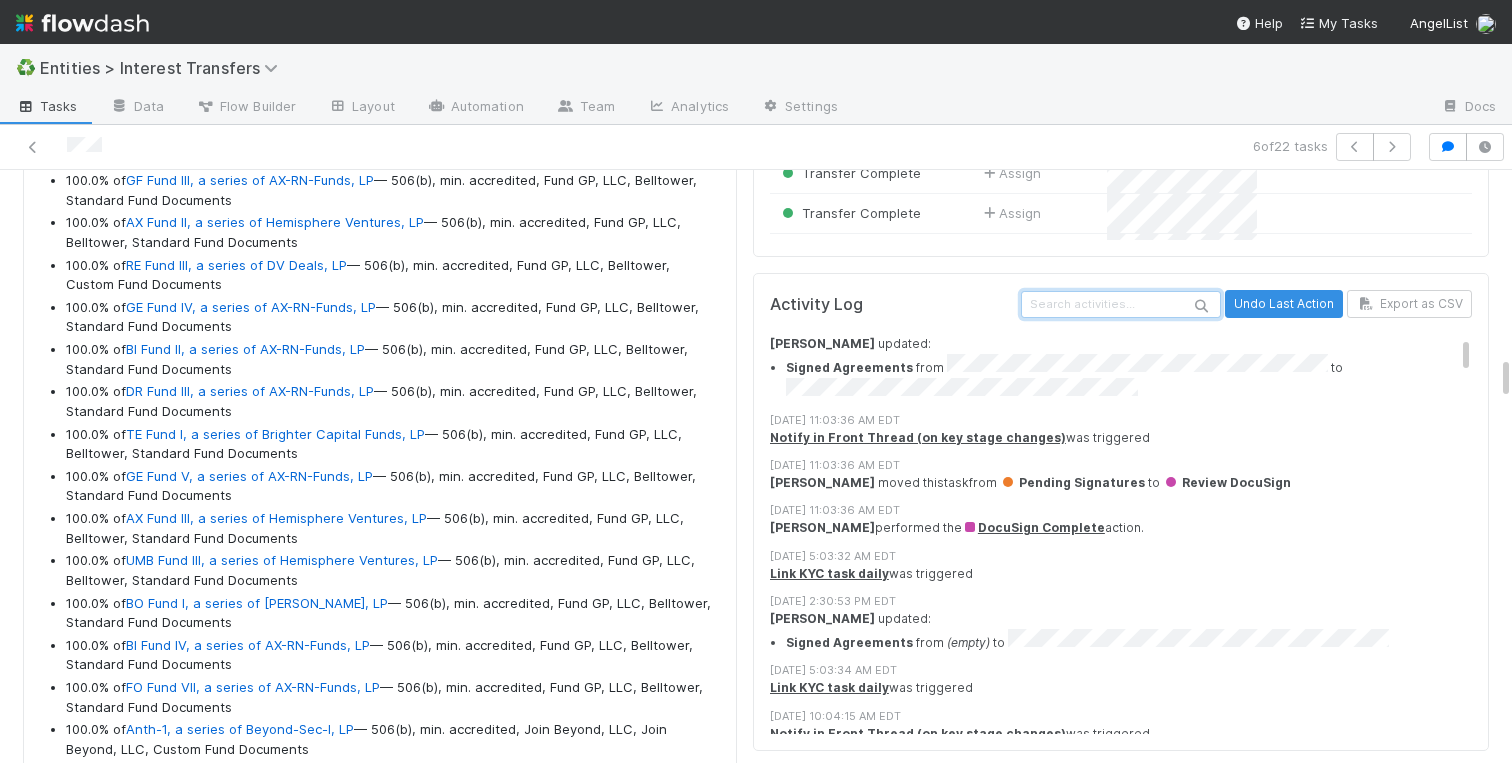 scroll, scrollTop: 23, scrollLeft: 0, axis: vertical 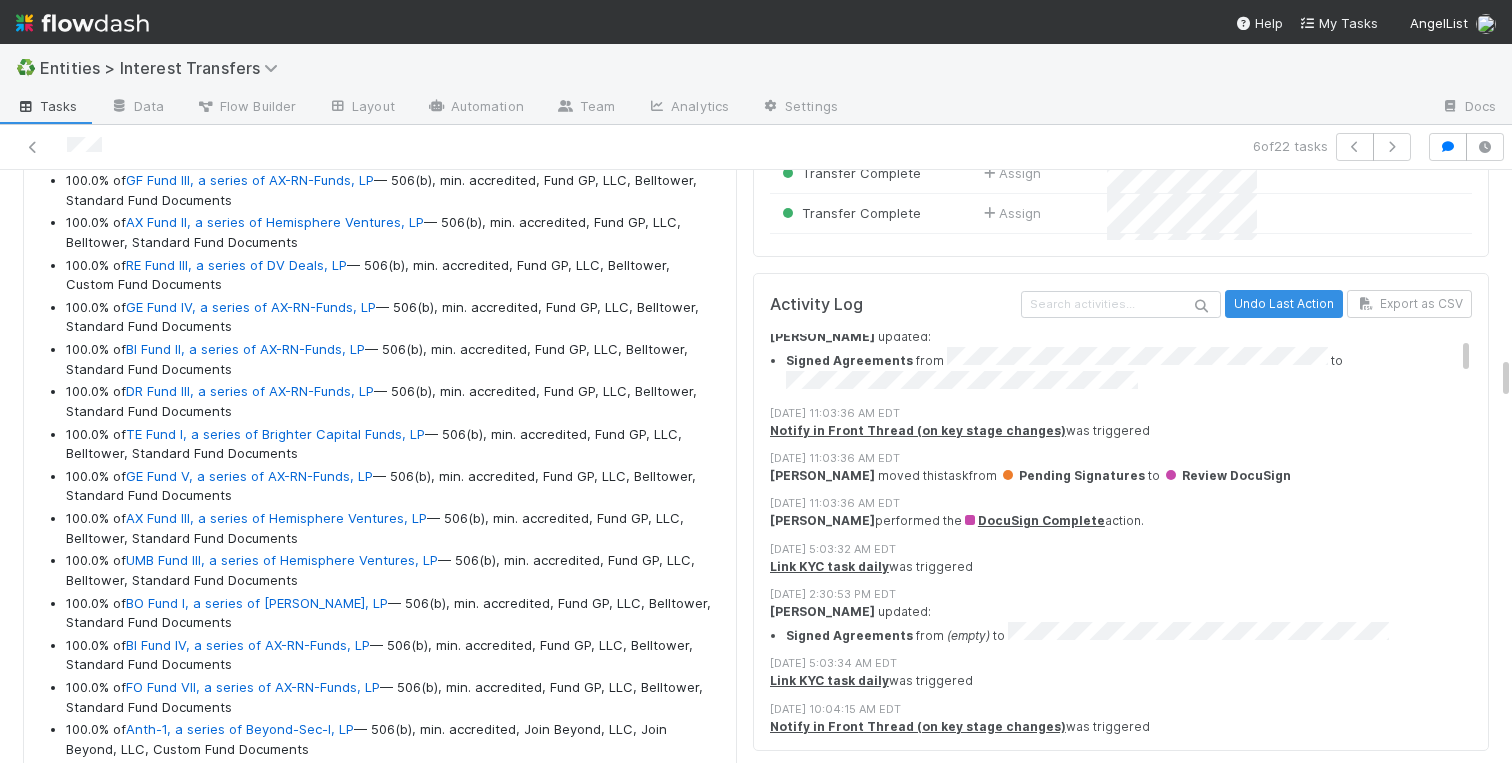 click on "Funds to Transfer
100.0% of  A-SVX-19-Fund, a series of AngelList Omnibus, LLC  — 506(b), min. accredited, Fund GP, LLC, Belltower, Custom Fund Documents
100.0% of  A-HTV-17-Fund, a series of AX-RN-Funds, LLC  — 506(b), min. accredited, Fund GP, LLC, Belltower, Custom Fund Documents
100.0% of  A-GKY-29-Fund, a series of AngelList Omnibus, LLC  — 506(b), min. accredited, Fund GP, LLC, Belltower, Custom Fund Documents
100.0% of  EA Fund I, a series of DV Deals, LP  — 506(b), min. accredited, Fund GP, LLC, Belltower, Custom Fund Documents
100.0% of  A-MPS-13-Fund, a series of AngelList-ZC-Funds, LLC  — 506(b), min. accredited, Fund GP, LLC, Belltower, Custom Fund Documents
100.0% of  OS Fund I, a series of AX-RN-Funds, LP  — 506(b), min. accredited, Fund GP, LLC, Belltower, Standard Fund Documents
100.0% of  A-OHJ-28-PR-Fund, a series of AX-RN-Funds, LLC  — 506(b), min. accredited, Fund GP, LLC, Belltower, Custom Fund Documents
100.0% of  A-GGB-17-Fund, a series of AX-RN-Funds, LLC" at bounding box center [380, 2368] 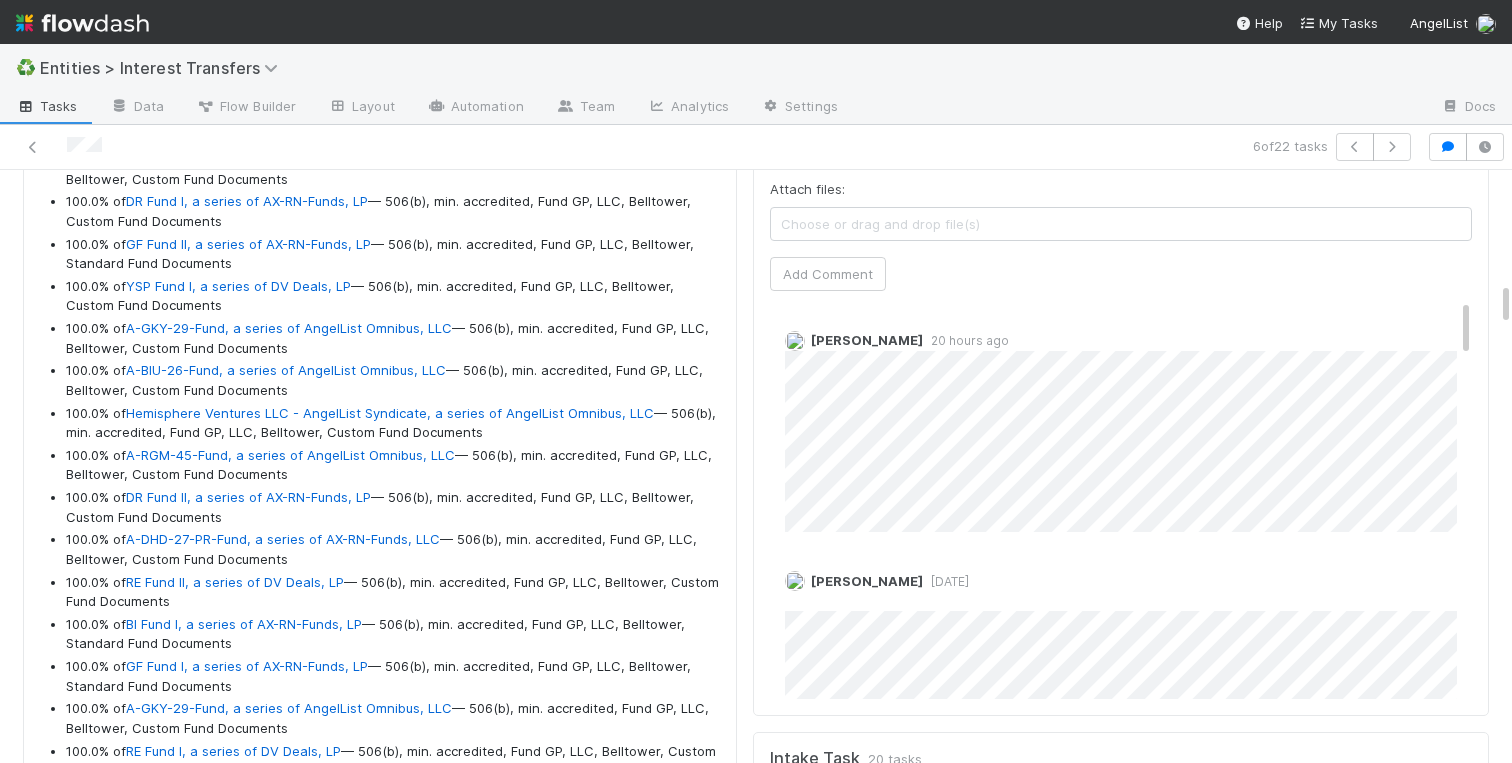 scroll, scrollTop: 1515, scrollLeft: 0, axis: vertical 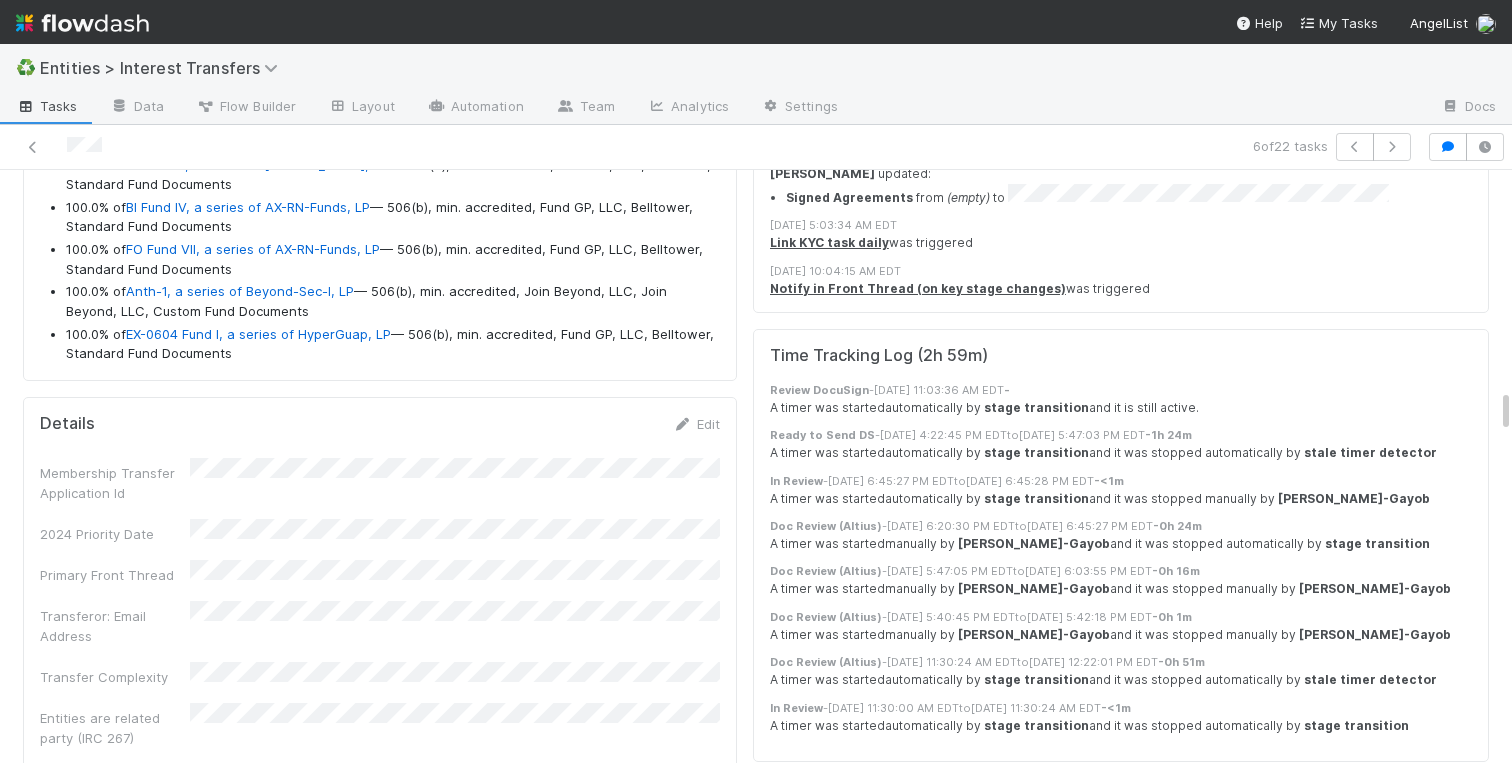 click on "Time Tracking Log ( 2h 59m ) Review DocuSign  -  7/11/25, 11:03:36 AM EDT  -  A timer was started  automatically by   stage transition  and it is still active.   Ready to Send DS  -  7/3/25, 4:22:45 PM EDT  to  7/3/25, 5:47:03 PM EDT  -  1h 24m A timer was started  automatically by   stage transition  and it was stopped    automatically by   stale timer detector In Review  -  6/24/25, 6:45:27 PM EDT  to  6/24/25, 6:45:28 PM EDT  -  <1m A timer was started  automatically by   stage transition  and it was stopped    manually by   Loraine Pati-Gayob Doc Review (Altius)   -  6/24/25, 6:20:30 PM EDT  to  6/24/25, 6:45:27 PM EDT  -  0h 24m A timer was started  manually by   Loraine Pati-Gayob  and it was stopped    automatically by   stage transition Doc Review (Altius)   -  6/24/25, 5:47:05 PM EDT  to  6/24/25, 6:03:55 PM EDT  -  0h 16m A timer was started  manually by   Loraine Pati-Gayob  and it was stopped    manually by   Loraine Pati-Gayob Doc Review (Altius)   -  6/24/25, 5:40:45 PM EDT  to   -  0h 1m" at bounding box center (1121, 545) 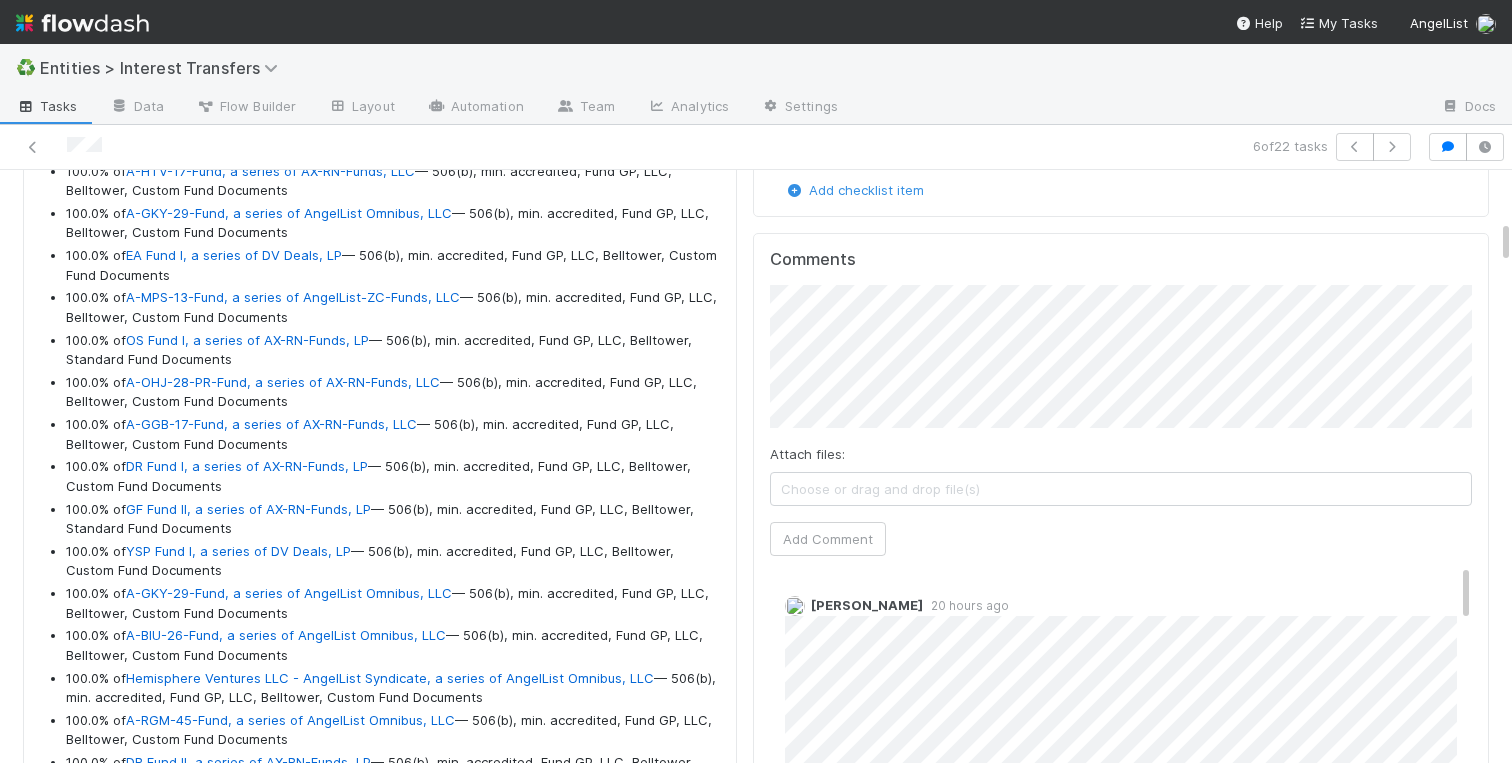 scroll, scrollTop: 0, scrollLeft: 0, axis: both 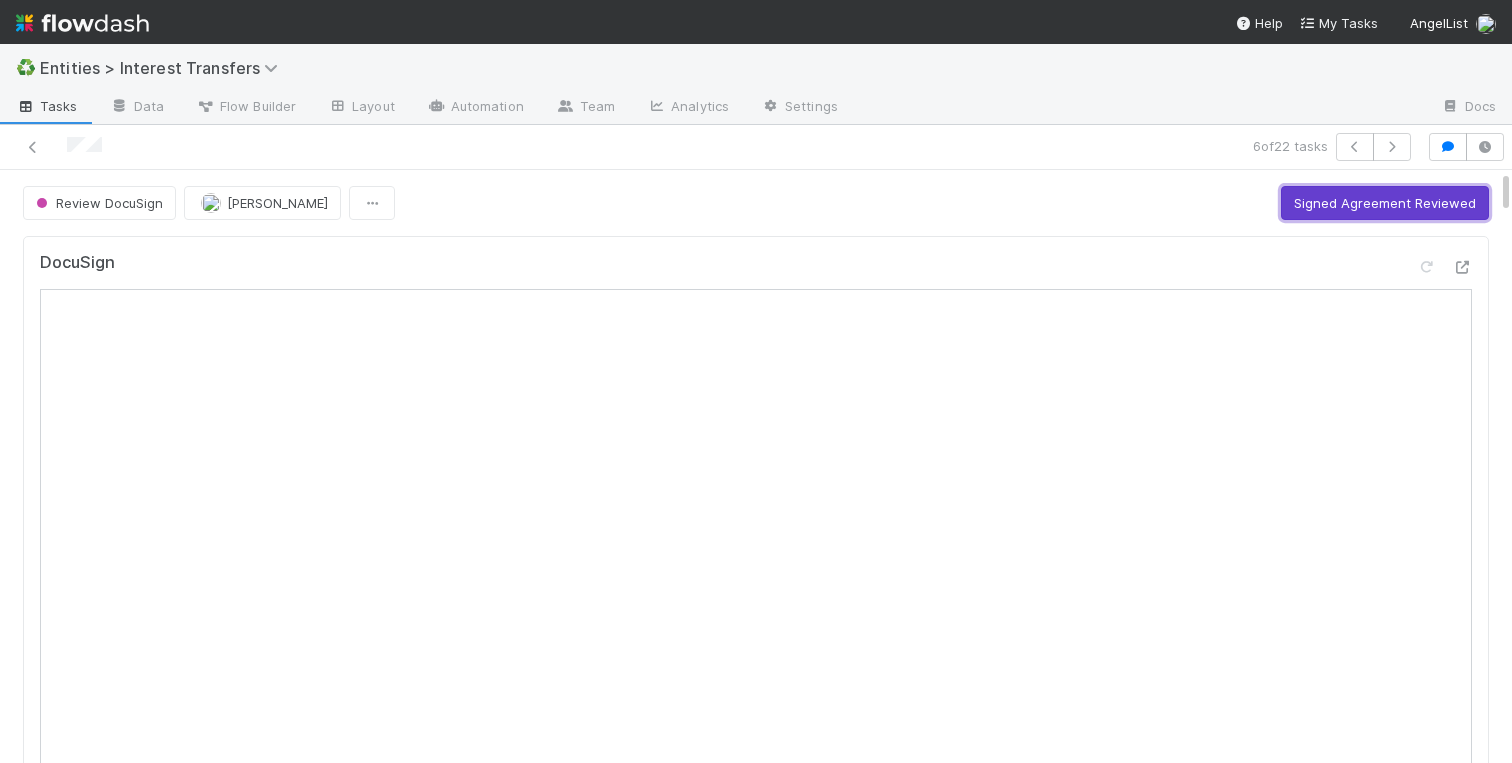 click on "Signed Agreement Reviewed" at bounding box center (1385, 203) 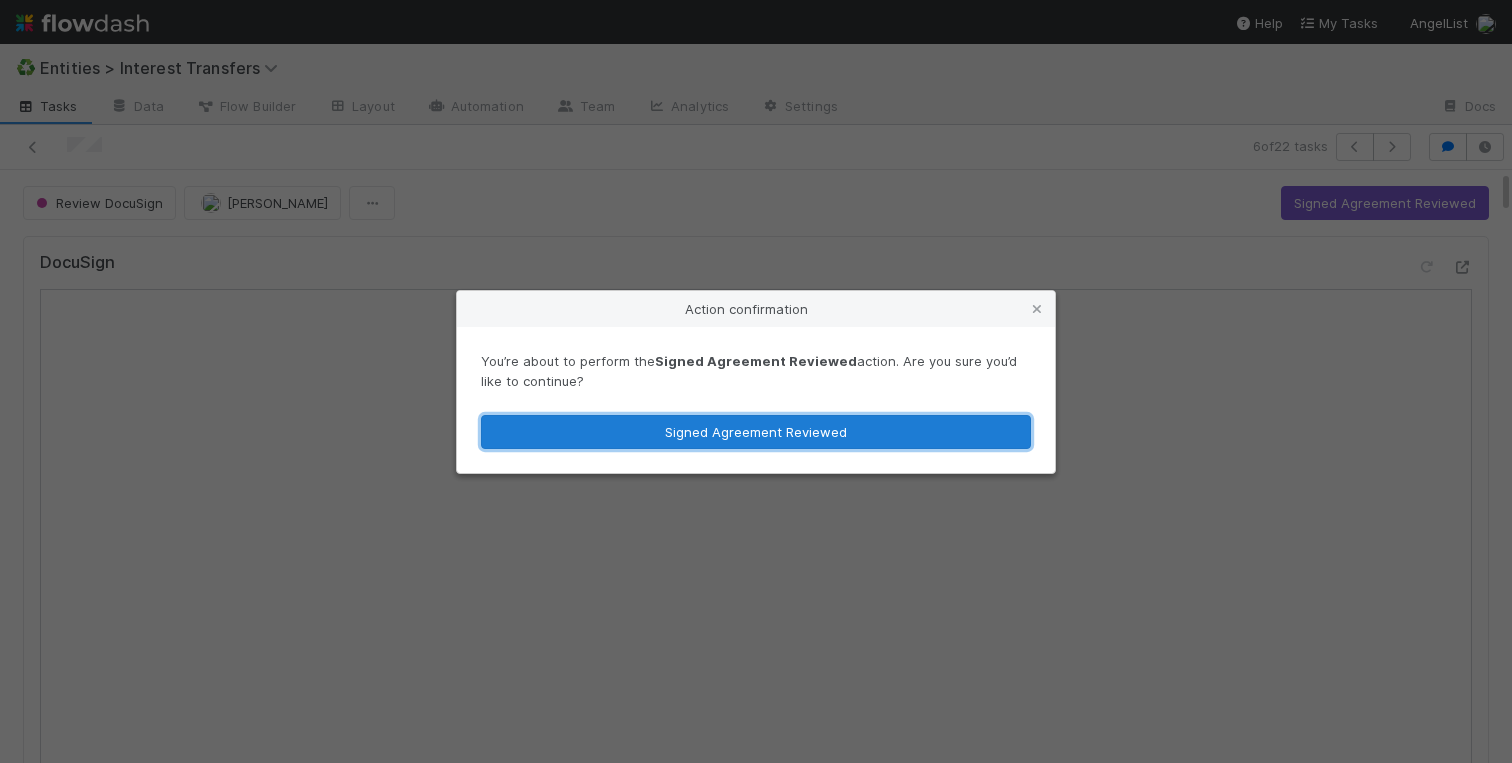 click on "Signed Agreement Reviewed" at bounding box center (756, 432) 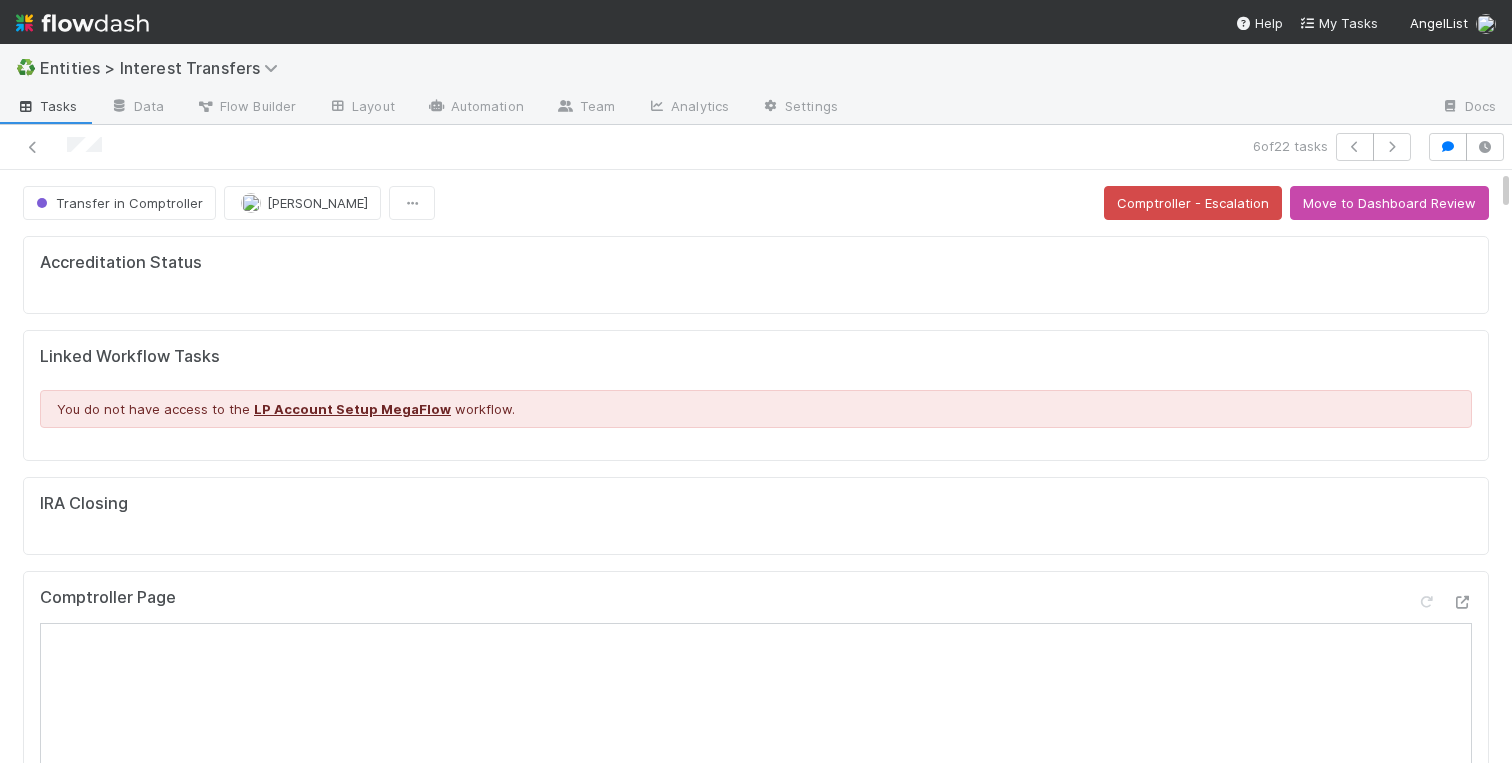 scroll, scrollTop: 4, scrollLeft: 0, axis: vertical 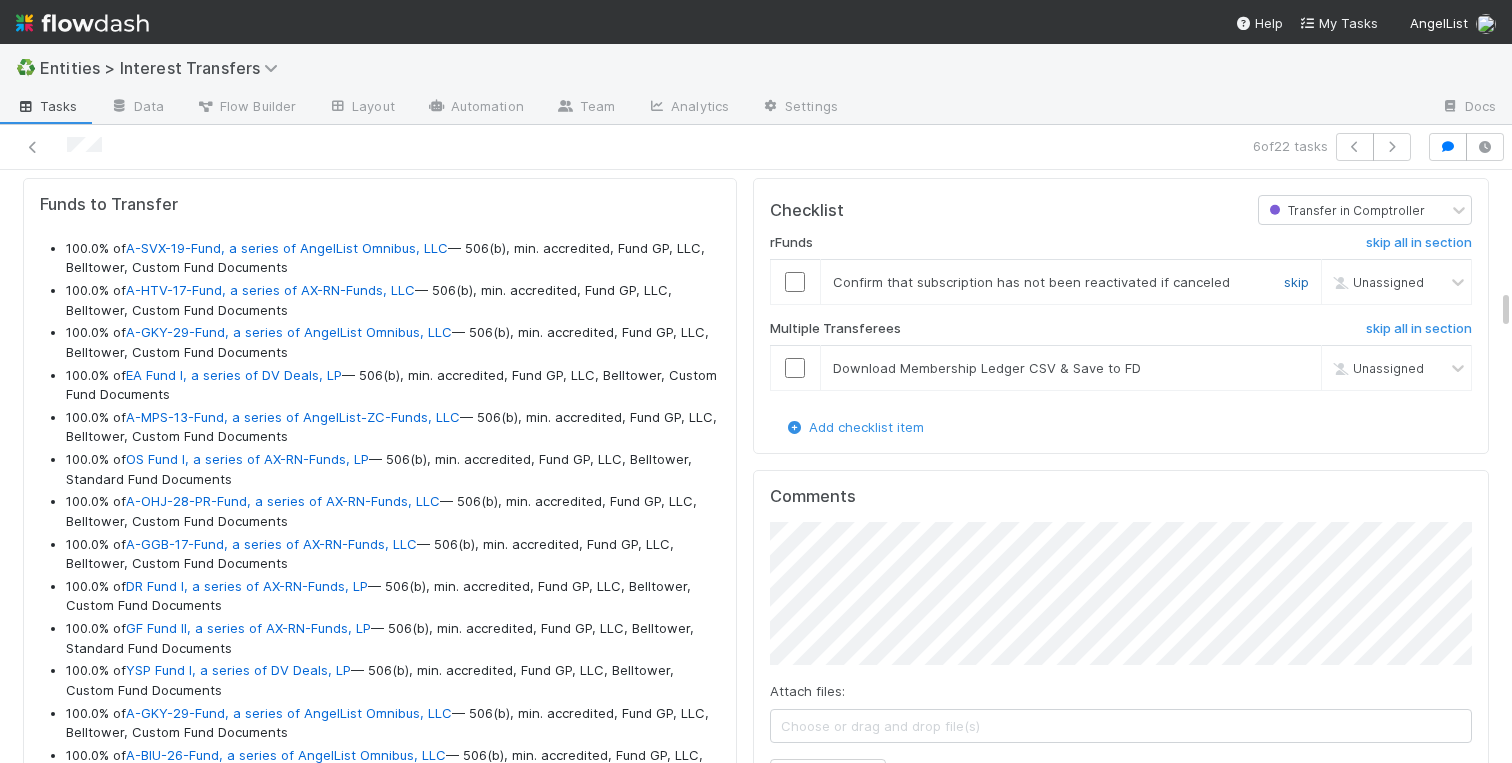 click on "skip" at bounding box center [1296, 282] 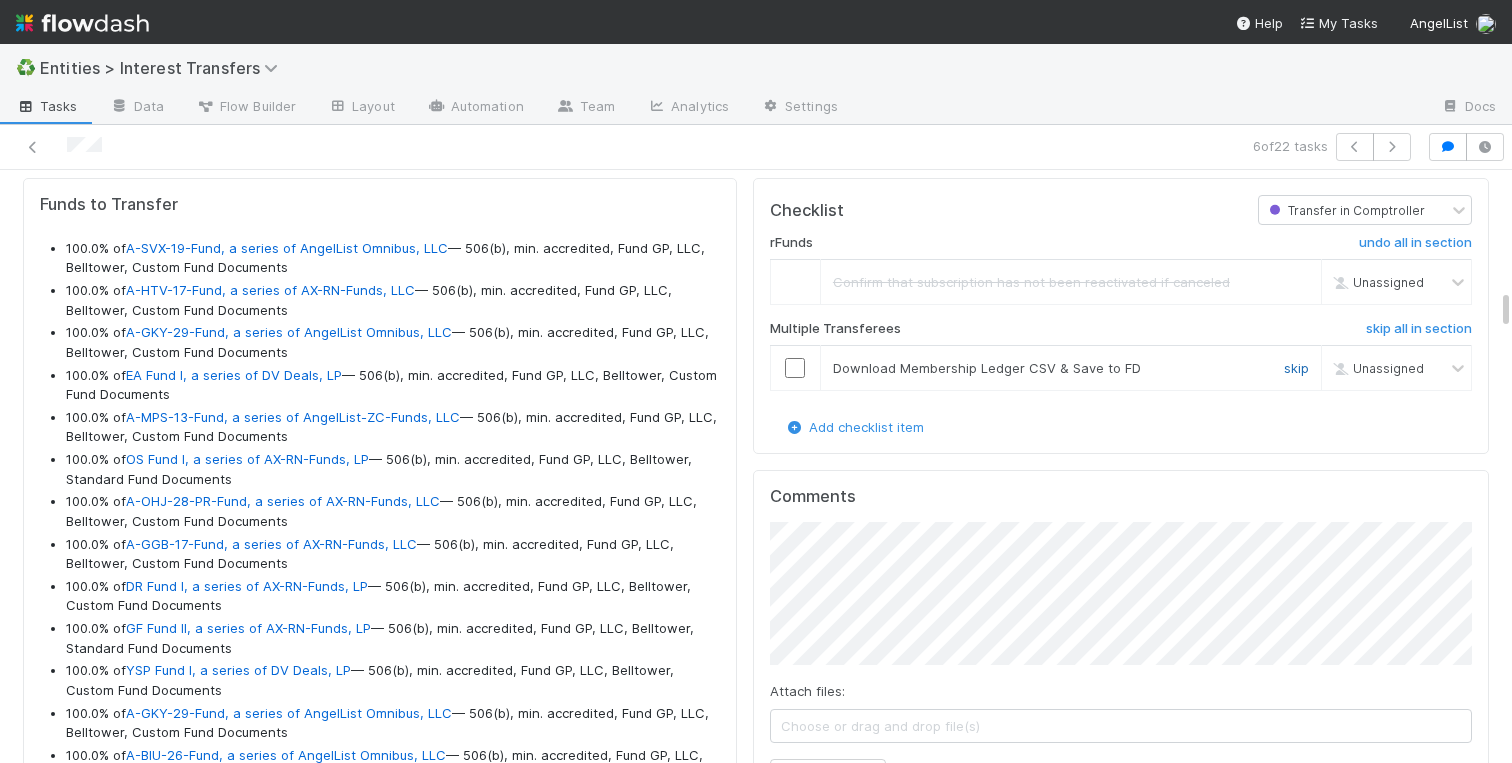 click on "skip" at bounding box center [1296, 368] 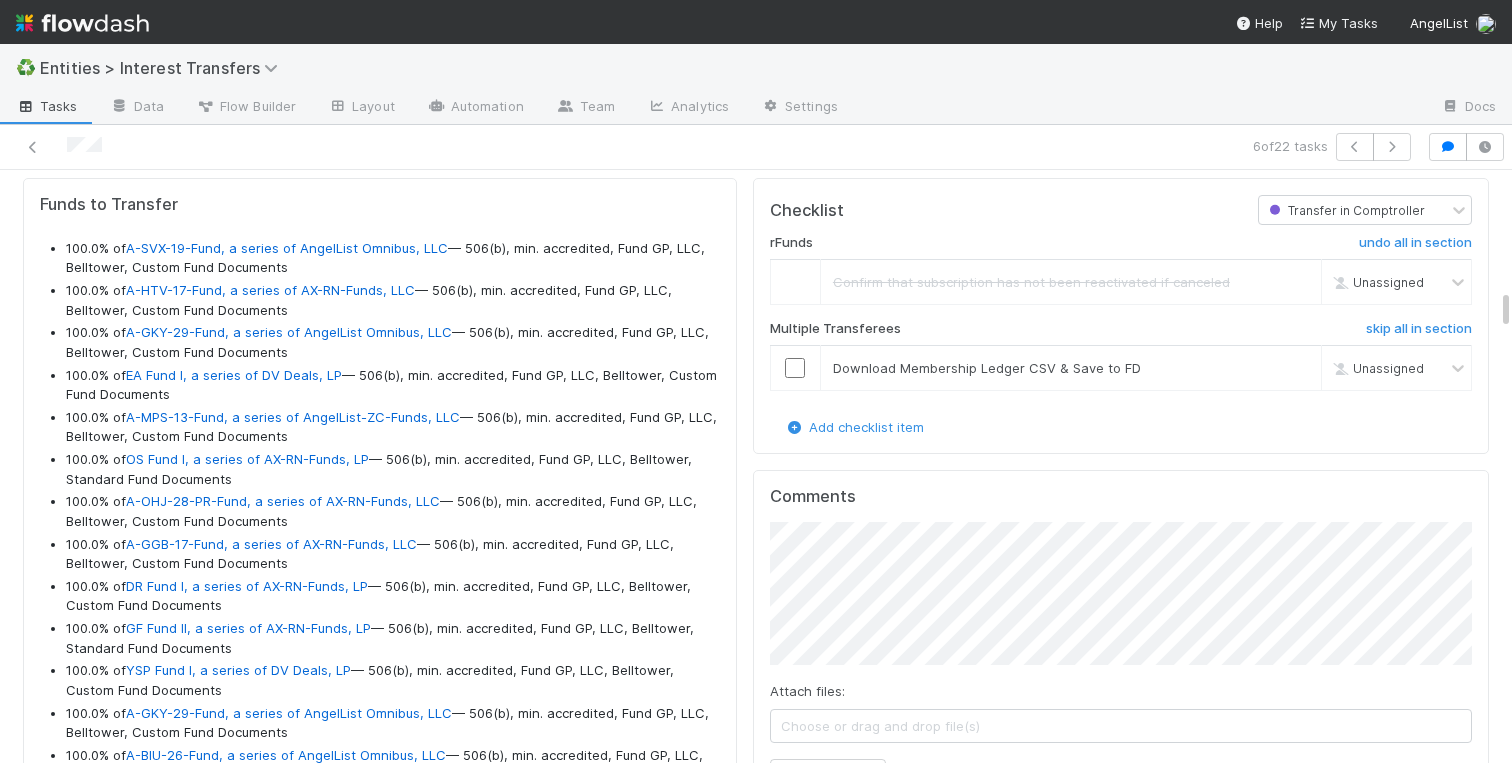 click on "Transferor Funds to Transfer
100.0% of  A-SVX-19-Fund, a series of AngelList Omnibus, LLC  — 506(b), min. accredited, Fund GP, LLC, Belltower, Custom Fund Documents
100.0% of  A-HTV-17-Fund, a series of AX-RN-Funds, LLC  — 506(b), min. accredited, Fund GP, LLC, Belltower, Custom Fund Documents
100.0% of  A-GKY-29-Fund, a series of AngelList Omnibus, LLC  — 506(b), min. accredited, Fund GP, LLC, Belltower, Custom Fund Documents
100.0% of  EA Fund I, a series of DV Deals, LP  — 506(b), min. accredited, Fund GP, LLC, Belltower, Custom Fund Documents
100.0% of  A-MPS-13-Fund, a series of AngelList-ZC-Funds, LLC  — 506(b), min. accredited, Fund GP, LLC, Belltower, Custom Fund Documents
100.0% of  OS Fund I, a series of AX-RN-Funds, LP  — 506(b), min. accredited, Fund GP, LLC, Belltower, Standard Fund Documents
100.0% of  A-OHJ-28-PR-Fund, a series of AX-RN-Funds, LLC  — 506(b), min. accredited, Fund GP, LLC, Belltower, Custom Fund Documents
100.0% of
100.0% of
100.0% of" at bounding box center (380, 3450) 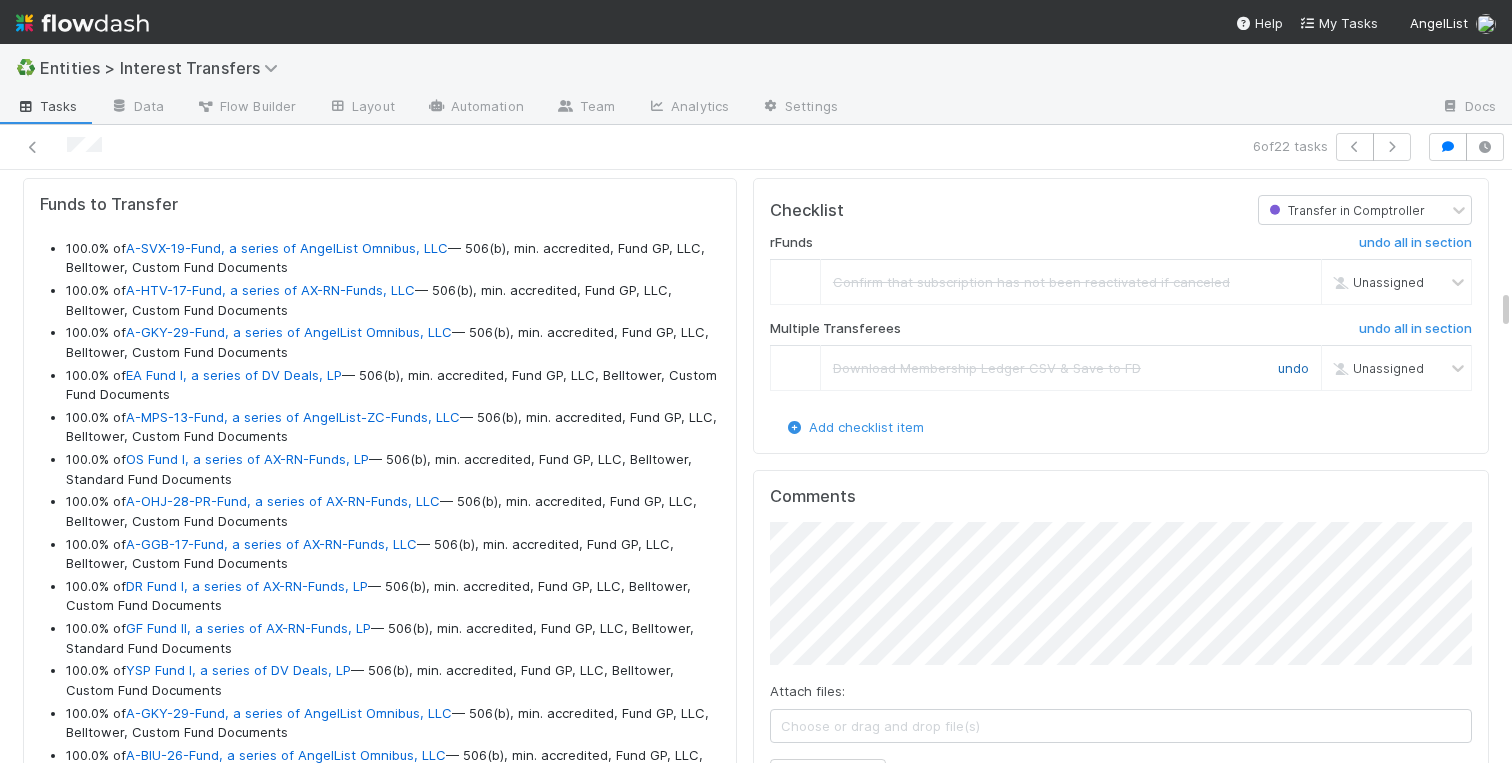click on "undo" at bounding box center (1293, 368) 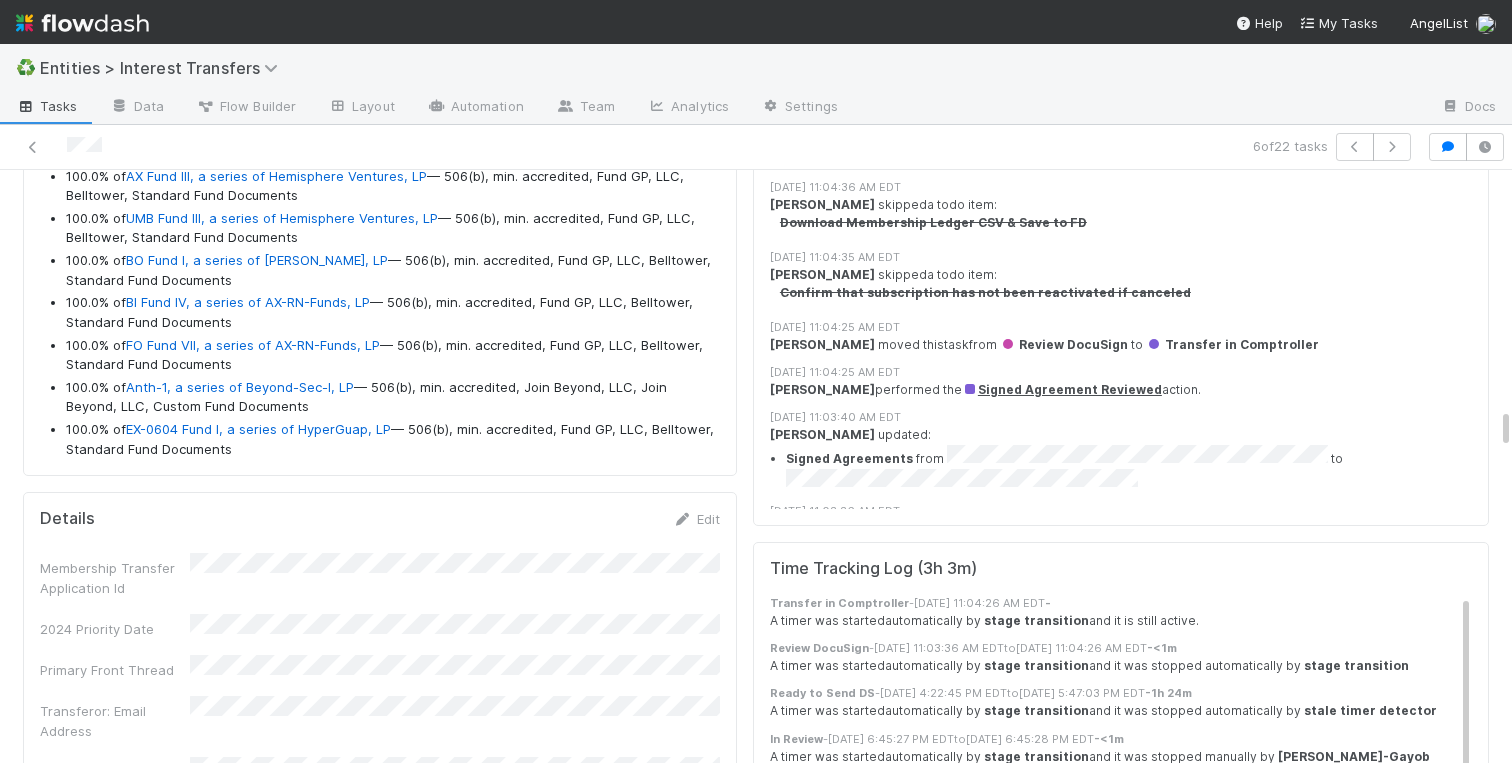 scroll, scrollTop: 3442, scrollLeft: 0, axis: vertical 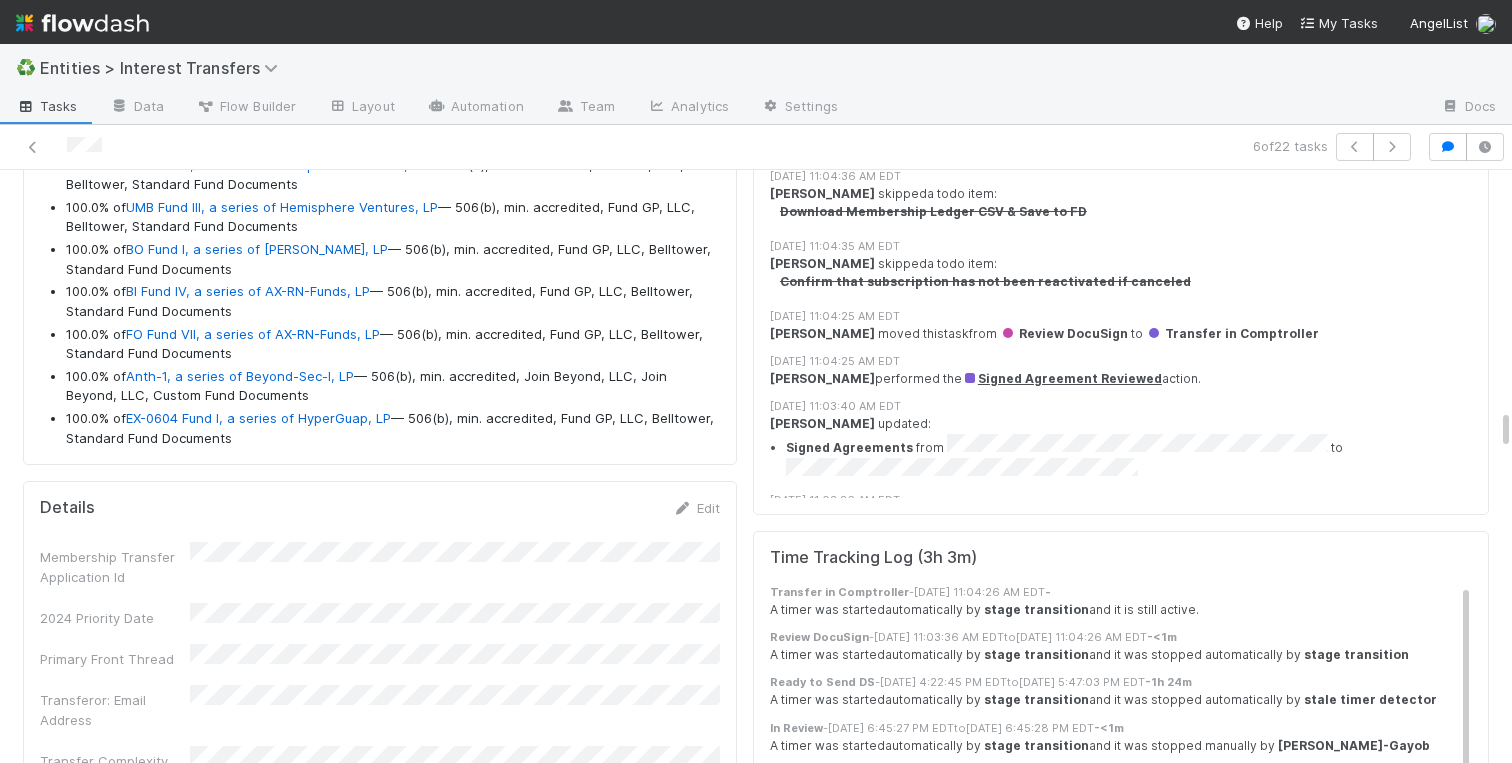 click on "Edit" at bounding box center (696, 508) 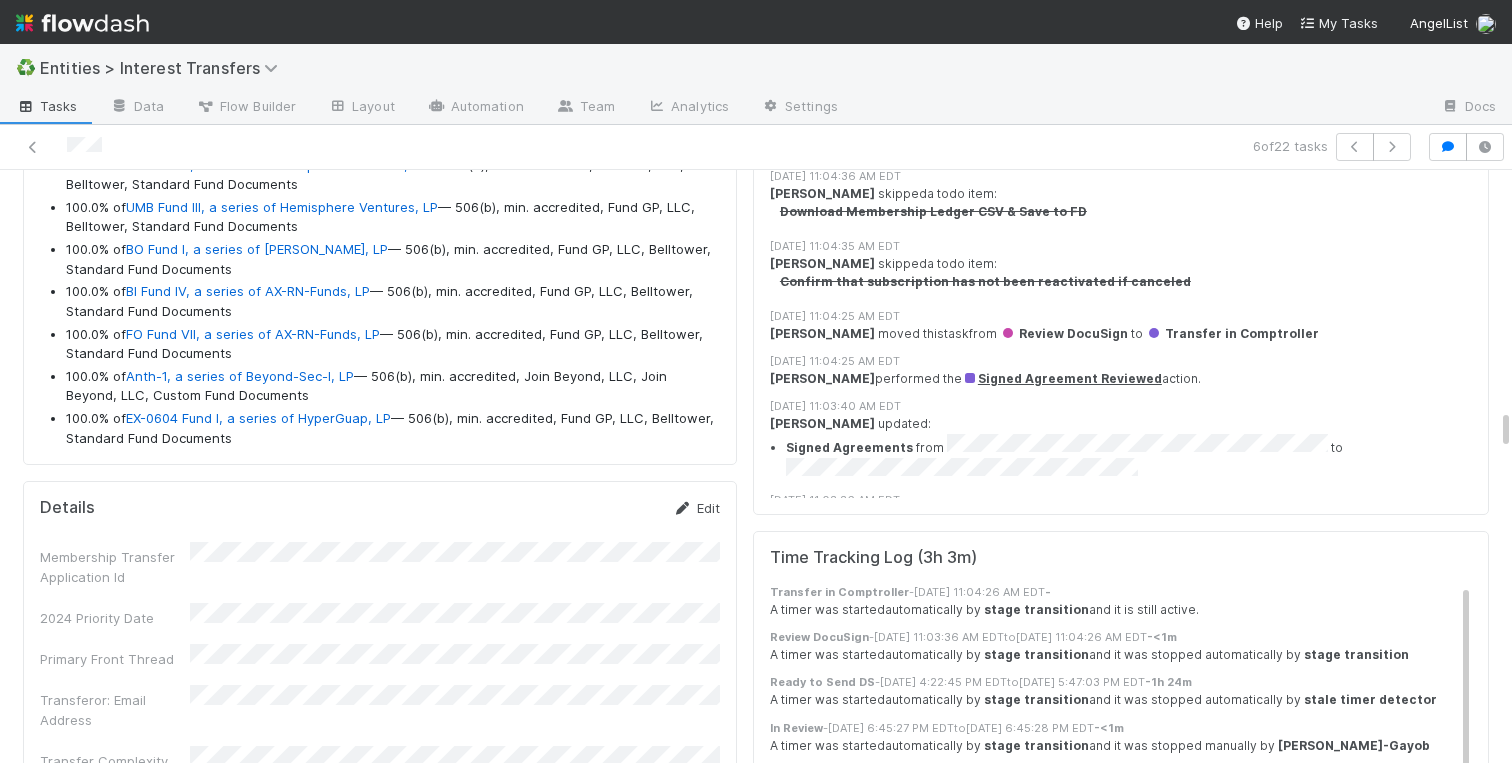 click on "Edit" at bounding box center [696, 508] 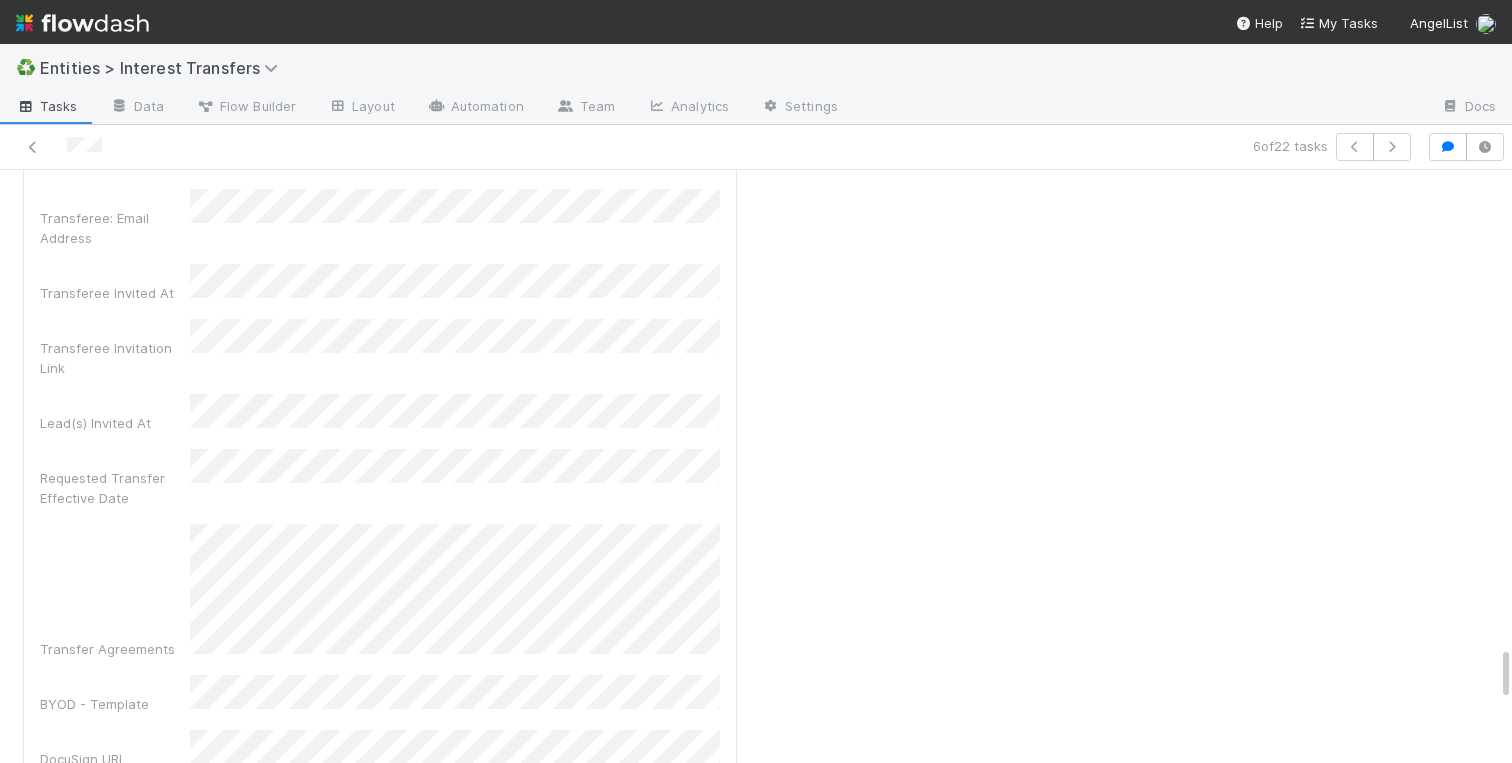 scroll, scrollTop: 5175, scrollLeft: 0, axis: vertical 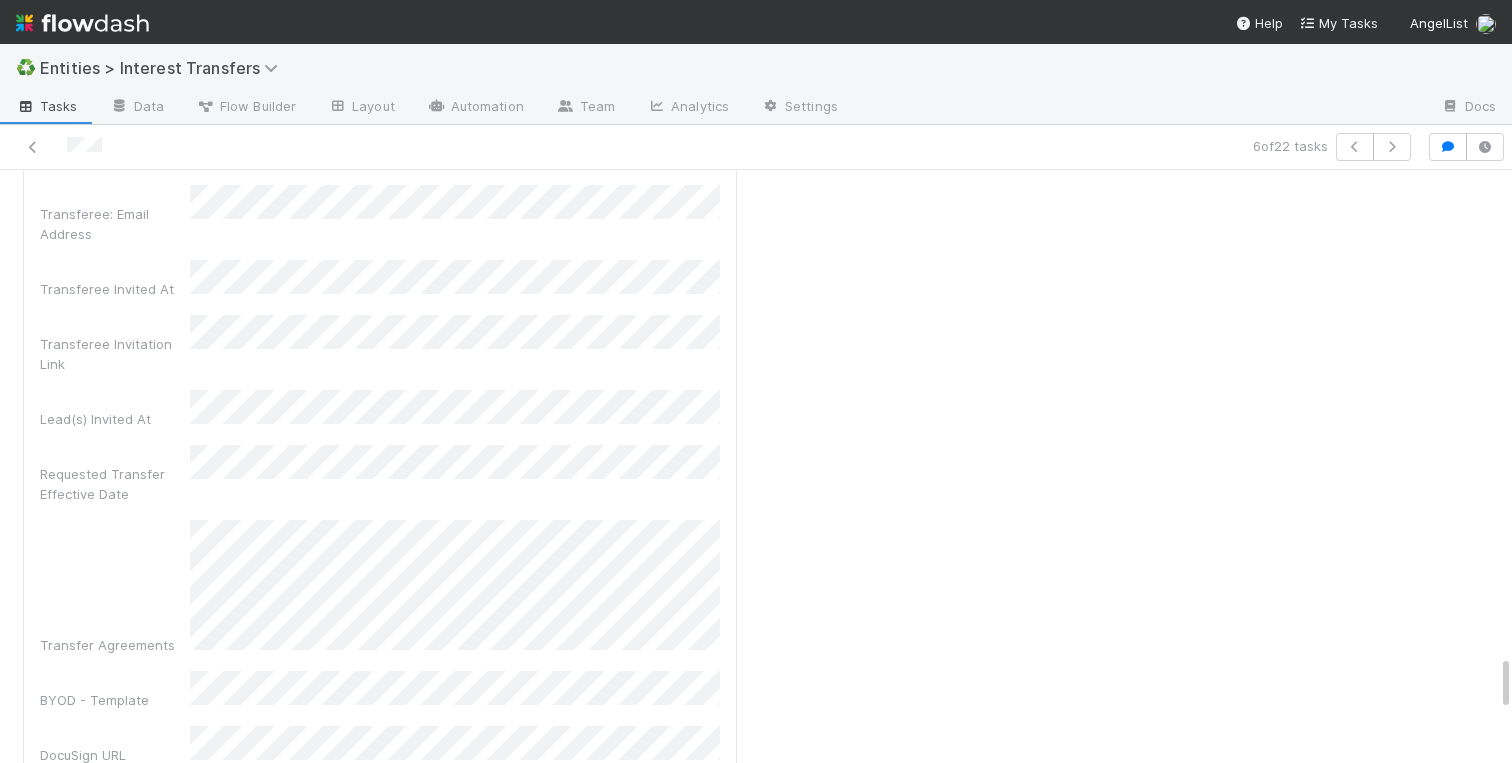 click on "Signed Agreements" at bounding box center [380, 858] 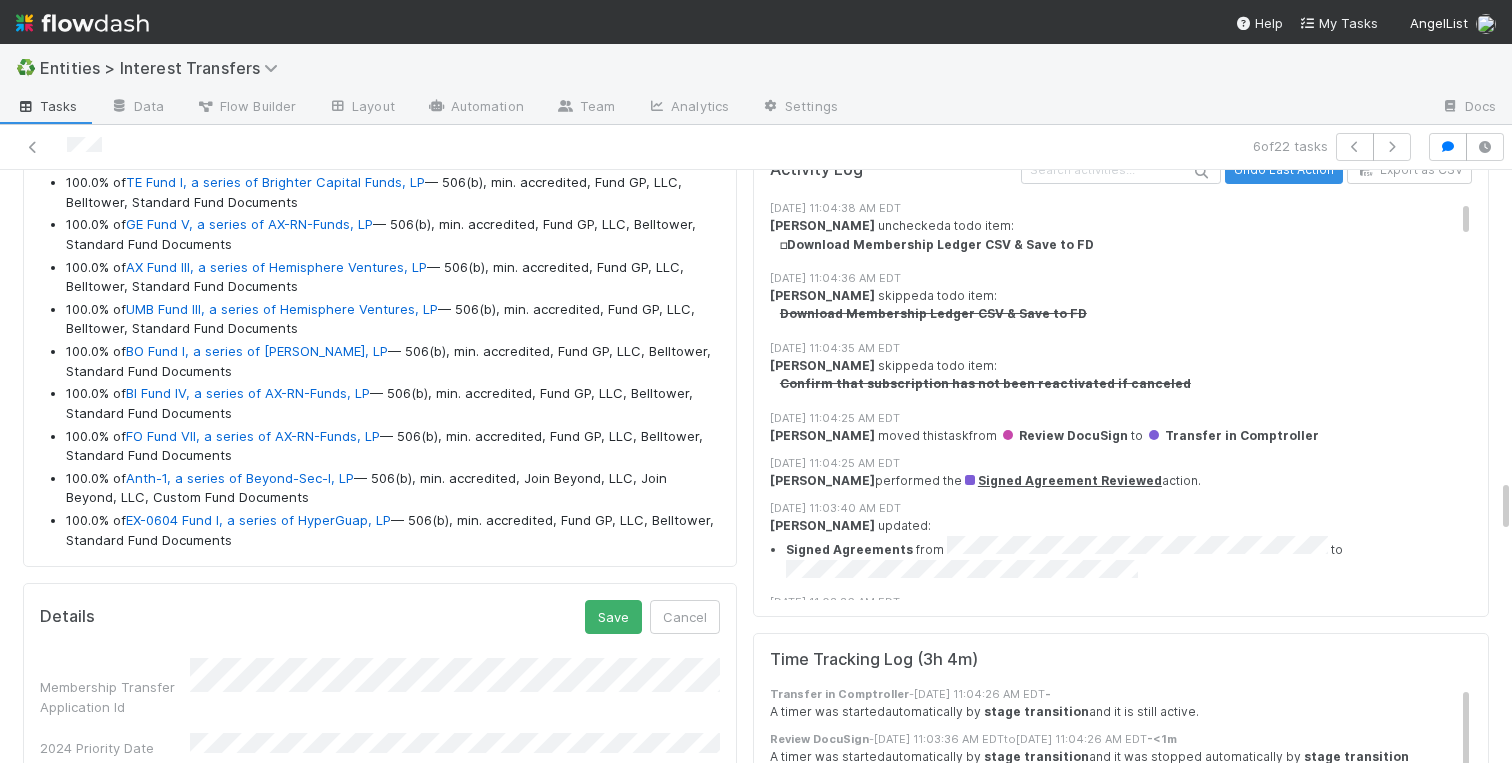 scroll, scrollTop: 3342, scrollLeft: 0, axis: vertical 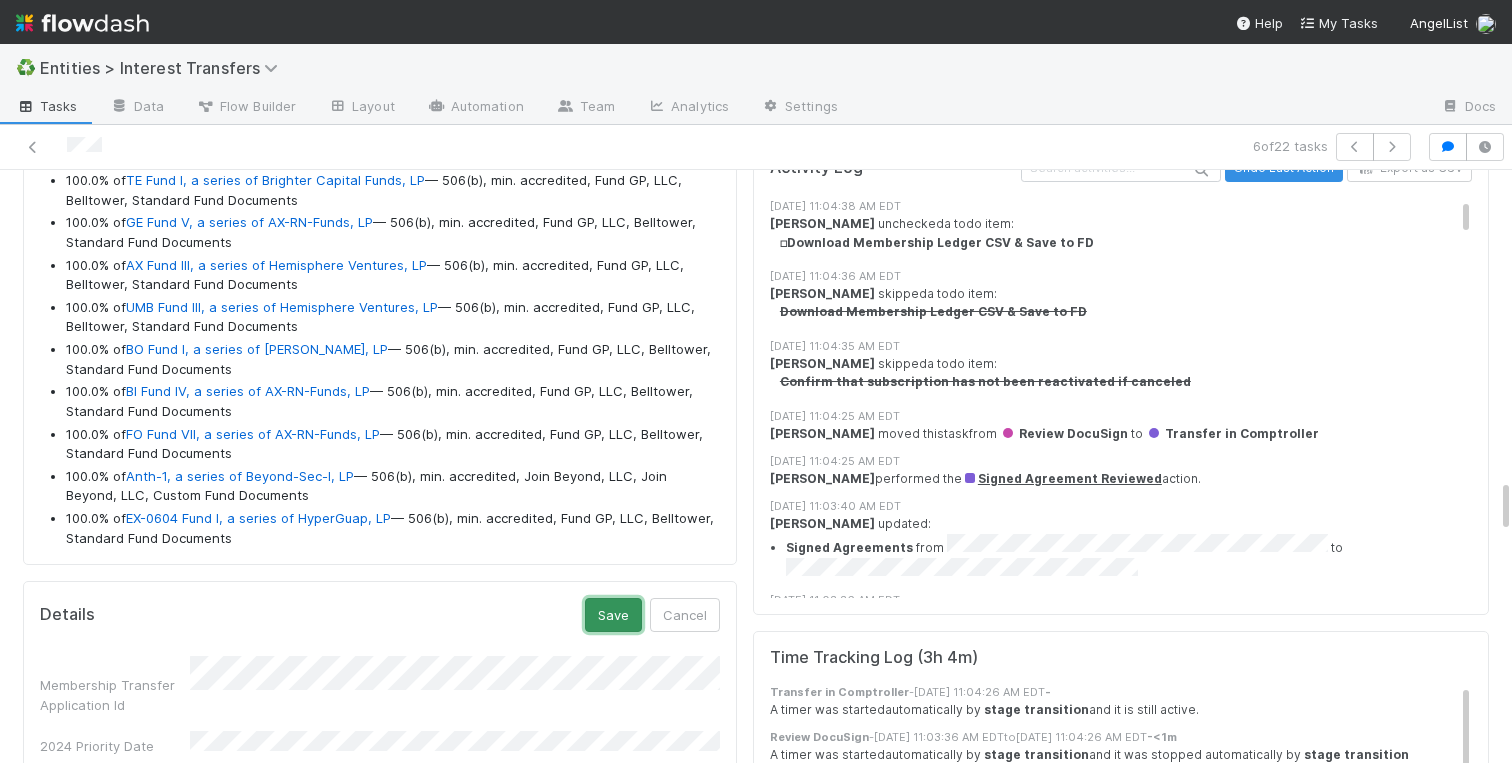 click on "Save" at bounding box center (613, 615) 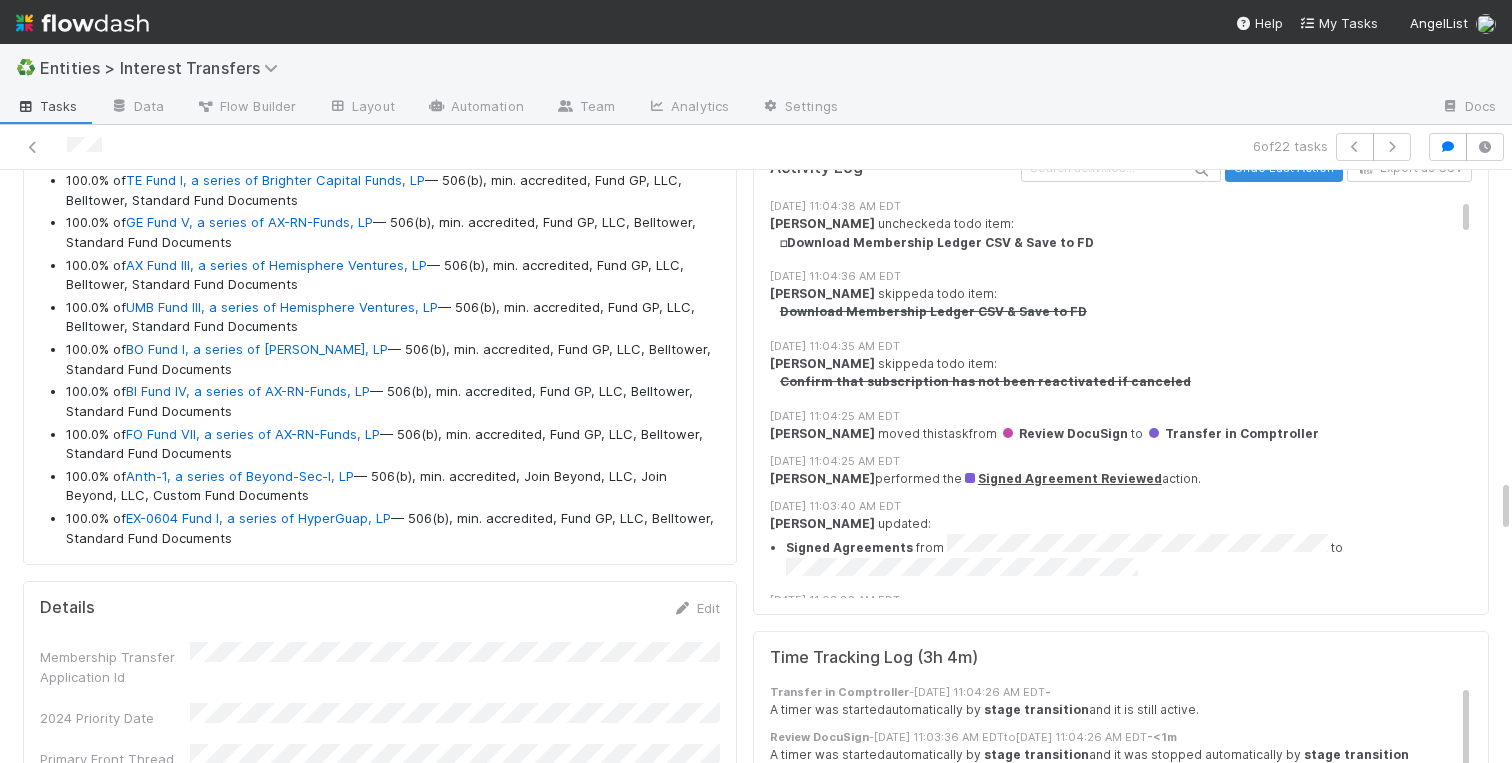click on "Transferee  Checklist    Transfer in Comptroller rFunds undo all in section Confirm that subscription has not been reactivated if canceled Unassigned Multiple Transferees skip all in section Download Membership Ledger CSV & Save to FD  Unassigned Add checklist item Comments Attach files: Choose or drag and drop file(s) Add Comment Linda Ortiz 20 hours ago   Charlotte Mas 2 days ago   Edit Delete Charlotte Mas 1 week ago   Edit Delete Loraine Pati-Gayob 2 weeks ago   Loraine Pati-Gayob 2 weeks ago   Loraine Pati-Gayob 2 weeks ago   Loraine Pati-Gayob 2 weeks ago   Loraine Pati-Gayob 2 weeks ago   Loraine Pati-Gayob 2 weeks ago   Loraine Pati-Gayob 2 weeks ago   Charlotte Mas 2 weeks ago   Edit Delete A API 2 weeks ago   Intake Task 20 tasks Stage Assigned To This Task URL   Transfer Complete Linda Ortiz   Transfer Complete Charlotte Mas   Transfer Complete Charlotte Mas   Transfer Complete Charlotte Mas   Transfer Complete Charlotte Mas   Transfer Complete Charlotte Mas   Transfer Complete Charlotte Mas" at bounding box center [1121, 1849] 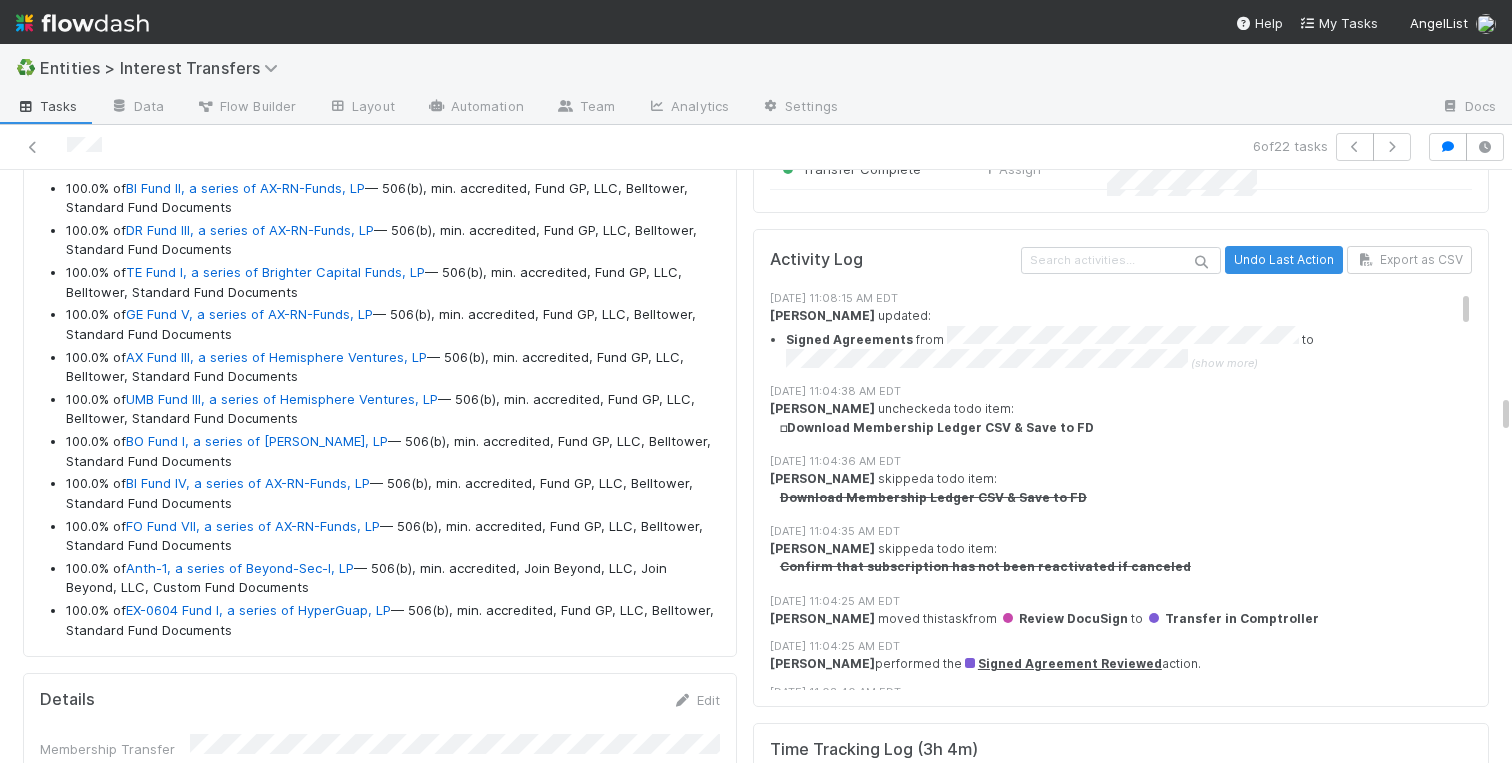 scroll, scrollTop: 3252, scrollLeft: 0, axis: vertical 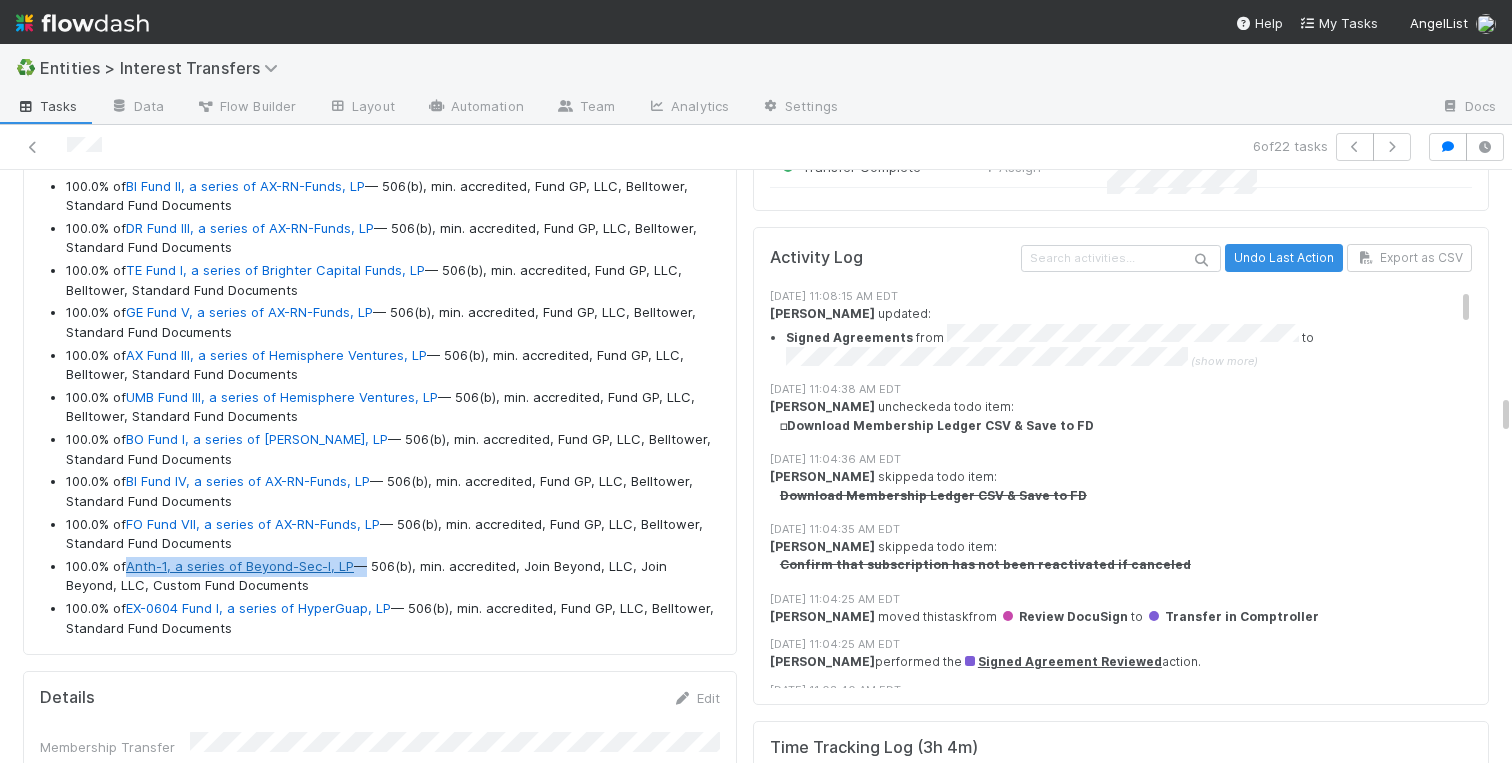 drag, startPoint x: 355, startPoint y: 565, endPoint x: 132, endPoint y: 562, distance: 223.02017 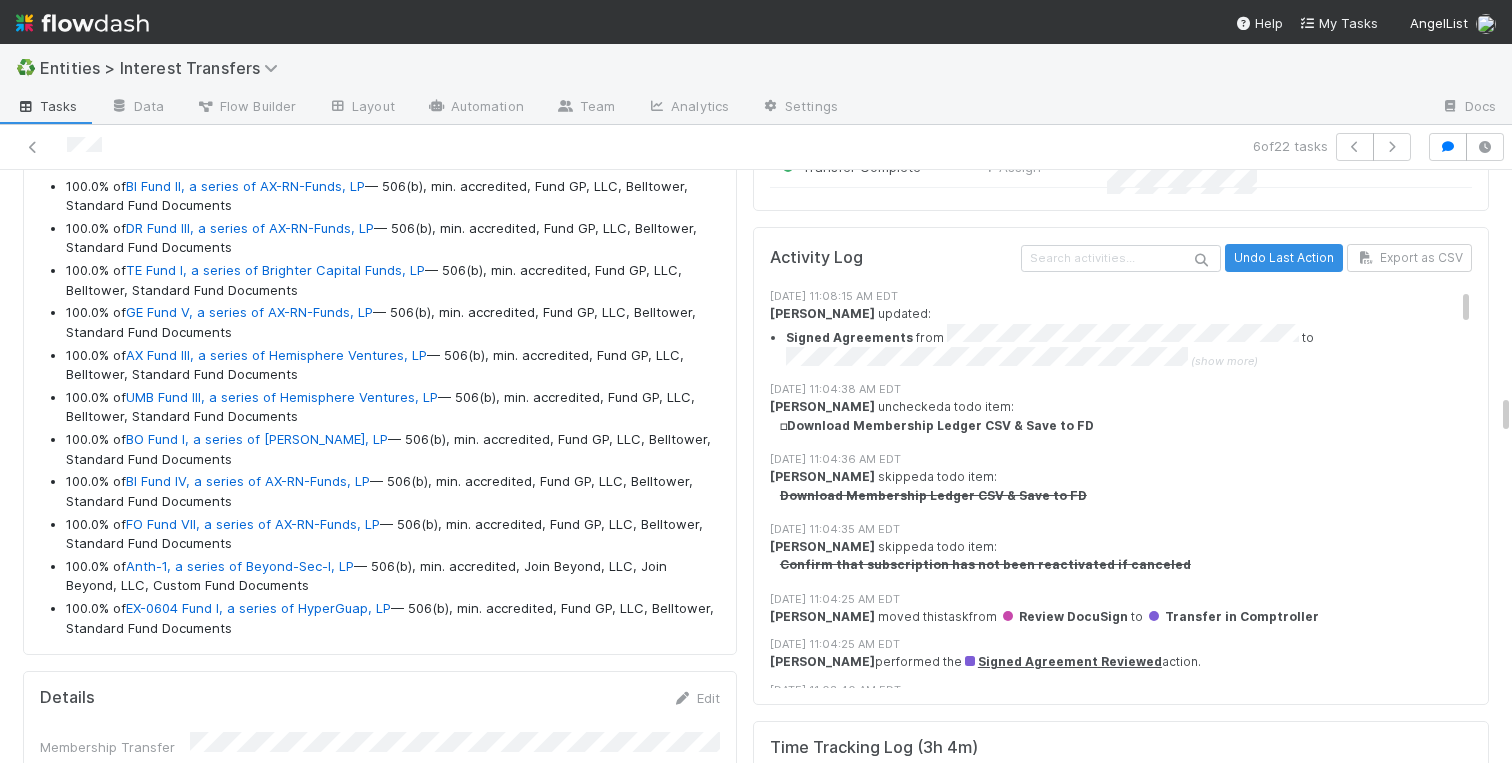 click on "100.0% of  Anth-1, a series of Beyond-Sec-I, LP  — 506(b), min. accredited, Join Beyond, LLC, Join Beyond, LLC, Custom Fund Documents" at bounding box center (393, 576) 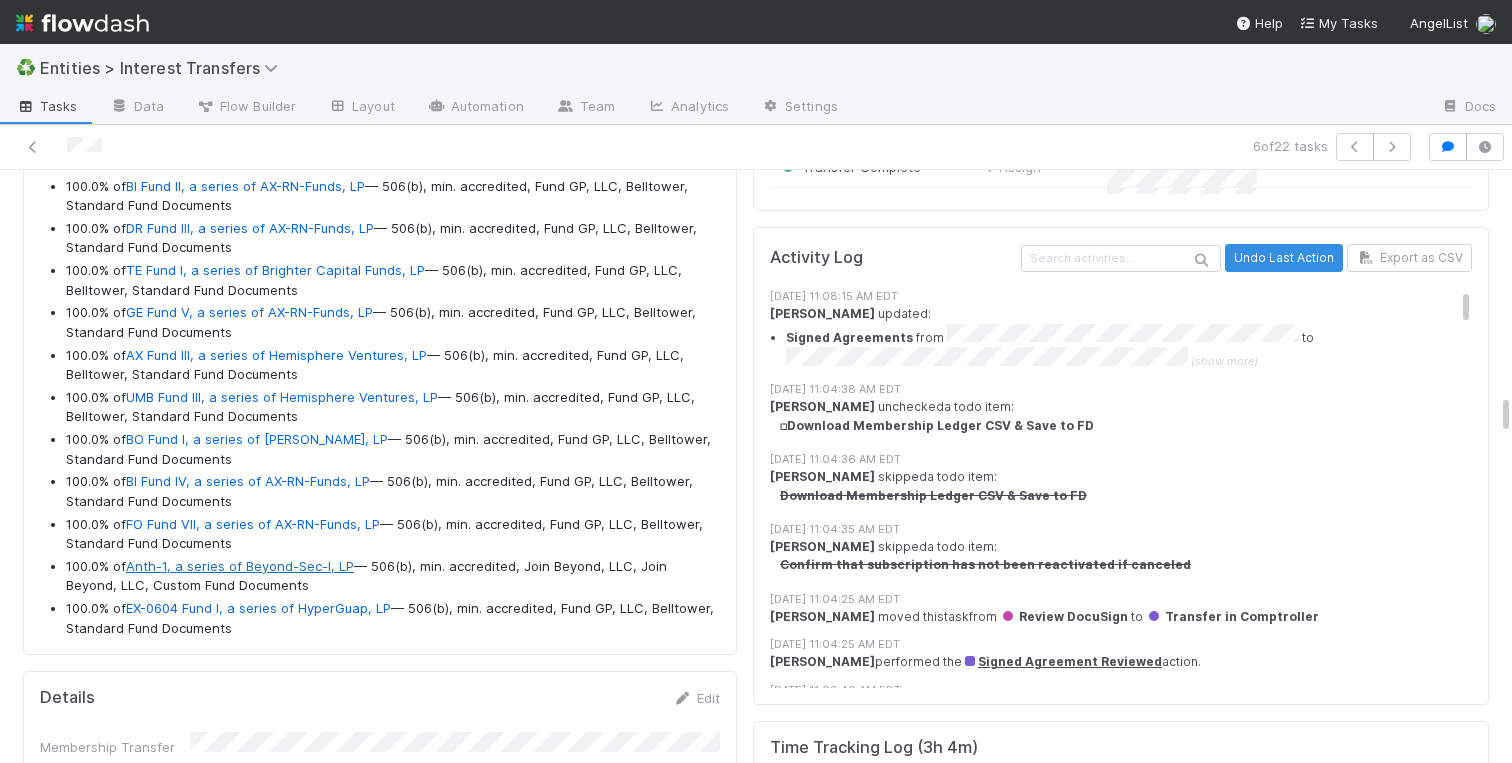 drag, startPoint x: 268, startPoint y: 583, endPoint x: 130, endPoint y: 567, distance: 138.92444 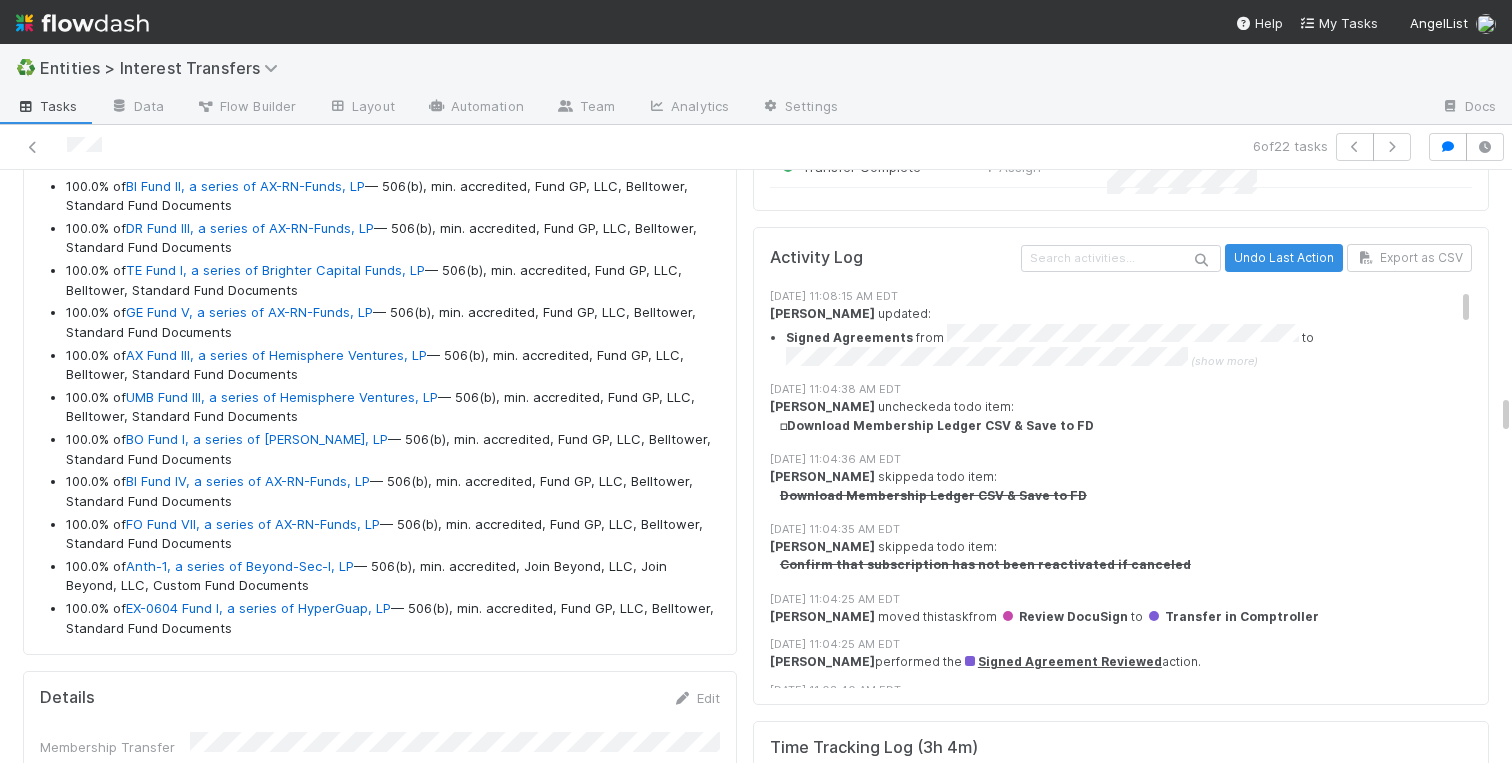 copy on "Anth-1, a series of Beyond-Sec-I, LP  — 506(b), min. accredited, Join Beyond, LLC, Join Beyond, LLC, Custom Fund Documents" 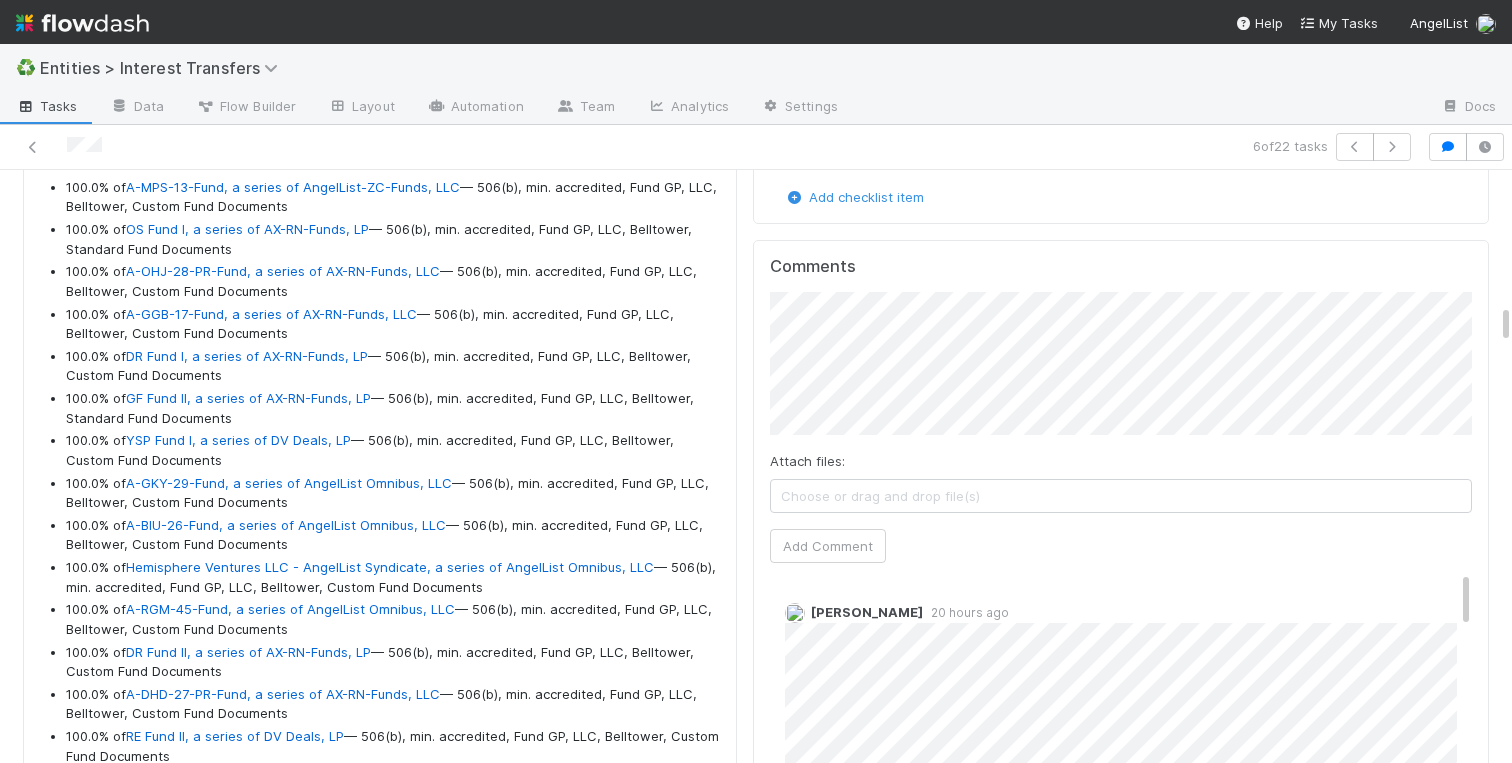 scroll, scrollTop: 1937, scrollLeft: 0, axis: vertical 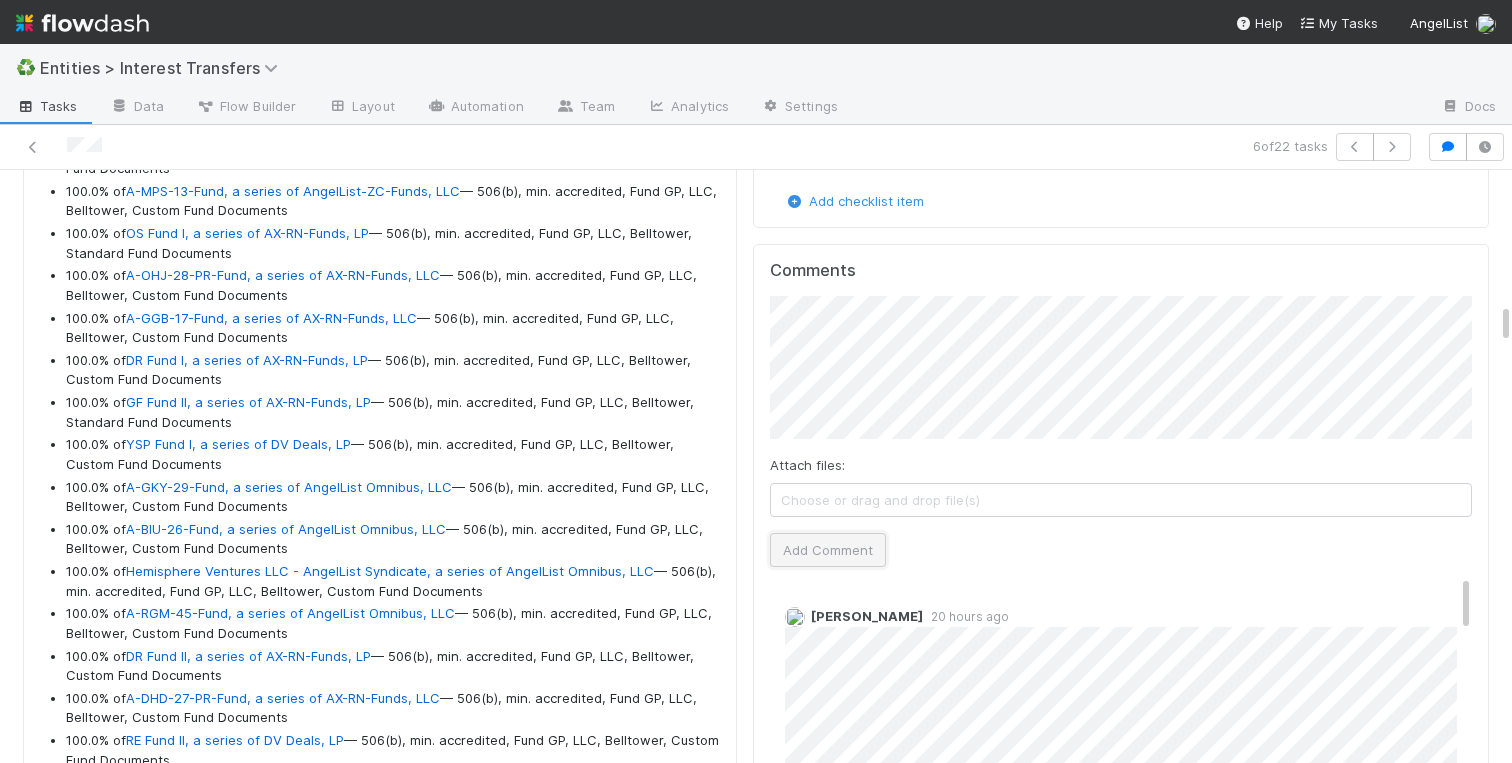 click on "Add Comment" at bounding box center (828, 550) 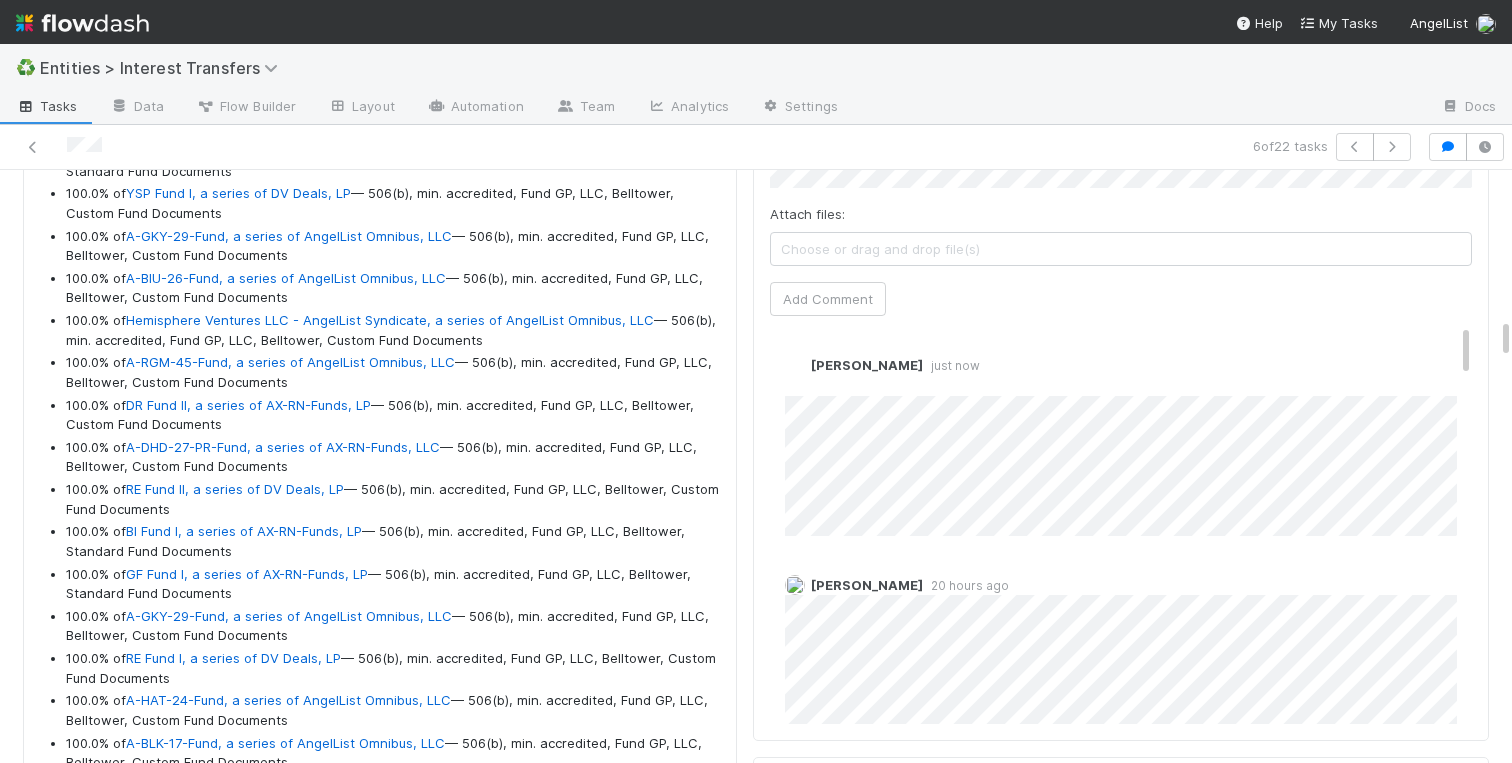 scroll, scrollTop: 2206, scrollLeft: 0, axis: vertical 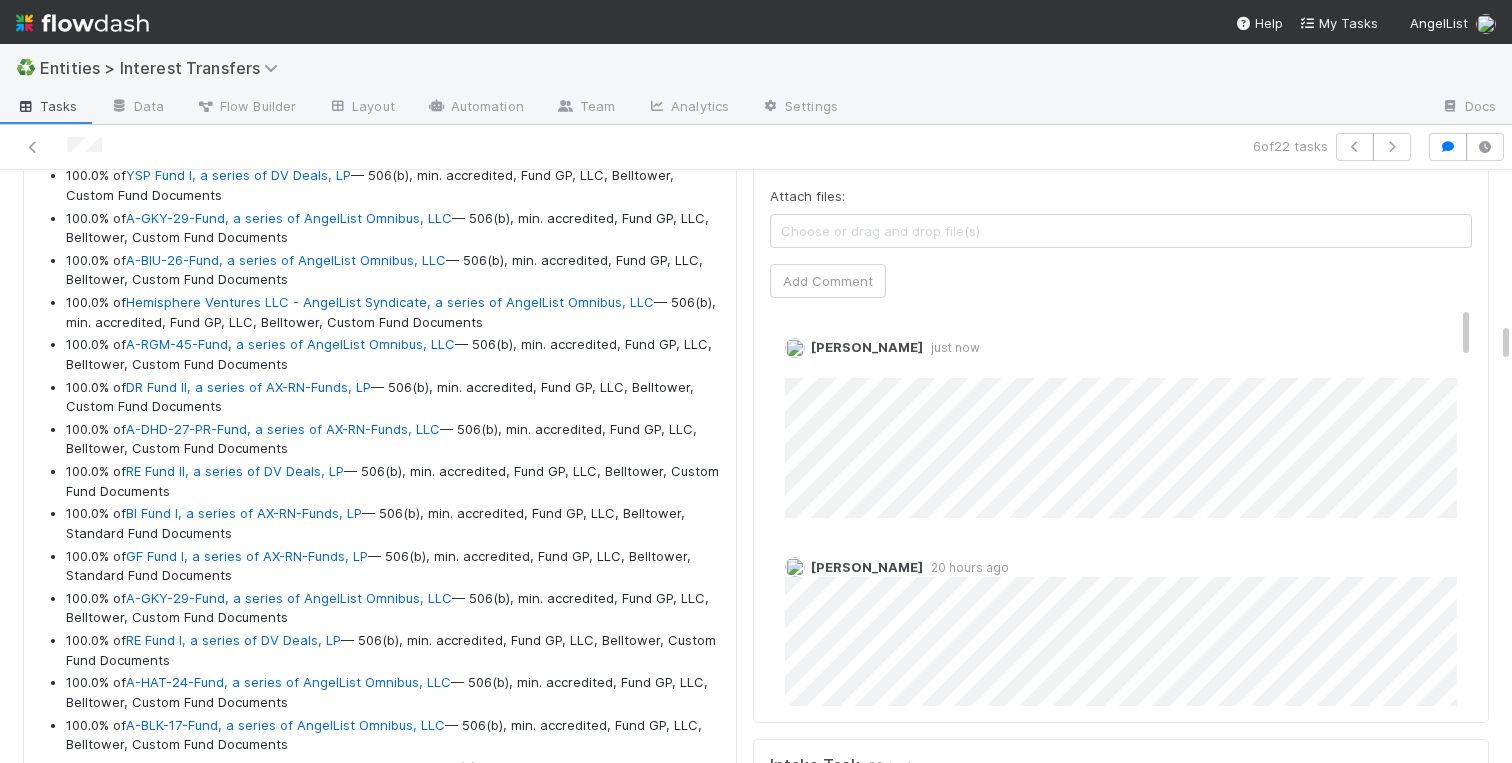 click on "Transferor Funds to Transfer
100.0% of  A-SVX-19-Fund, a series of AngelList Omnibus, LLC  — 506(b), min. accredited, Fund GP, LLC, Belltower, Custom Fund Documents
100.0% of  A-HTV-17-Fund, a series of AX-RN-Funds, LLC  — 506(b), min. accredited, Fund GP, LLC, Belltower, Custom Fund Documents
100.0% of  A-GKY-29-Fund, a series of AngelList Omnibus, LLC  — 506(b), min. accredited, Fund GP, LLC, Belltower, Custom Fund Documents
100.0% of  EA Fund I, a series of DV Deals, LP  — 506(b), min. accredited, Fund GP, LLC, Belltower, Custom Fund Documents
100.0% of  A-MPS-13-Fund, a series of AngelList-ZC-Funds, LLC  — 506(b), min. accredited, Fund GP, LLC, Belltower, Custom Fund Documents
100.0% of  OS Fund I, a series of AX-RN-Funds, LP  — 506(b), min. accredited, Fund GP, LLC, Belltower, Standard Fund Documents
100.0% of  A-OHJ-28-PR-Fund, a series of AX-RN-Funds, LLC  — 506(b), min. accredited, Fund GP, LLC, Belltower, Custom Fund Documents
100.0% of
100.0% of
100.0% of" at bounding box center (380, 2985) 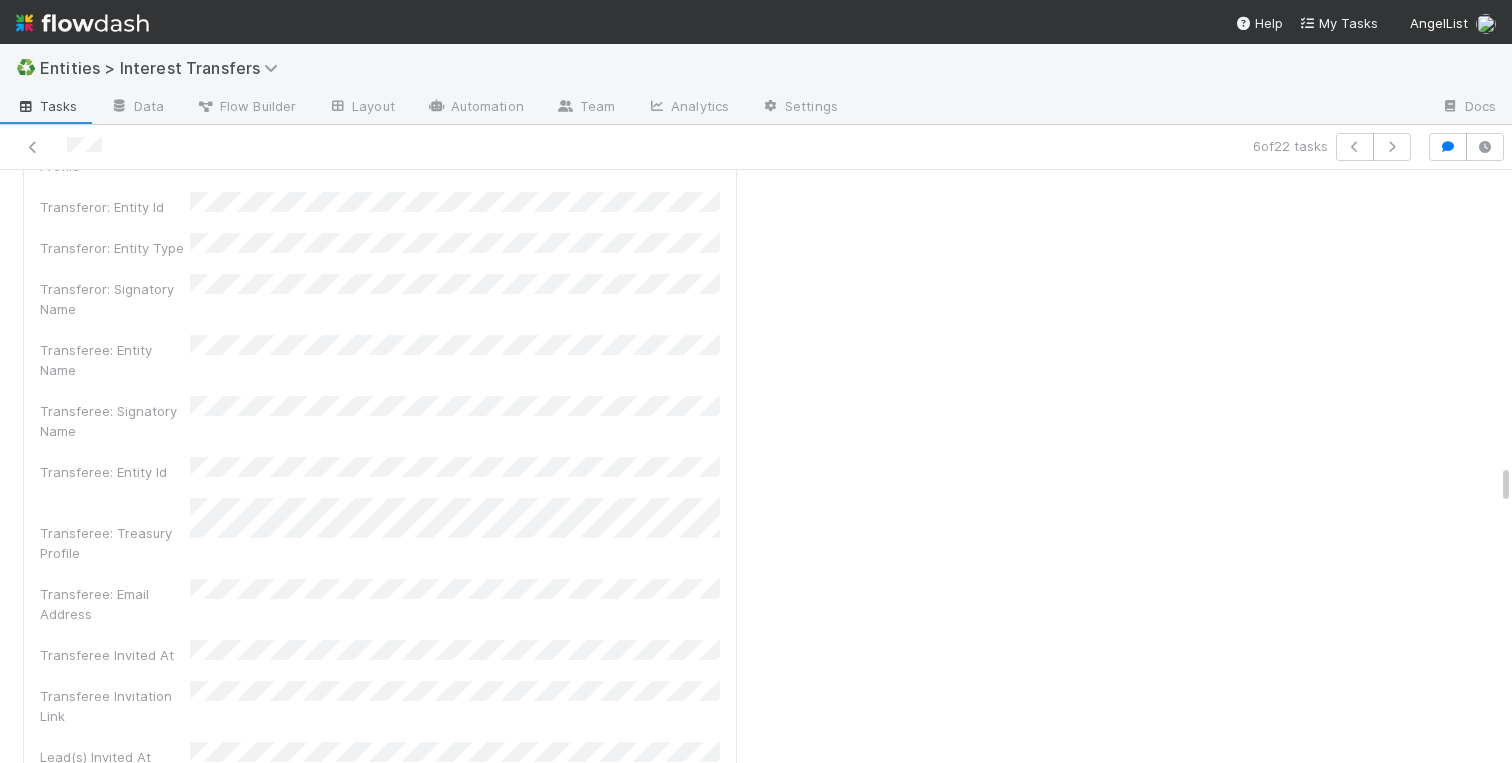 scroll, scrollTop: 4909, scrollLeft: 0, axis: vertical 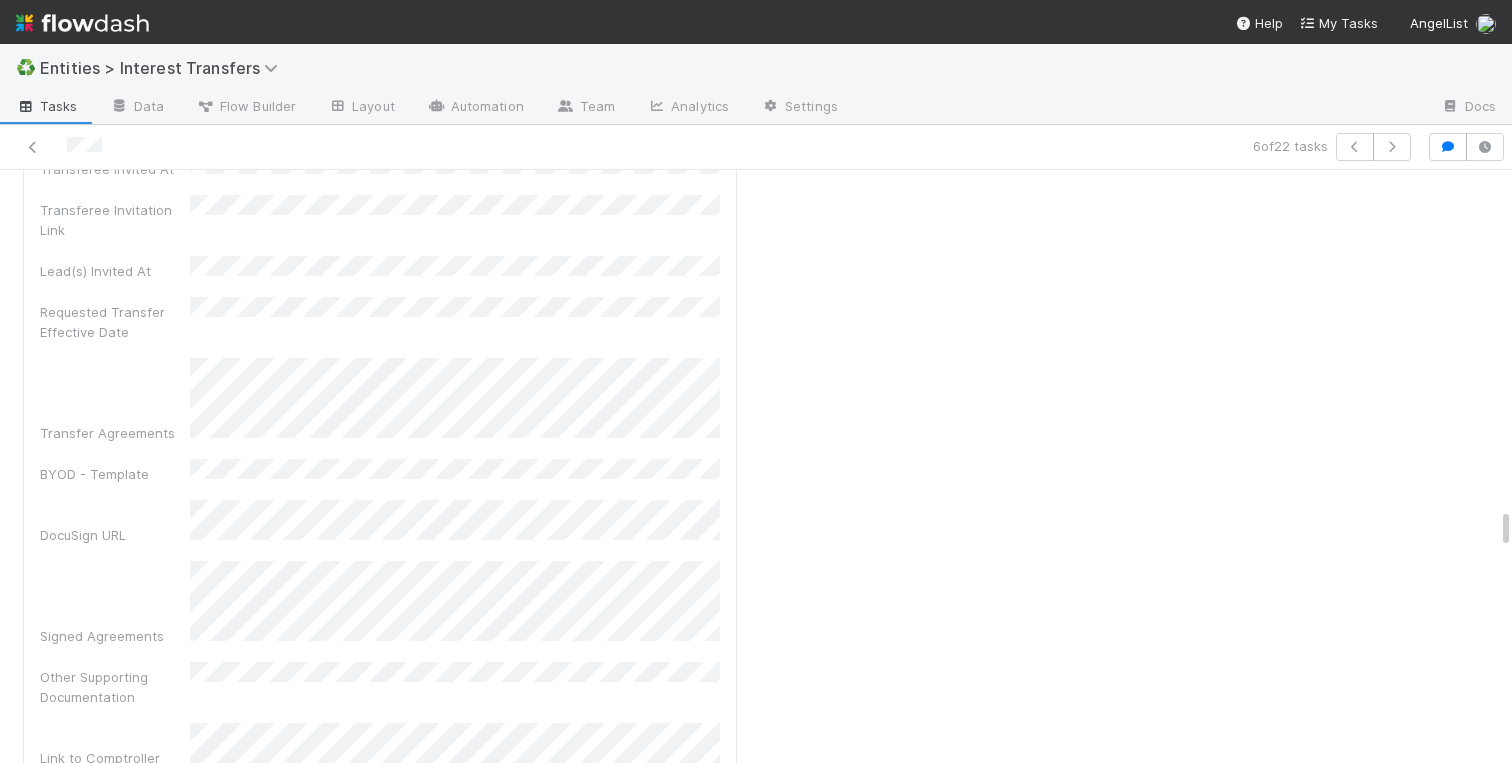 click on "Accreditation Status   Linked Workflow Tasks You do not have access to the   LP Account Setup MegaFlow   workflow. IRA Closing   Comptroller Page Distributions <> LPIT   Create a new  task Link an existing  task Transferor Funds to Transfer
100.0% of  A-SVX-19-Fund, a series of AngelList Omnibus, LLC  — 506(b), min. accredited, Fund GP, LLC, Belltower, Custom Fund Documents
100.0% of  A-HTV-17-Fund, a series of AX-RN-Funds, LLC  — 506(b), min. accredited, Fund GP, LLC, Belltower, Custom Fund Documents
100.0% of  A-GKY-29-Fund, a series of AngelList Omnibus, LLC  — 506(b), min. accredited, Fund GP, LLC, Belltower, Custom Fund Documents
100.0% of  EA Fund I, a series of DV Deals, LP  — 506(b), min. accredited, Fund GP, LLC, Belltower, Custom Fund Documents
100.0% of  A-MPS-13-Fund, a series of AngelList-ZC-Funds, LLC  — 506(b), min. accredited, Fund GP, LLC, Belltower, Custom Fund Documents
100.0% of  OS Fund I, a series of AX-RN-Funds, LP
100.0% of
100.0% of
100.0% of" at bounding box center [756, -250] 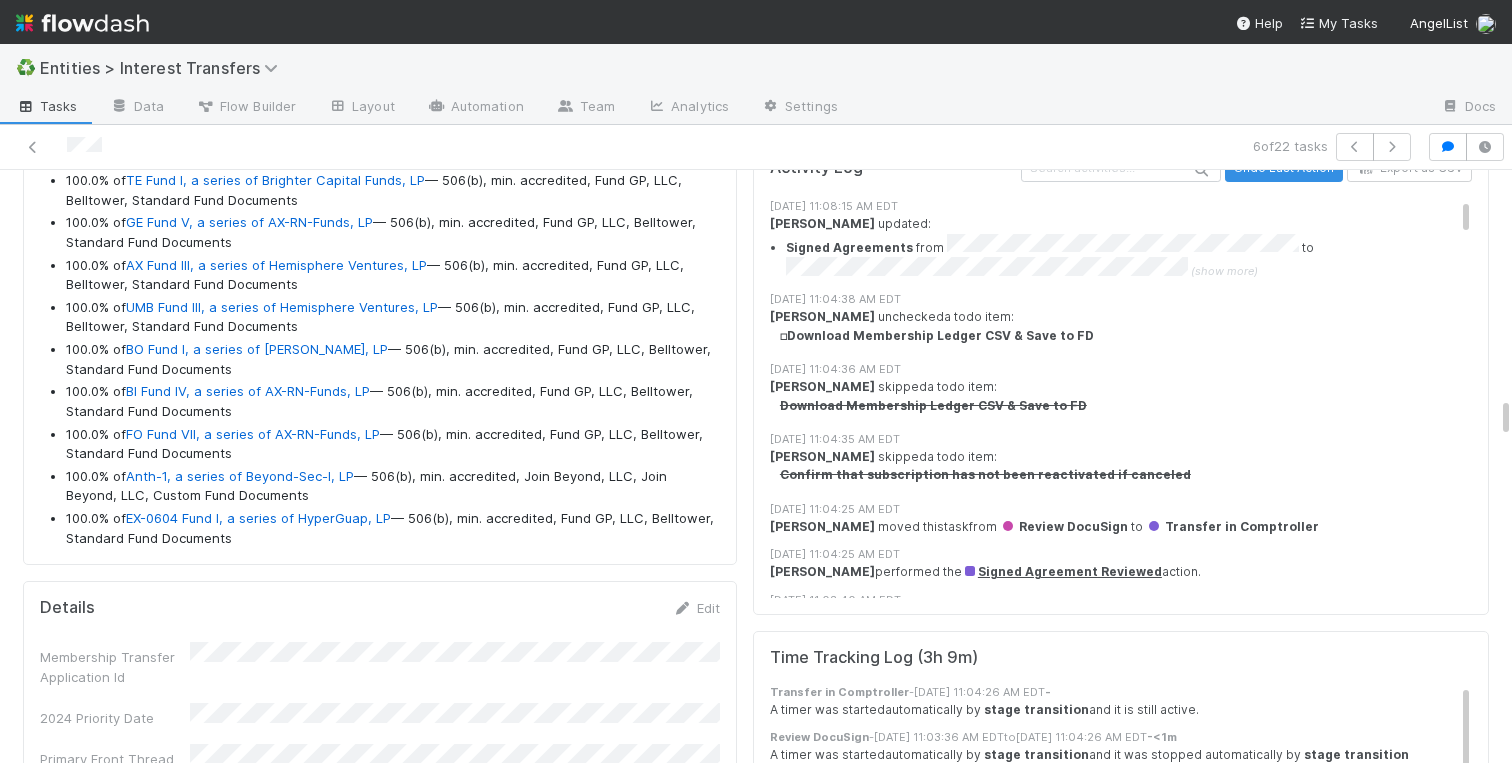 scroll, scrollTop: 3346, scrollLeft: 0, axis: vertical 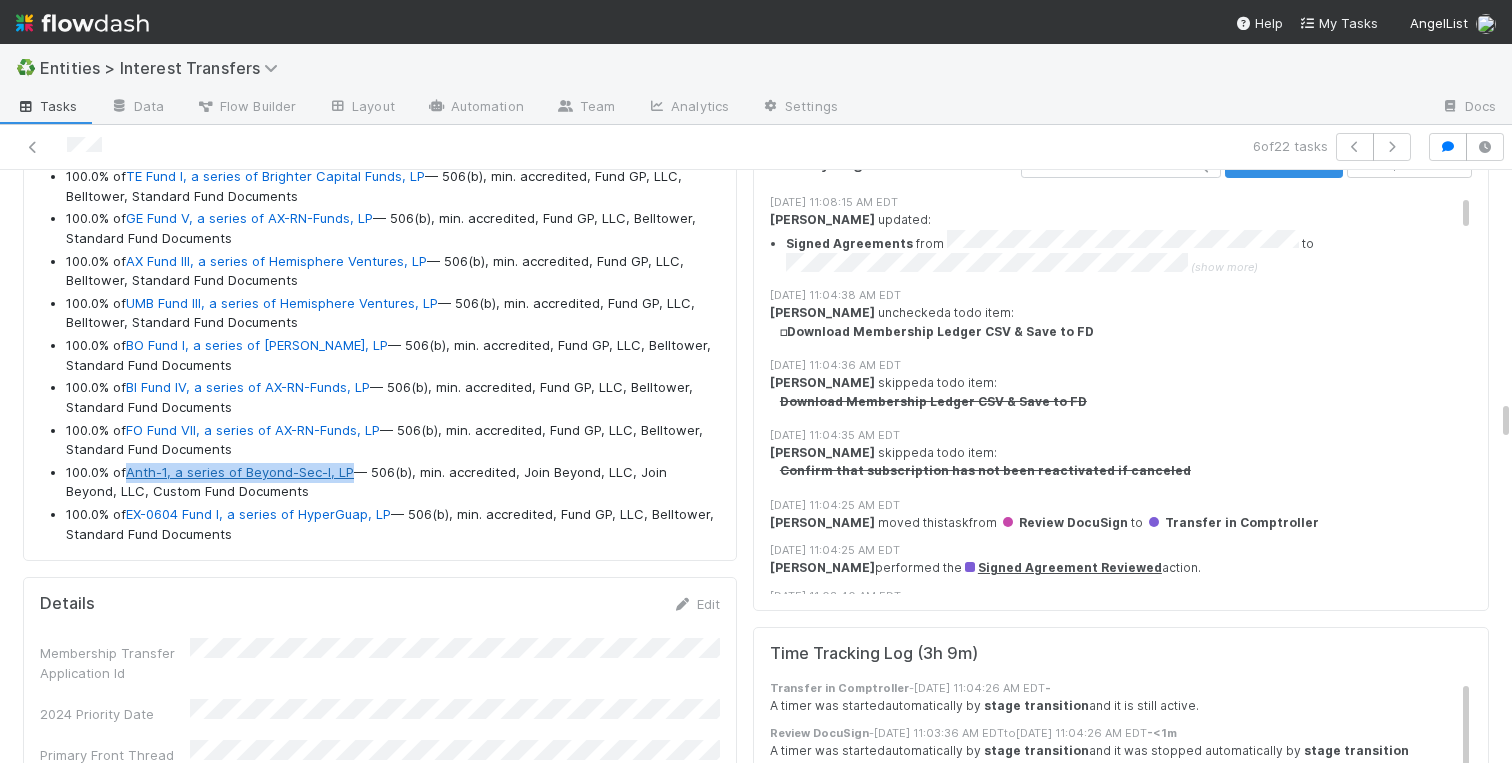 drag, startPoint x: 353, startPoint y: 467, endPoint x: 131, endPoint y: 468, distance: 222.00226 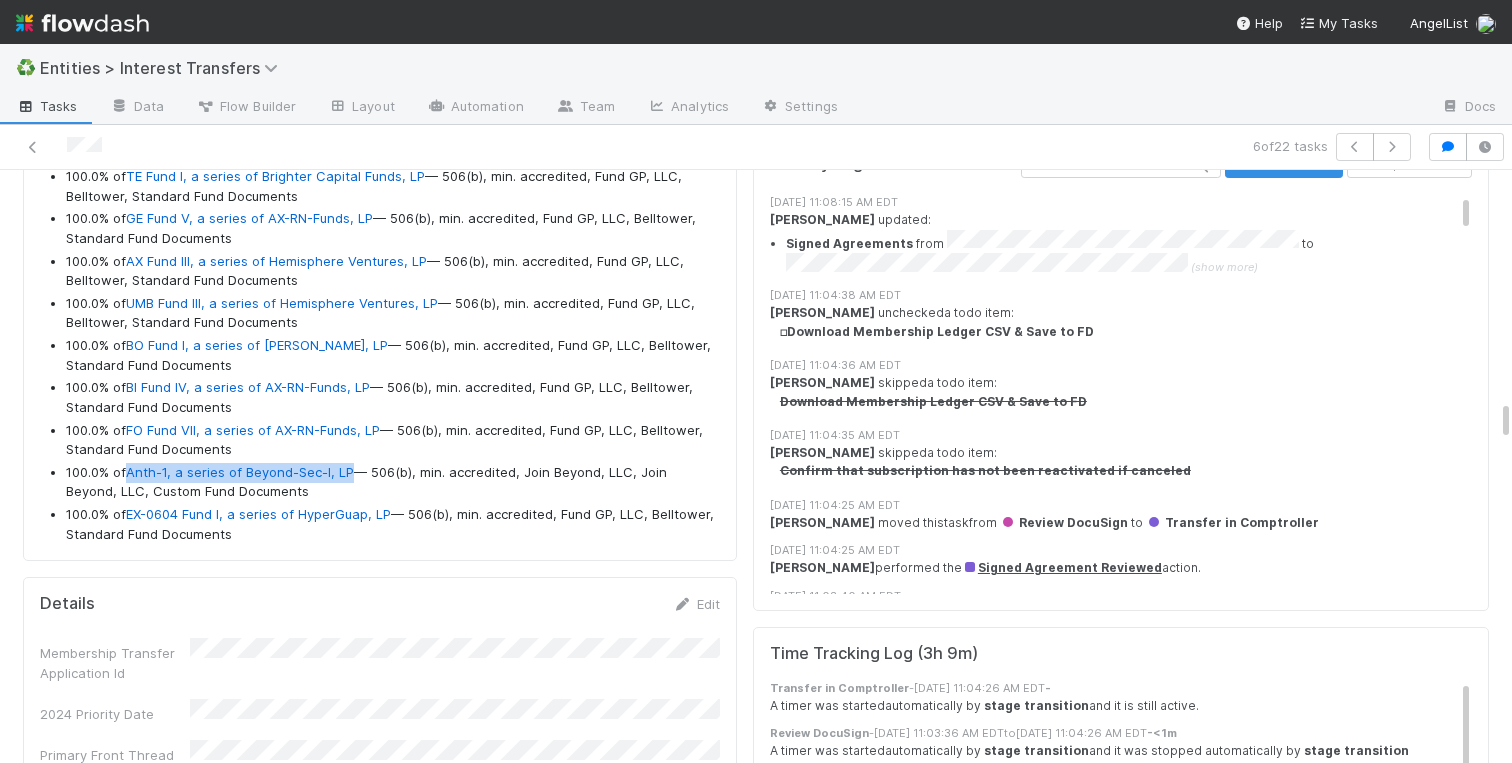copy on "Anth-1, a series of Beyond-Sec-I, LP" 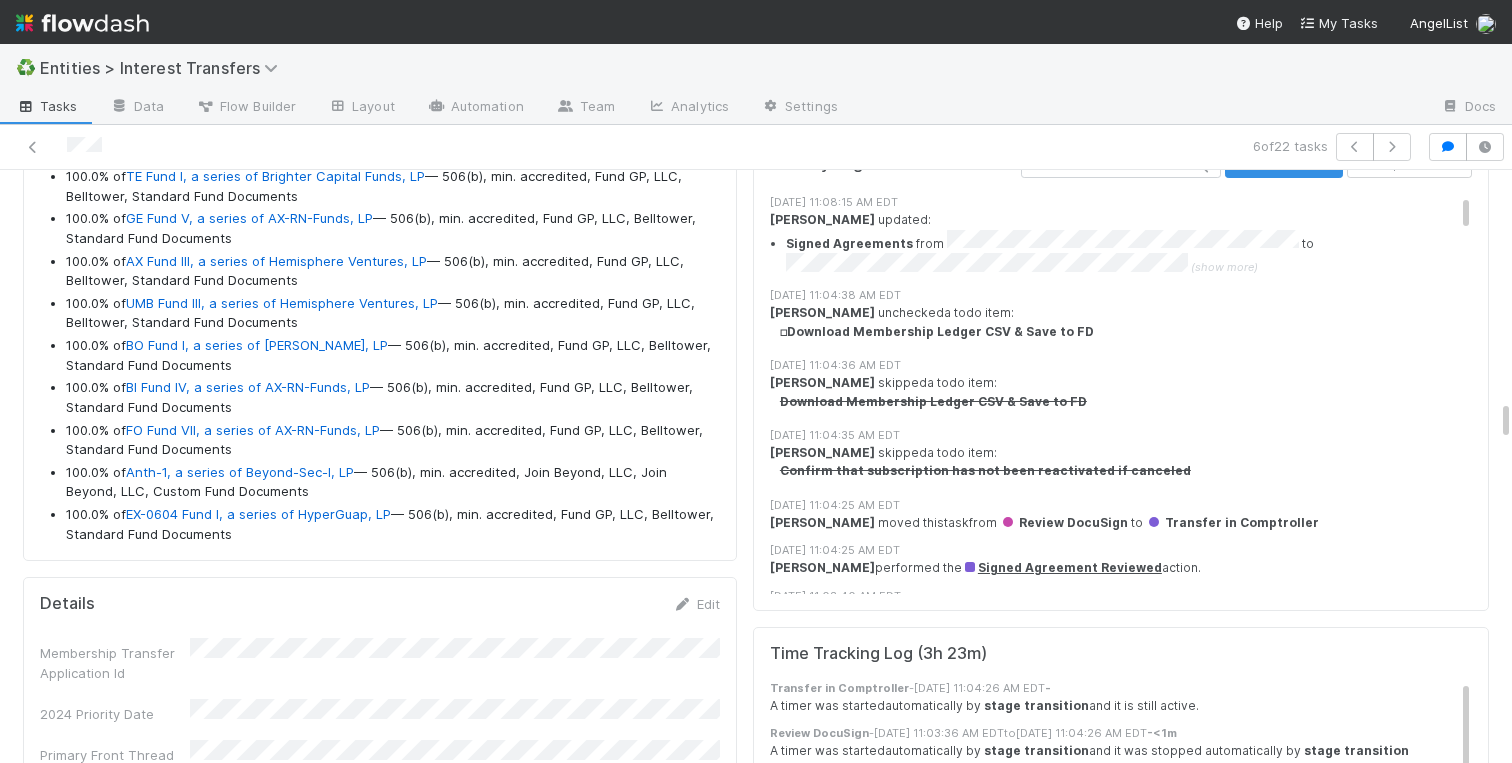 click on "Transferee  Checklist    Transfer in Comptroller rFunds undo all in section Confirm that subscription has not been reactivated if canceled Unassigned Multiple Transferees skip all in section Download Membership Ledger CSV & Save to FD  Unassigned Add checklist item Comments Attach files: Choose or drag and drop file(s) Add Comment Charlotte Mas 18 minutes ago   Edit Delete Linda Ortiz 20 hours ago   Charlotte Mas 2 days ago   Edit Delete Charlotte Mas 1 week ago   Edit Delete Loraine Pati-Gayob 2 weeks ago   Loraine Pati-Gayob 2 weeks ago   Loraine Pati-Gayob 2 weeks ago   Loraine Pati-Gayob 2 weeks ago   Loraine Pati-Gayob 2 weeks ago   Loraine Pati-Gayob 2 weeks ago   Loraine Pati-Gayob 2 weeks ago   Charlotte Mas 2 weeks ago   Edit Delete A API 2 weeks ago   Intake Task 20 tasks Stage Assigned To This Task URL   Transfer Complete Linda Ortiz   Transfer Complete Charlotte Mas   Transfer Complete Charlotte Mas   Transfer Complete Charlotte Mas   Transfer Complete Charlotte Mas   Transfer Complete      Assign" at bounding box center (1121, 1845) 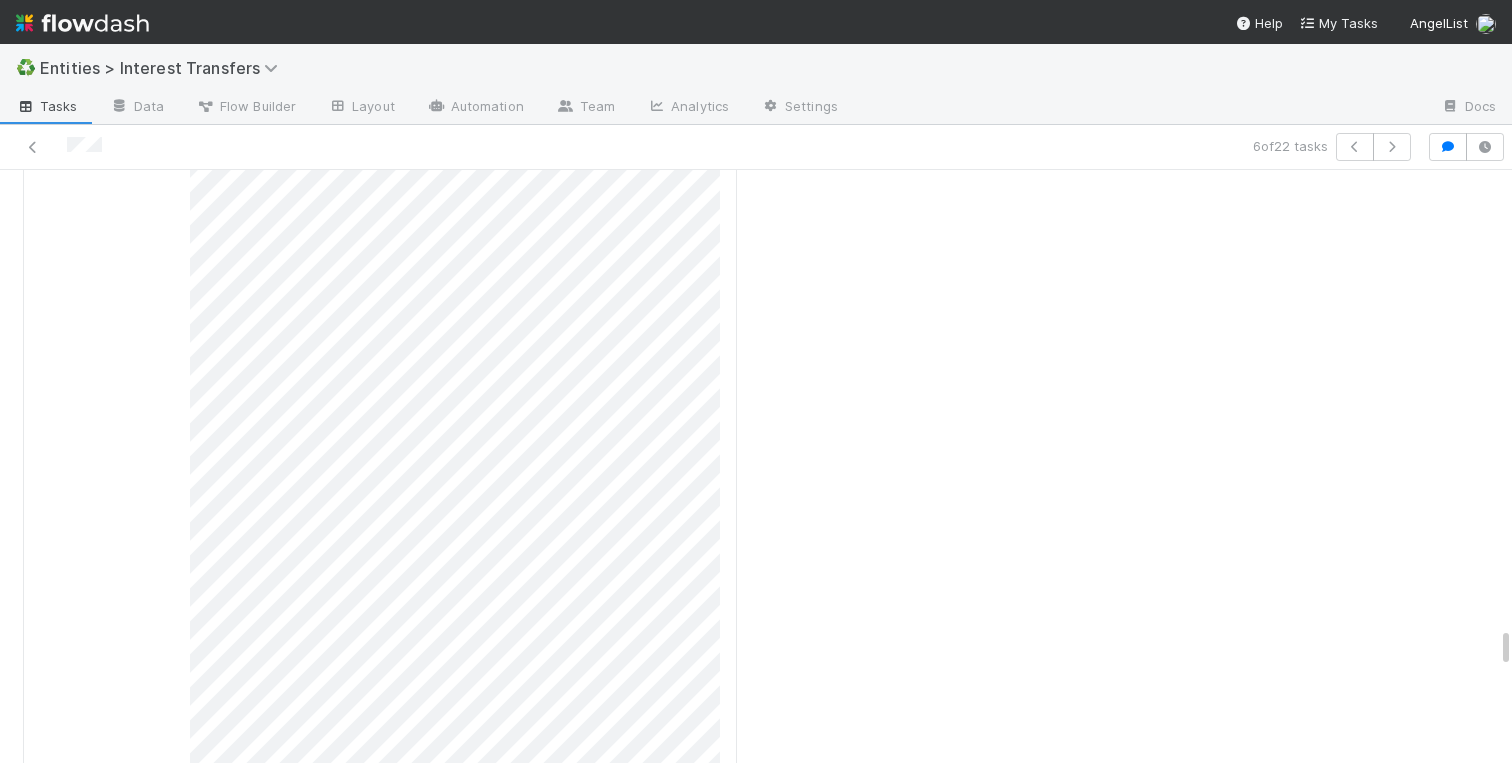 scroll, scrollTop: 6922, scrollLeft: 0, axis: vertical 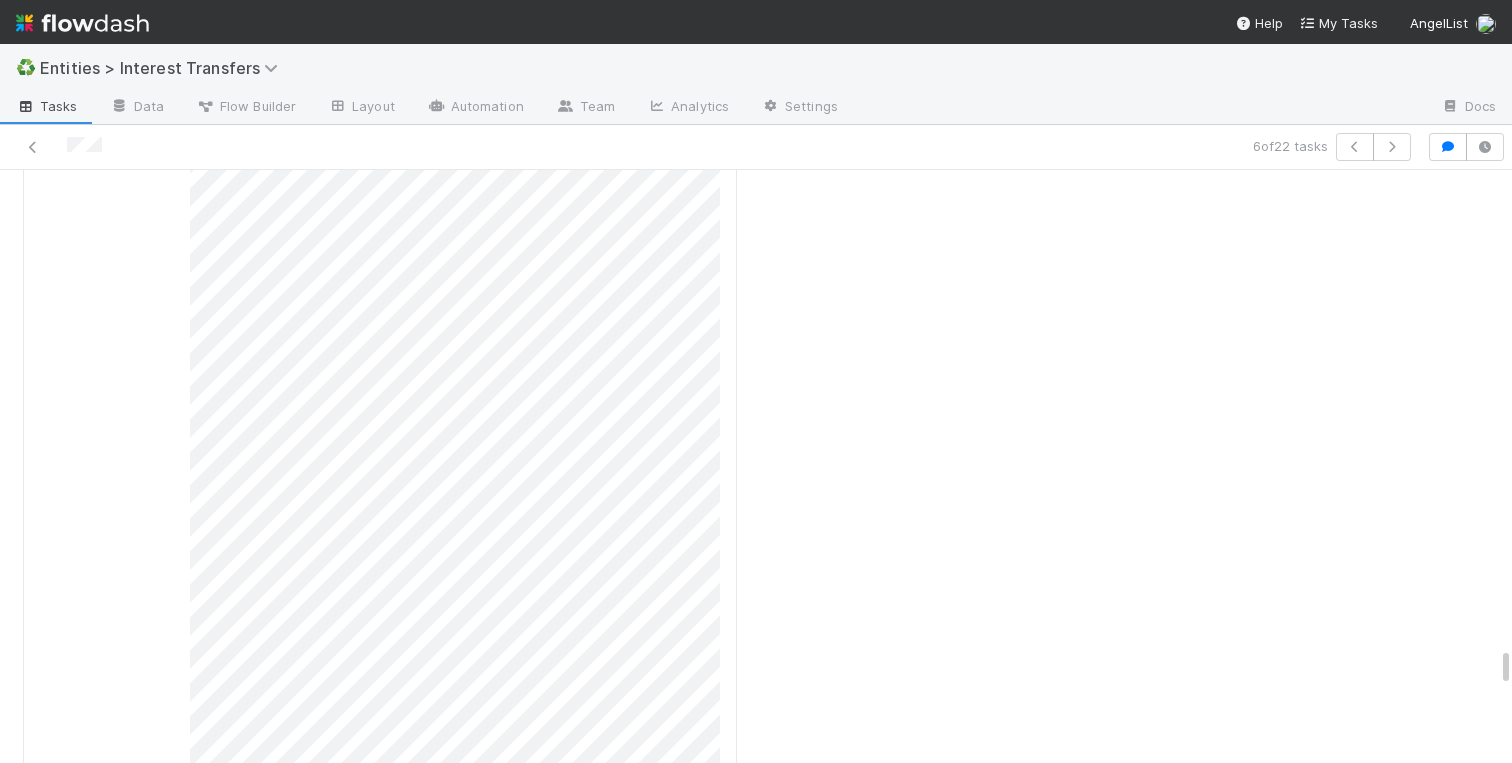 click on "Transferor: Funds to Transfer" at bounding box center (380, 521) 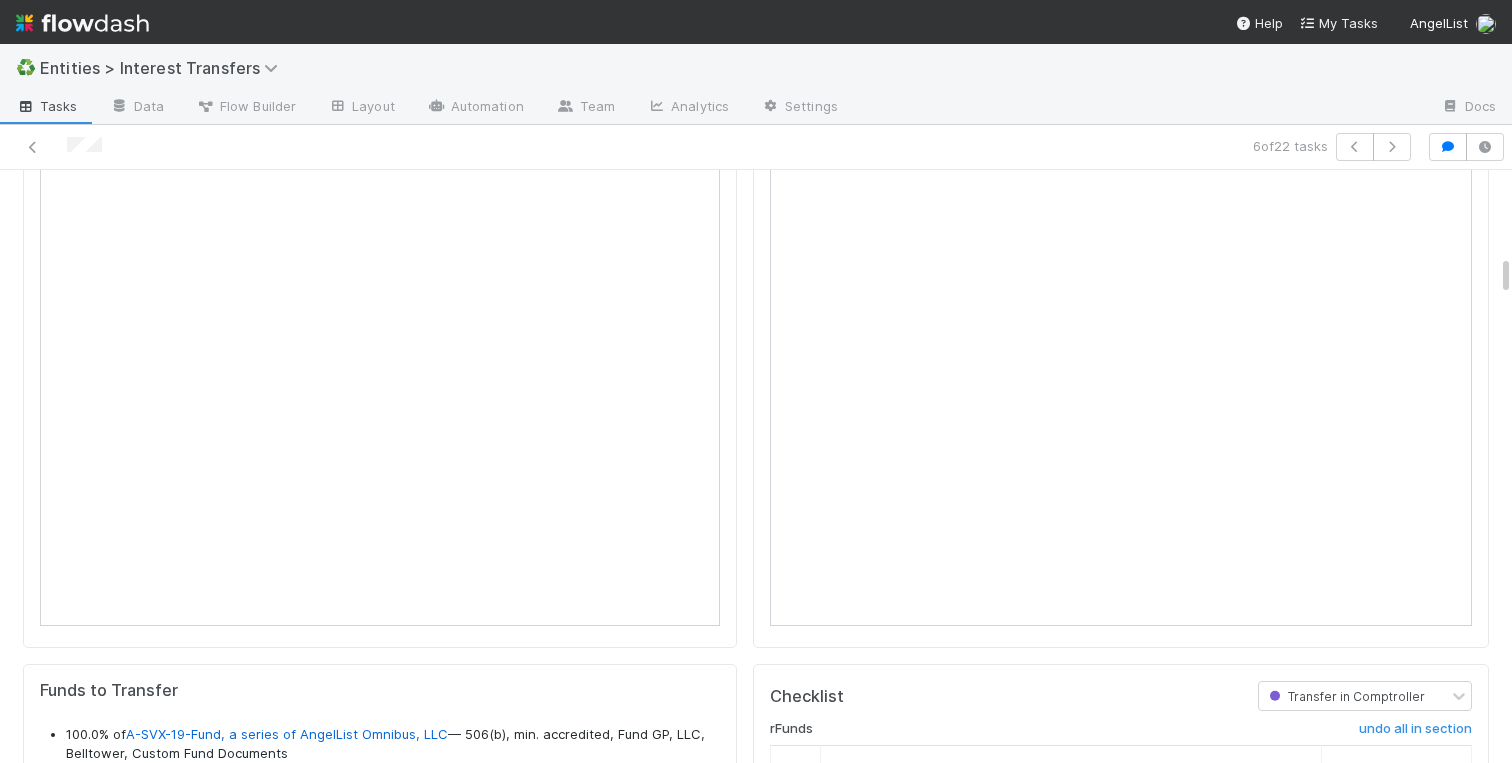 scroll, scrollTop: 1248, scrollLeft: 0, axis: vertical 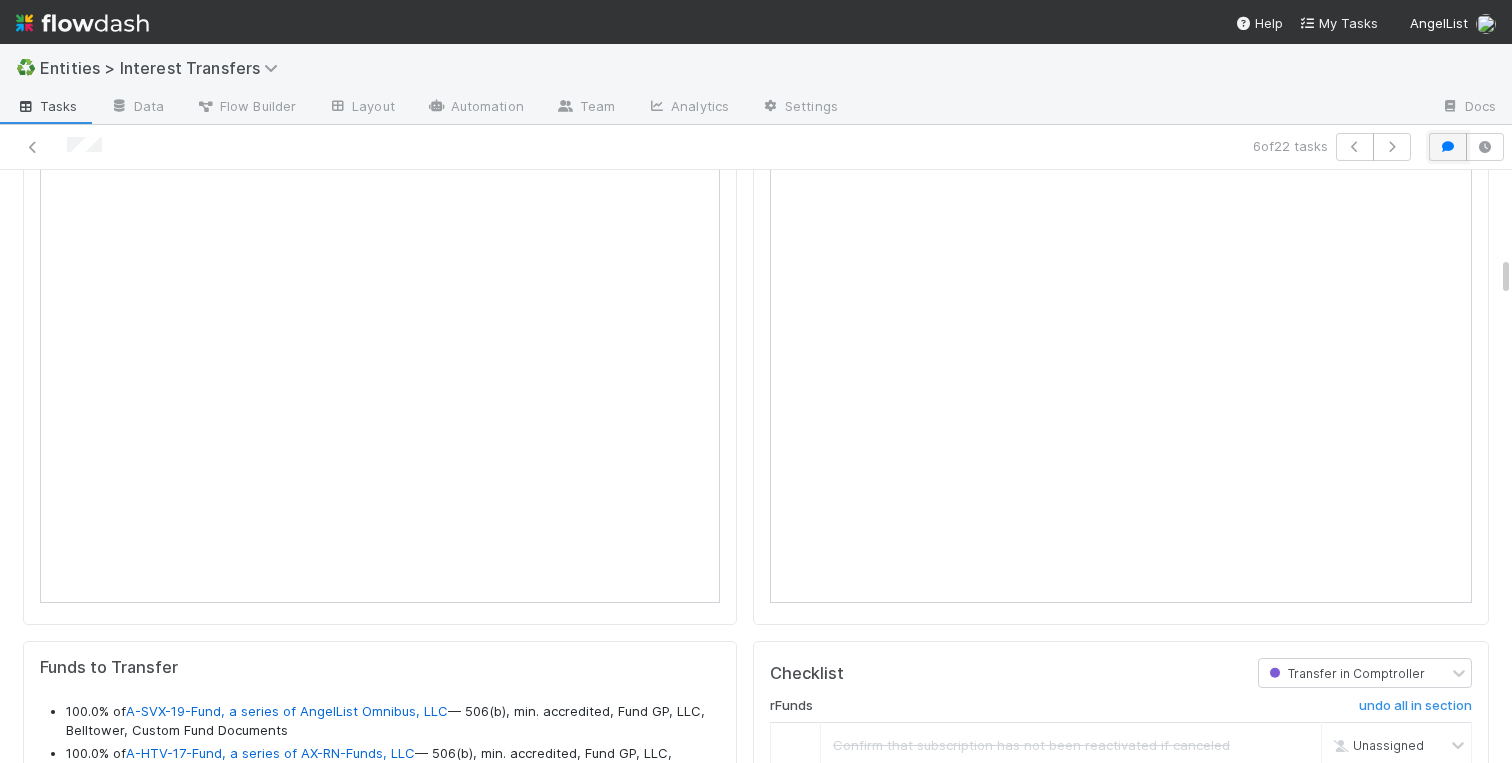 click at bounding box center [1448, 147] 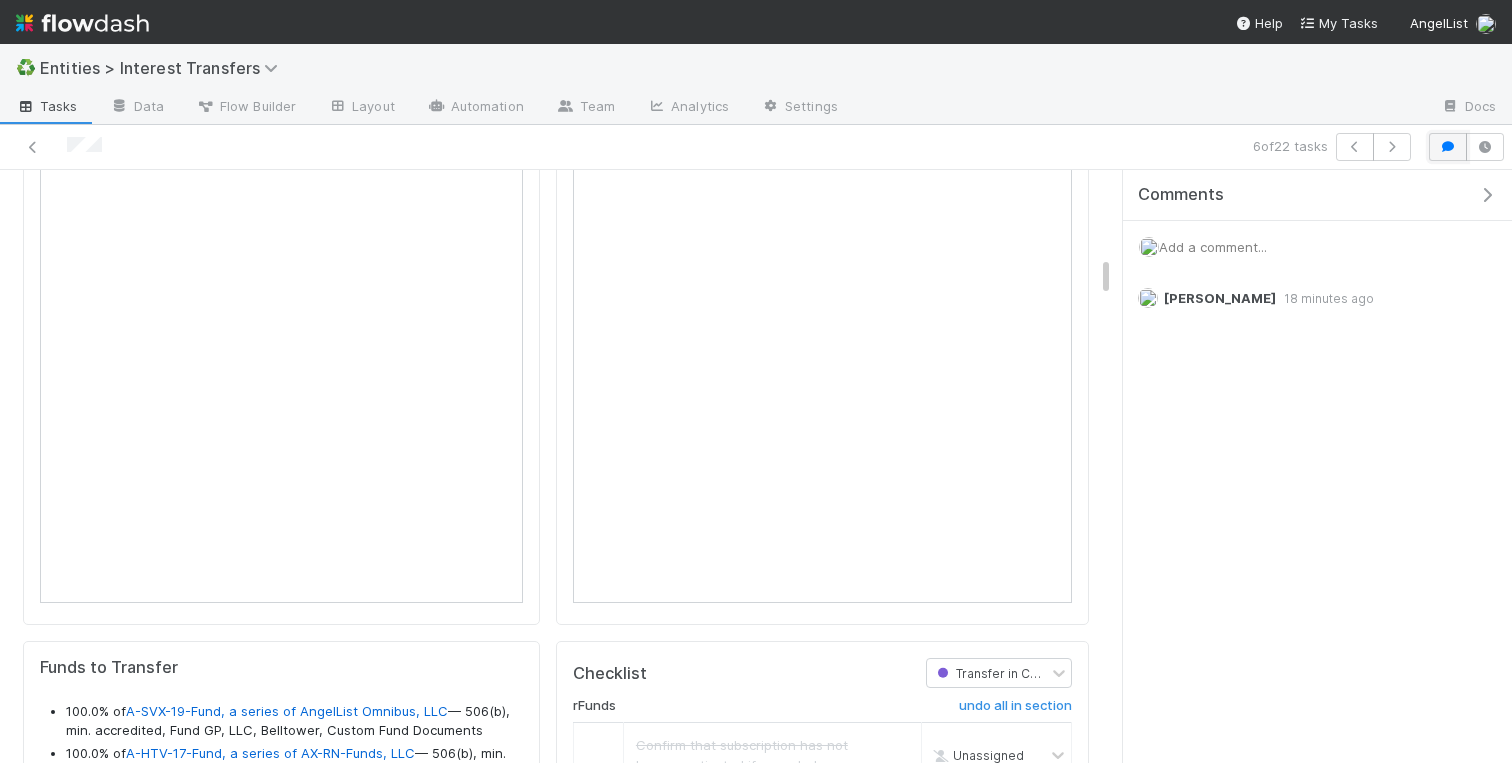 scroll, scrollTop: 406, scrollLeft: 499, axis: both 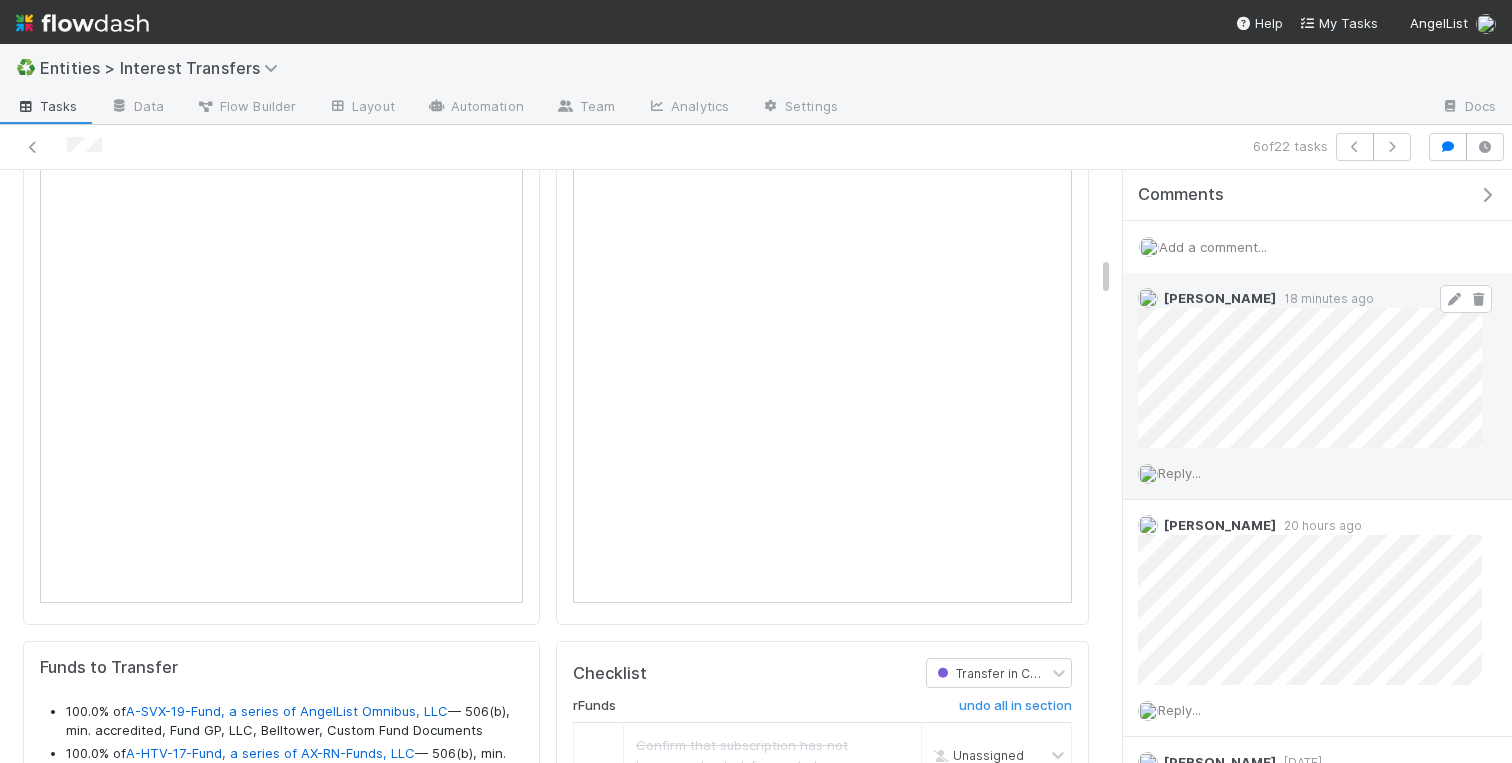 click at bounding box center [1454, 299] 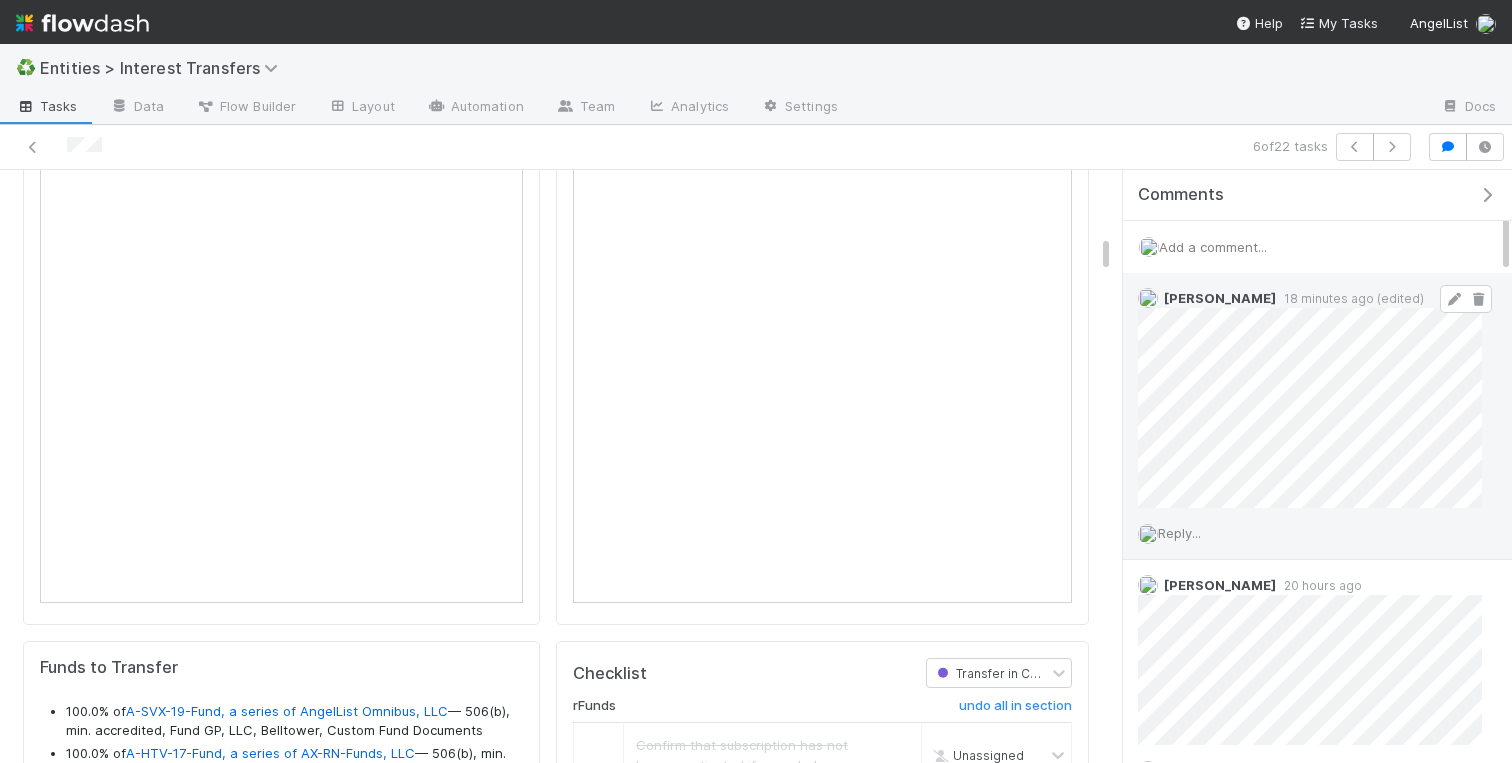 click at bounding box center (1487, 195) 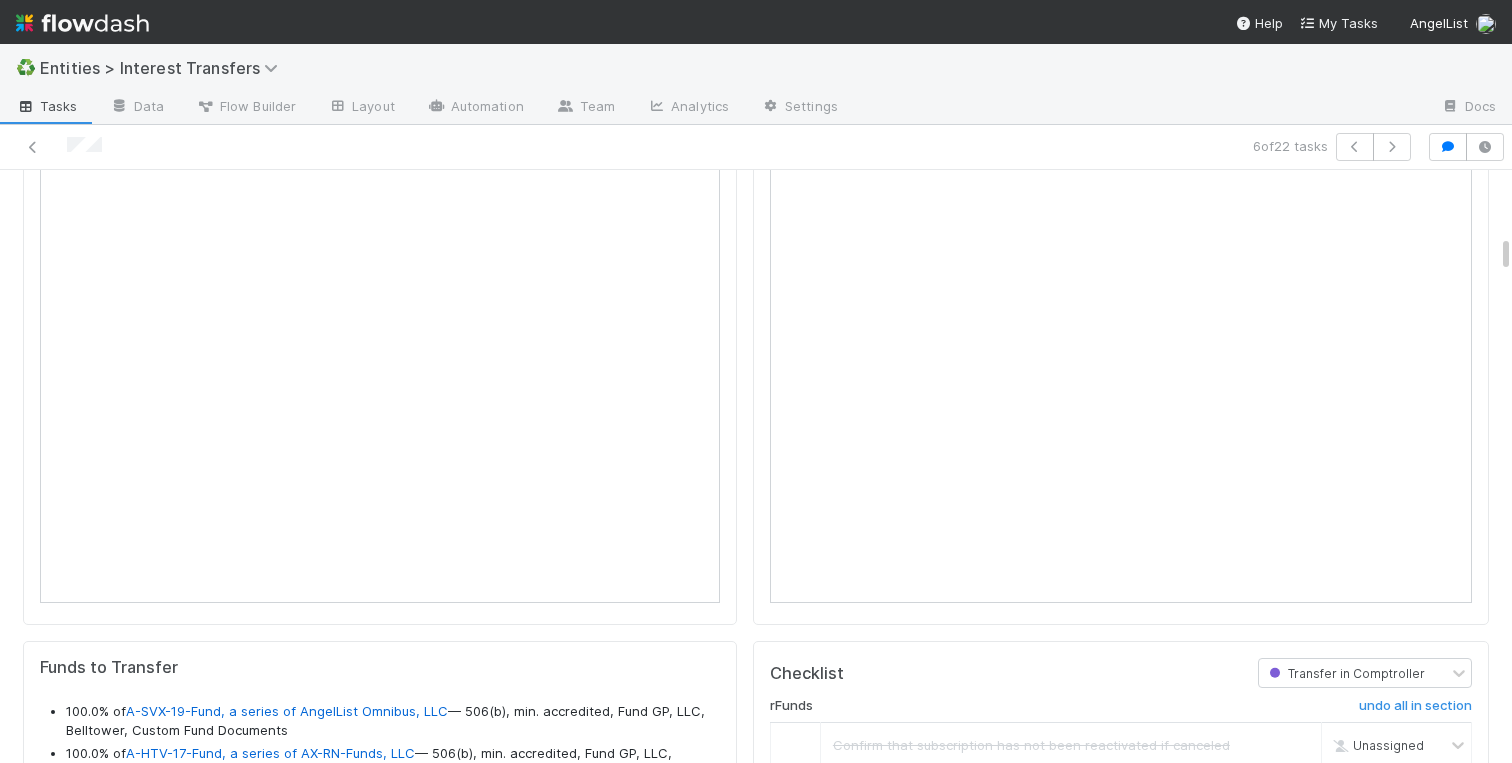 scroll, scrollTop: 1, scrollLeft: 1, axis: both 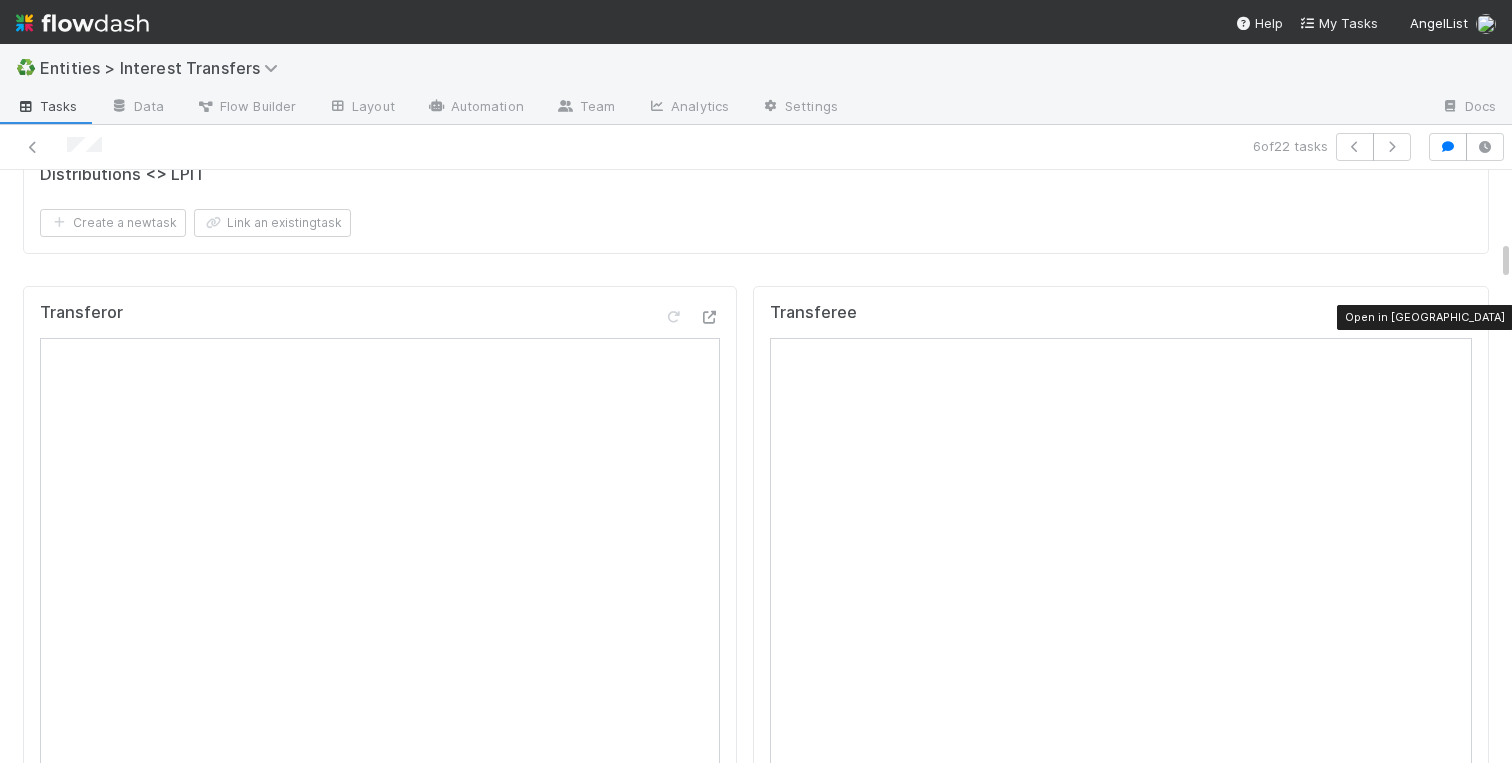 click at bounding box center [1462, 317] 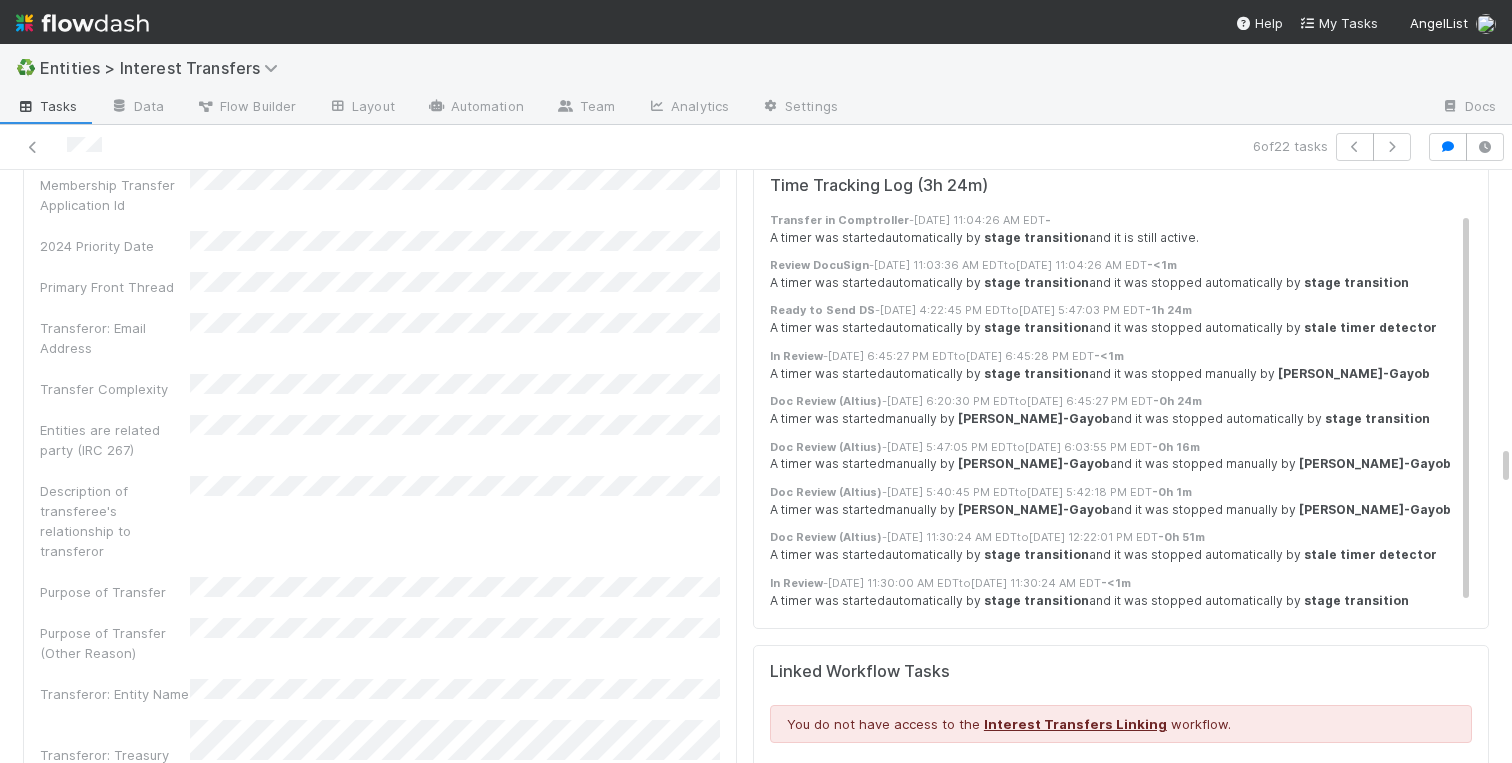 scroll, scrollTop: 3810, scrollLeft: 0, axis: vertical 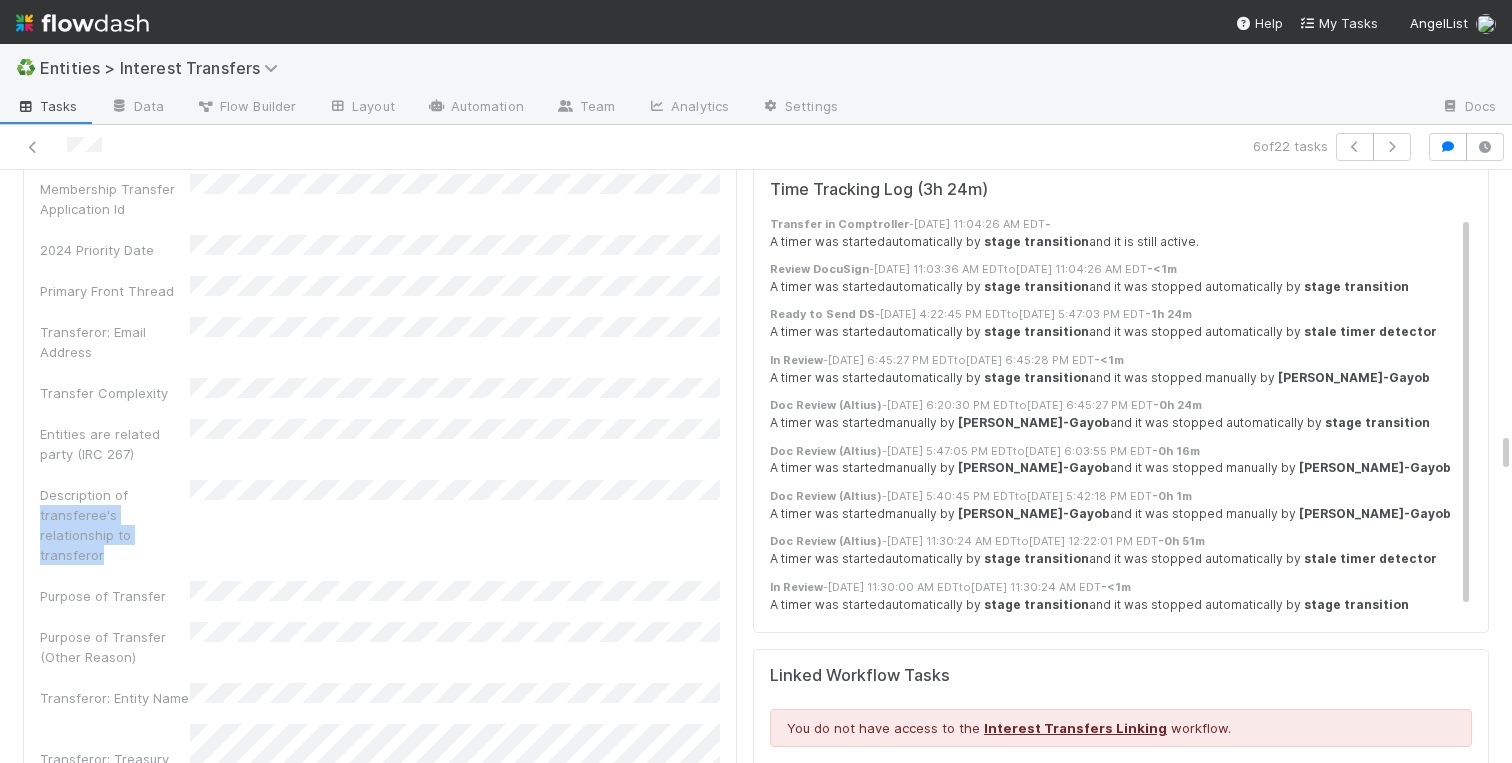 click on "Description of transferee's relationship to transferor" at bounding box center (380, 522) 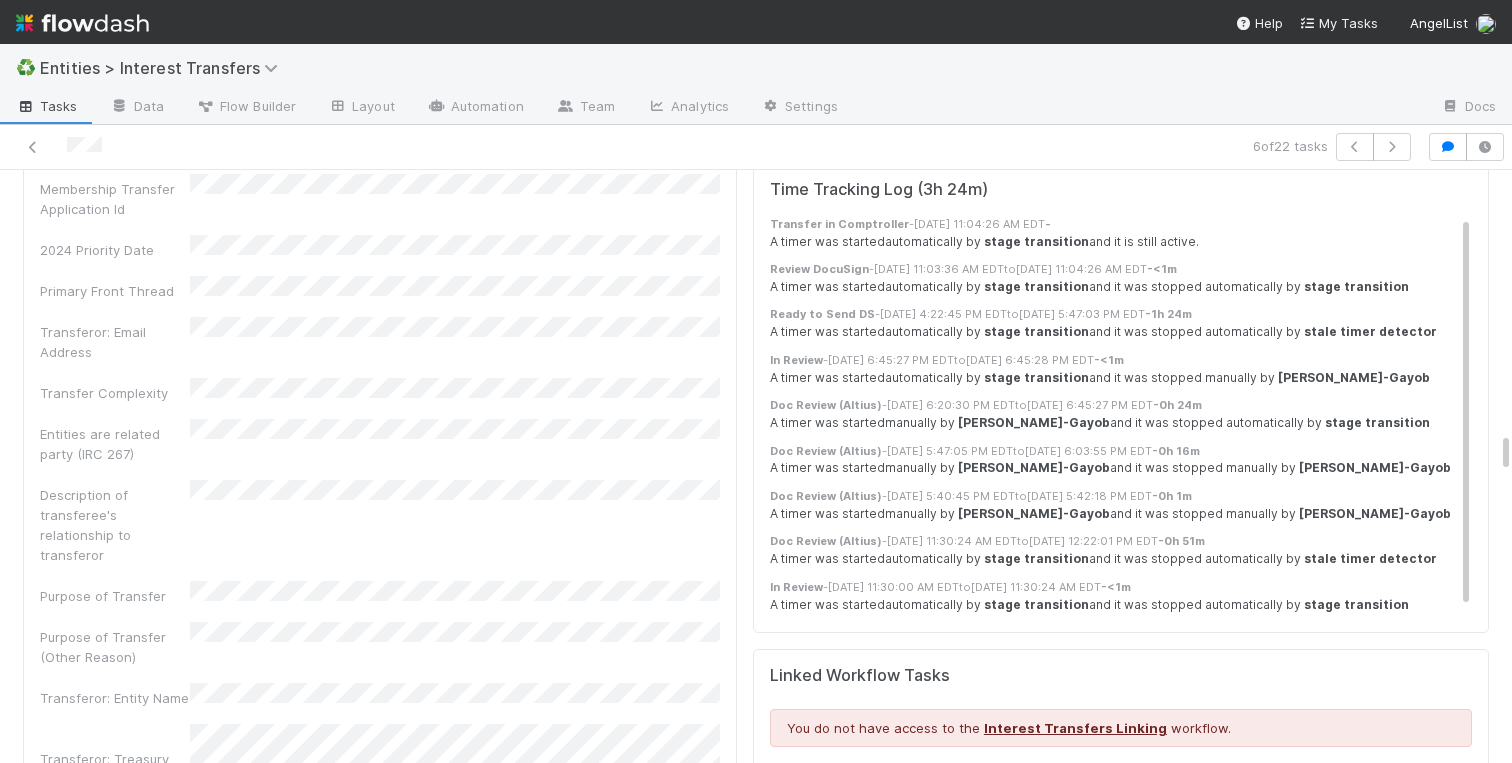 click on "Membership Transfer Application Id  2024 Priority Date  Primary Front Thread  Transferor: Email Address  Transfer Complexity    Entities are related party (IRC 267)  Description of transferee's relationship to transferor  Purpose of Transfer  Purpose of Transfer (Other Reason)  Transferor: Entity Name  Transferor: Treasury Profile  Transferor: Entity Id  Transferor: Entity Type  Transferor: Signatory Name  Transferee: Entity Name  Transferee: Signatory Name  Transferee: Entity Id  Transferee: Treasury Profile  Transferee: Email Address  Transferee Invited At  Transferee Invitation Link  Lead(s) Invited At  Requested Transfer Effective Date   Transfer Agreements  BYOD - Template  DocuSign URL  Signed Agreements  Other Supporting Documentation  Link to Comptroller  Standard Transfer  Fractional %  # of Follow Ups  Created On Updated On Legal Launchpad Ticket  Tax Consult Ticket   OC Ticket   Transferor: Funds to Transfer  Original Owner (OOO)  Membership Transfer Request Id  Finance Ticket  DD" at bounding box center [380, 2707] 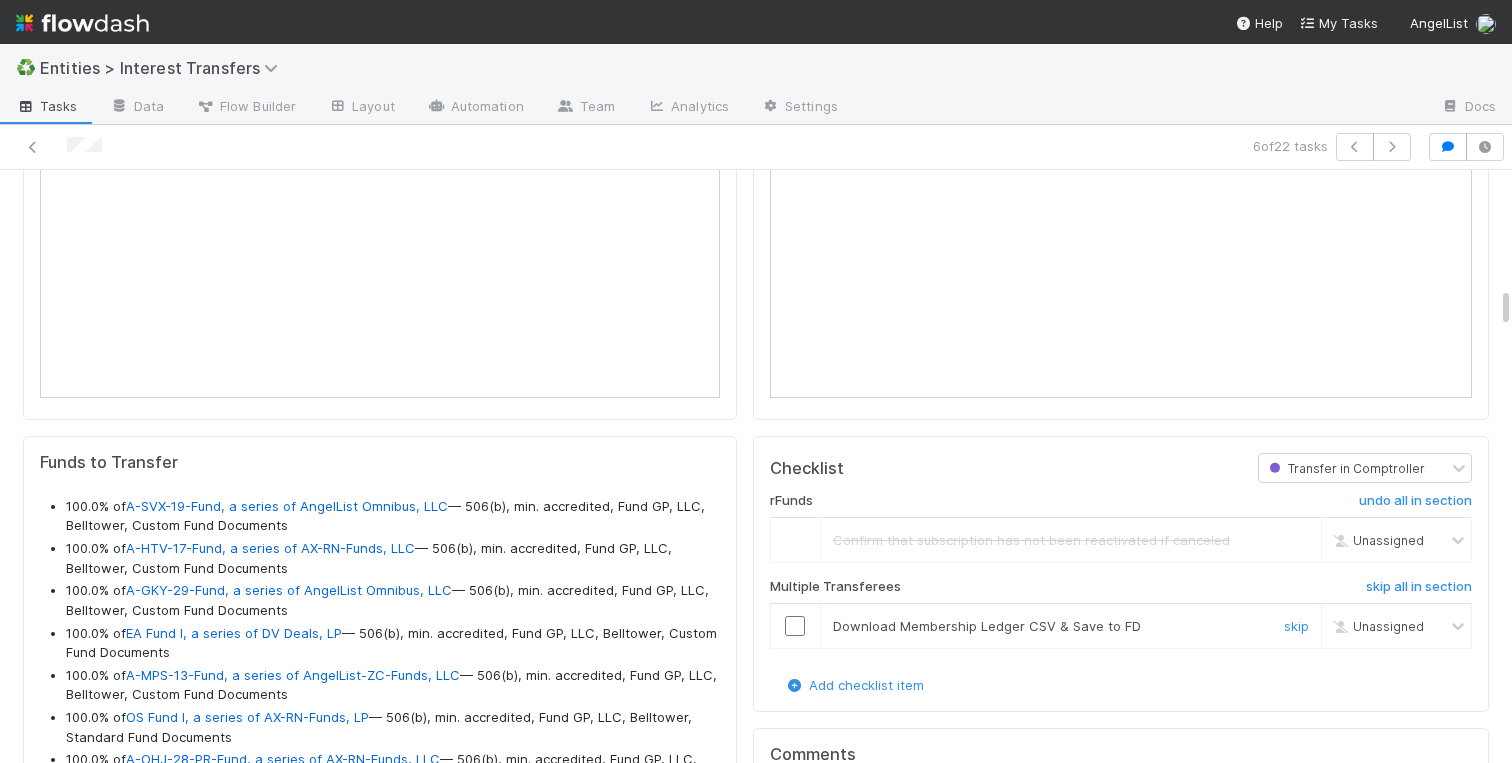 scroll, scrollTop: 1704, scrollLeft: 0, axis: vertical 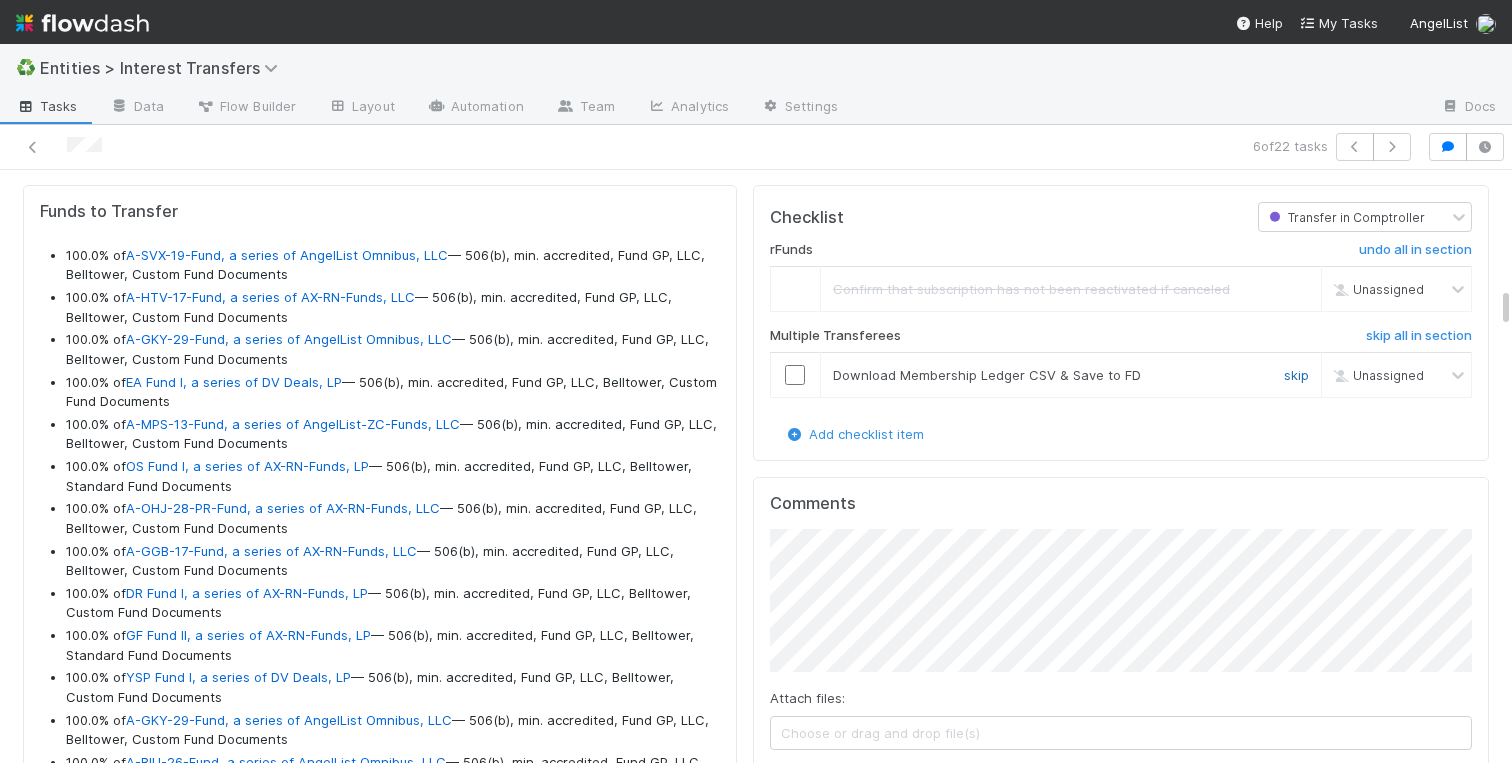 click on "skip" at bounding box center [1296, 375] 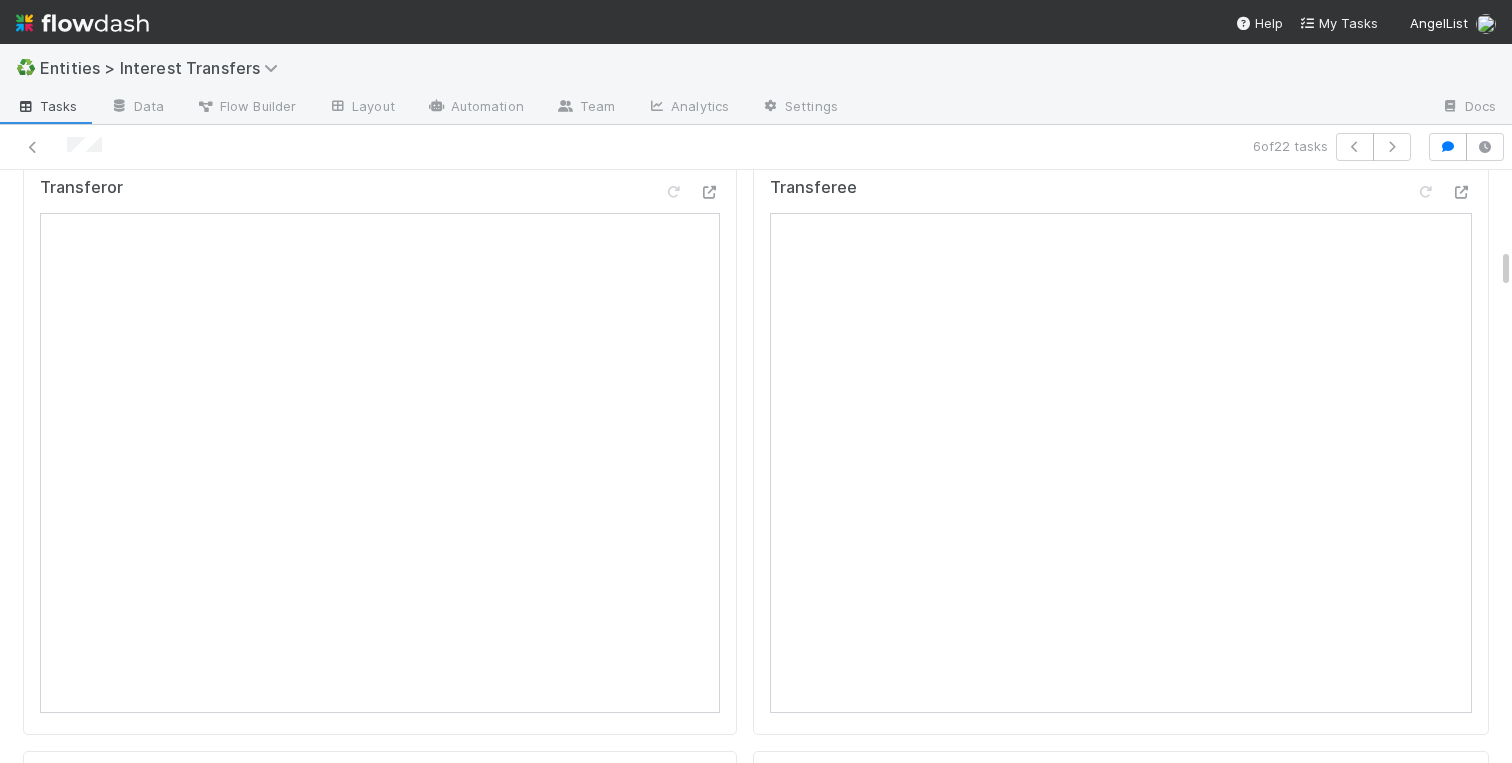 scroll, scrollTop: 1151, scrollLeft: 0, axis: vertical 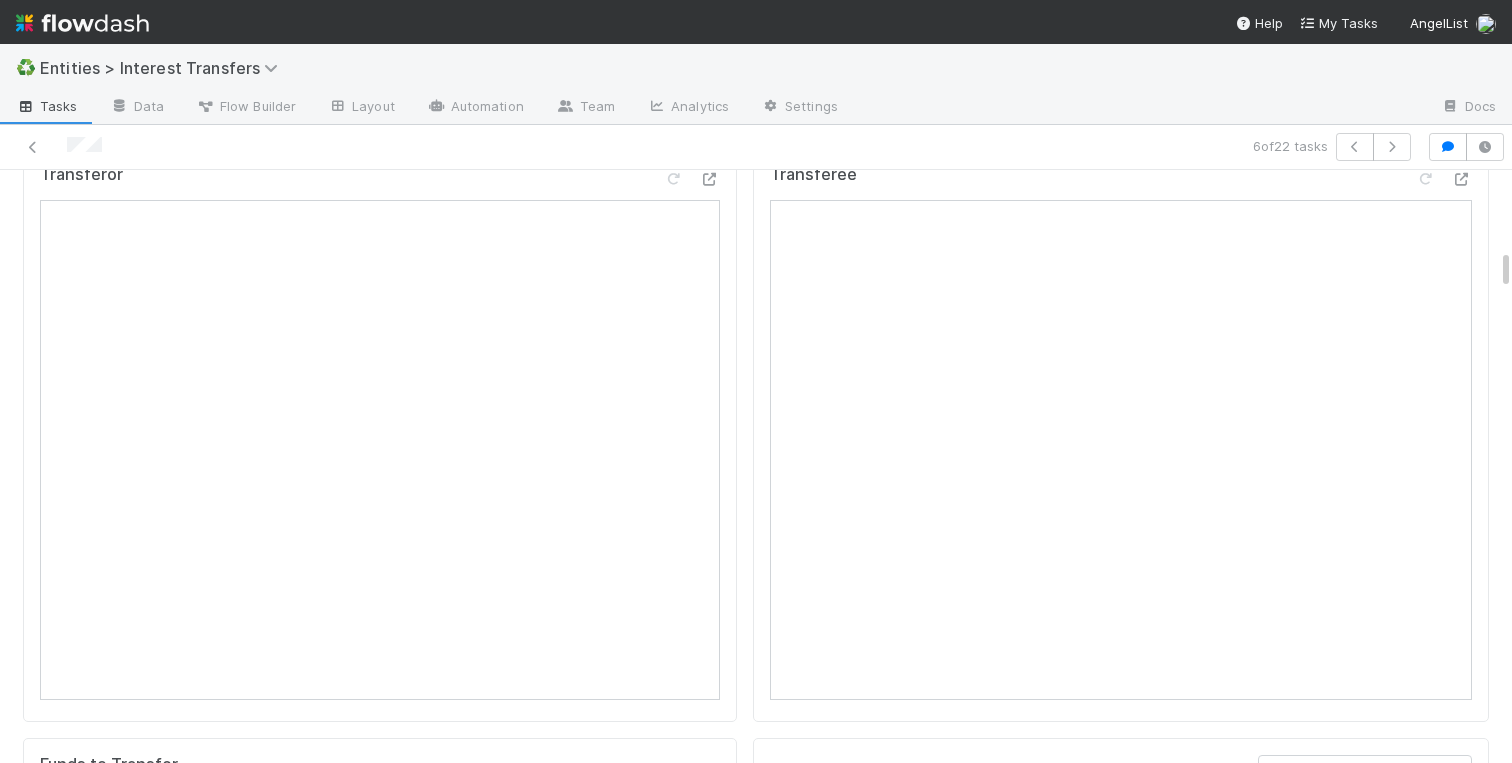 click on "Transferee" at bounding box center (1121, 435) 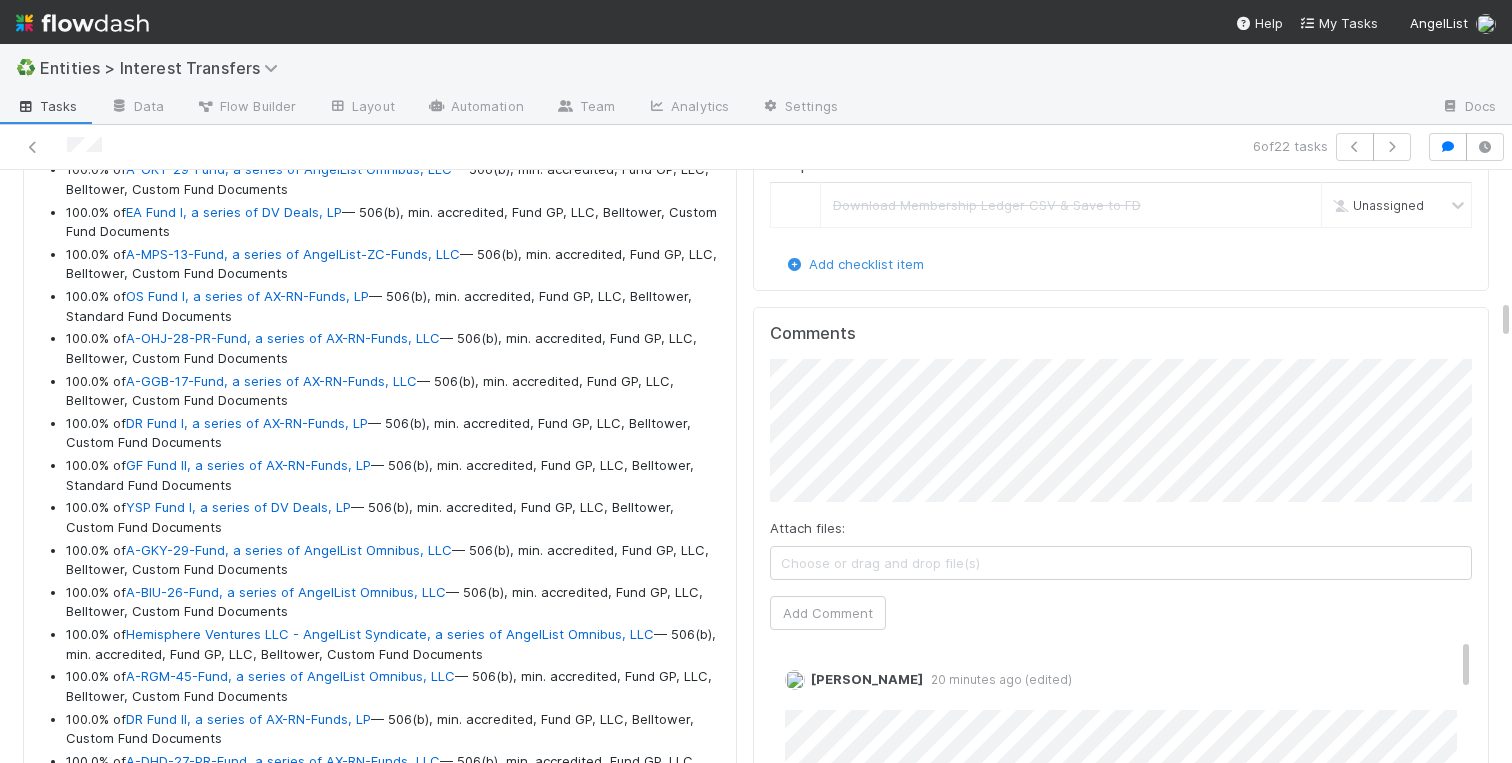 click on "Transferee  Checklist    Transfer in Comptroller rFunds undo all in section Confirm that subscription has not been reactivated if canceled Unassigned Multiple Transferees undo all in section Download Membership Ledger CSV & Save to FD  Unassigned Add checklist item Comments Attach files: Choose or drag and drop file(s) Add Comment Charlotte Mas 20 minutes ago    (edited) Edit Delete Linda Ortiz 20 hours ago   Charlotte Mas 2 days ago   Edit Delete Charlotte Mas 1 week ago   Edit Delete Loraine Pati-Gayob 2 weeks ago   Loraine Pati-Gayob 2 weeks ago   Loraine Pati-Gayob 2 weeks ago   Loraine Pati-Gayob 2 weeks ago   Loraine Pati-Gayob 2 weeks ago   Loraine Pati-Gayob 2 weeks ago   Loraine Pati-Gayob 2 weeks ago   Charlotte Mas 2 weeks ago   Edit Delete A API 2 weeks ago   Intake Task 20 tasks Stage Assigned To This Task URL   Transfer Complete Linda Ortiz   Transfer Complete Charlotte Mas   Transfer Complete Charlotte Mas   Transfer Complete Charlotte Mas   Transfer Complete Charlotte Mas   Transfer Complete" at bounding box center (1121, 3317) 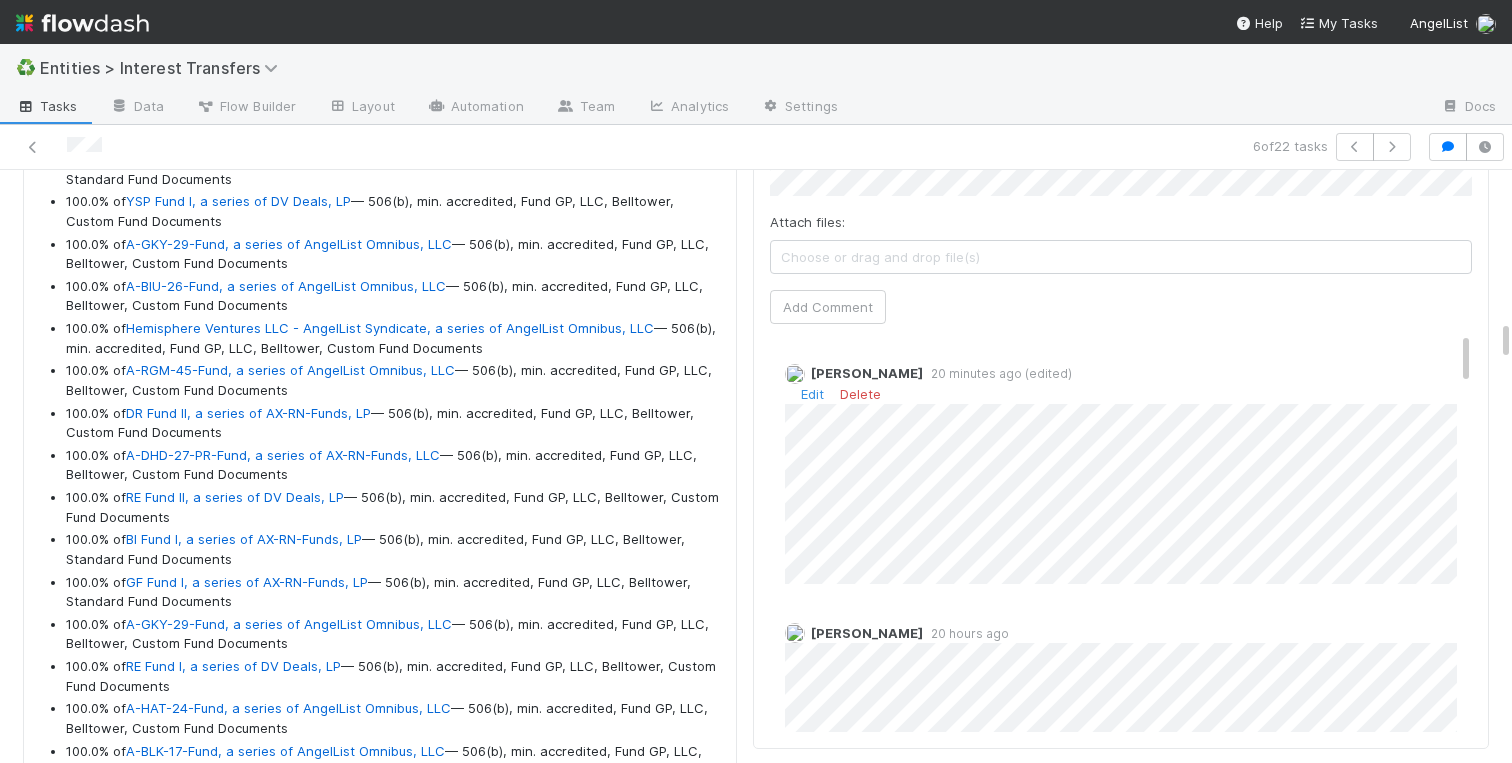 scroll, scrollTop: 2181, scrollLeft: 0, axis: vertical 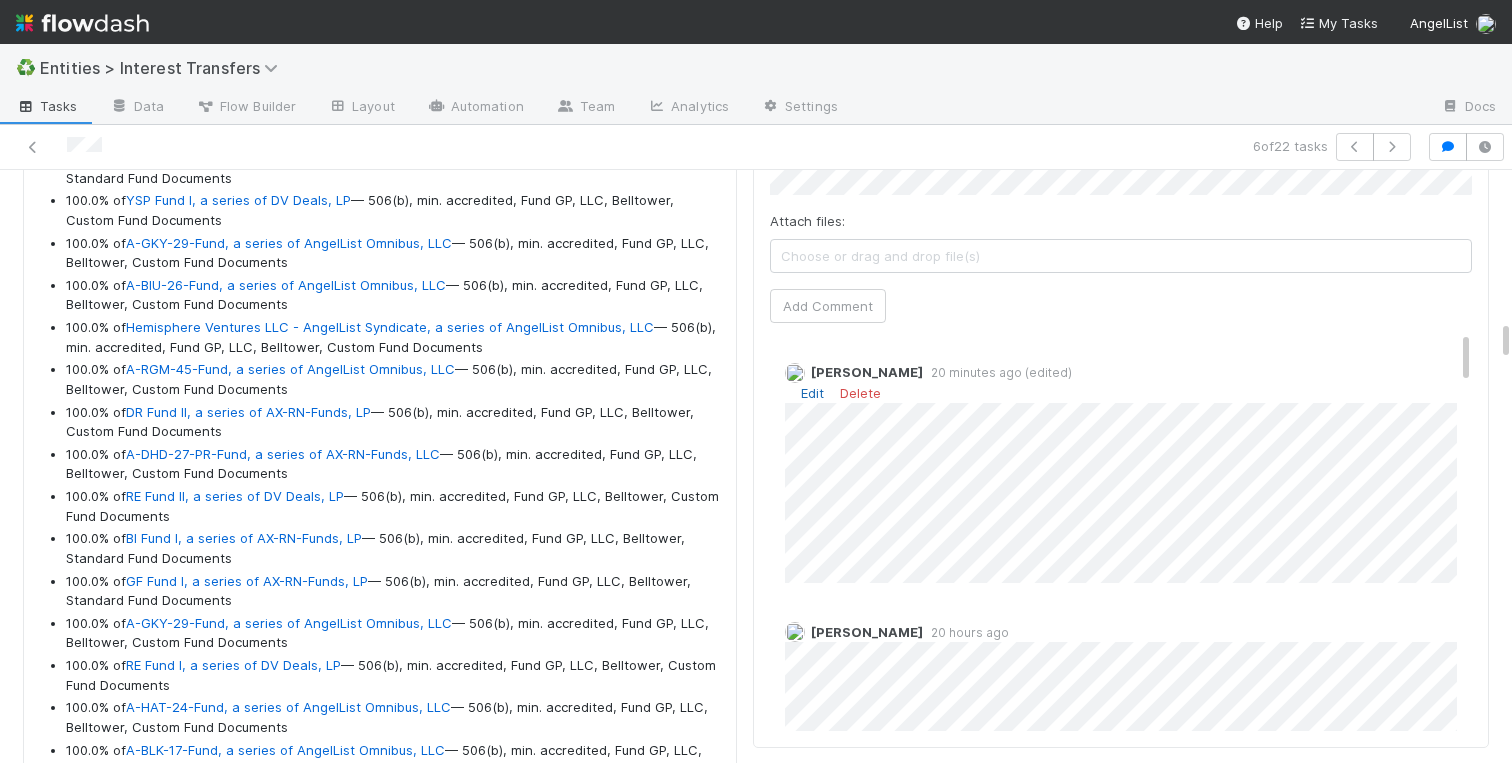 click on "Edit" at bounding box center [812, 393] 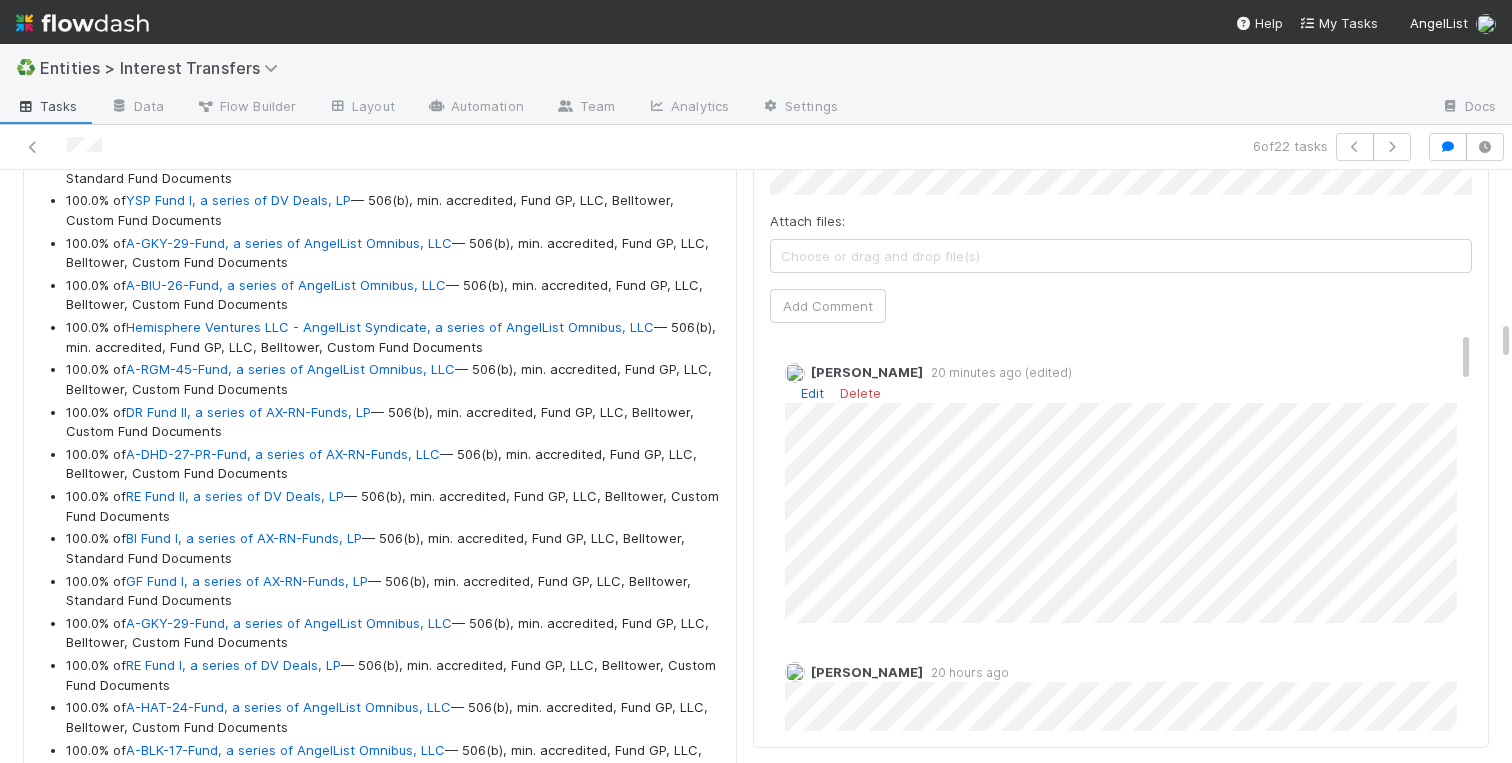 click on "Edit" at bounding box center (812, 393) 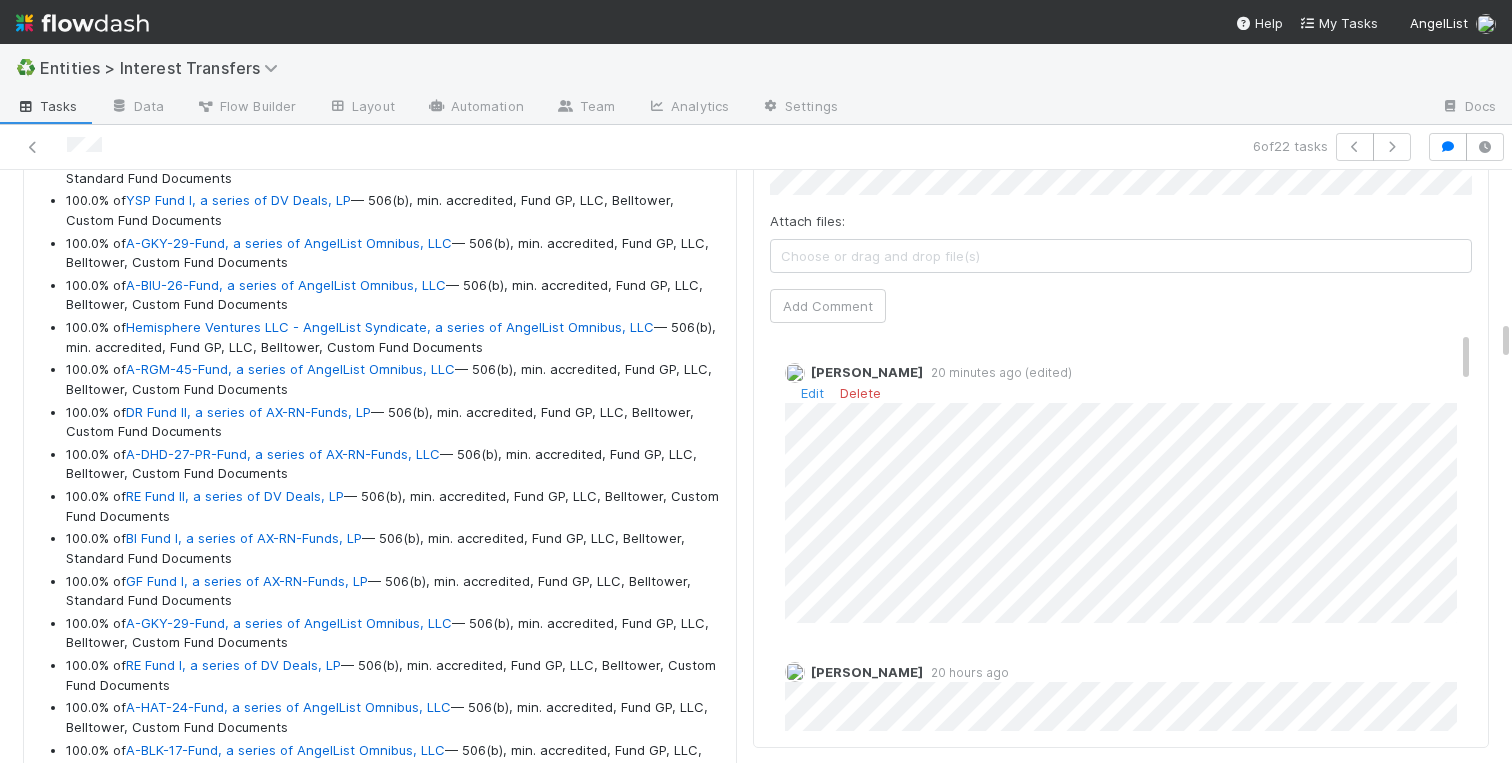 click on "Transferor Funds to Transfer
100.0% of  A-SVX-19-Fund, a series of AngelList Omnibus, LLC  — 506(b), min. accredited, Fund GP, LLC, Belltower, Custom Fund Documents
100.0% of  A-HTV-17-Fund, a series of AX-RN-Funds, LLC  — 506(b), min. accredited, Fund GP, LLC, Belltower, Custom Fund Documents
100.0% of  A-GKY-29-Fund, a series of AngelList Omnibus, LLC  — 506(b), min. accredited, Fund GP, LLC, Belltower, Custom Fund Documents
100.0% of  EA Fund I, a series of DV Deals, LP  — 506(b), min. accredited, Fund GP, LLC, Belltower, Custom Fund Documents
100.0% of  A-MPS-13-Fund, a series of AngelList-ZC-Funds, LLC  — 506(b), min. accredited, Fund GP, LLC, Belltower, Custom Fund Documents
100.0% of  OS Fund I, a series of AX-RN-Funds, LP  — 506(b), min. accredited, Fund GP, LLC, Belltower, Standard Fund Documents
100.0% of  A-OHJ-28-PR-Fund, a series of AX-RN-Funds, LLC  — 506(b), min. accredited, Fund GP, LLC, Belltower, Custom Fund Documents
100.0% of
100.0% of
100.0% of" at bounding box center [380, 3010] 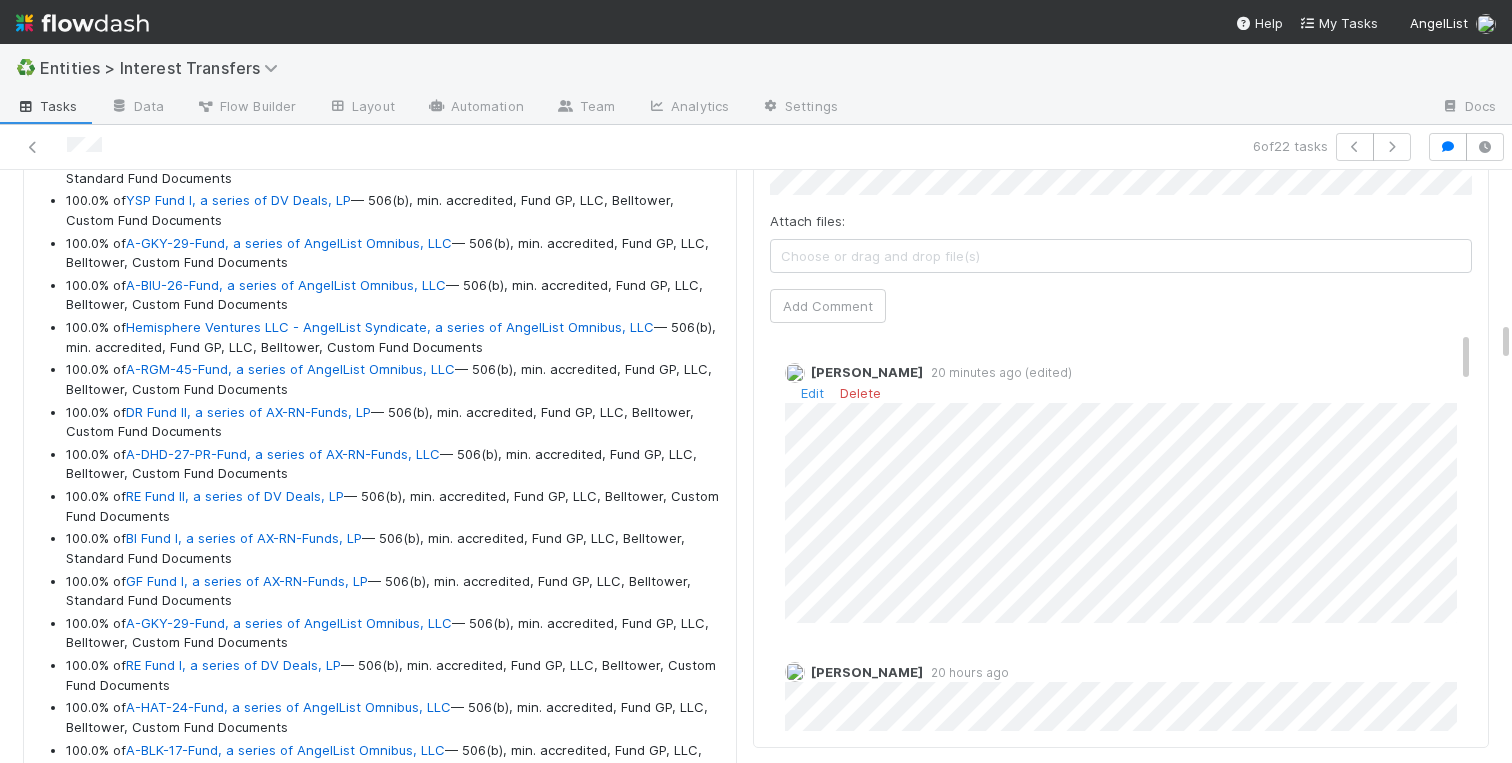 scroll, scrollTop: 2212, scrollLeft: 0, axis: vertical 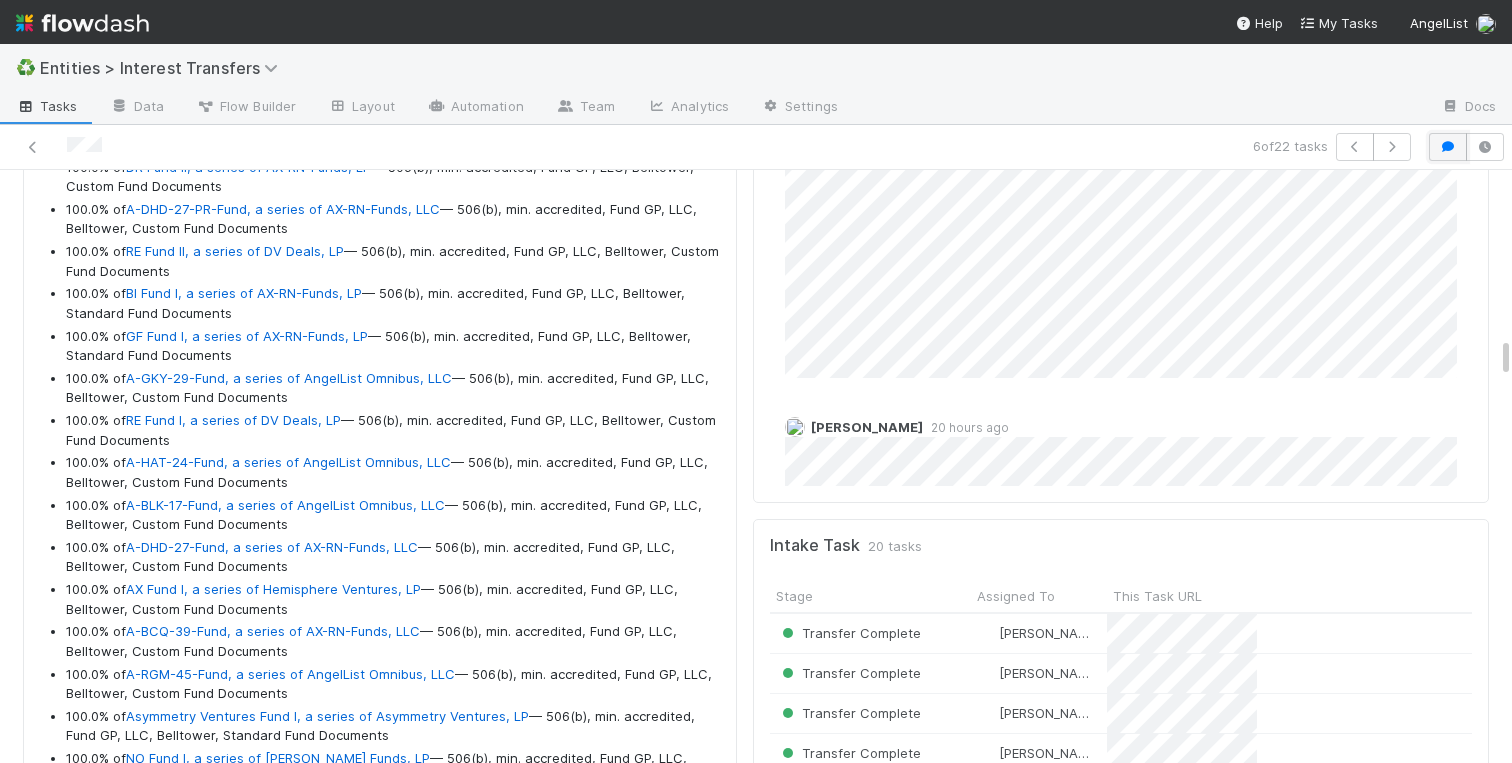 click at bounding box center [1448, 147] 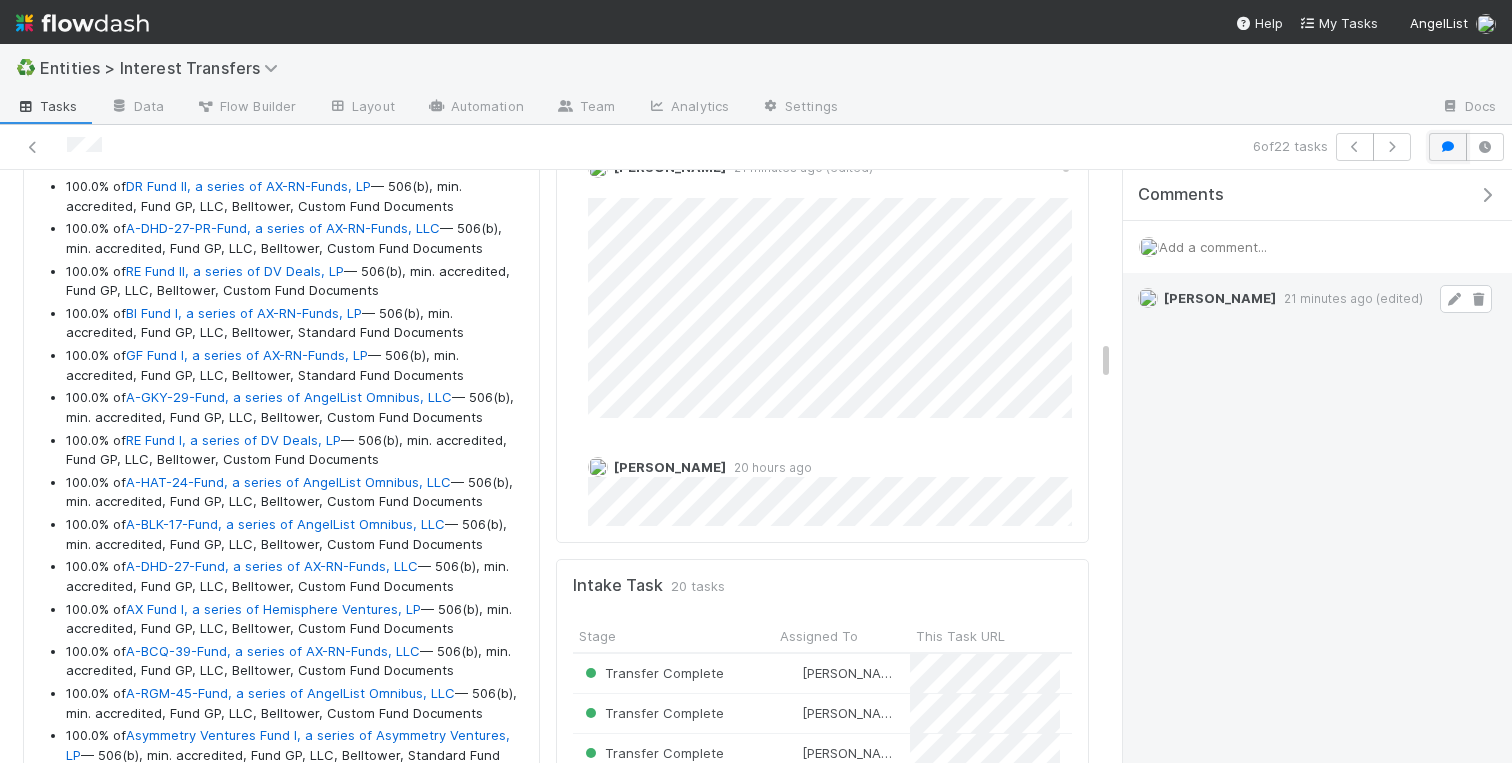 scroll, scrollTop: 406, scrollLeft: 499, axis: both 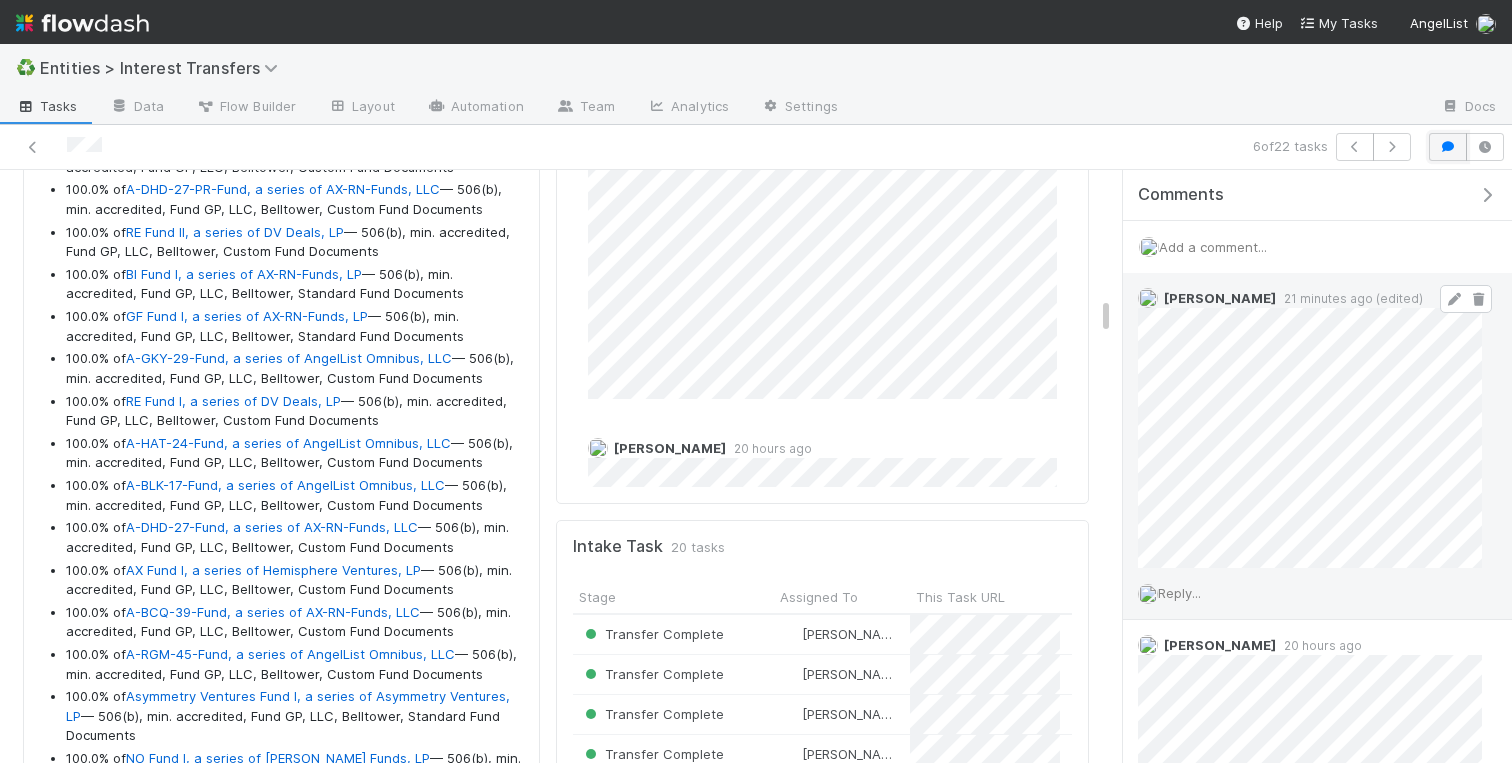 click at bounding box center (1448, 147) 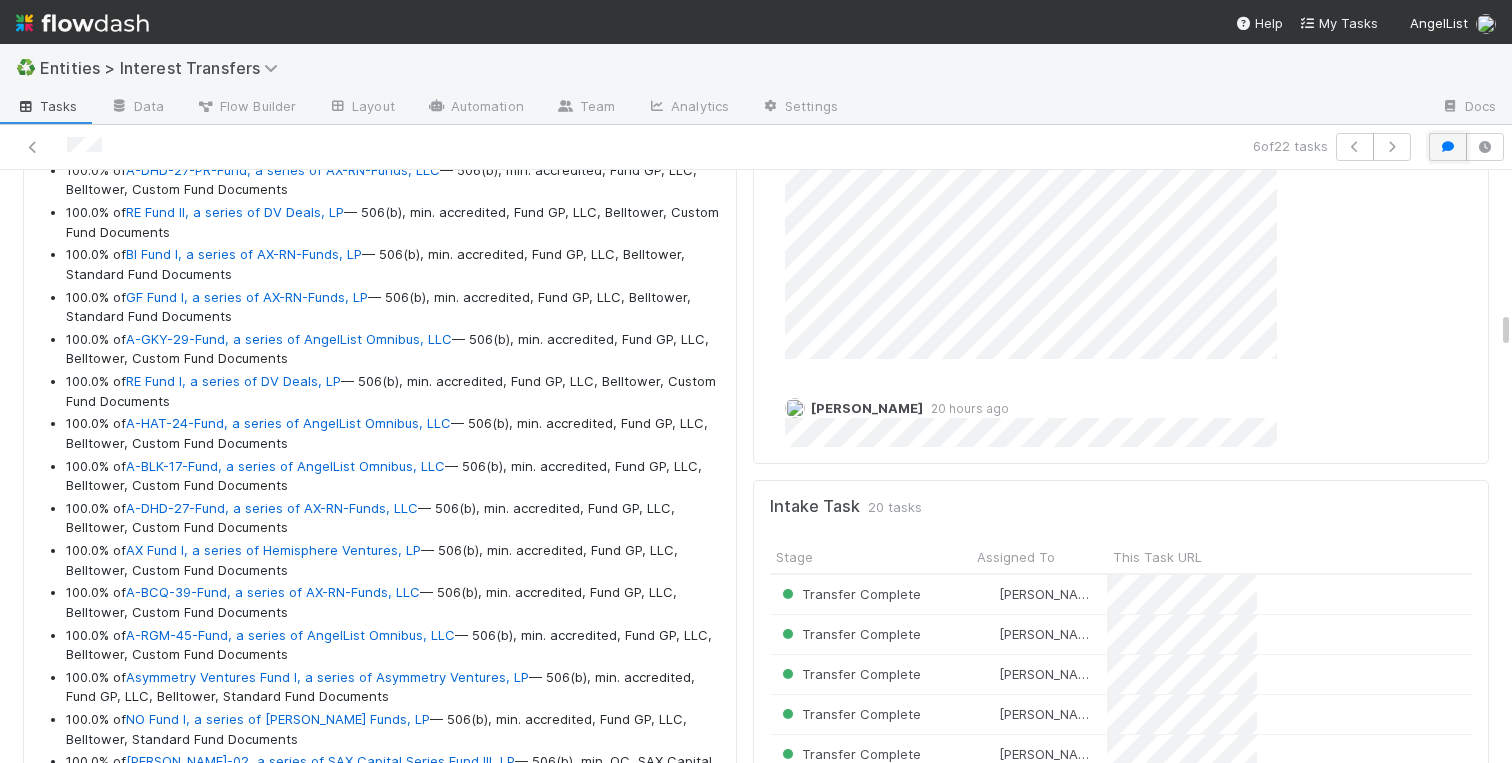 scroll, scrollTop: 1, scrollLeft: 1, axis: both 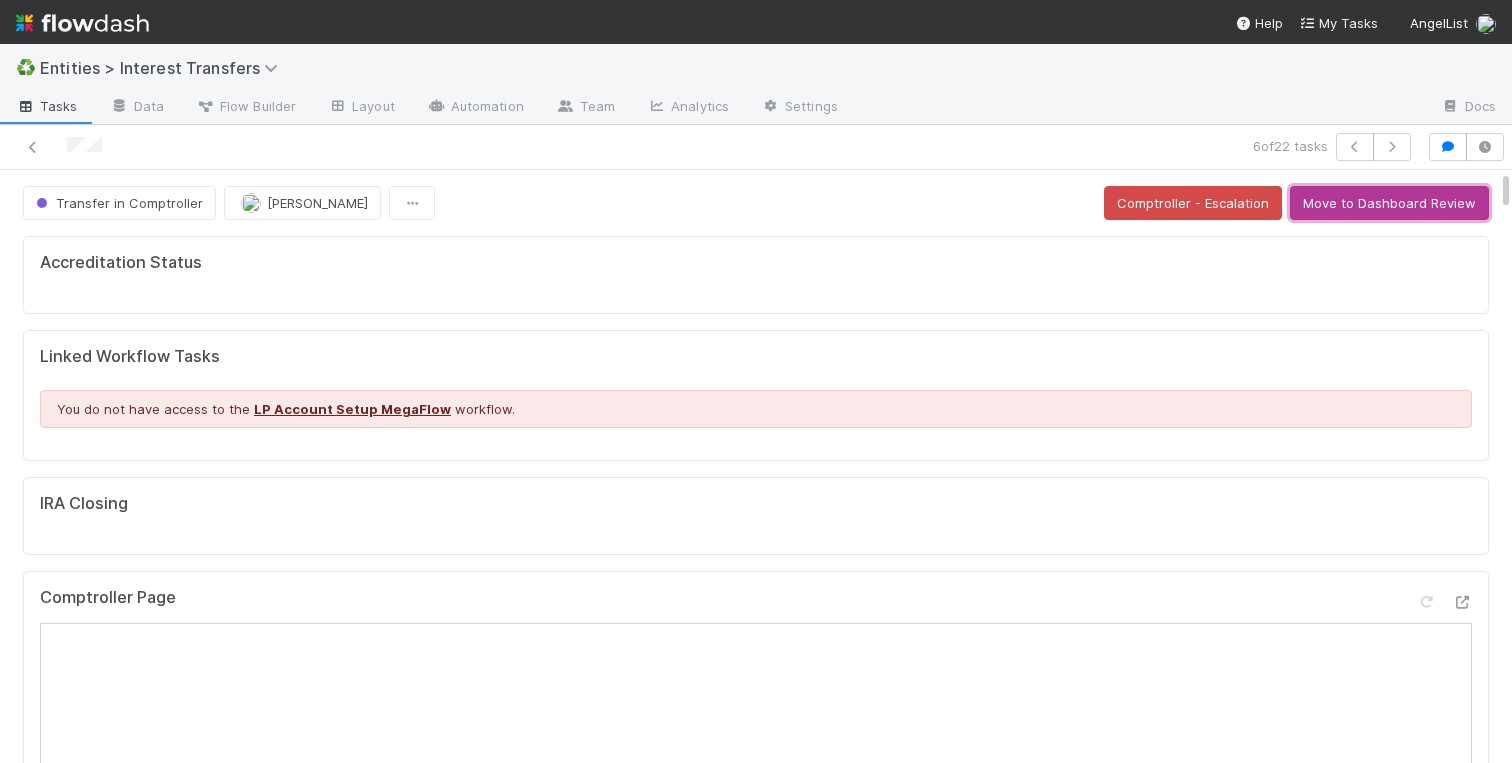 click on "Move to Dashboard Review" at bounding box center [1389, 203] 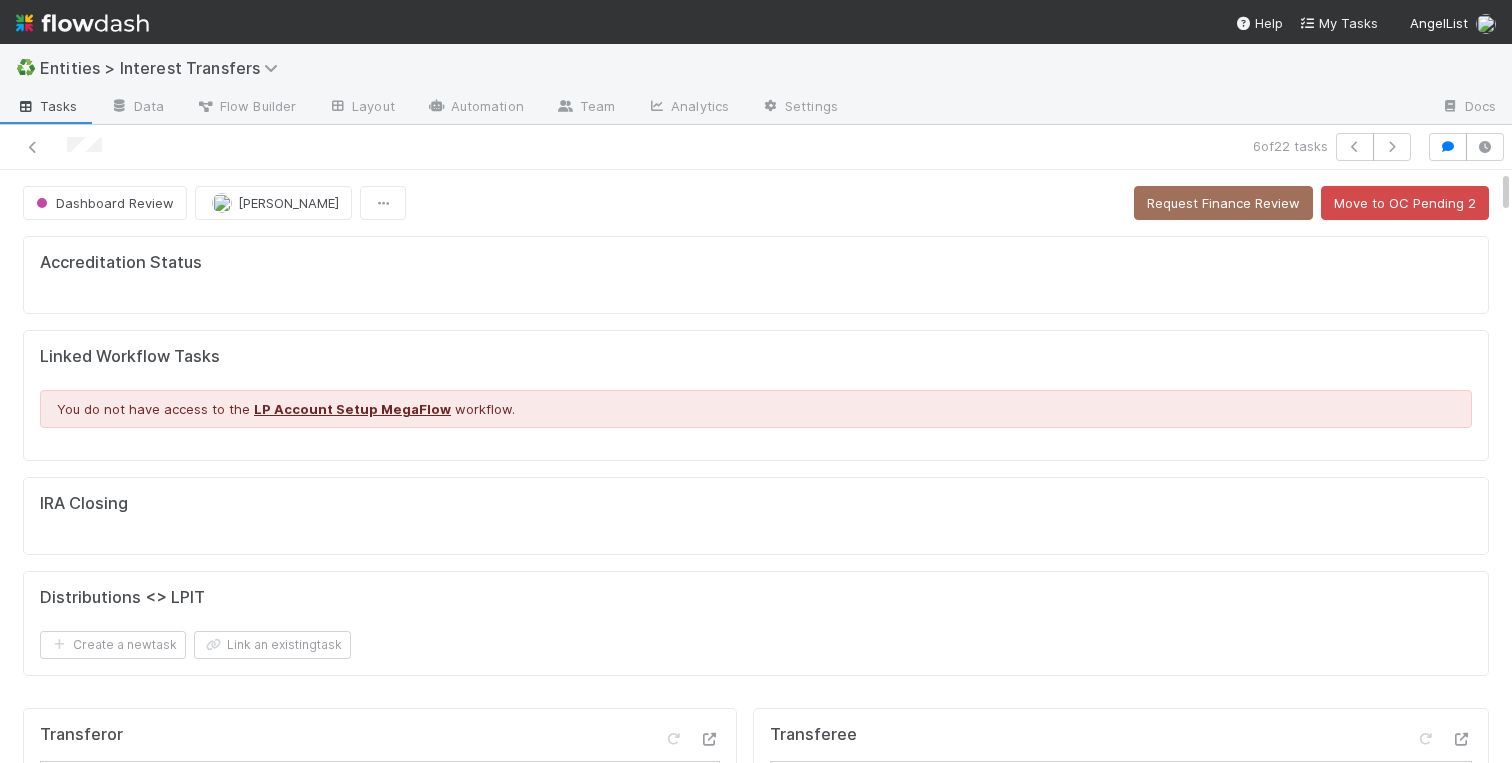 click on "Accreditation Status   Linked Workflow Tasks You do not have access to the   LP Account Setup MegaFlow   workflow. IRA Closing   Distributions <> LPIT   Create a new  task Link an existing  task Transferor Funds to Transfer
100.0% of  A-SVX-19-Fund, a series of AngelList Omnibus, LLC  — 506(b), min. accredited, Fund GP, LLC, Belltower, Custom Fund Documents
100.0% of  A-HTV-17-Fund, a series of AX-RN-Funds, LLC  — 506(b), min. accredited, Fund GP, LLC, Belltower, Custom Fund Documents
100.0% of  A-GKY-29-Fund, a series of AngelList Omnibus, LLC  — 506(b), min. accredited, Fund GP, LLC, Belltower, Custom Fund Documents
100.0% of  EA Fund I, a series of DV Deals, LP  — 506(b), min. accredited, Fund GP, LLC, Belltower, Custom Fund Documents
100.0% of  A-MPS-13-Fund, a series of AngelList-ZC-Funds, LLC  — 506(b), min. accredited, Fund GP, LLC, Belltower, Custom Fund Documents
100.0% of  OS Fund I, a series of AX-RN-Funds, LP
100.0% of  A-OHJ-28-PR-Fund, a series of AX-RN-Funds, LLC" at bounding box center (756, 4364) 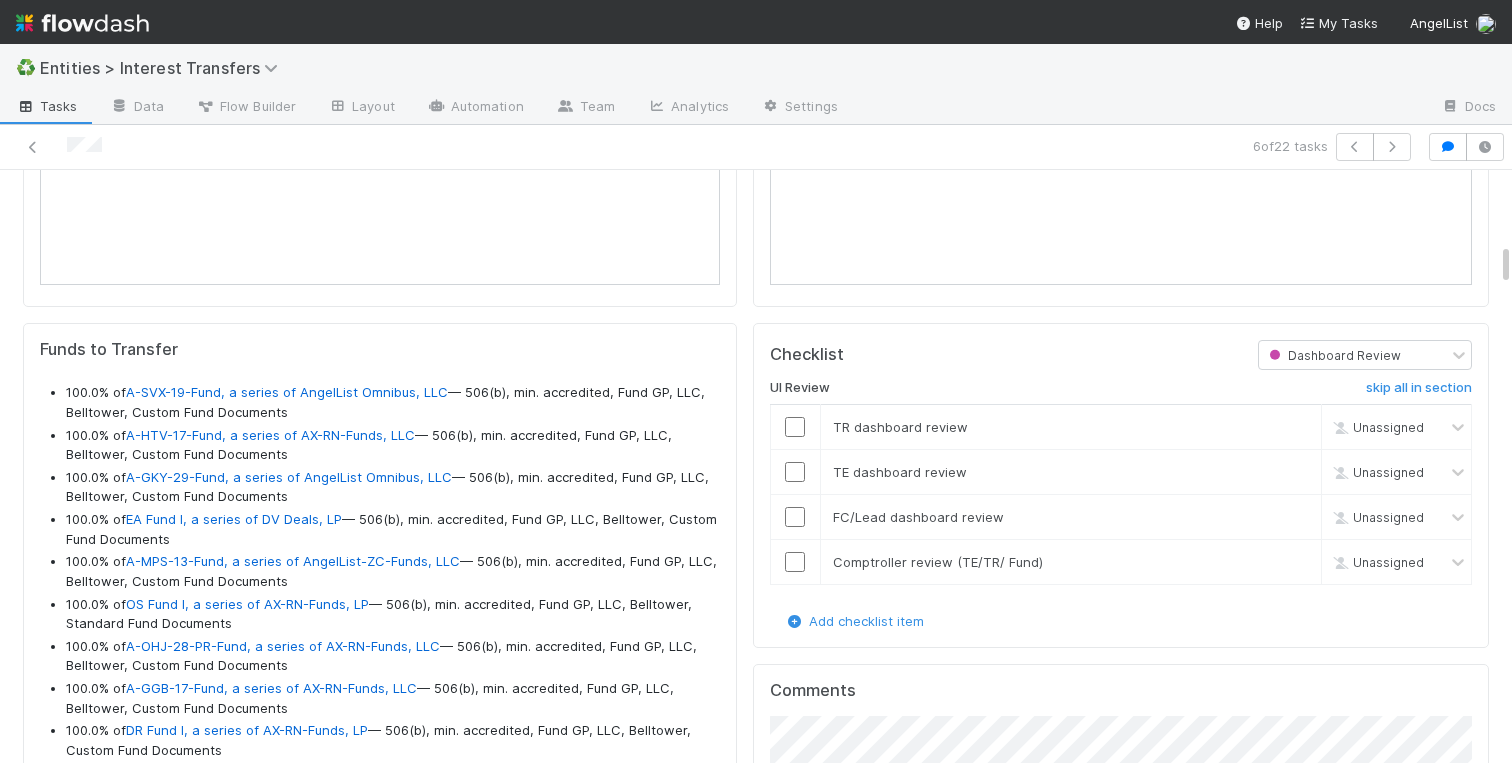 scroll, scrollTop: 981, scrollLeft: 0, axis: vertical 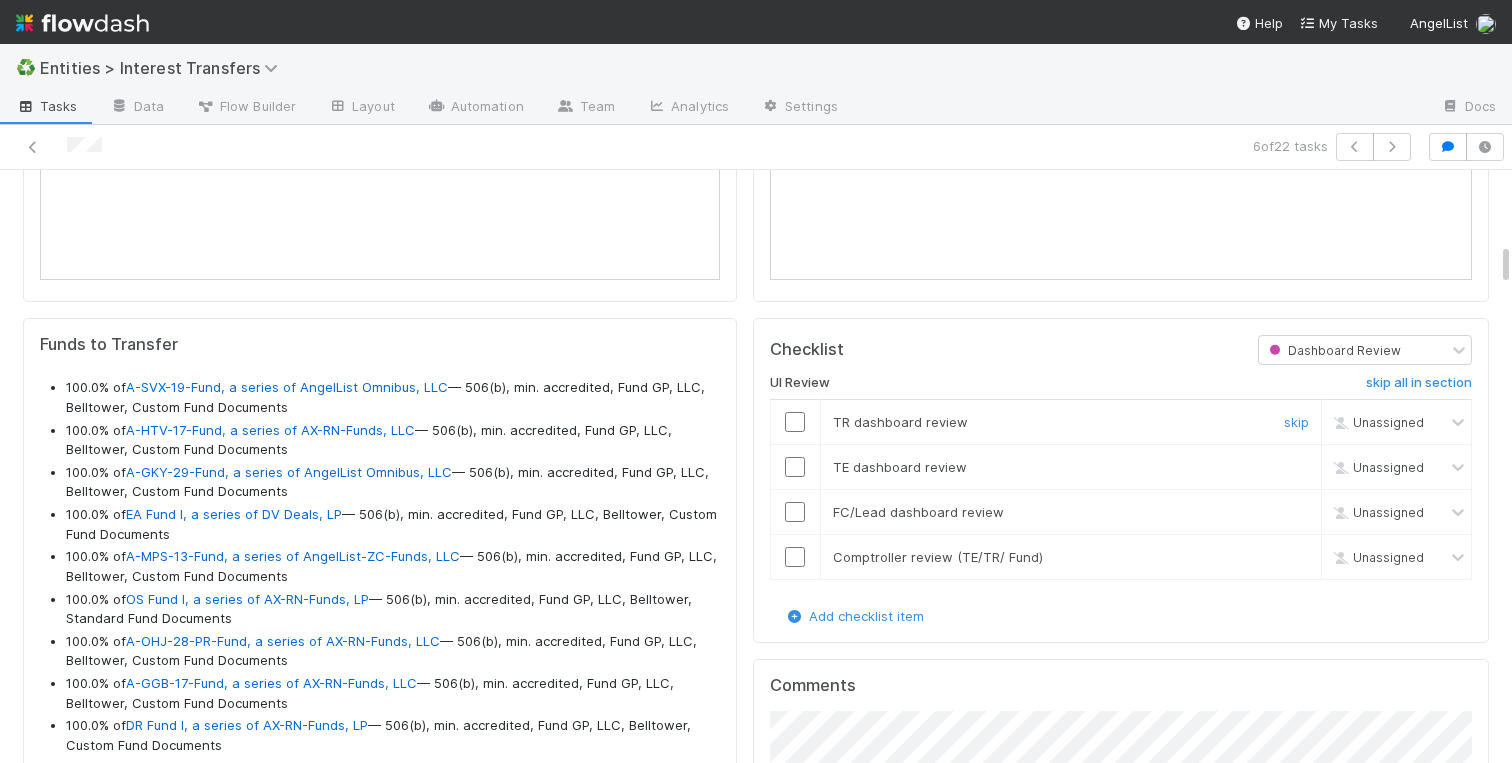 click at bounding box center (795, 422) 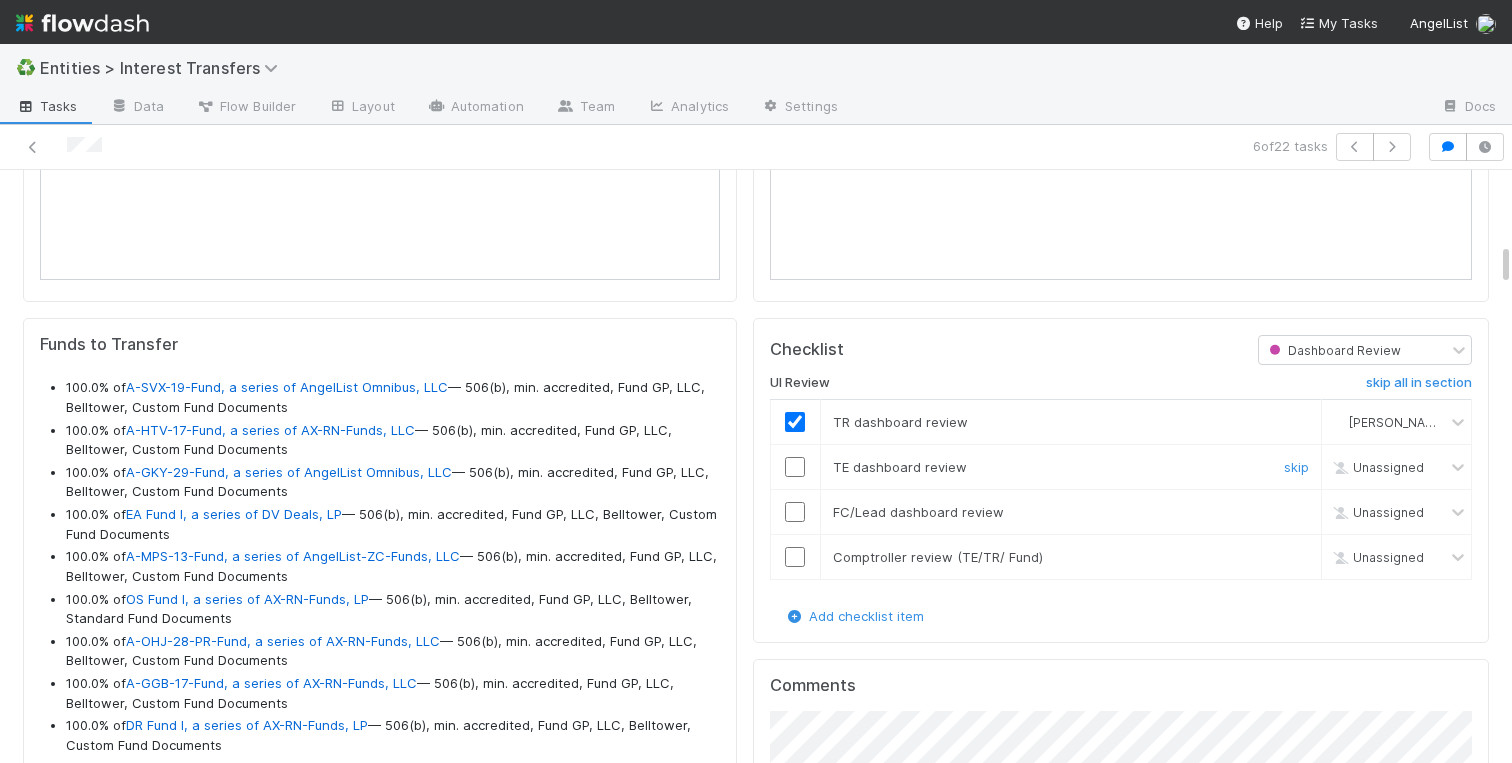 click at bounding box center (795, 467) 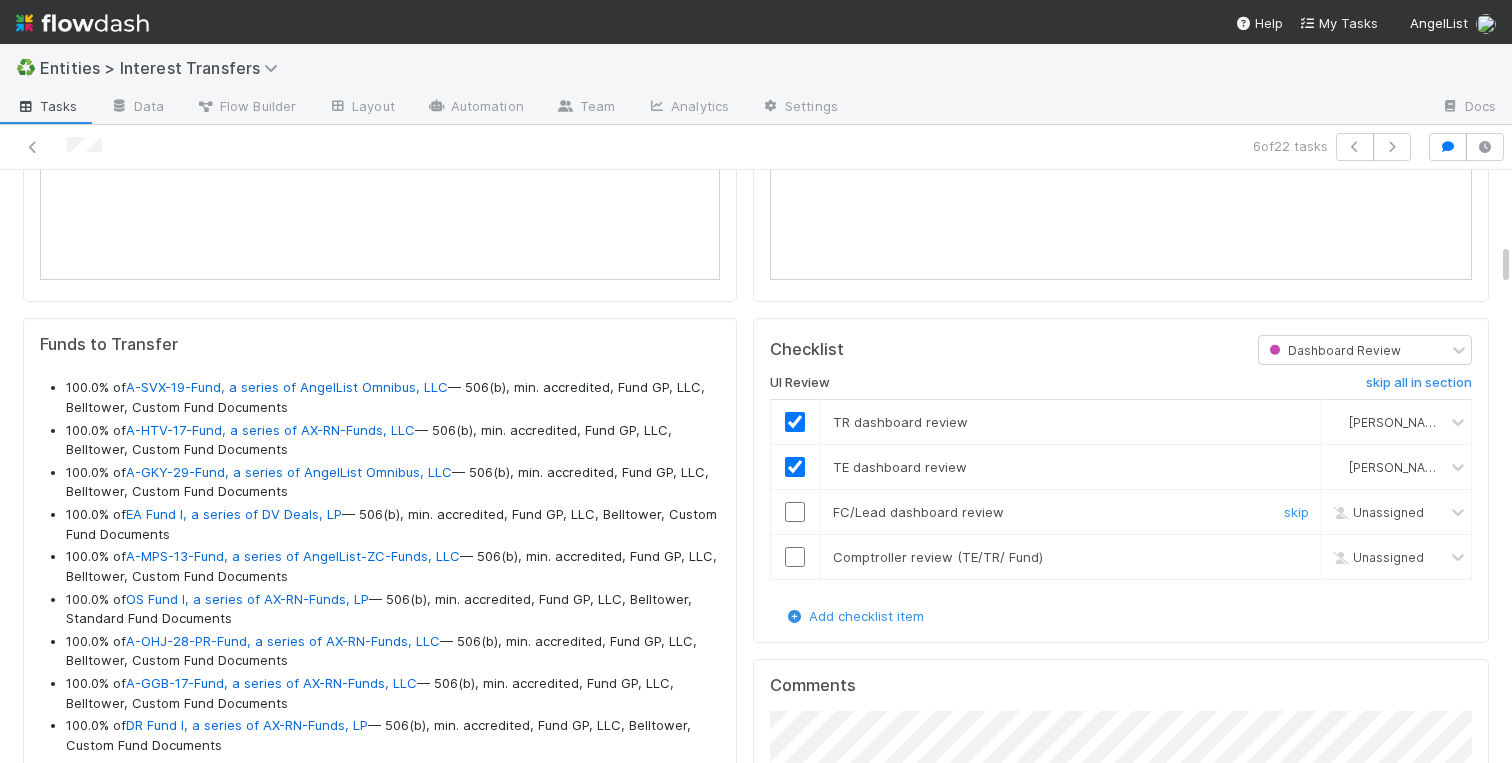 click at bounding box center (795, 512) 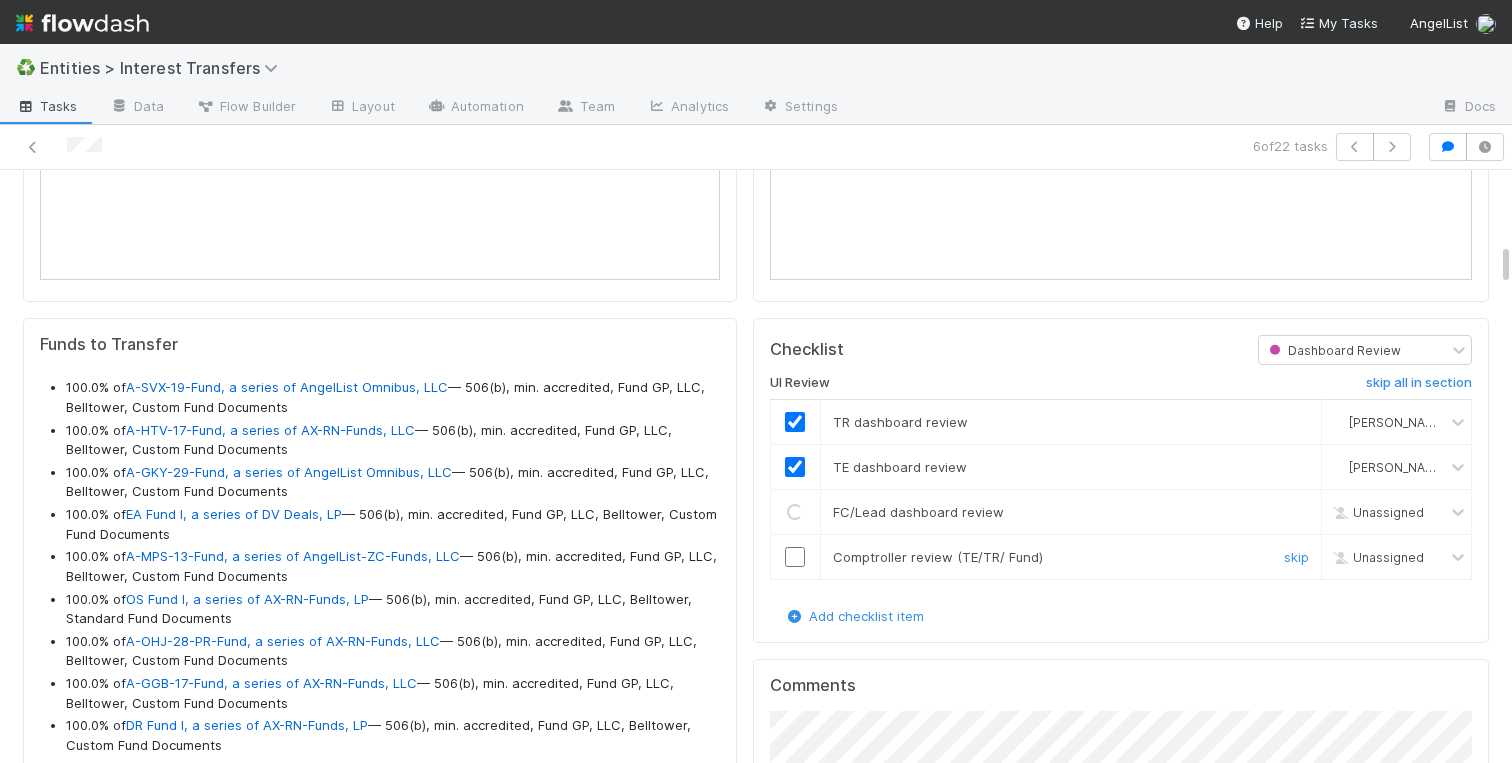 click at bounding box center [795, 557] 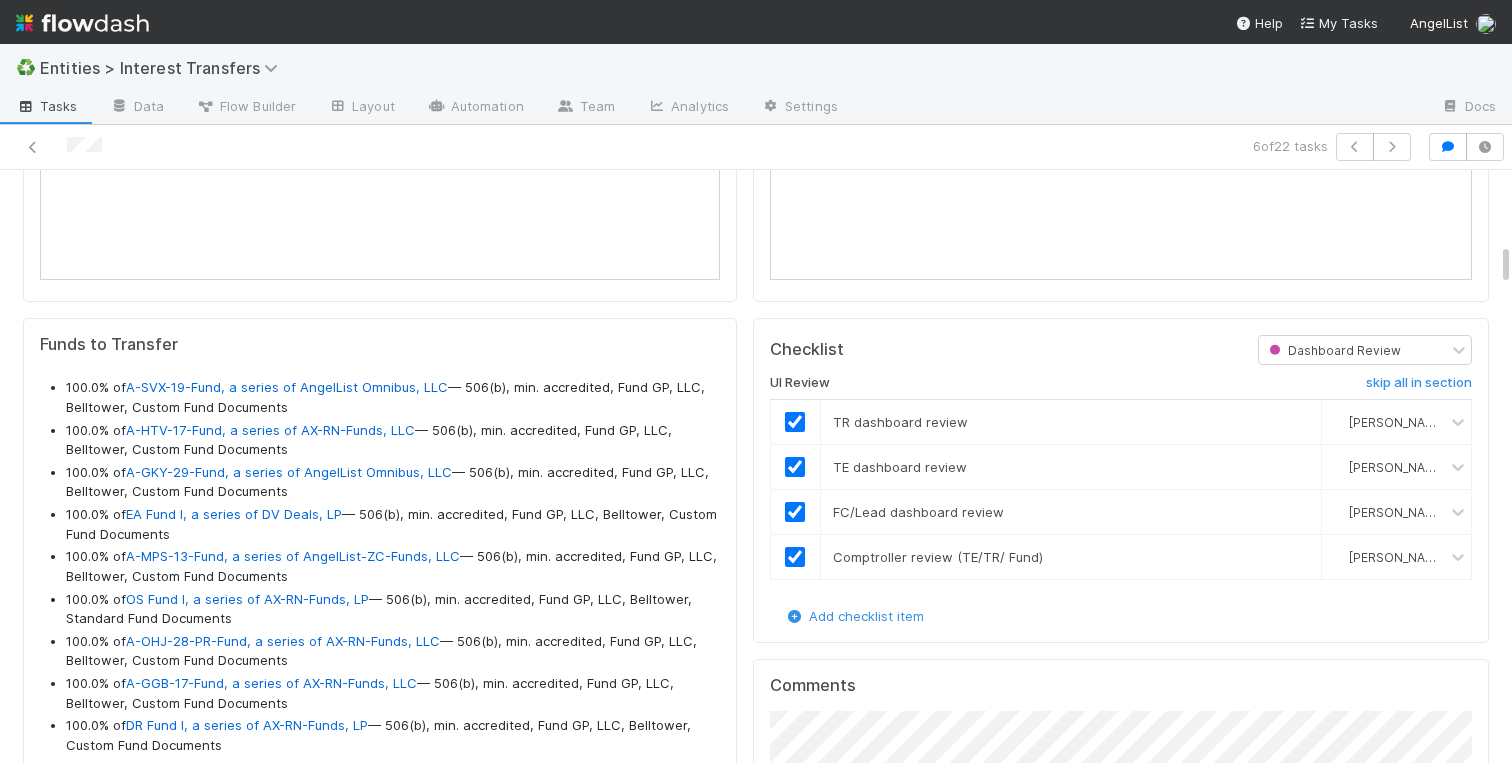 click on "Transferee  Checklist    Dashboard Review UI Review  skip all in section TR dashboard review  Charlotte Mas TE dashboard review Charlotte Mas FC/Lead dashboard review  Charlotte Mas Comptroller review (TE/TR/ Fund) Charlotte Mas Add checklist item Comments Attach files: Choose or drag and drop file(s) Add Comment Charlotte Mas 21 minutes ago    (edited) Edit Delete Linda Ortiz 20 hours ago   Charlotte Mas 2 days ago   Edit Delete Charlotte Mas 1 week ago   Edit Delete Loraine Pati-Gayob 2 weeks ago   Loraine Pati-Gayob 2 weeks ago   Loraine Pati-Gayob 2 weeks ago   Loraine Pati-Gayob 2 weeks ago   Loraine Pati-Gayob 2 weeks ago   Loraine Pati-Gayob 2 weeks ago   Loraine Pati-Gayob 2 weeks ago   Charlotte Mas 2 weeks ago   Edit Delete A API 2 weeks ago   Intake Task 20 tasks Stage Assigned To This Task URL   Transfer Complete Linda Ortiz   Transfer Complete Charlotte Mas   Transfer Complete Charlotte Mas   Transfer Complete Charlotte Mas   Transfer Complete Charlotte Mas   Transfer Complete Charlotte Mas" at bounding box center (1121, 3619) 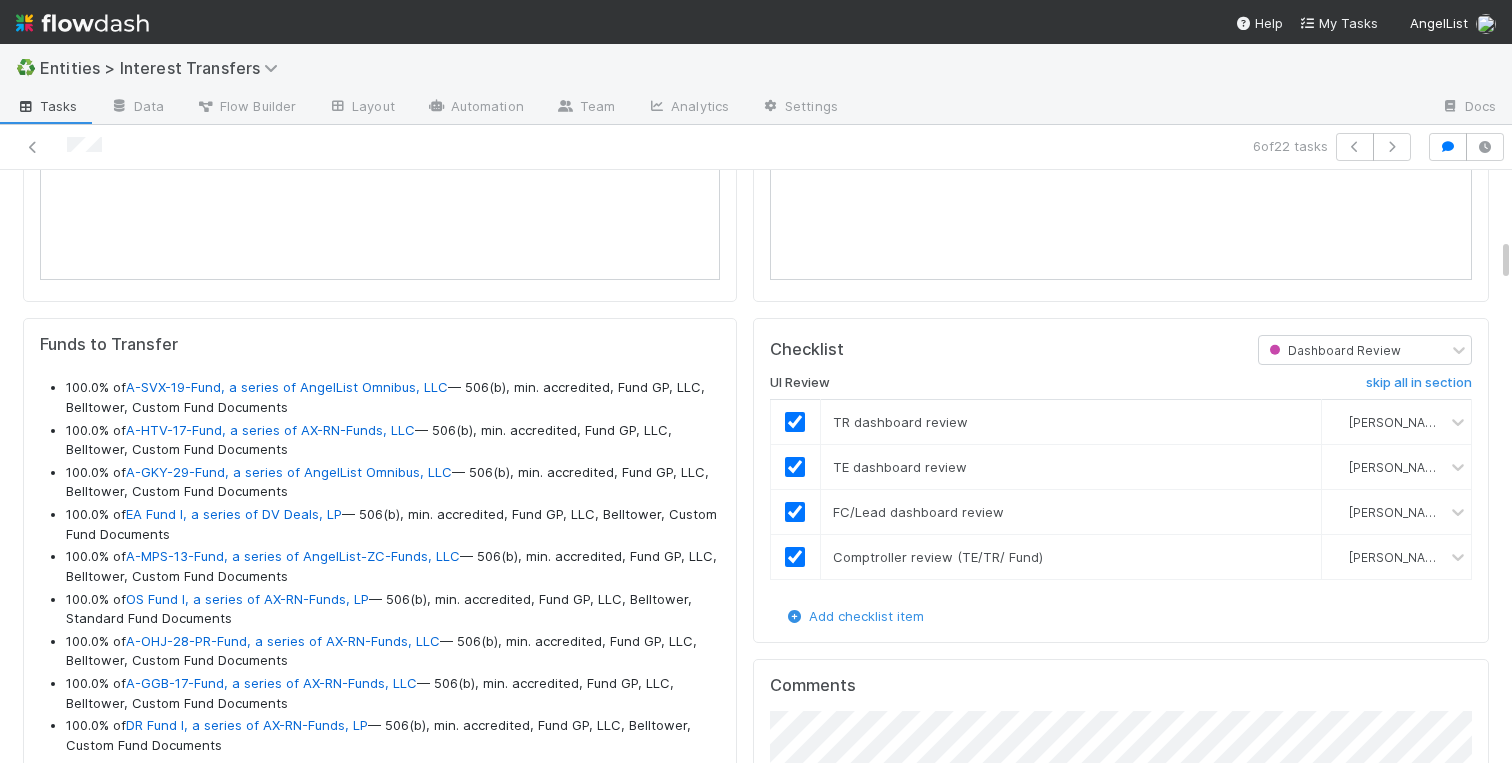 scroll, scrollTop: 0, scrollLeft: 0, axis: both 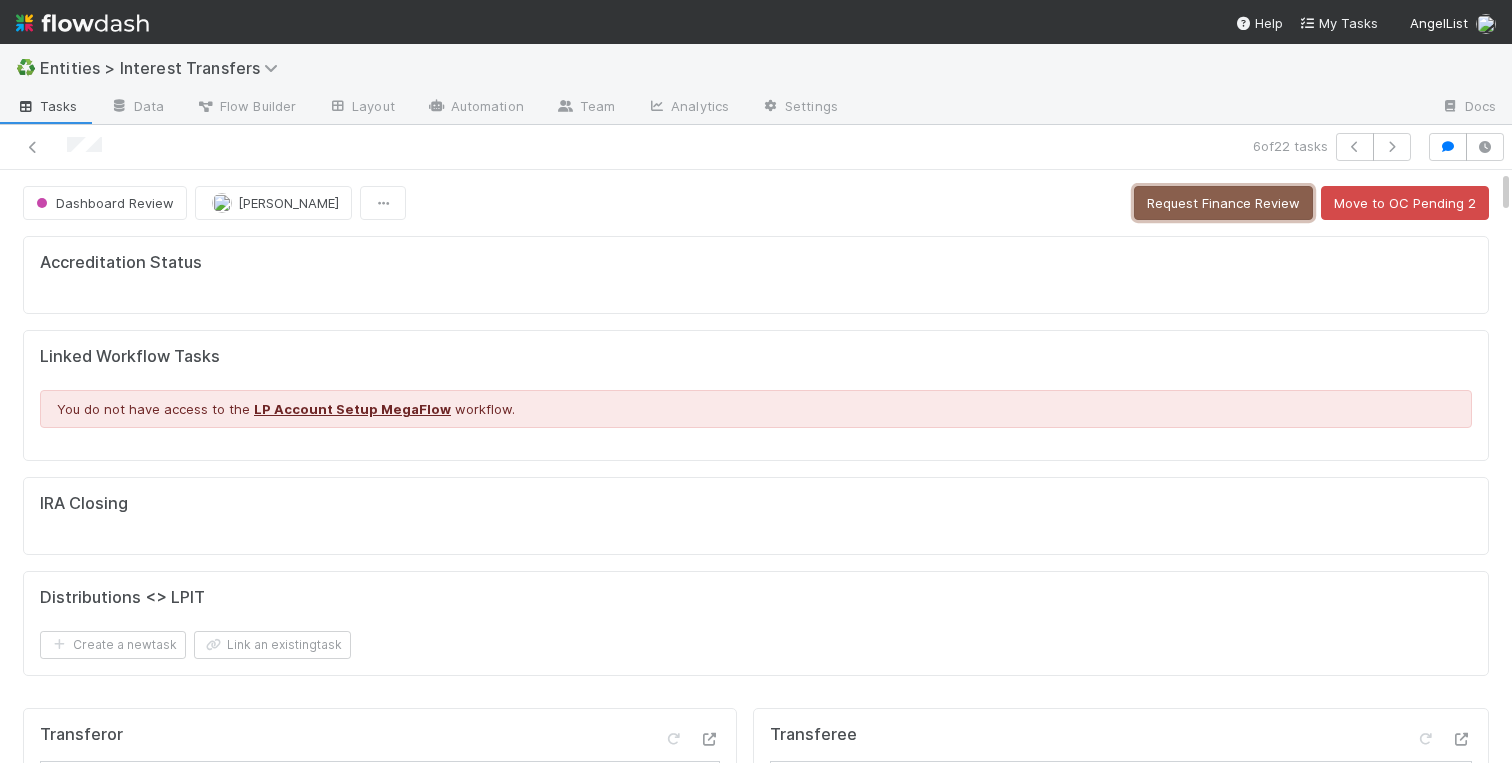 click on "Request Finance Review" at bounding box center [1223, 203] 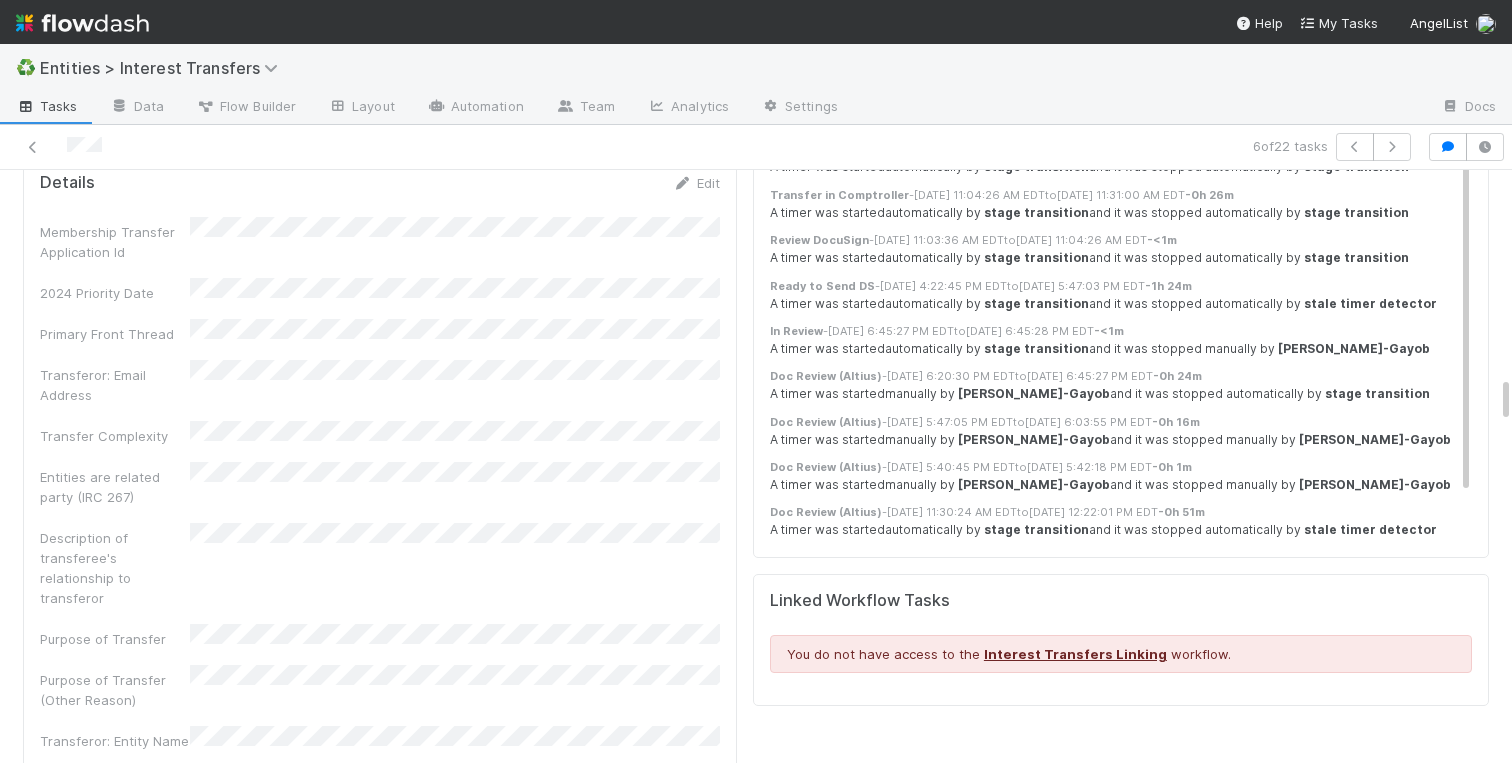 scroll, scrollTop: 2578, scrollLeft: 0, axis: vertical 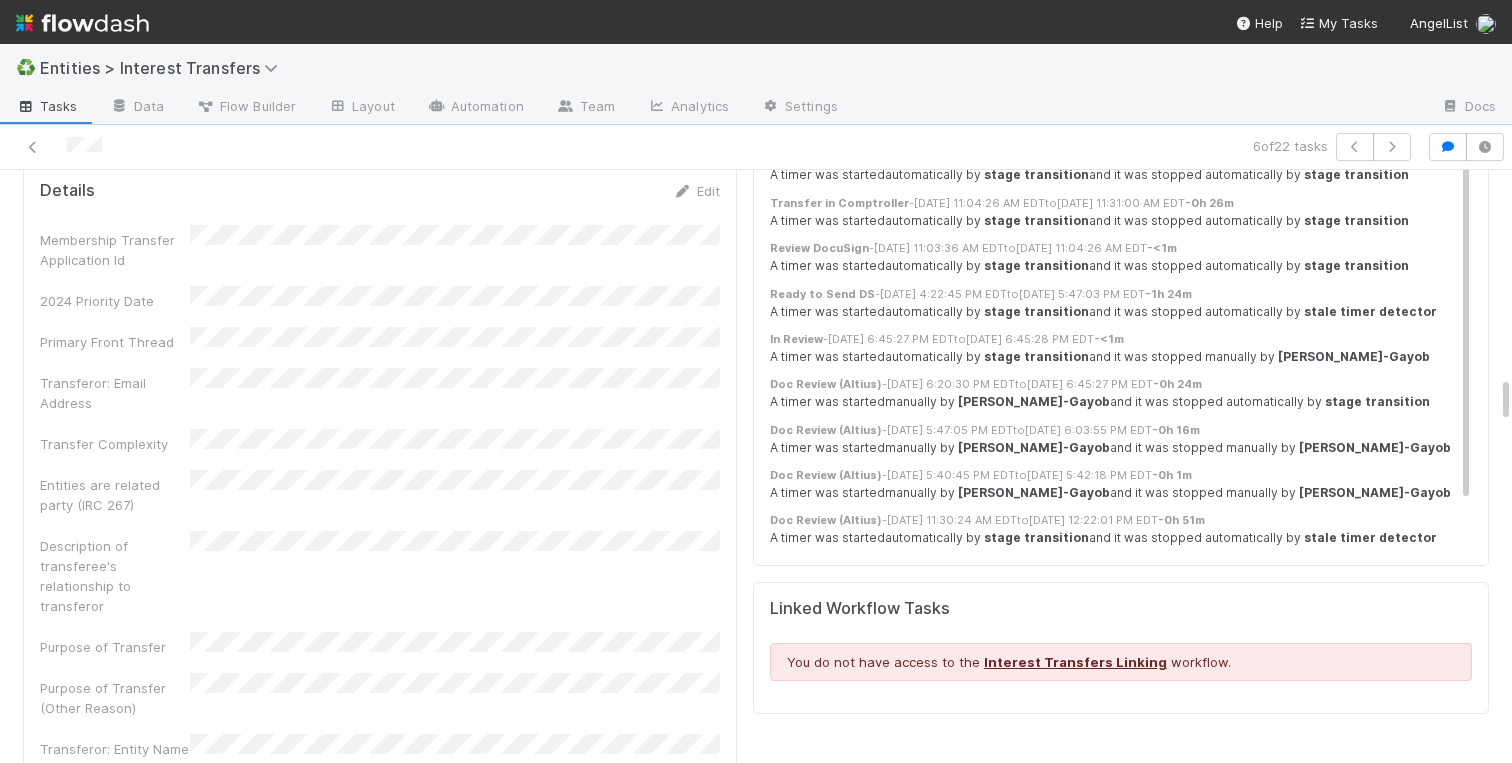 click on "Membership Transfer Application Id  2024 Priority Date  Primary Front Thread  Transferor: Email Address  Transfer Complexity    Entities are related party (IRC 267)  Description of transferee's relationship to transferor  Purpose of Transfer  Purpose of Transfer (Other Reason)  Transferor: Entity Name  Transferor: Treasury Profile  Transferor: Entity Id  Transferor: Entity Type  Transferor: Signatory Name  Transferee: Entity Name  Transferee: Signatory Name  Transferee: Entity Id  Transferee: Treasury Profile  Transferee: Email Address  Transferee Invited At  Transferee Invitation Link  Lead(s) Invited At  Requested Transfer Effective Date   Transfer Agreements  BYOD - Template  DocuSign URL  Signed Agreements  Other Supporting Documentation  Link to Comptroller  Standard Transfer  Fractional %  # of Follow Ups  Created On Updated On Legal Launchpad Ticket  Tax Consult Ticket   OC Ticket   Transferor: Funds to Transfer  Original Owner (OOO)  Membership Transfer Request Id  Finance Ticket  DD" at bounding box center [380, 2758] 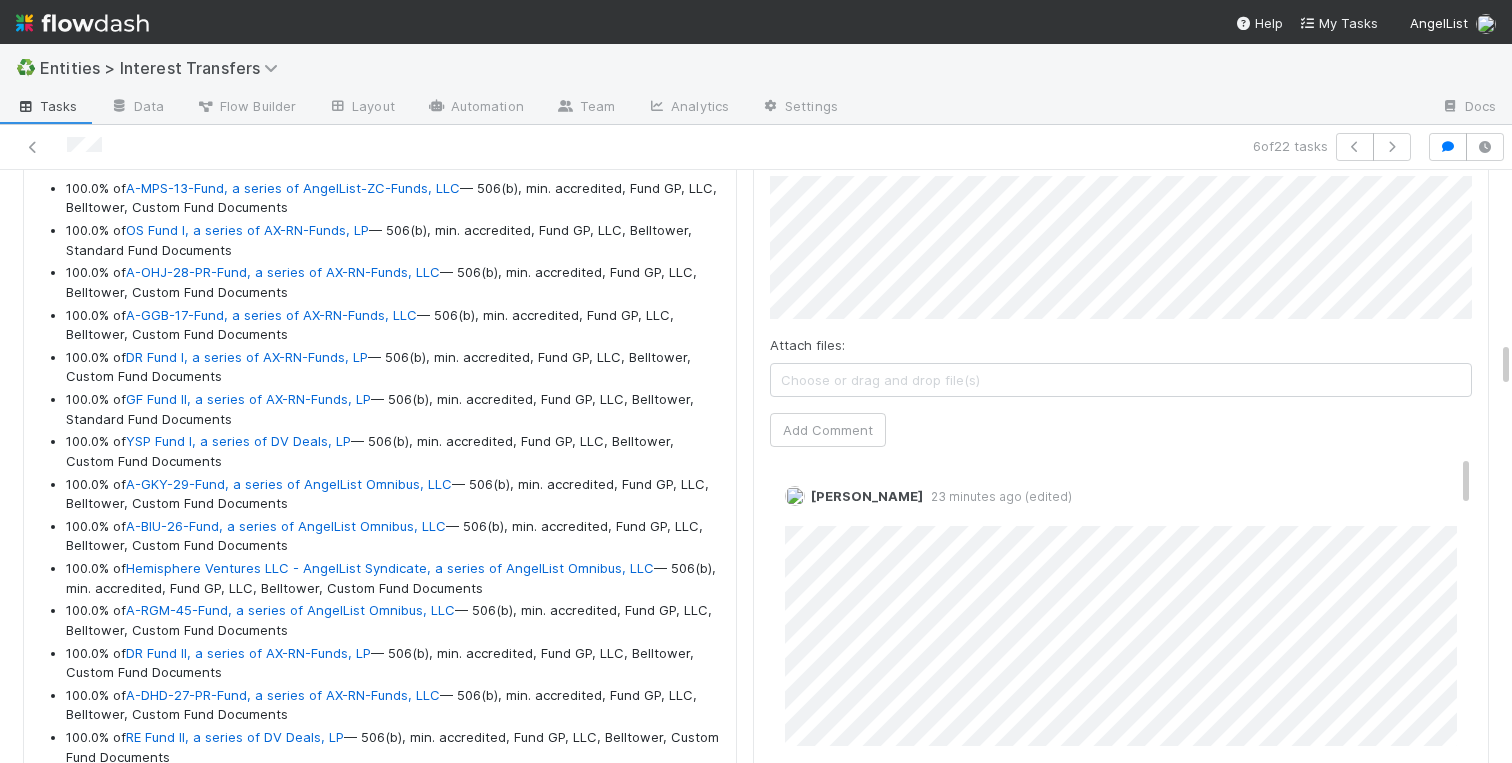 scroll, scrollTop: 0, scrollLeft: 0, axis: both 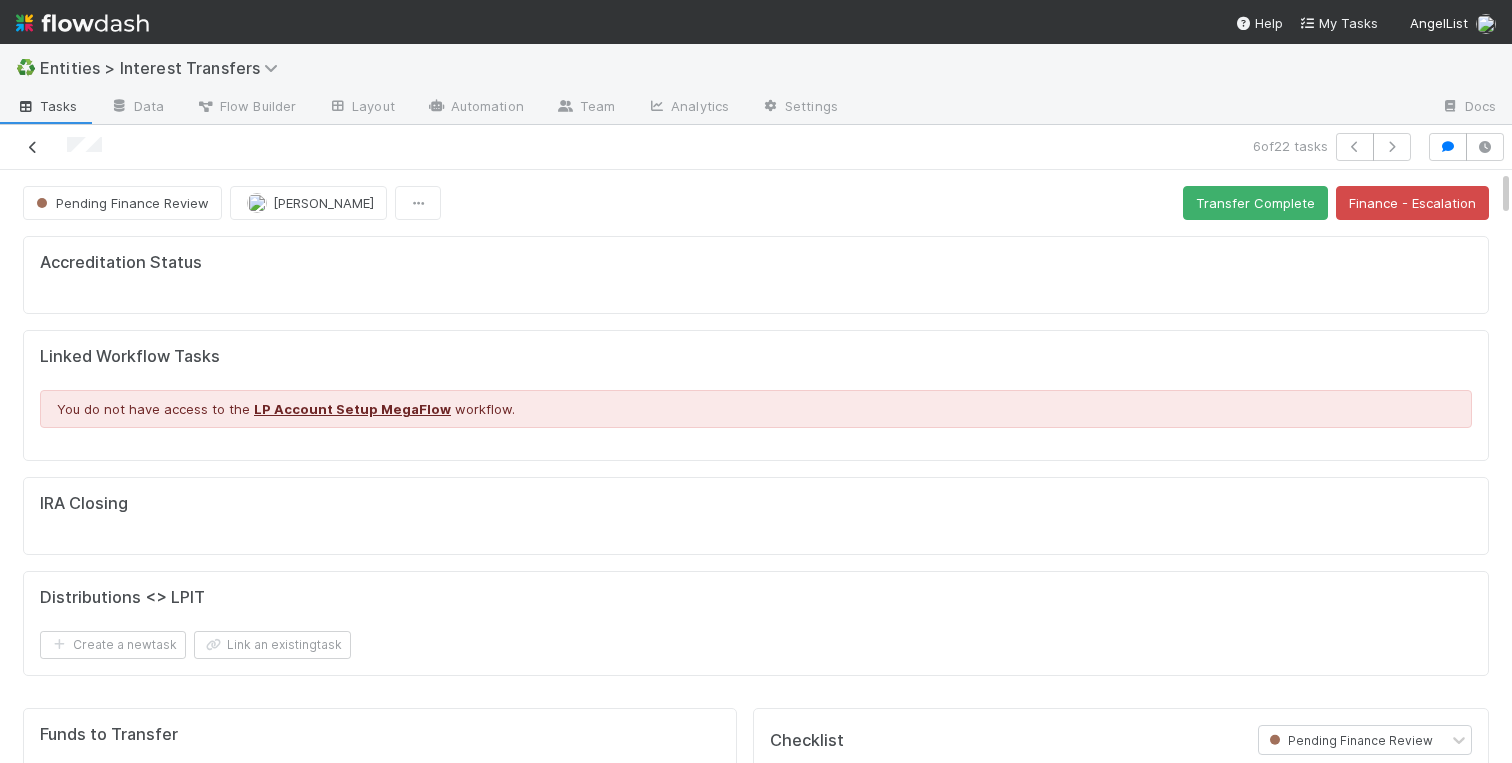 click at bounding box center [33, 147] 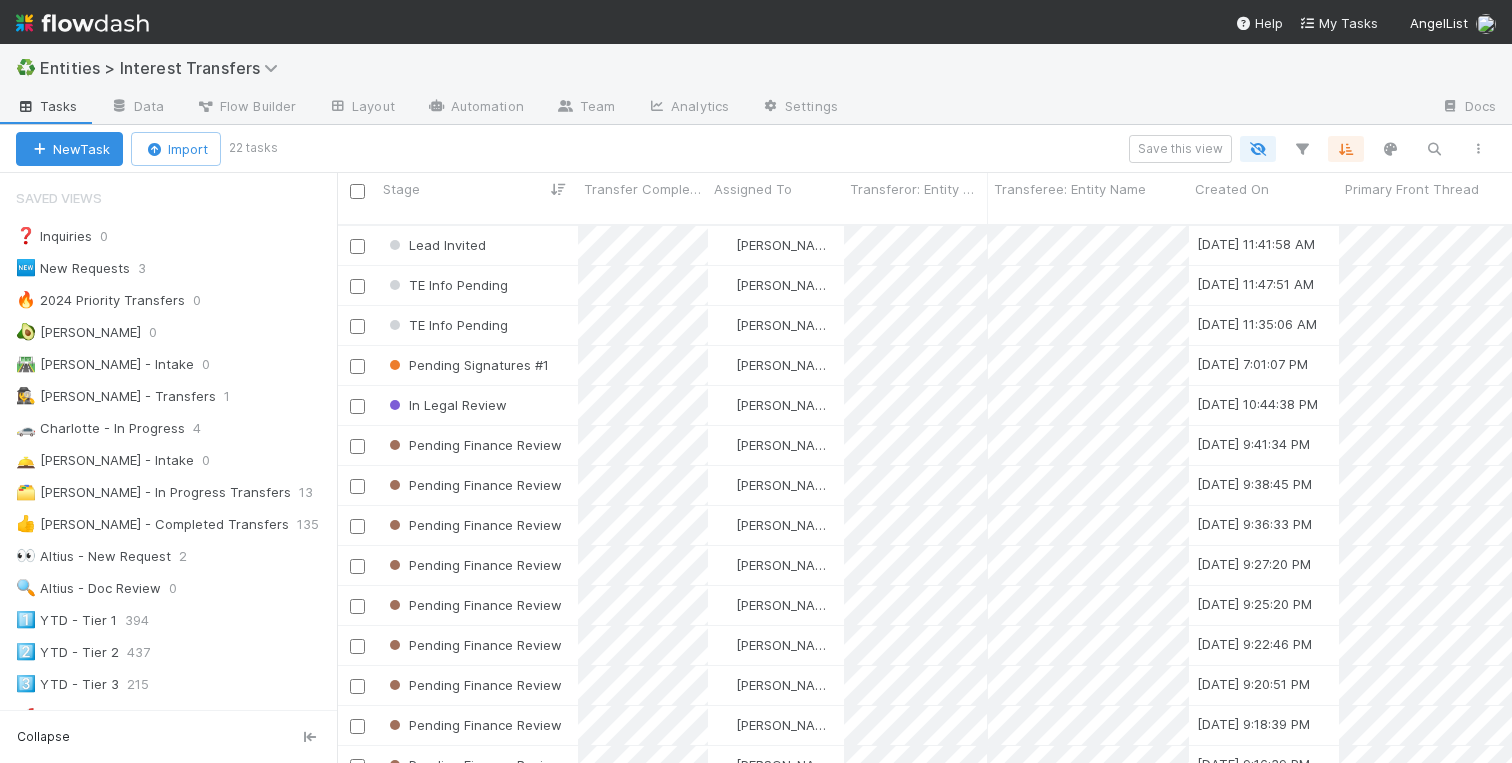 scroll, scrollTop: 0, scrollLeft: 1, axis: horizontal 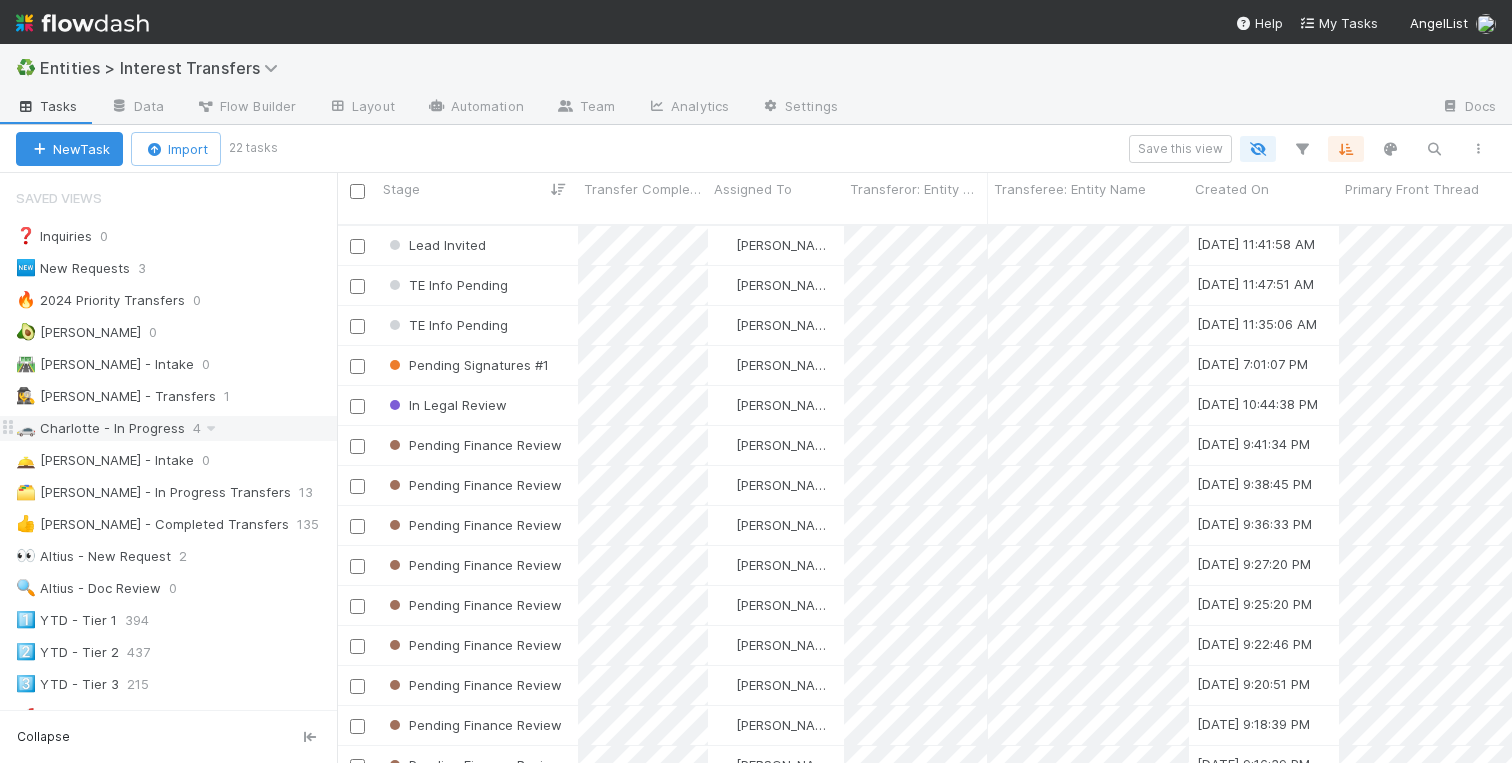 click on "🚗 Charlotte - In Progress" at bounding box center (100, 428) 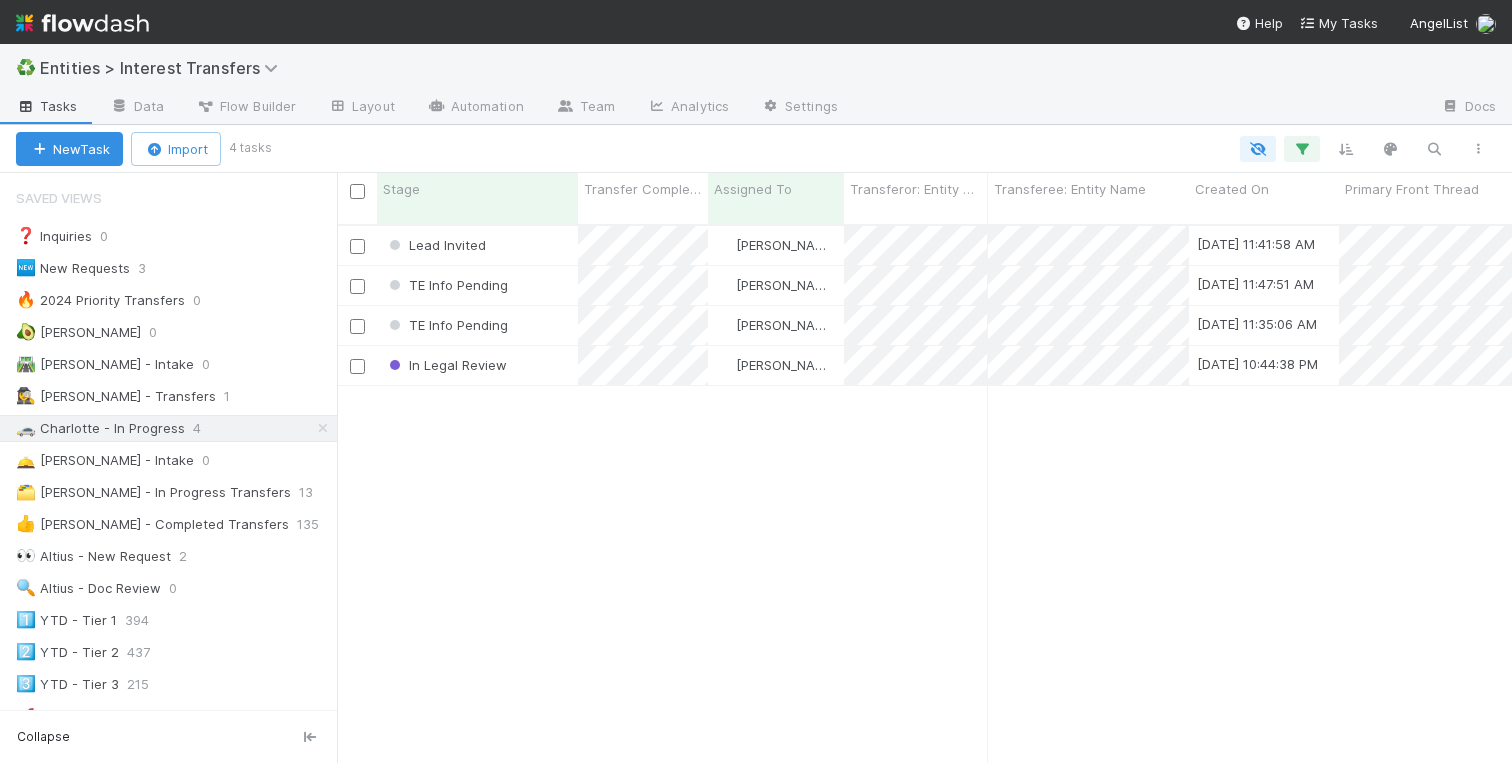 scroll, scrollTop: 0, scrollLeft: 1, axis: horizontal 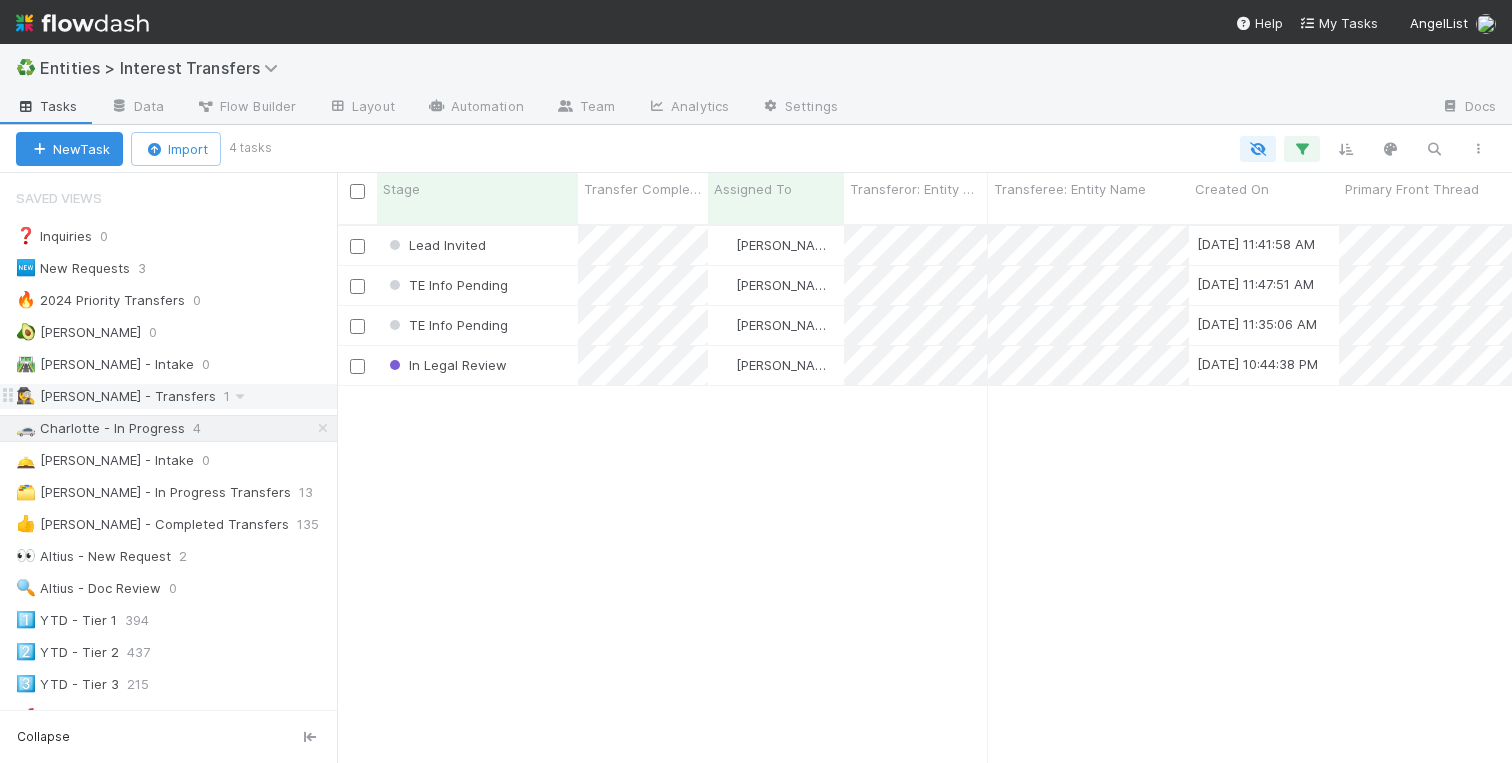 click on "🕵️‍♀️ Linda - Transfers" at bounding box center [116, 396] 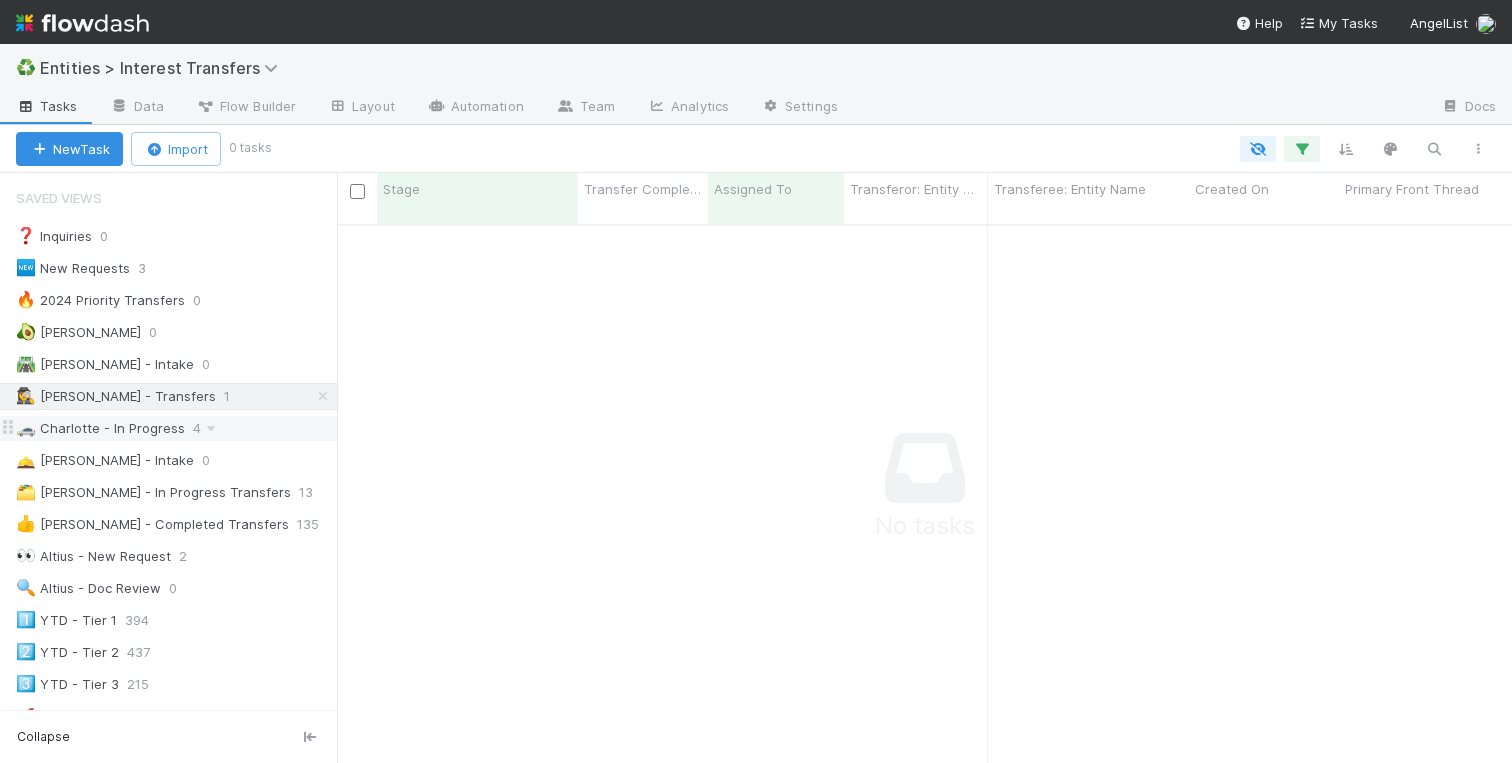 scroll, scrollTop: 0, scrollLeft: 1, axis: horizontal 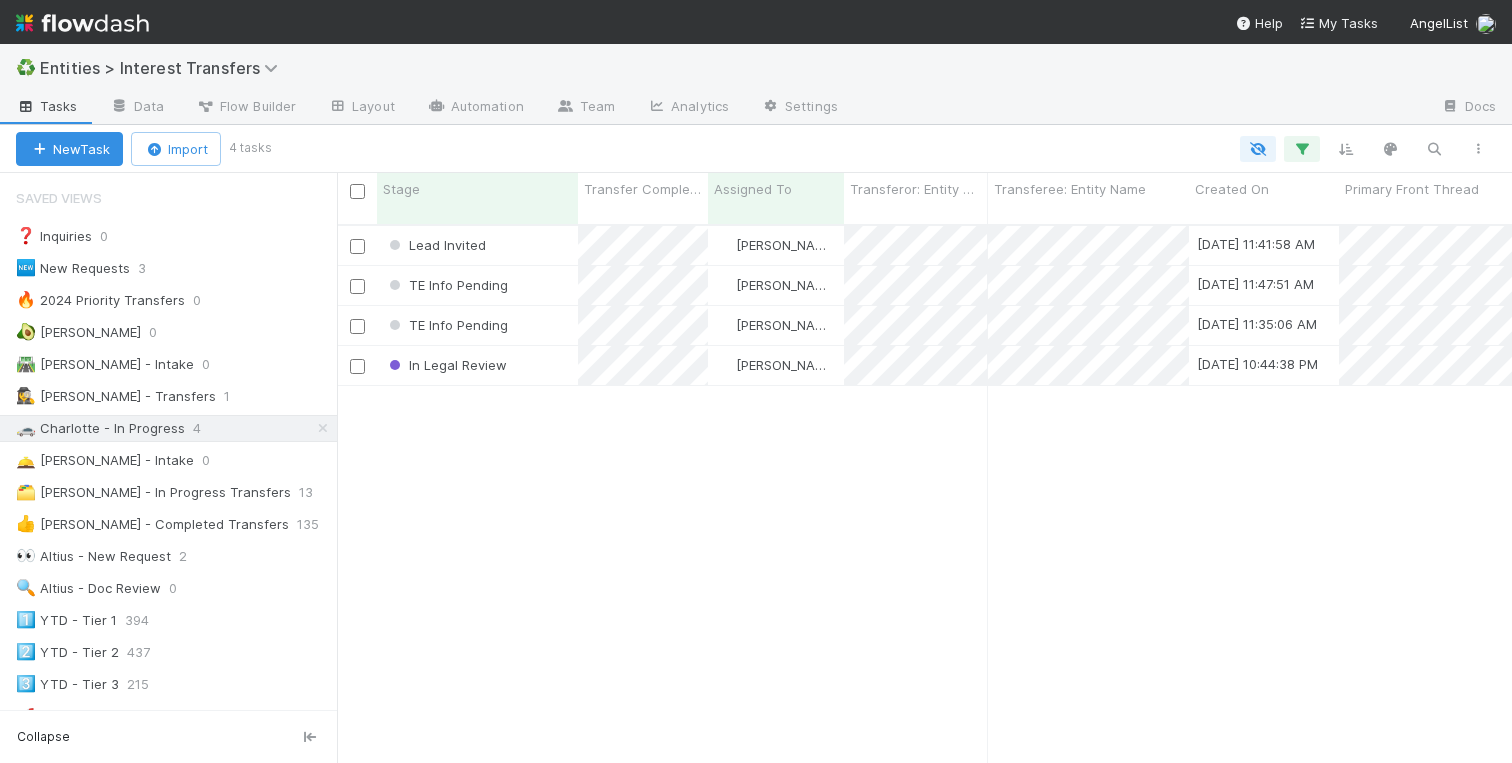 click on "Lead Invited Charlotte Mas 7/9/25, 11:41:58 AM 7/11/25, 10:55:15 AM 1 0 0 0   TE Info Pending   Charlotte Mas 4/29/25, 11:47:51 AM 5/2/25, 5:00:20 AM 0 0 0 0   TE Info Pending   Charlotte Mas 4/28/25, 11:35:06 AM 5/1/25, 5:00:02 AM 0 0 0 0   In Legal Review  Charlotte Mas 6/11/25, 10:44:38 PM 7/8/25, 8:36:11 PM 2 0 0 0" at bounding box center [924, 502] 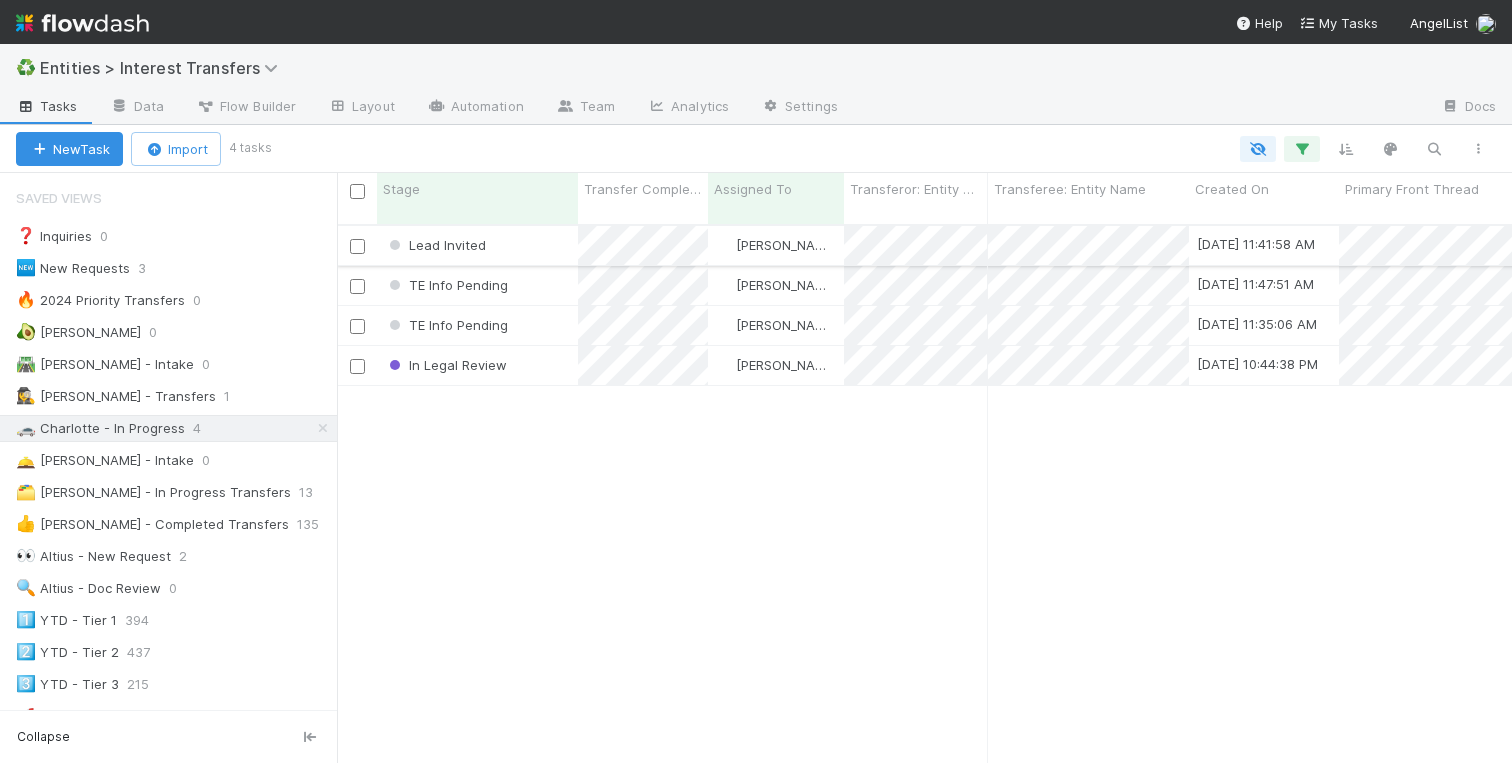 click on "Lead Invited" at bounding box center (477, 245) 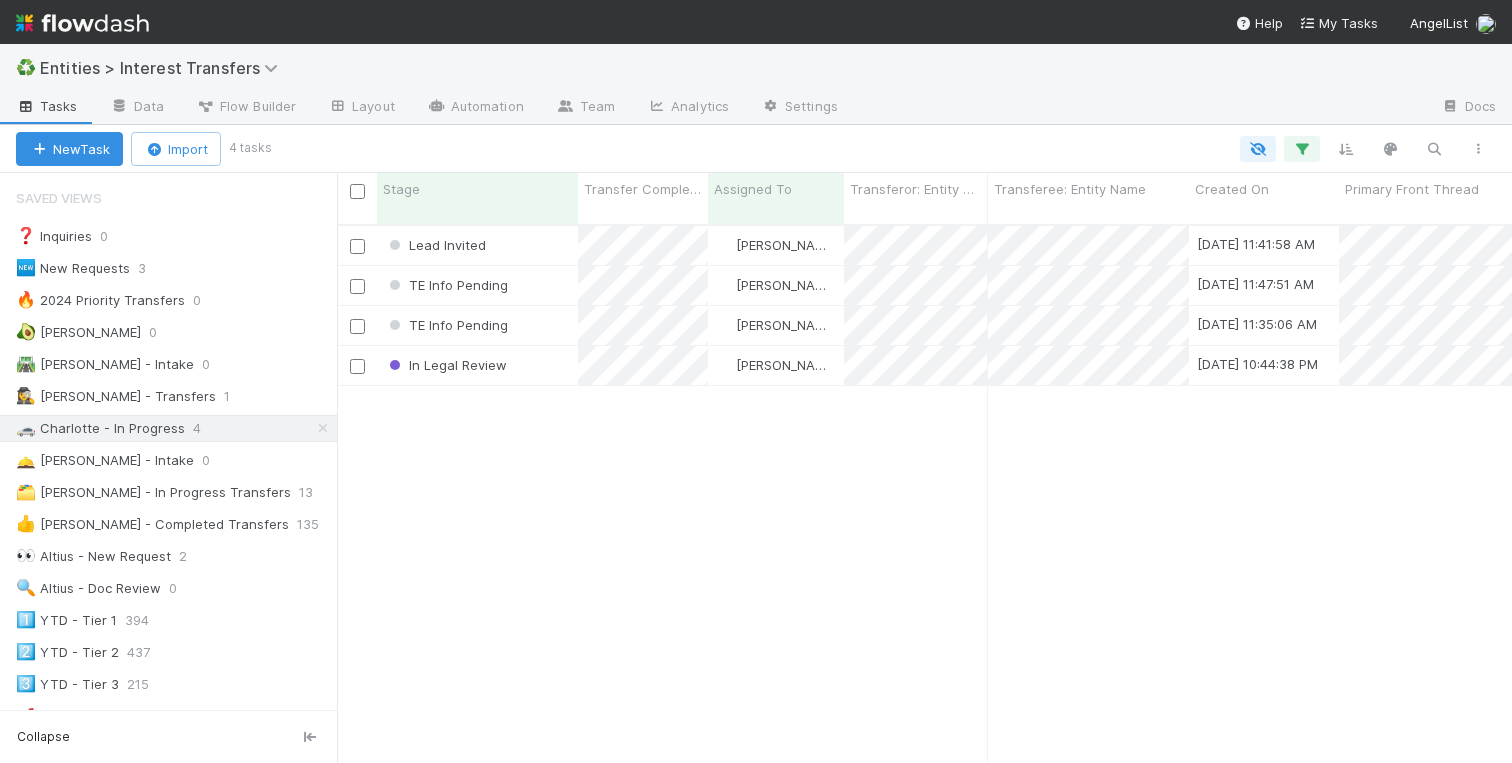 click on "Lead Invited Charlotte Mas 7/9/25, 11:41:58 AM 7/11/25, 10:55:15 AM 1 0 0 0   TE Info Pending   Charlotte Mas 4/29/25, 11:47:51 AM 5/2/25, 5:00:20 AM 0 0 0 0   TE Info Pending   Charlotte Mas 4/28/25, 11:35:06 AM 5/1/25, 5:00:02 AM 0 0 0 0   In Legal Review  Charlotte Mas 6/11/25, 10:44:38 PM 7/8/25, 8:36:11 PM 2 0 0 0" at bounding box center [924, 502] 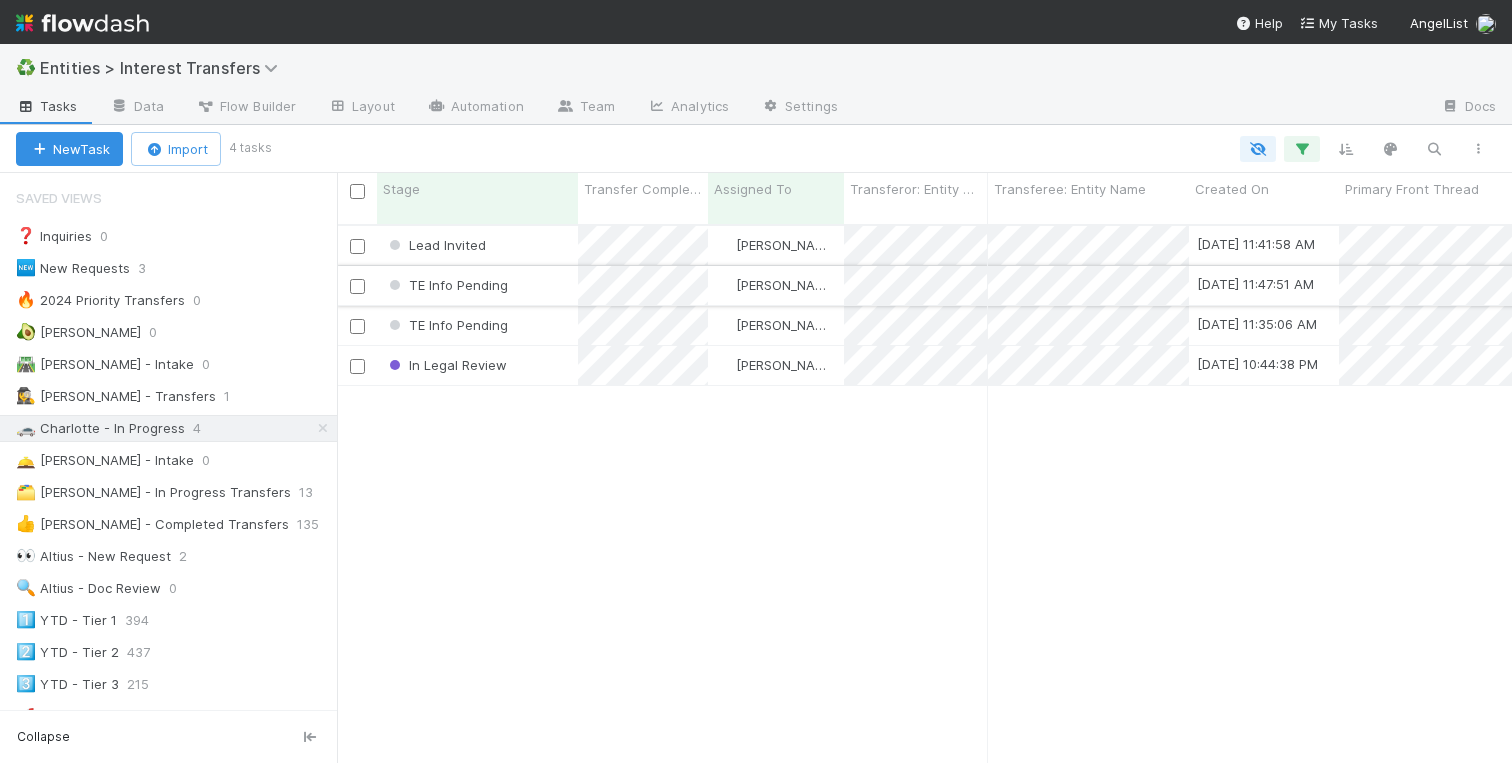 click on "TE Info Pending" at bounding box center [477, 285] 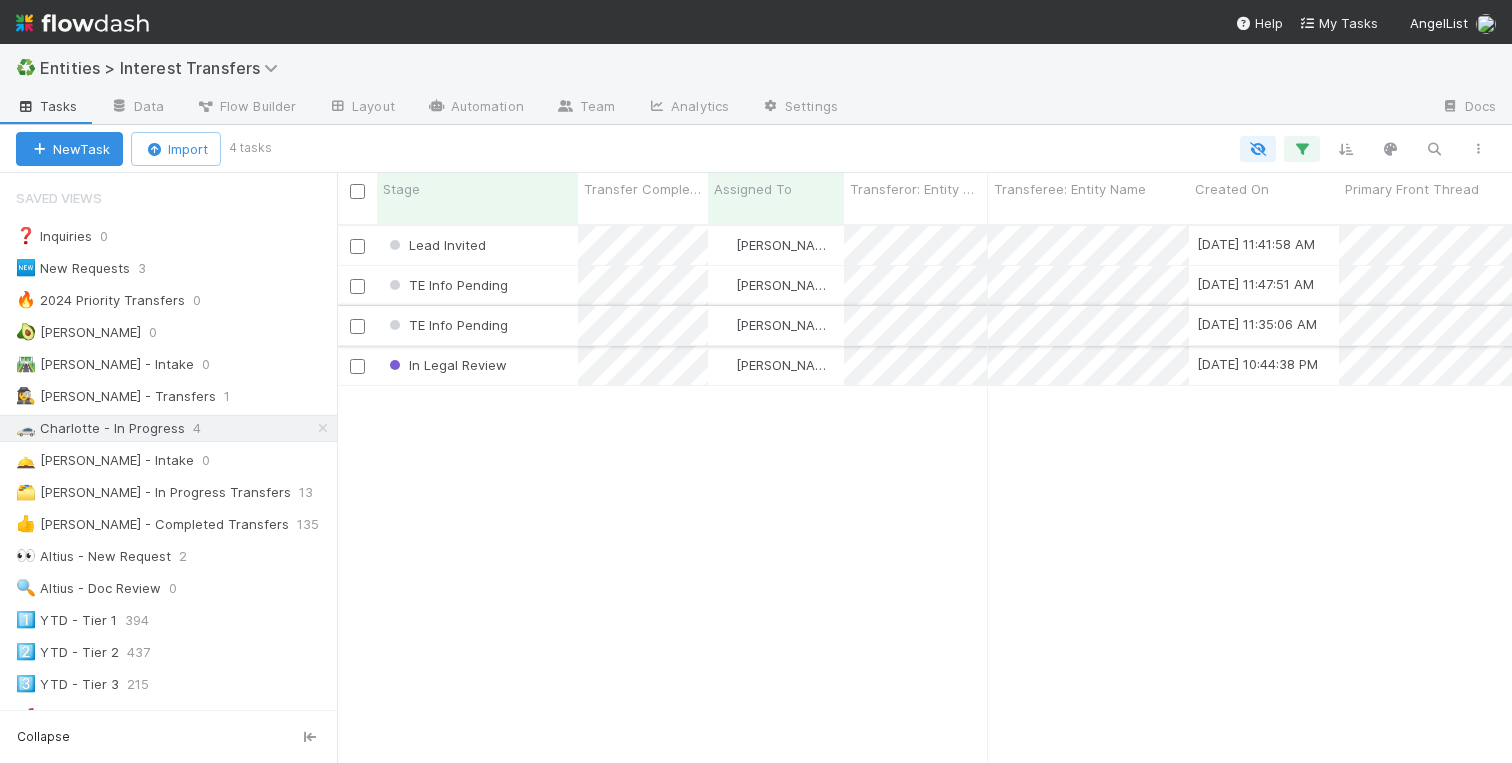 click on "TE Info Pending" at bounding box center [477, 325] 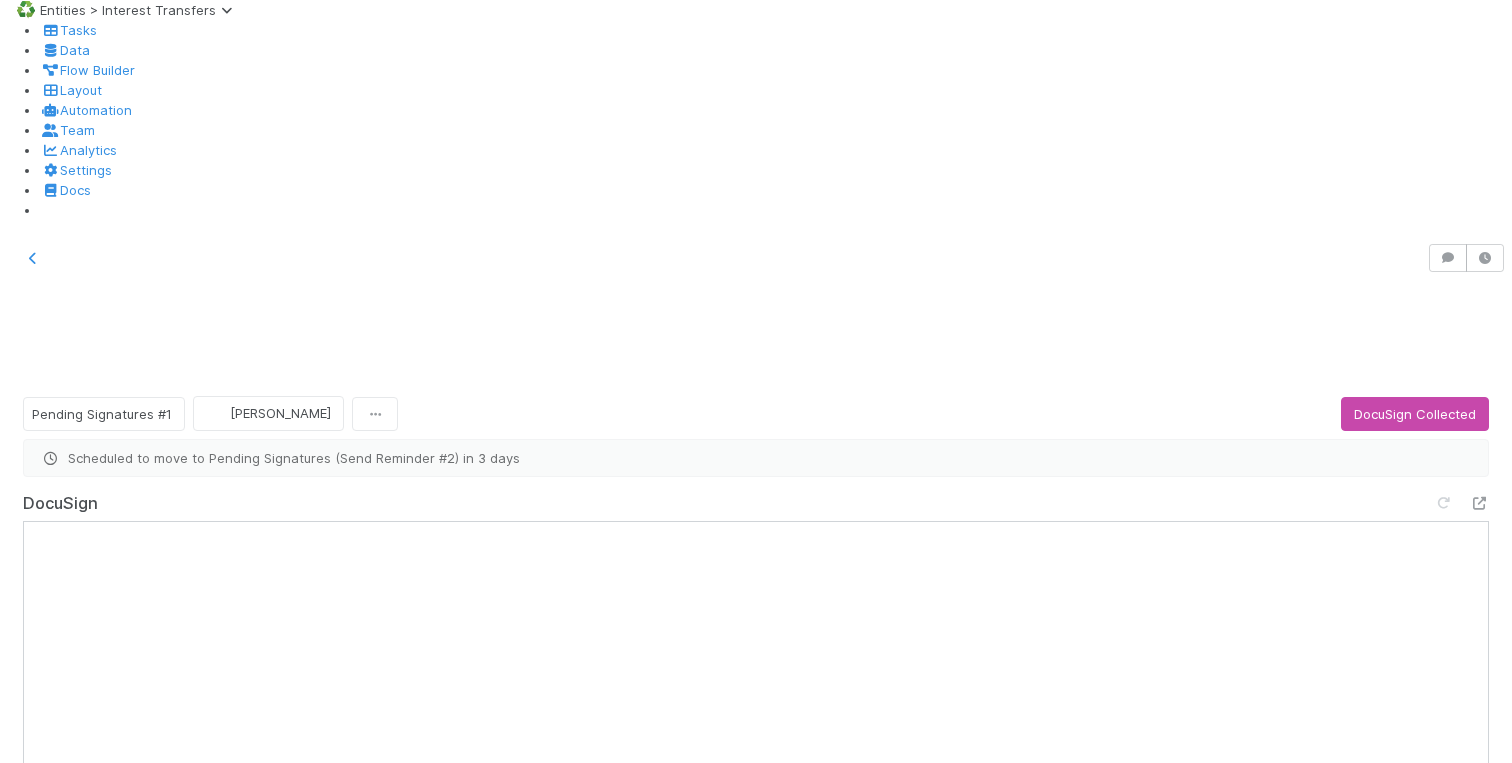 scroll, scrollTop: 0, scrollLeft: 0, axis: both 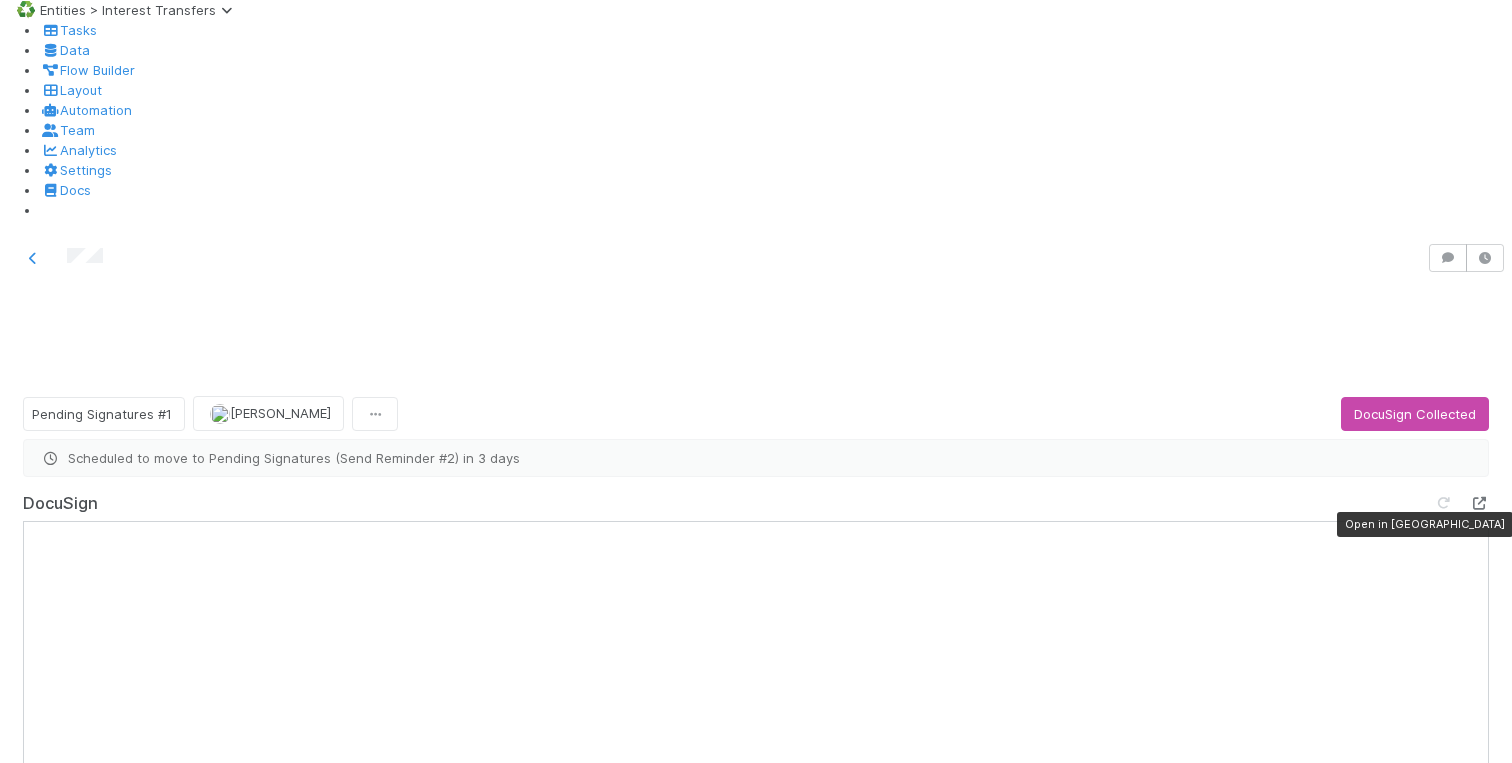 click at bounding box center (1479, 503) 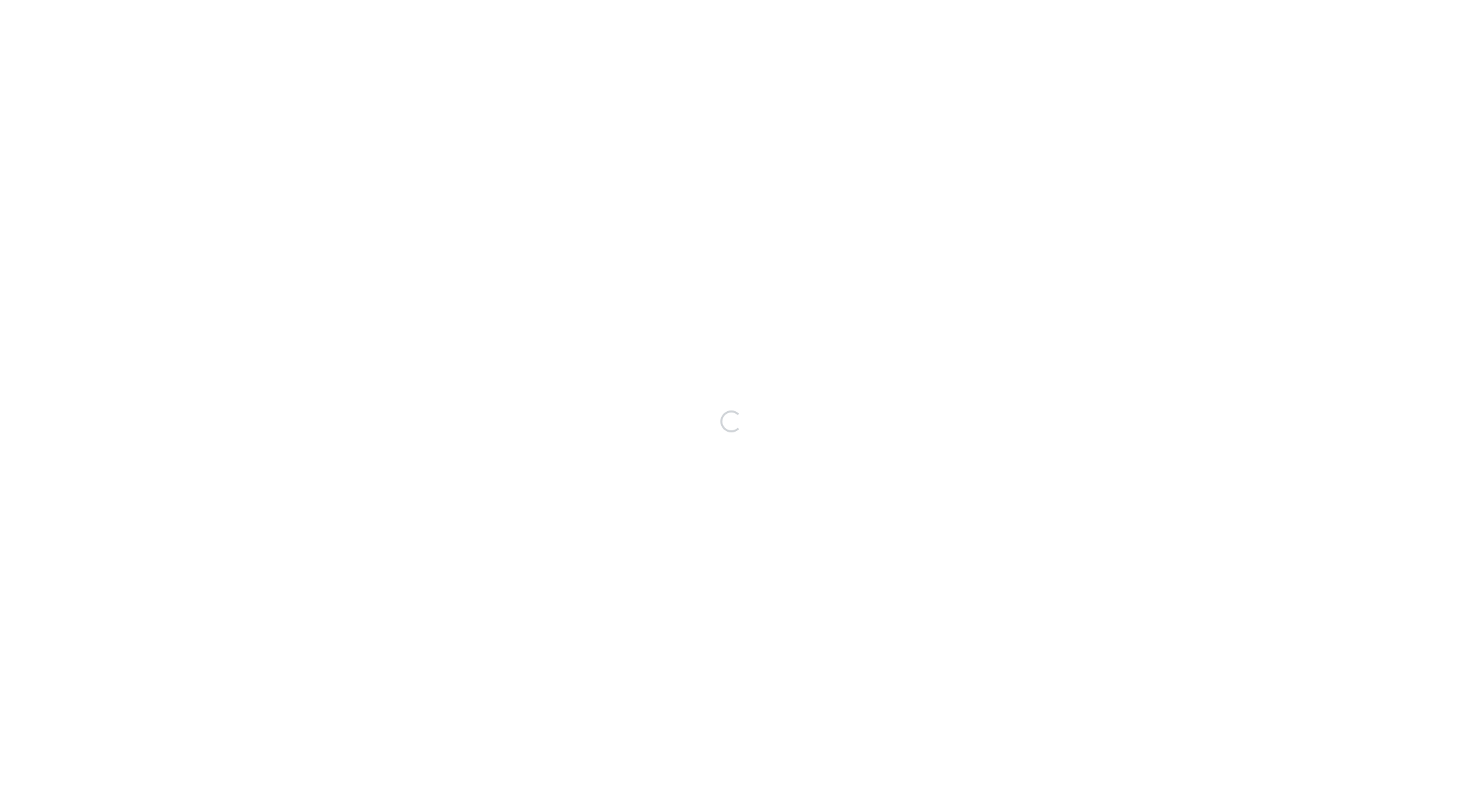 scroll, scrollTop: 0, scrollLeft: 0, axis: both 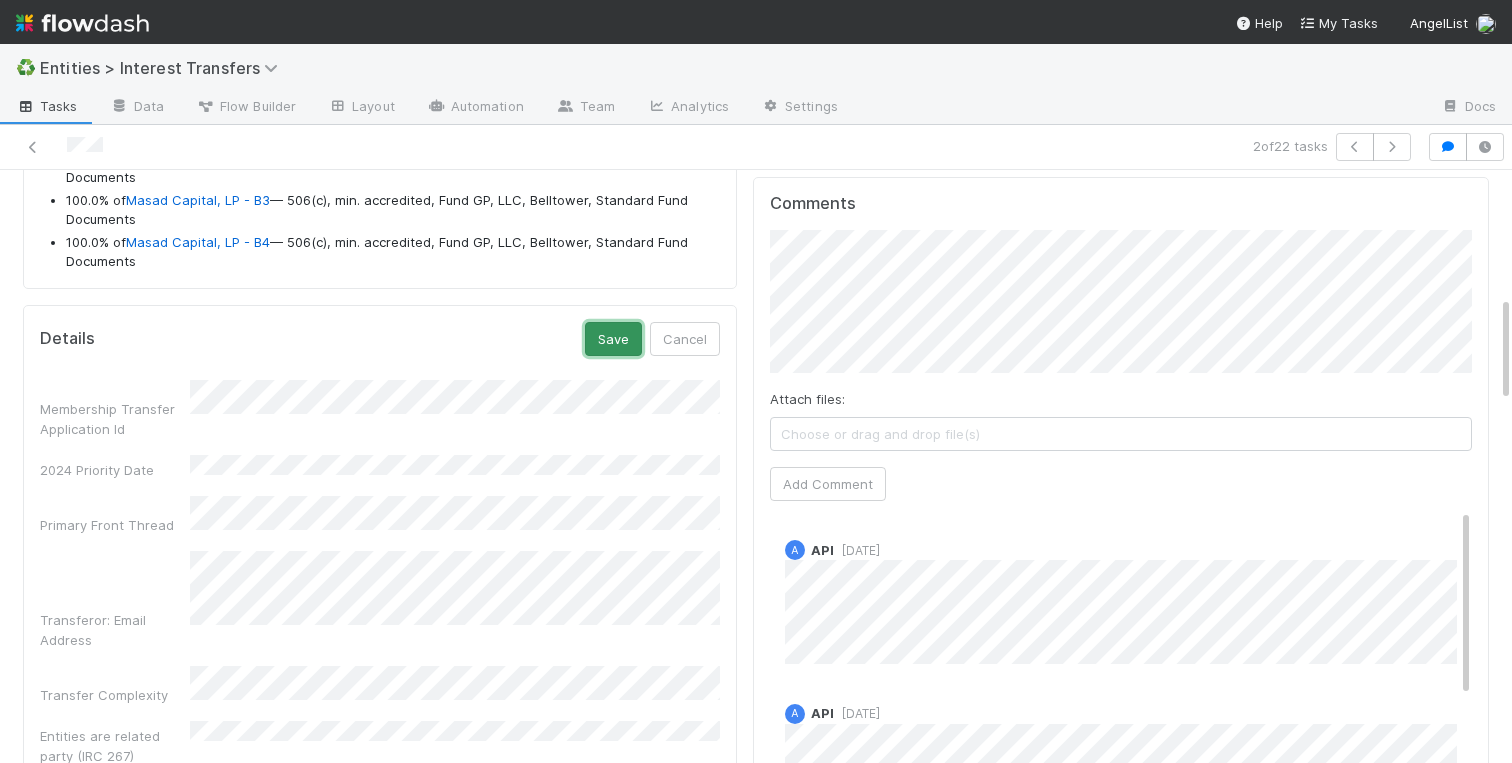 click on "Save" at bounding box center (613, 339) 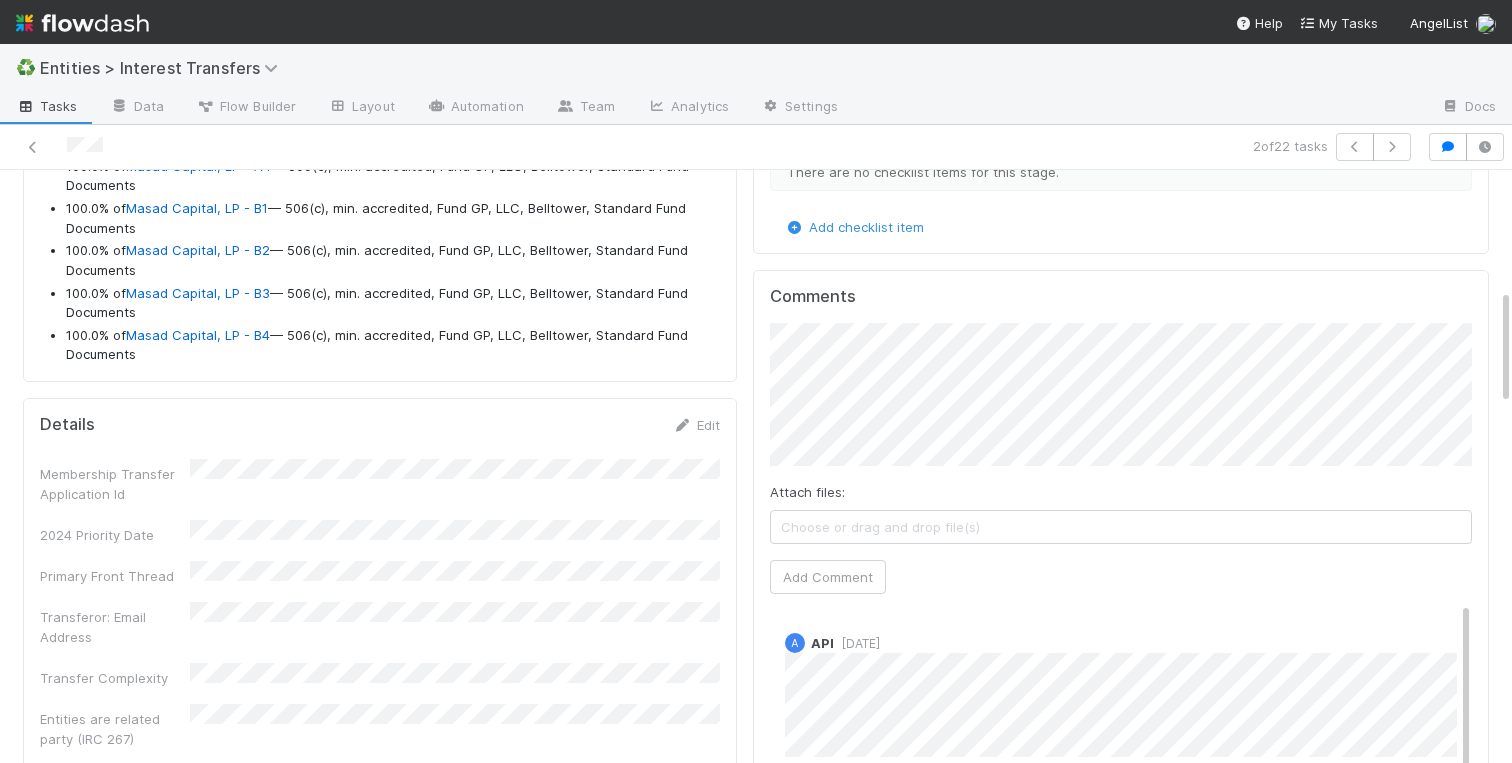 scroll, scrollTop: 601, scrollLeft: 0, axis: vertical 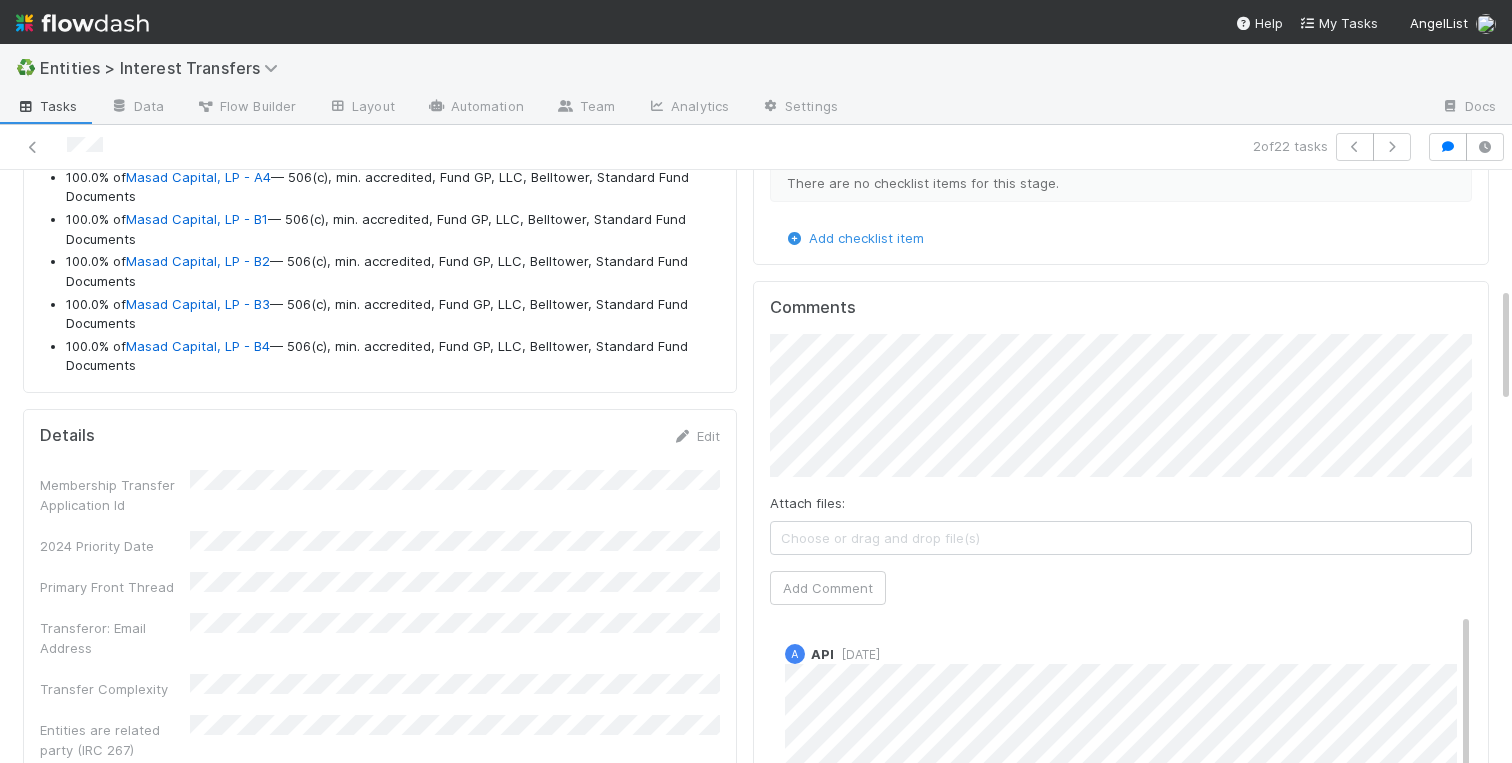 click on "Comments Attach files: Choose or drag and drop file(s) Add Comment A API [DATE]   A API [DATE]   [PERSON_NAME] [DATE]   A API [DATE]   A API [DATE]" at bounding box center [1121, 655] 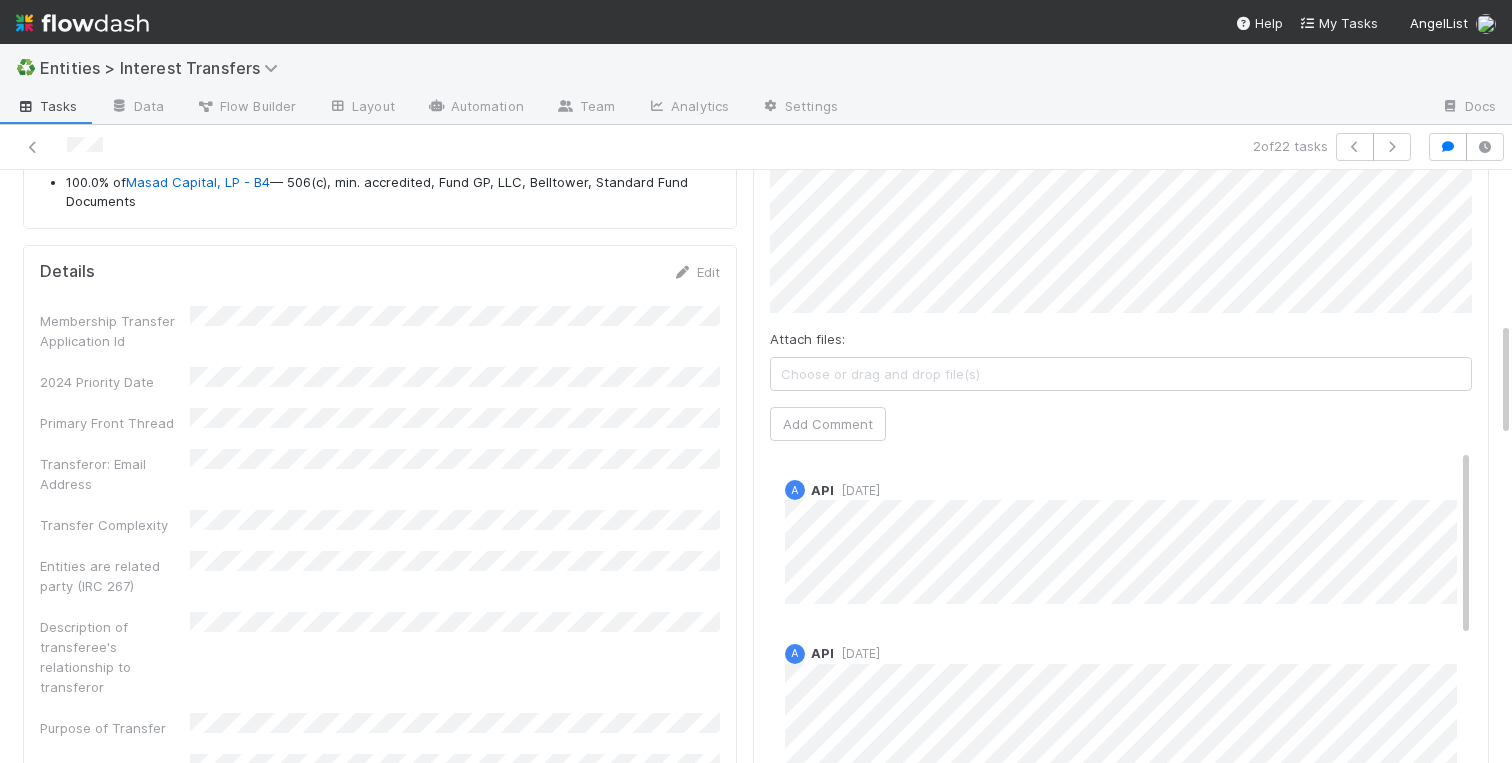 scroll, scrollTop: 777, scrollLeft: 0, axis: vertical 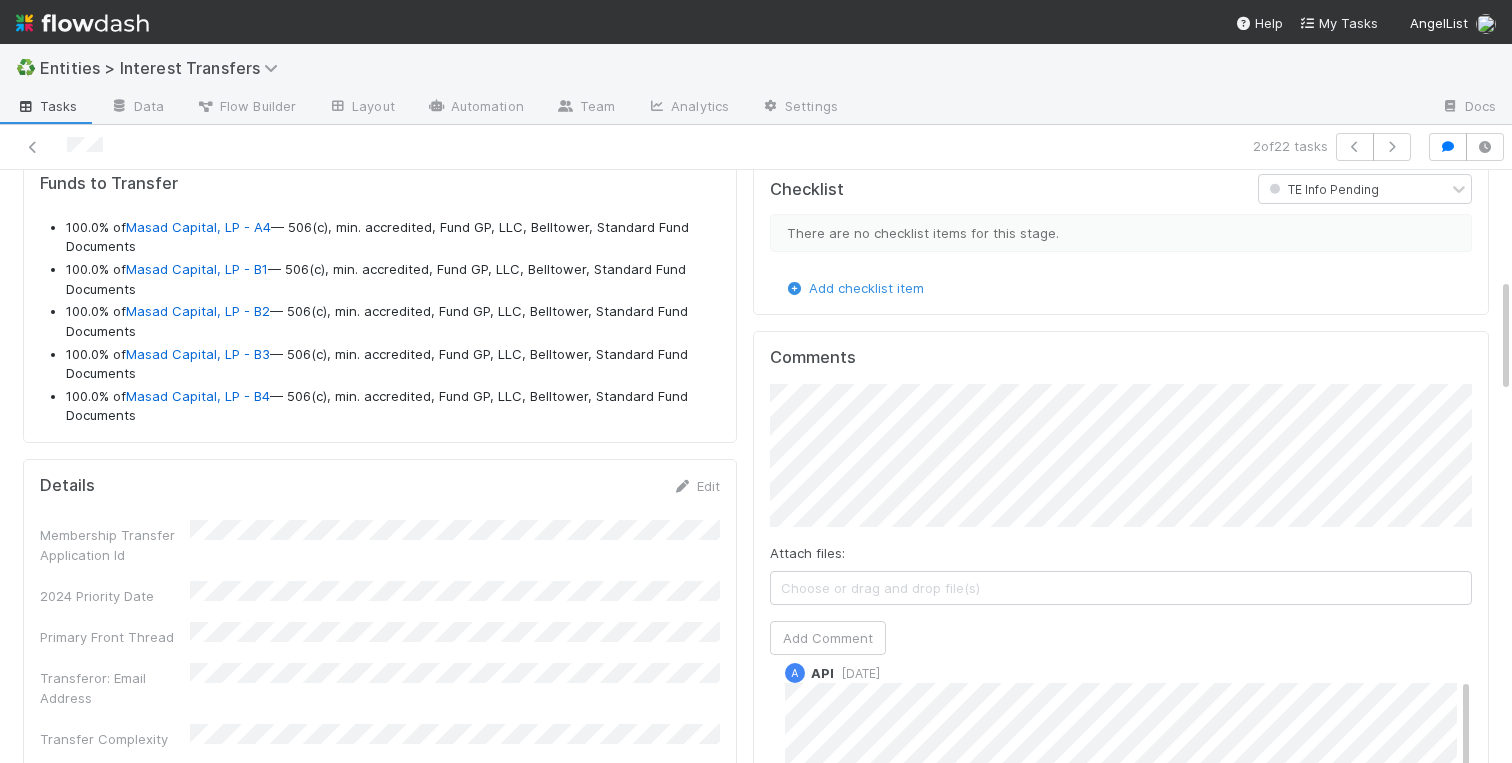 click on "Funds to Transfer
100.0% of  Masad Capital, LP - A4  — 506(c), min. accredited, Fund GP, LLC, Belltower, Standard Fund Documents
100.0% of  Masad Capital, LP - B1  — 506(c), min. accredited, Fund GP, LLC, Belltower, Standard Fund Documents
100.0% of  Masad Capital, LP - B2  — 506(c), min. accredited, Fund GP, LLC, Belltower, Standard Fund Documents
100.0% of  Masad Capital, LP - B3  — 506(c), min. accredited, Fund GP, LLC, Belltower, Standard Fund Documents
100.0% of  Masad Capital, LP - B4  — 506(c), min. accredited, Fund GP, LLC, Belltower, Standard Fund Documents
Details Edit Membership Transfer Application Id  2024 Priority Date  Primary Front Thread  Transferor: Email Address  Transfer Complexity    Entities are related party (IRC 267)  Description of transferee's relationship to transferor  Purpose of Transfer  Purpose of Transfer (Other Reason)  Transferor: Entity Name  Transferor: Treasury Profile  Transferor: Entity Id  Transferor: Entity Type  Transferor: Signatory Name  DD" at bounding box center (756, 1548) 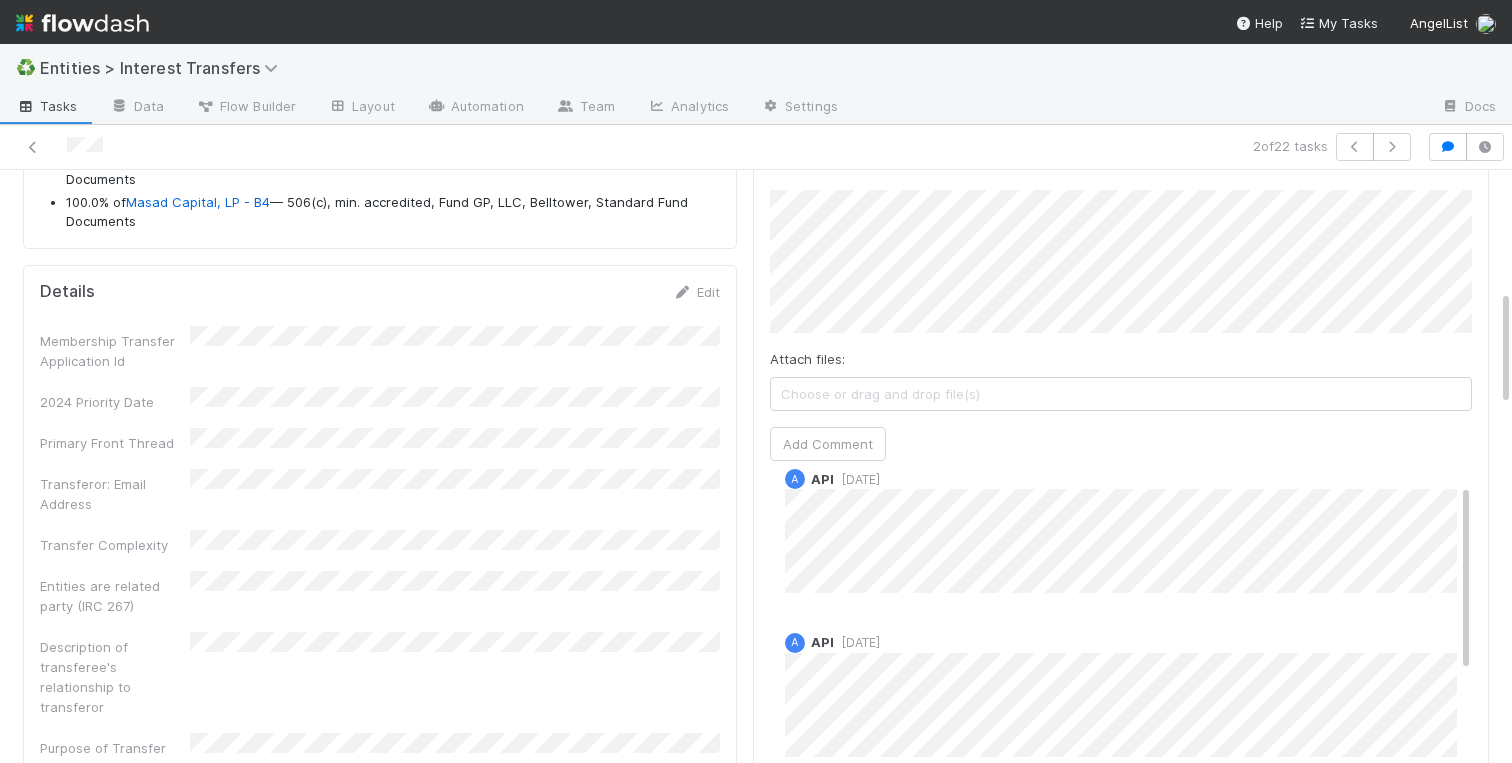 scroll, scrollTop: 289, scrollLeft: 0, axis: vertical 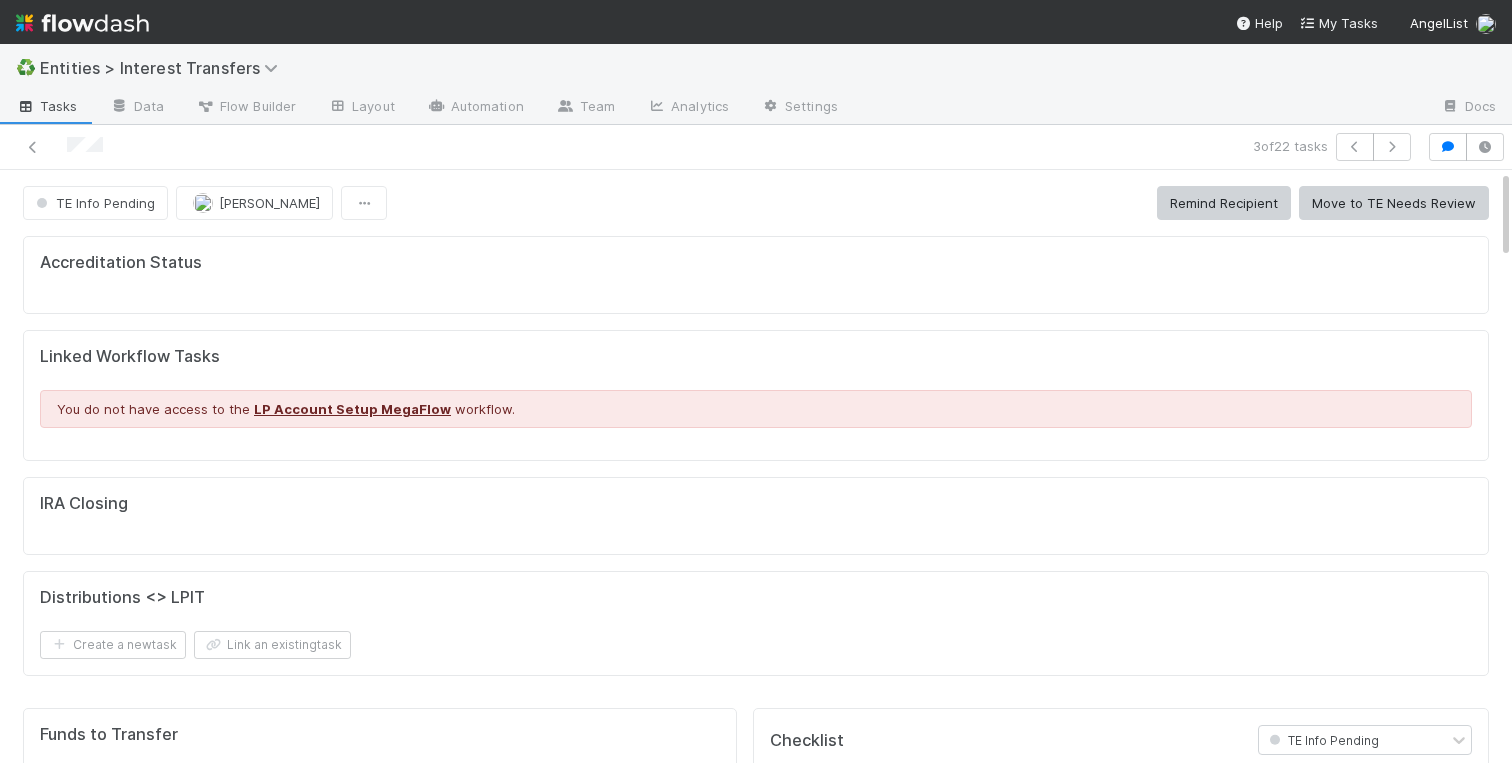 click on "Accreditation Status   Linked Workflow Tasks You do not have access to the   LP Account Setup MegaFlow   workflow. IRA Closing   Distributions <> LPIT   Create a new  task Link an existing  task Funds to Transfer
100.0% of  AirAngels Ventures, LP - Fund I  — 506(b), min. accredited, Fund GP, LLC, Belltower, Standard Fund Documents
100.0% of  QP-Earl Grey Investment Fund II, LP  — 506(b), min. QP, Earl Grey Fund GP, LP, Earl Grey Fund GP, LP, Custom Fund Documents
100.0% of  FI Fund I, a series of TN Recall Ventures, LP  — 506(b), min. accredited, Fund GP, LLC, Belltower, Standard Fund Documents
100.0% of  Founders First Fund II, a series of Founders First Fund, LP  — 506(b), min. accredited, Fund GP, LLC, Belltower, Standard Fund Documents
100.0% of  Harry Hurst I, a series of Harry Hurst, LP  — 506(c), min. accredited, Fund GP, LLC, Belltower, Standard Fund Documents
100.0% of  Fund I, a series of Louise 326, LP
100.0% of  Louise 326, LP - A1
100.0% of  Louise 326, LP - A2" at bounding box center [756, 2322] 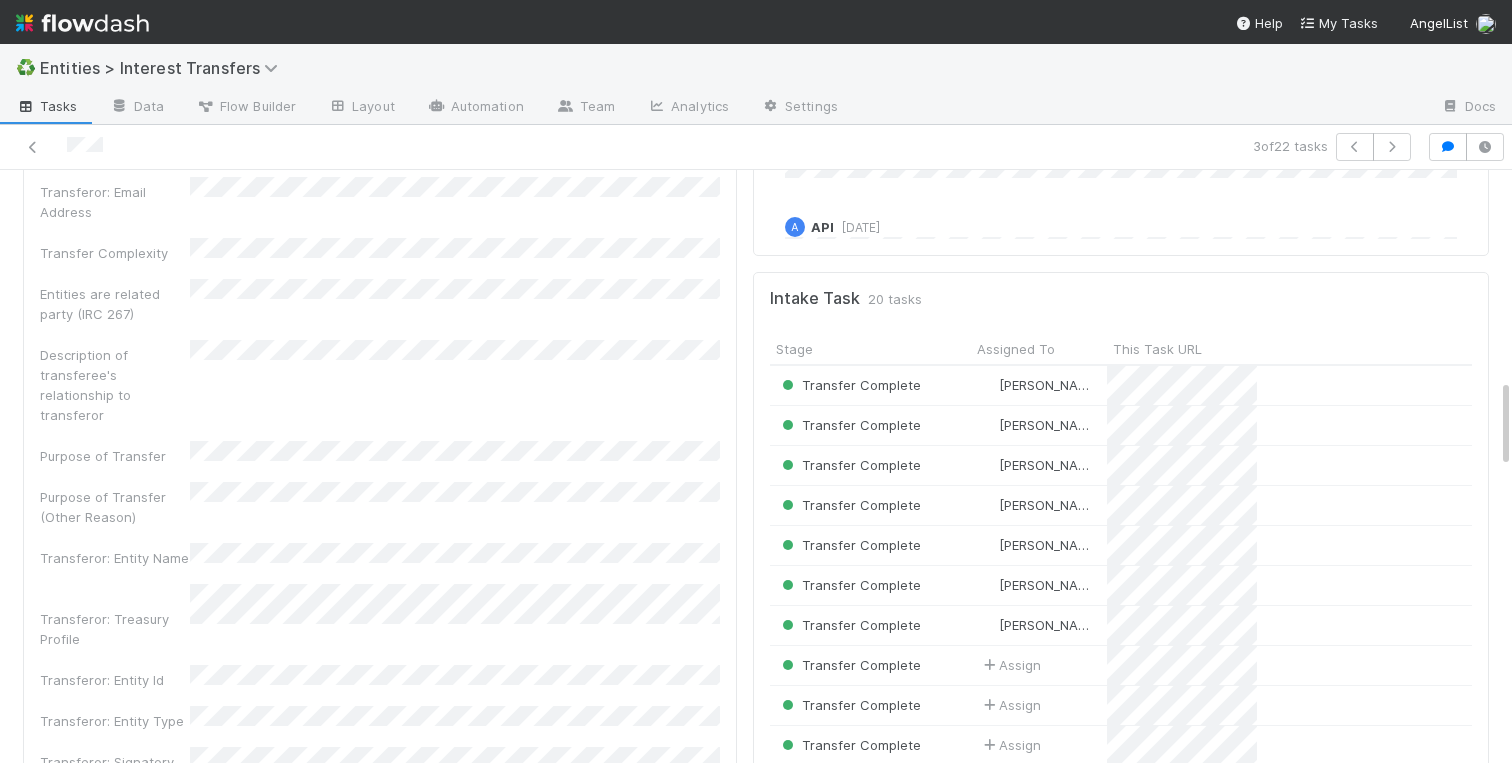scroll, scrollTop: 1412, scrollLeft: 0, axis: vertical 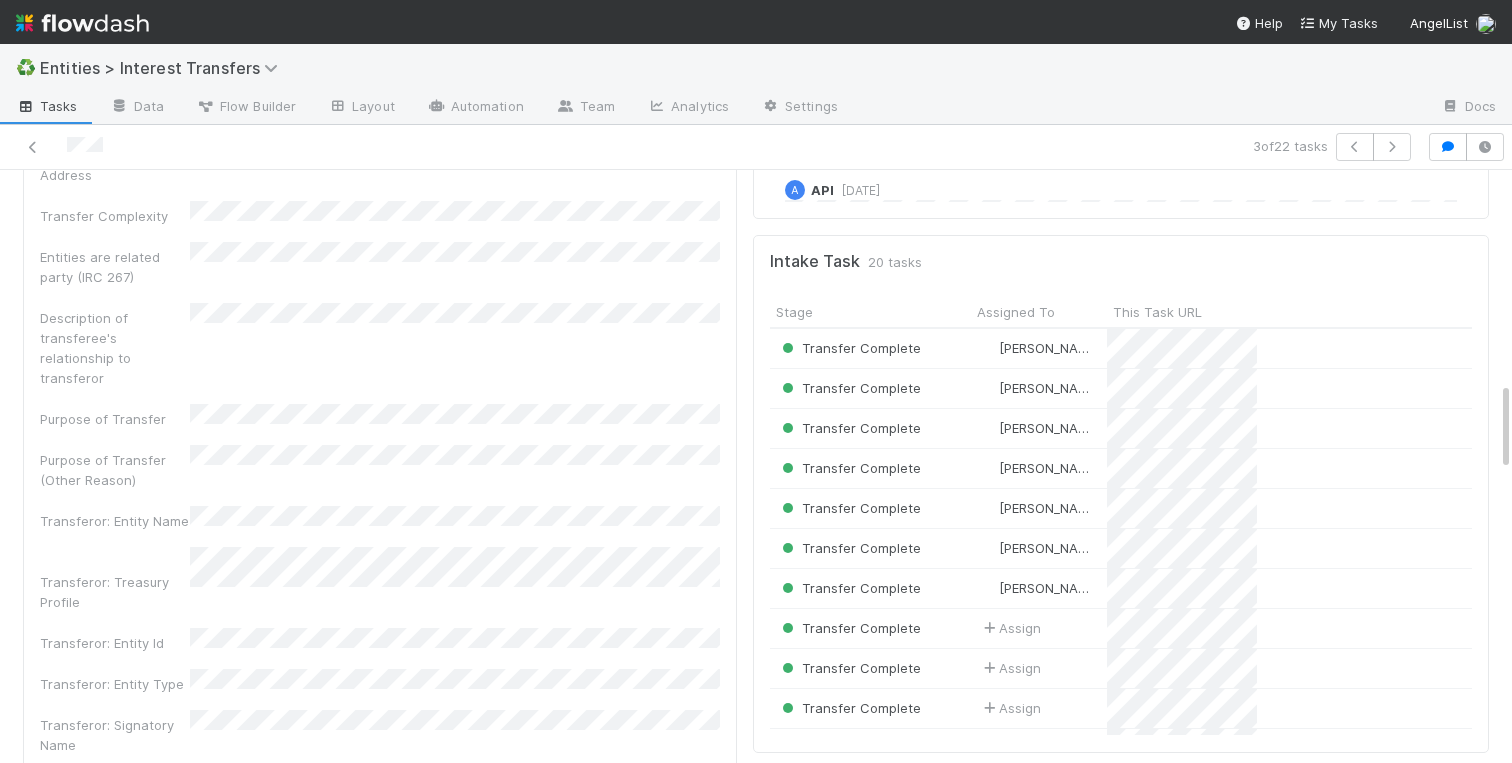 click on "Membership Transfer Application Id  2024 Priority Date  Primary Front Thread  Transferor: Email Address  Transfer Complexity    Entities are related party (IRC 267)  Description of transferee's relationship to transferor  Purpose of Transfer  Purpose of Transfer (Other Reason)  Transferor: Entity Name  Transferor: Treasury Profile  Transferor: Entity Id  Transferor: Entity Type  Transferor: Signatory Name  Transferee: Entity Name  Transferee: Signatory Name  Transferee: Entity Id  Transferee: Treasury Profile  Transferee: Email Address  Transferee Invited At  Transferee Invitation Link  Lead(s) Invited At  Requested Transfer Effective Date   Transfer Agreements  BYOD - Template  DocuSign URL  Signed Agreements  Other Supporting Documentation  Link to Comptroller  Standard Transfer  Fractional %  # of Follow Ups  Created On Updated On Legal Launchpad Ticket  Tax Consult Ticket   OC Ticket   Transferor: Funds to Transfer  Original Owner (OOO)  Membership Transfer Request Id  Finance Ticket  DD" at bounding box center (380, 1480) 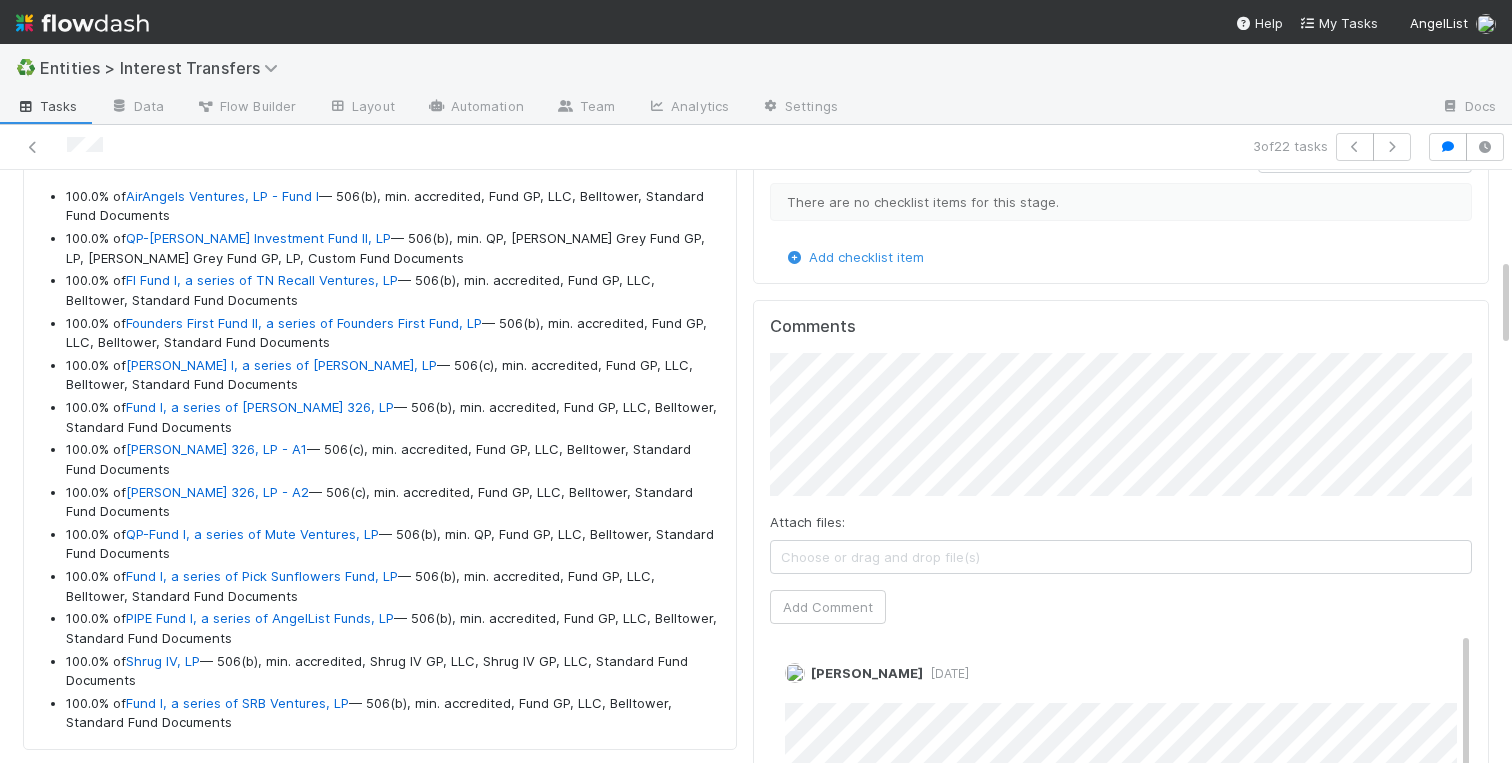 scroll, scrollTop: 587, scrollLeft: 0, axis: vertical 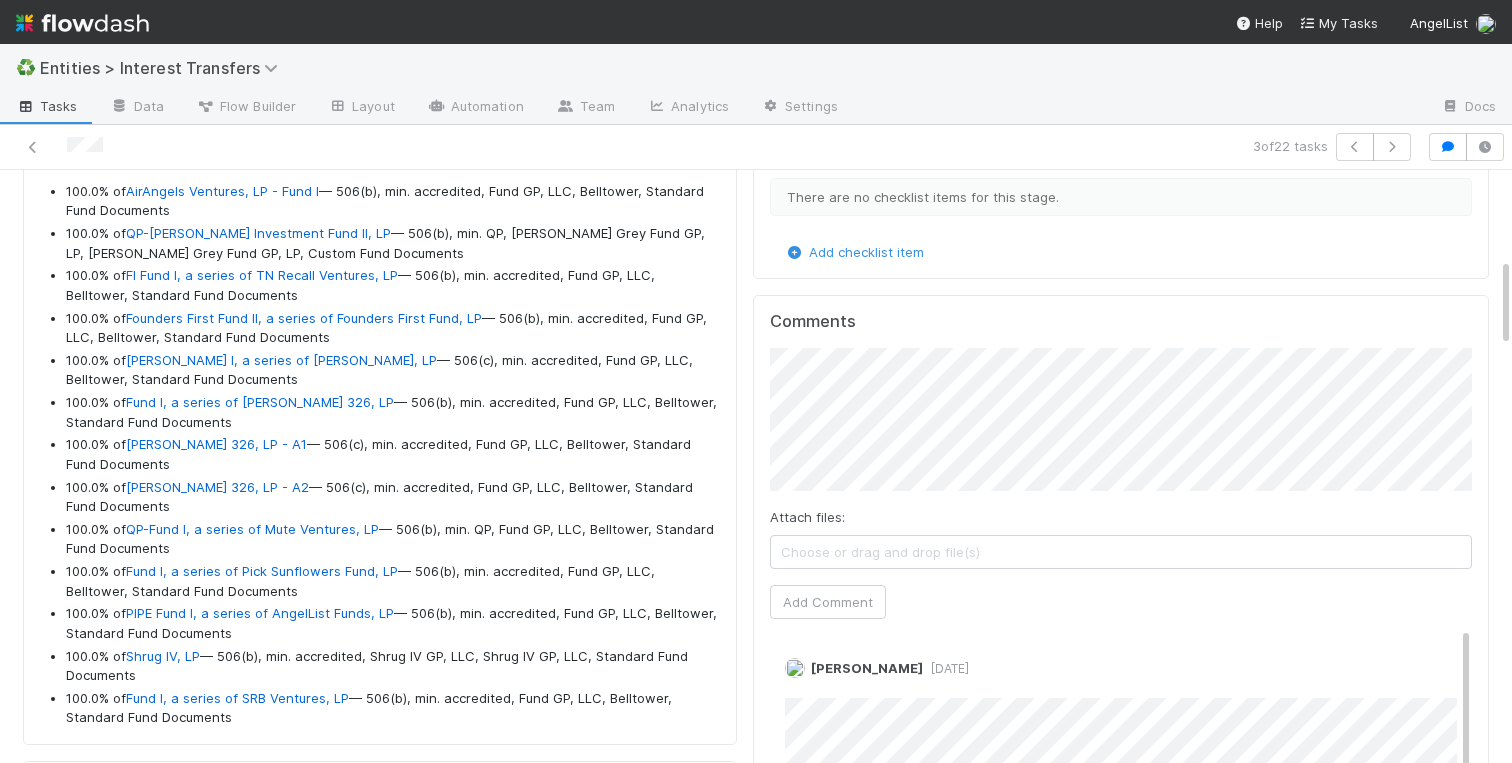 drag, startPoint x: 249, startPoint y: 708, endPoint x: 37, endPoint y: 195, distance: 555.0793 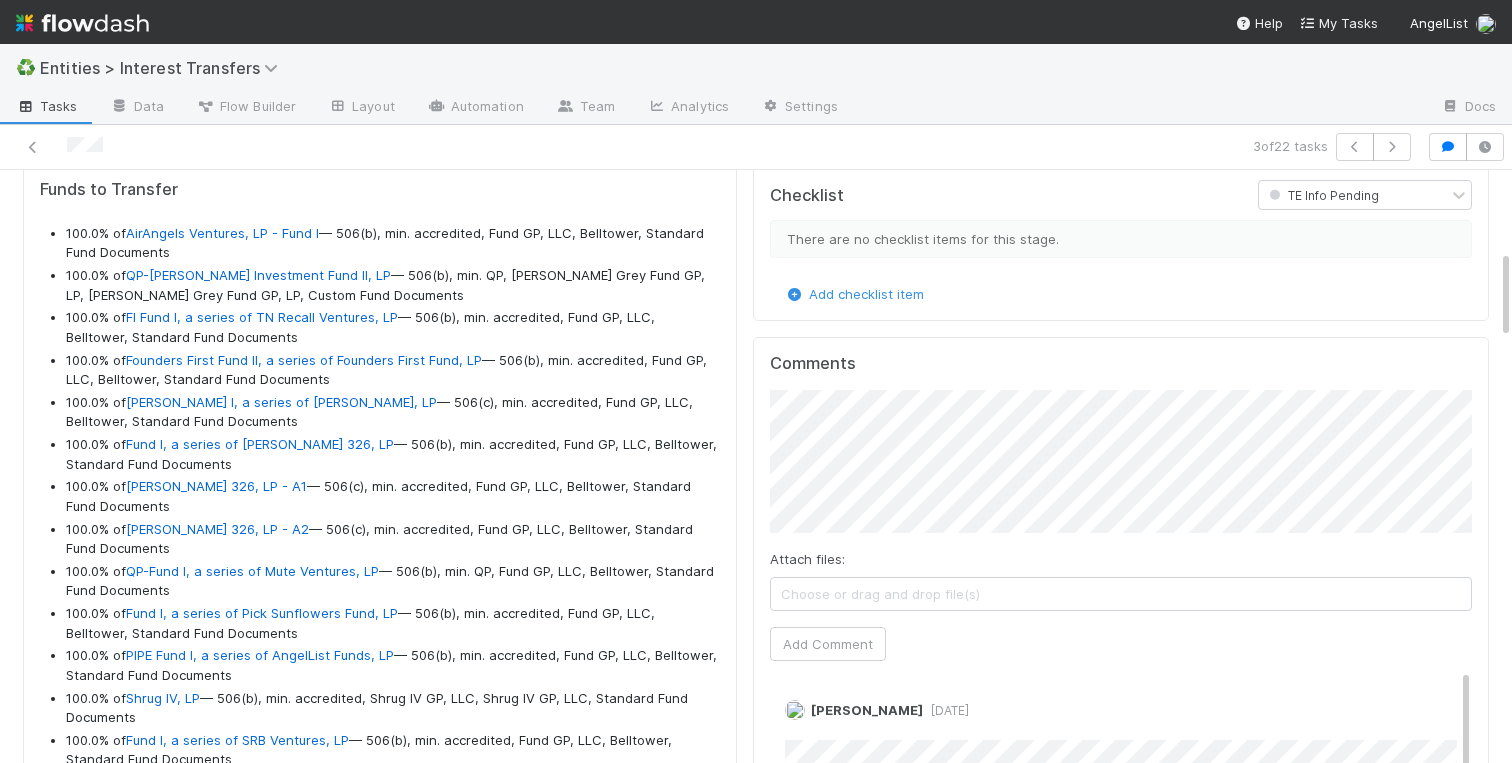 scroll, scrollTop: 532, scrollLeft: 0, axis: vertical 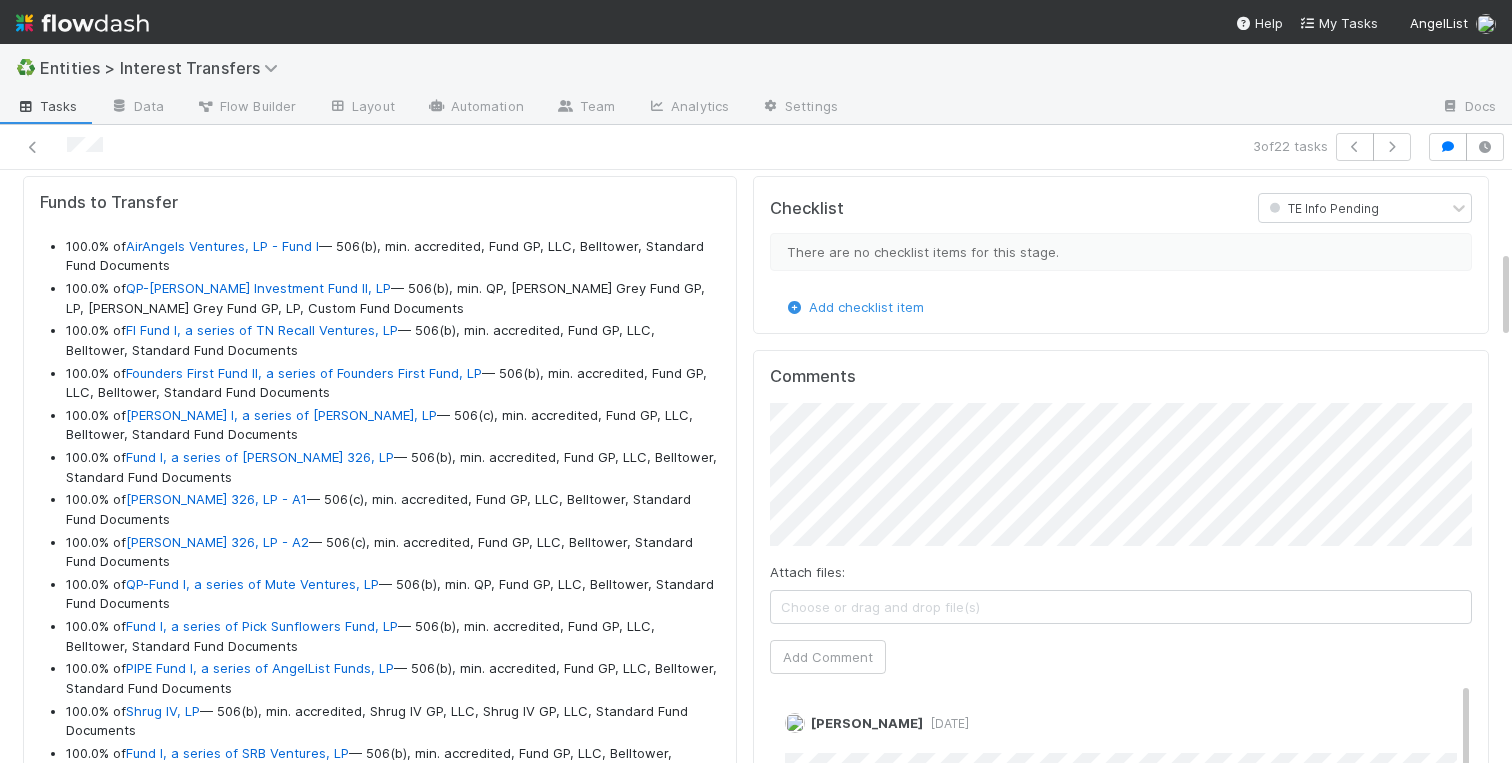 copy on "100.0% of  AirAngels Ventures, LP - Fund I  — 506(b), min. accredited, Fund GP, LLC, Belltower, Standard Fund Documents
100.0% of  QP-Earl Grey Investment Fund II, LP  — 506(b), min. QP, Earl Grey Fund GP, LP, Earl Grey Fund GP, LP, Custom Fund Documents
100.0% of  FI Fund I, a series of TN Recall Ventures, LP  — 506(b), min. accredited, Fund GP, LLC, Belltower, Standard Fund Documents
100.0% of  Founders First Fund II, a series of Founders First Fund, LP  — 506(b), min. accredited, Fund GP, LLC, Belltower, Standard Fund Documents
100.0% of  Harry Hurst I, a series of Harry Hurst, LP  — 506(c), min. accredited, Fund GP, LLC, Belltower, Standard Fund Documents
100.0% of  Fund I, a series of Louise 326, LP  — 506(b), min. accredited, Fund GP, LLC, Belltower, Standard Fund Documents
100.0% of  Louise 326, LP - A1  — 506(c), min. accredited, Fund GP, LLC, Belltower, Standard Fund Documents
100.0% of  Louise 326, LP - A2  — 506(c), min. accredited, Fund GP, LLC, Belltower, Standard Fund Documents ..." 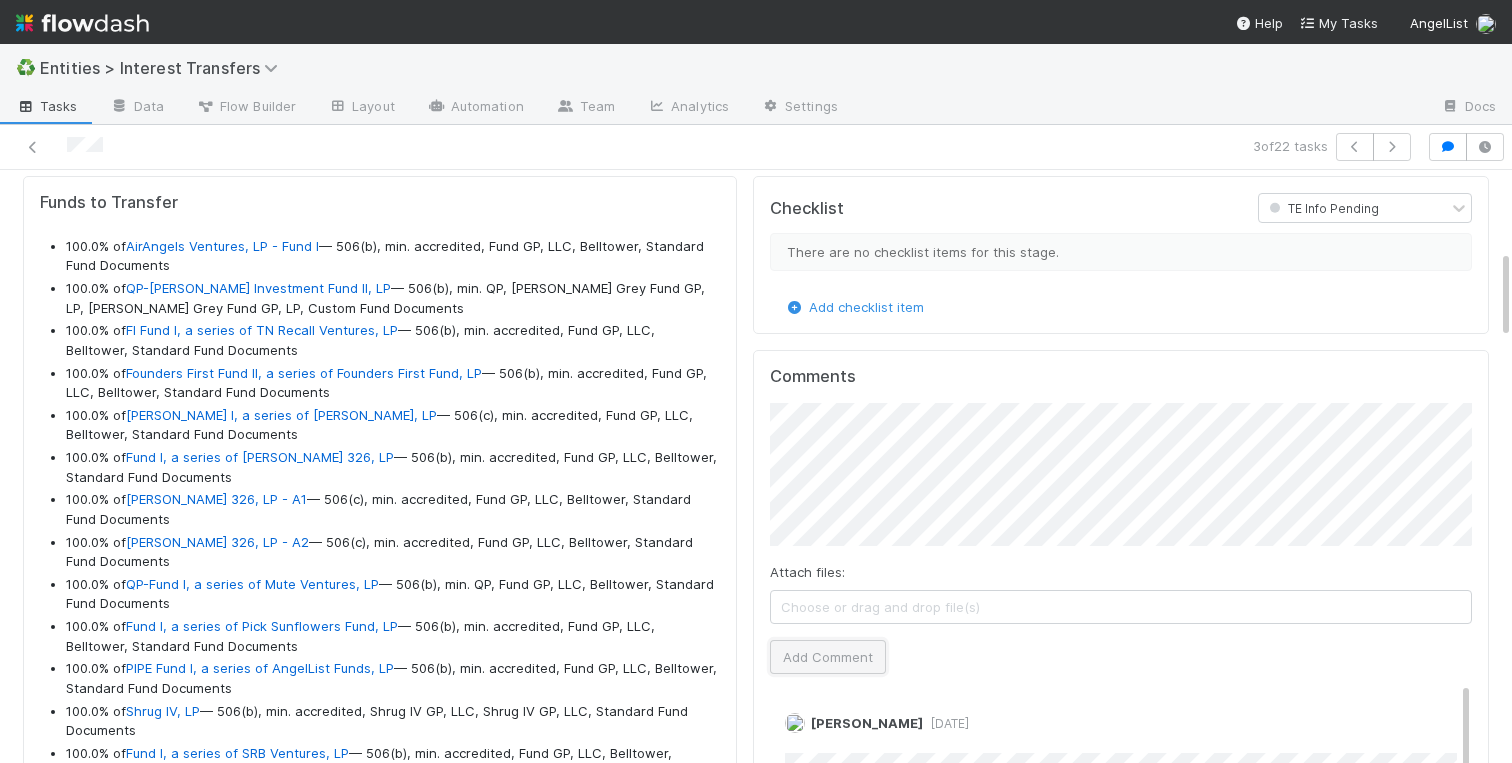 click on "Add Comment" at bounding box center [828, 657] 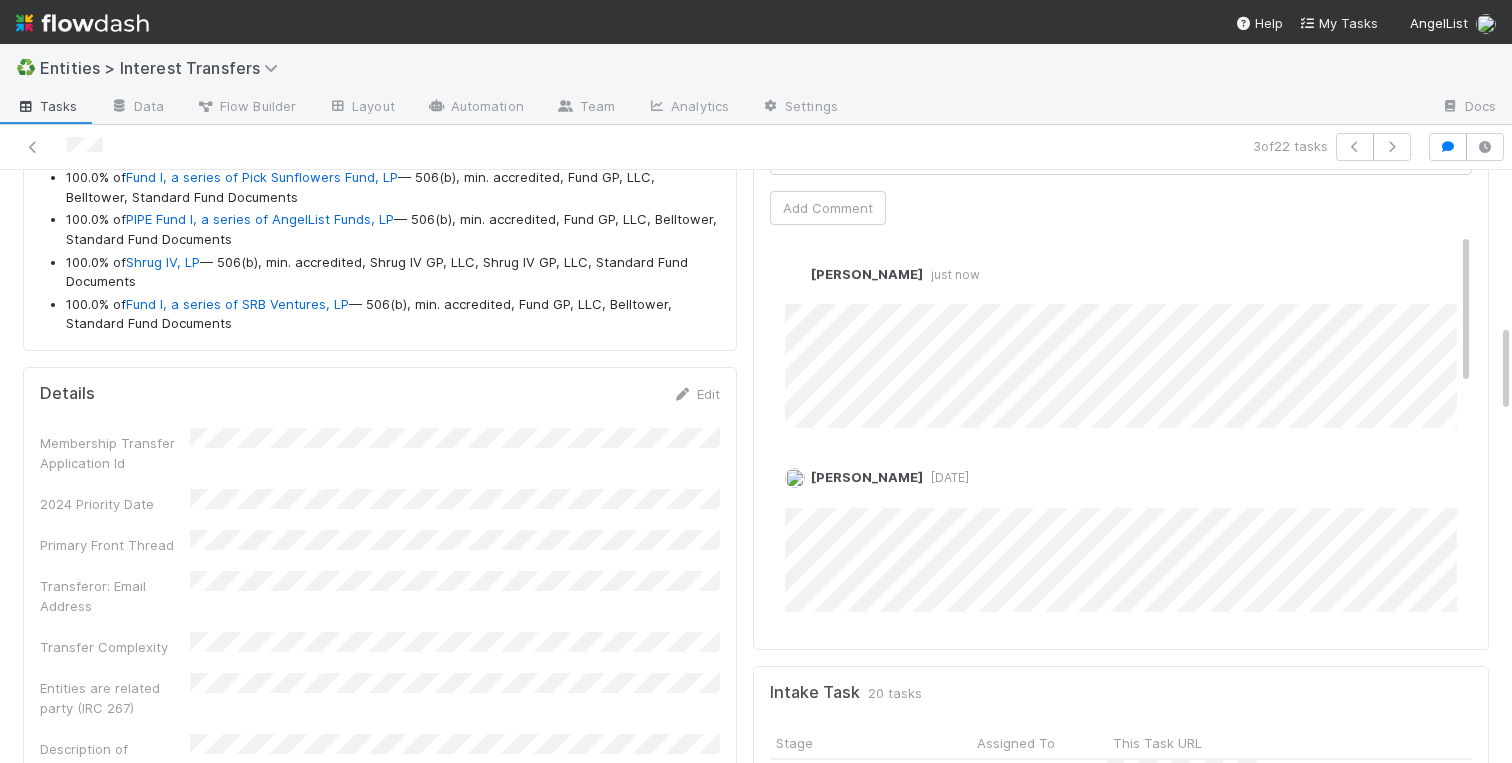 scroll, scrollTop: 1025, scrollLeft: 0, axis: vertical 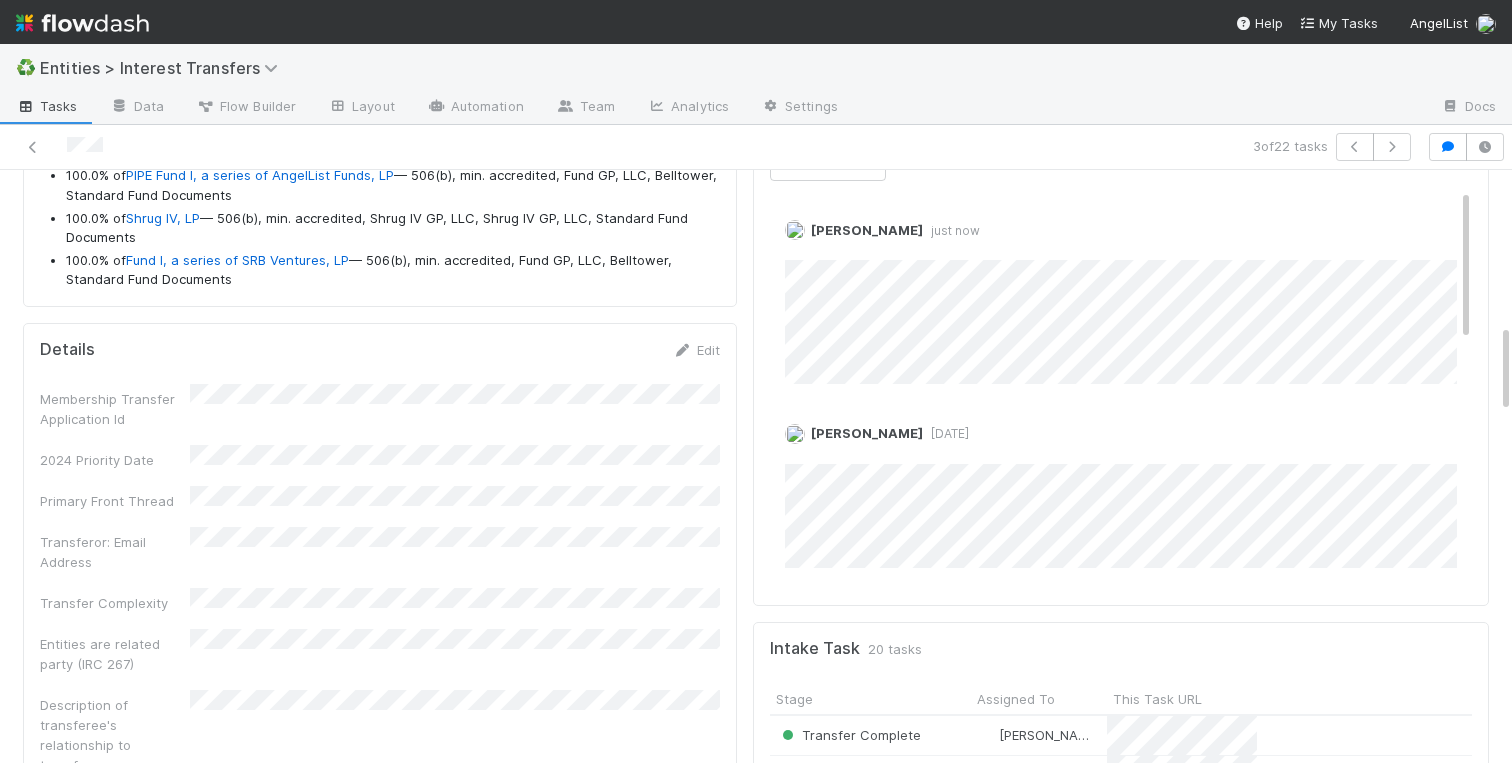 click on "Edit" at bounding box center [696, 350] 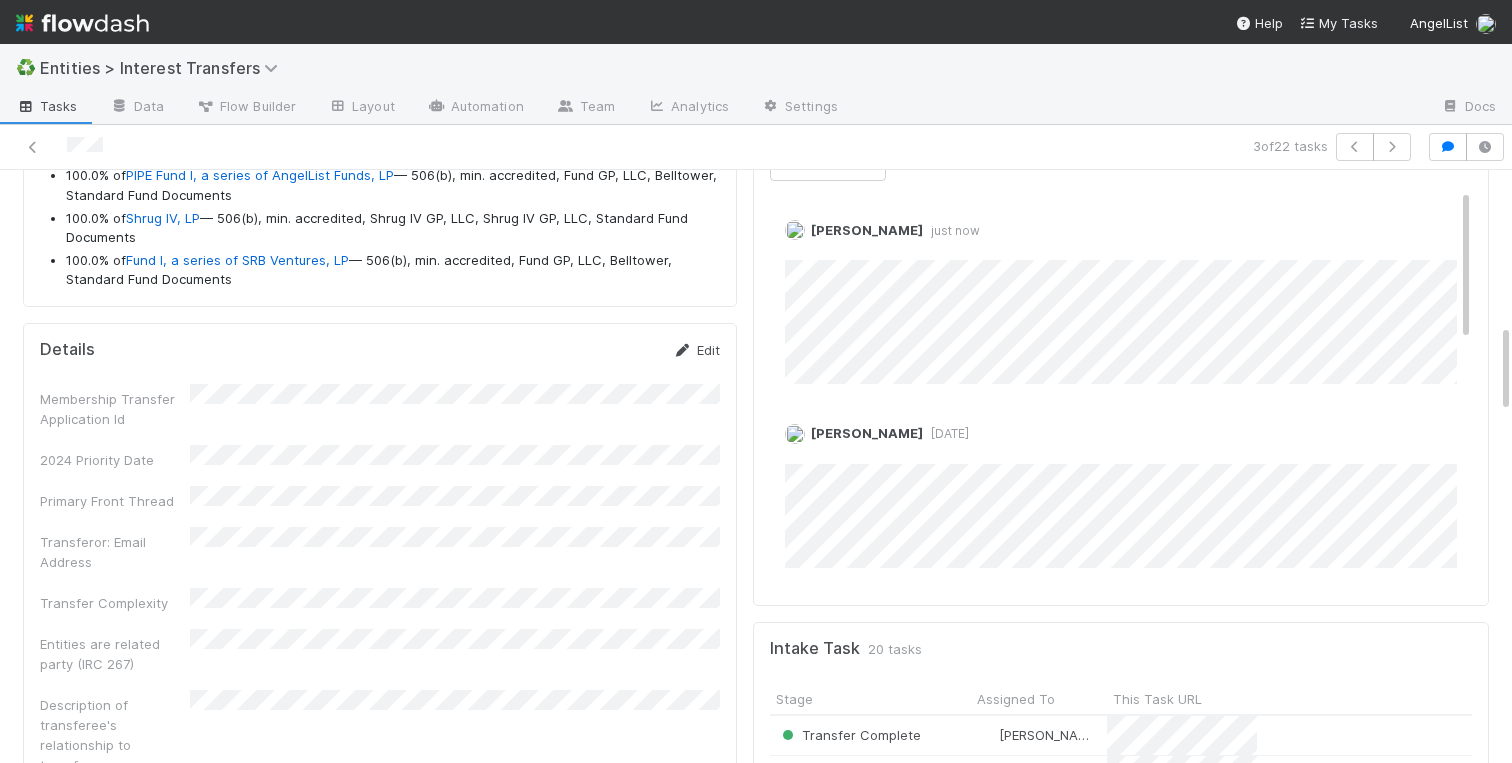 click on "Edit" at bounding box center (696, 350) 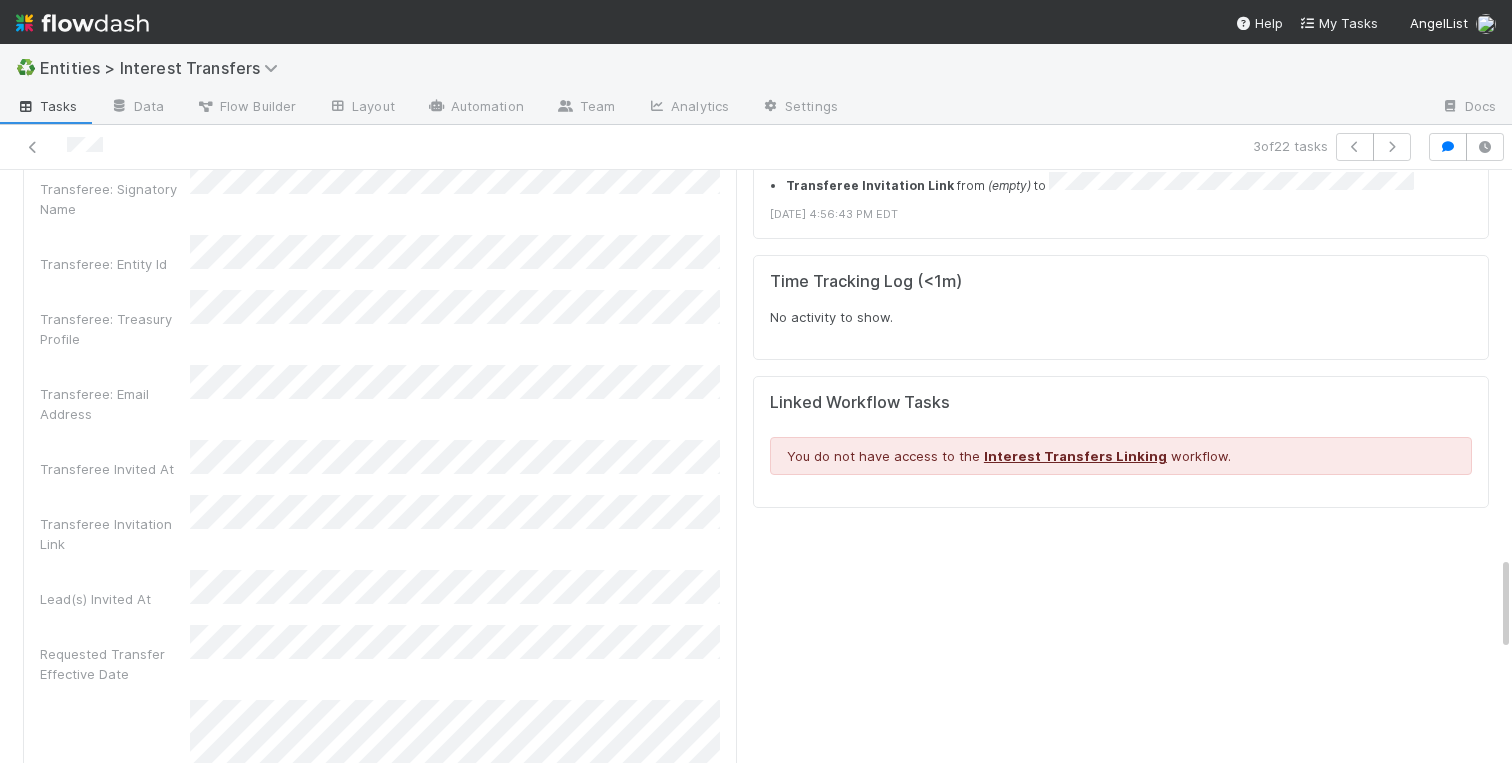 scroll, scrollTop: 2554, scrollLeft: 0, axis: vertical 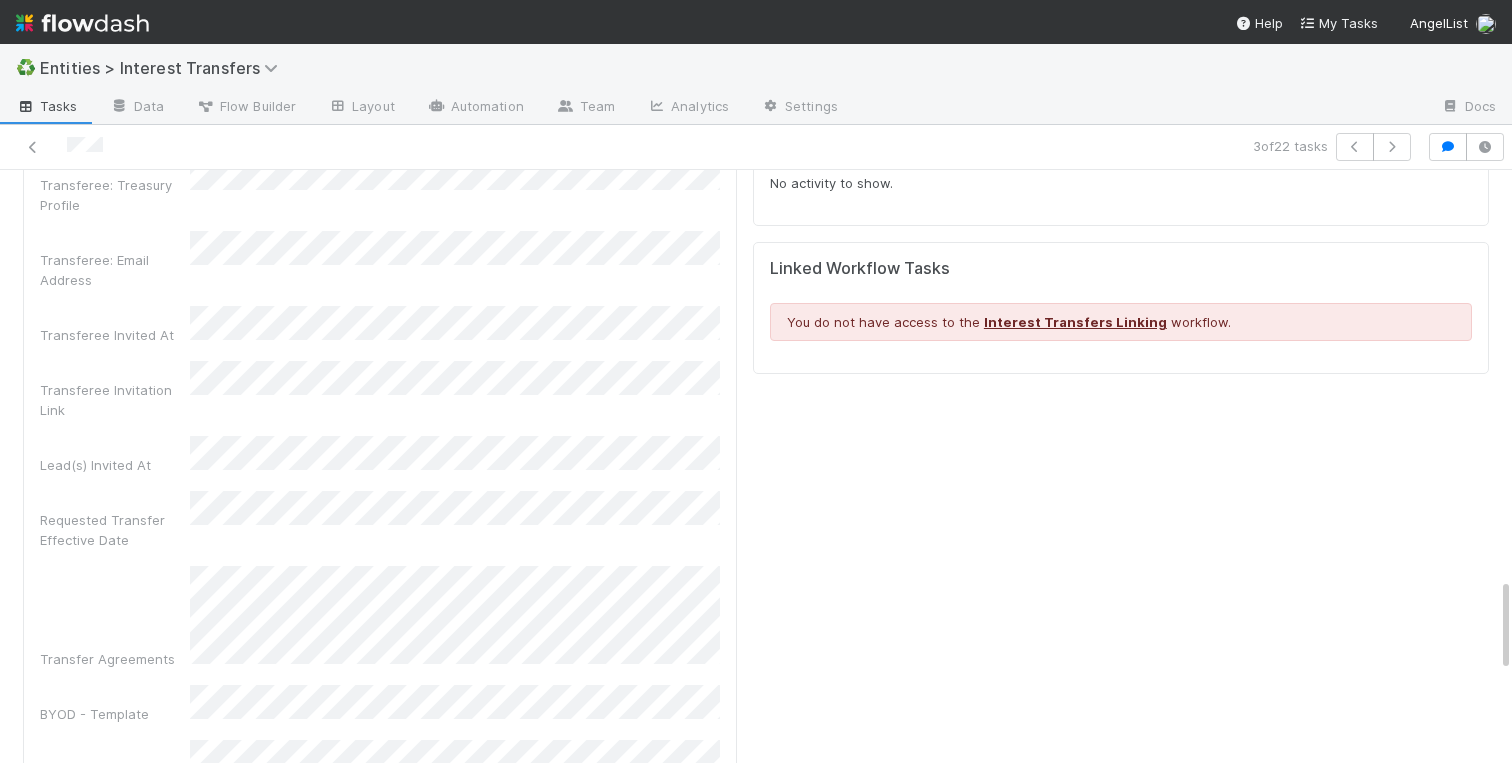 click on "Signed Agreements" at bounding box center [115, 824] 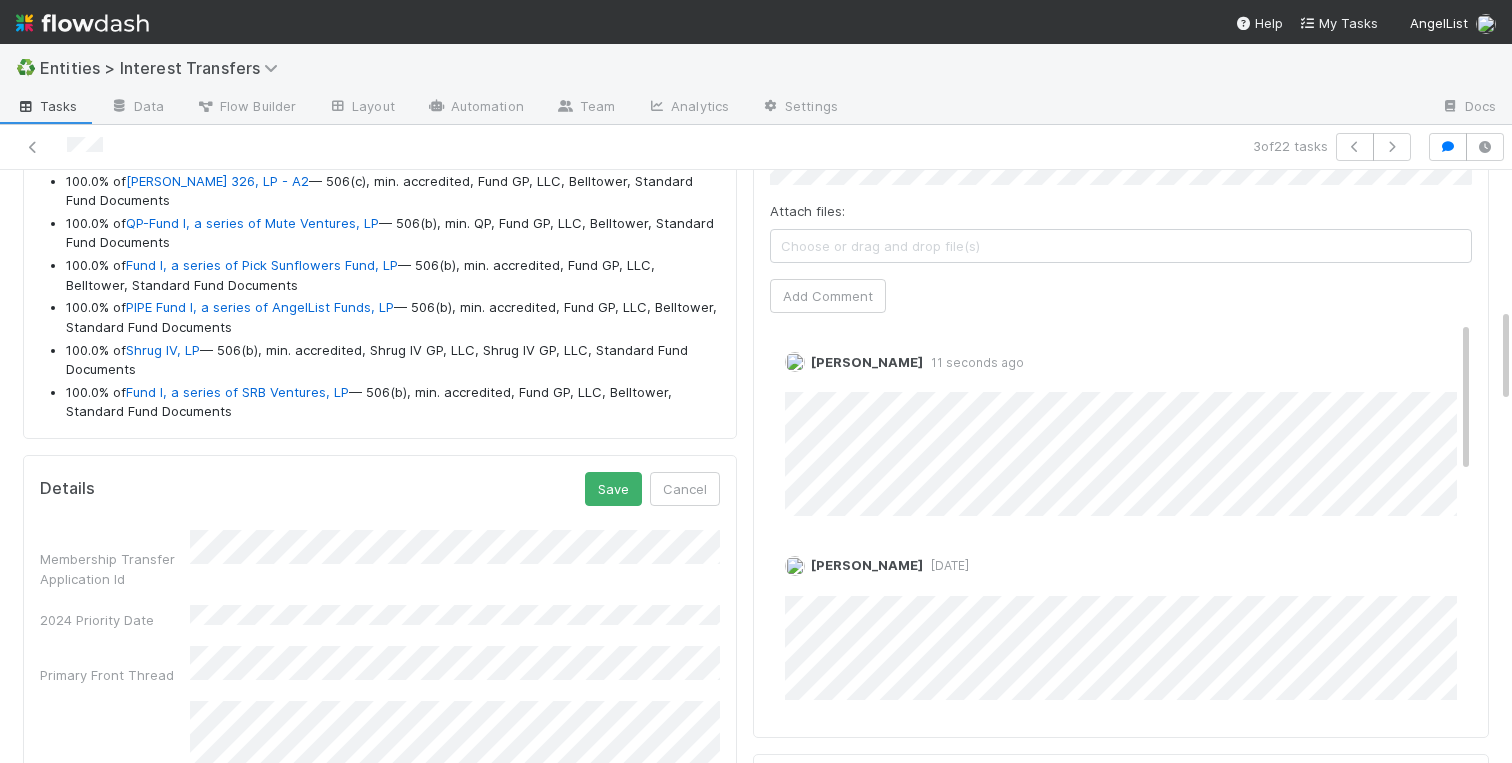 scroll, scrollTop: 867, scrollLeft: 0, axis: vertical 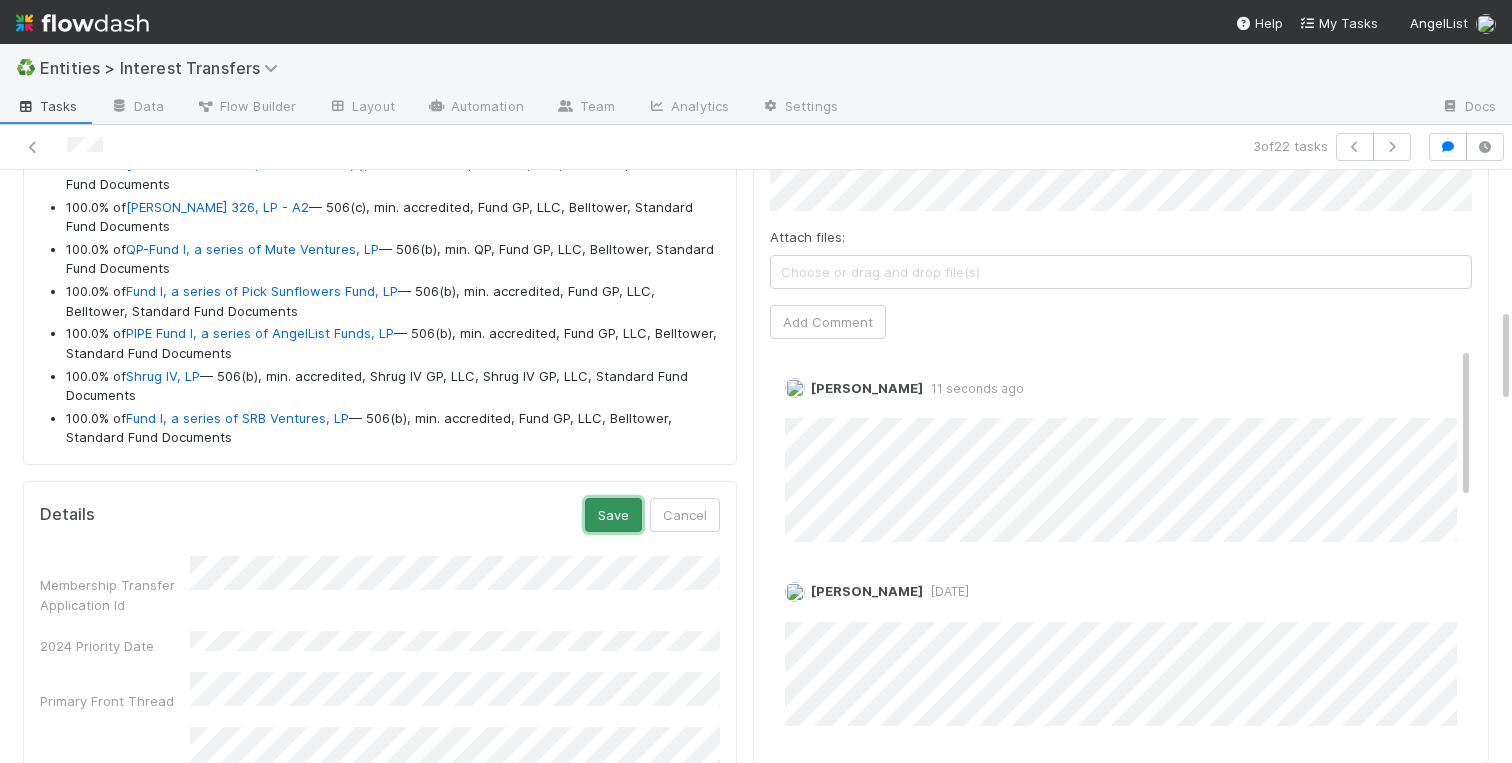 click on "Save" at bounding box center (613, 515) 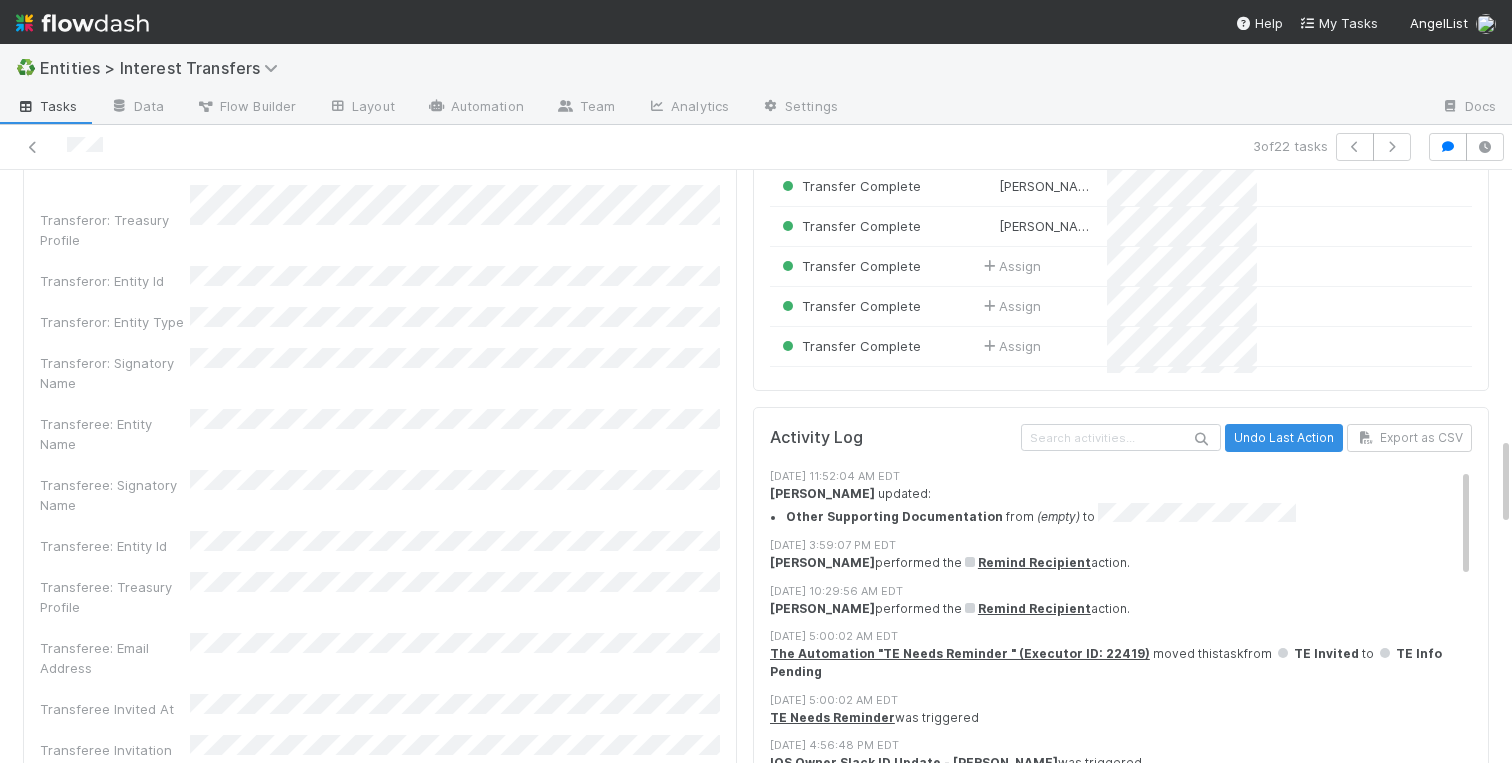 scroll, scrollTop: 1780, scrollLeft: 0, axis: vertical 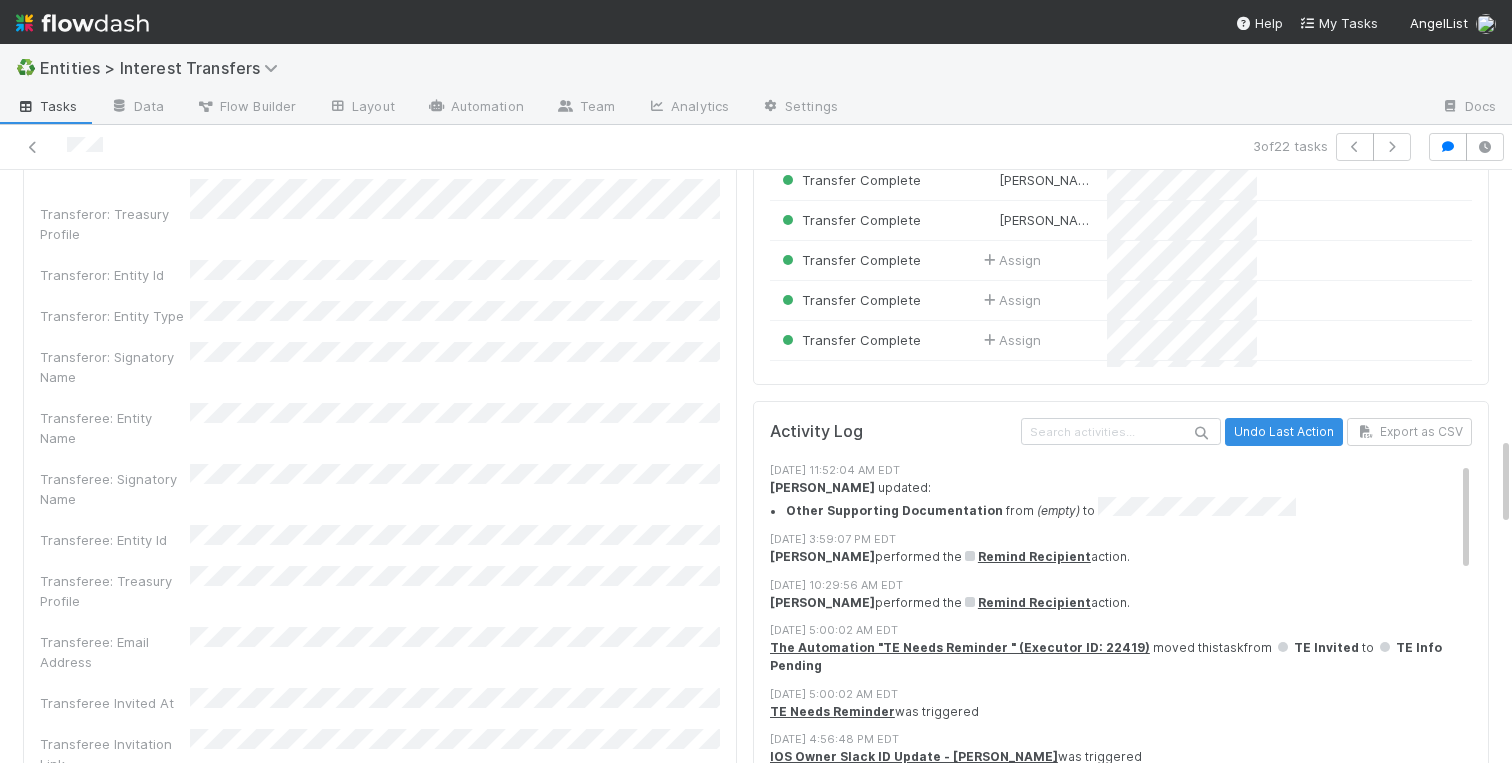 click on "Transferee: Email Address" at bounding box center [380, 649] 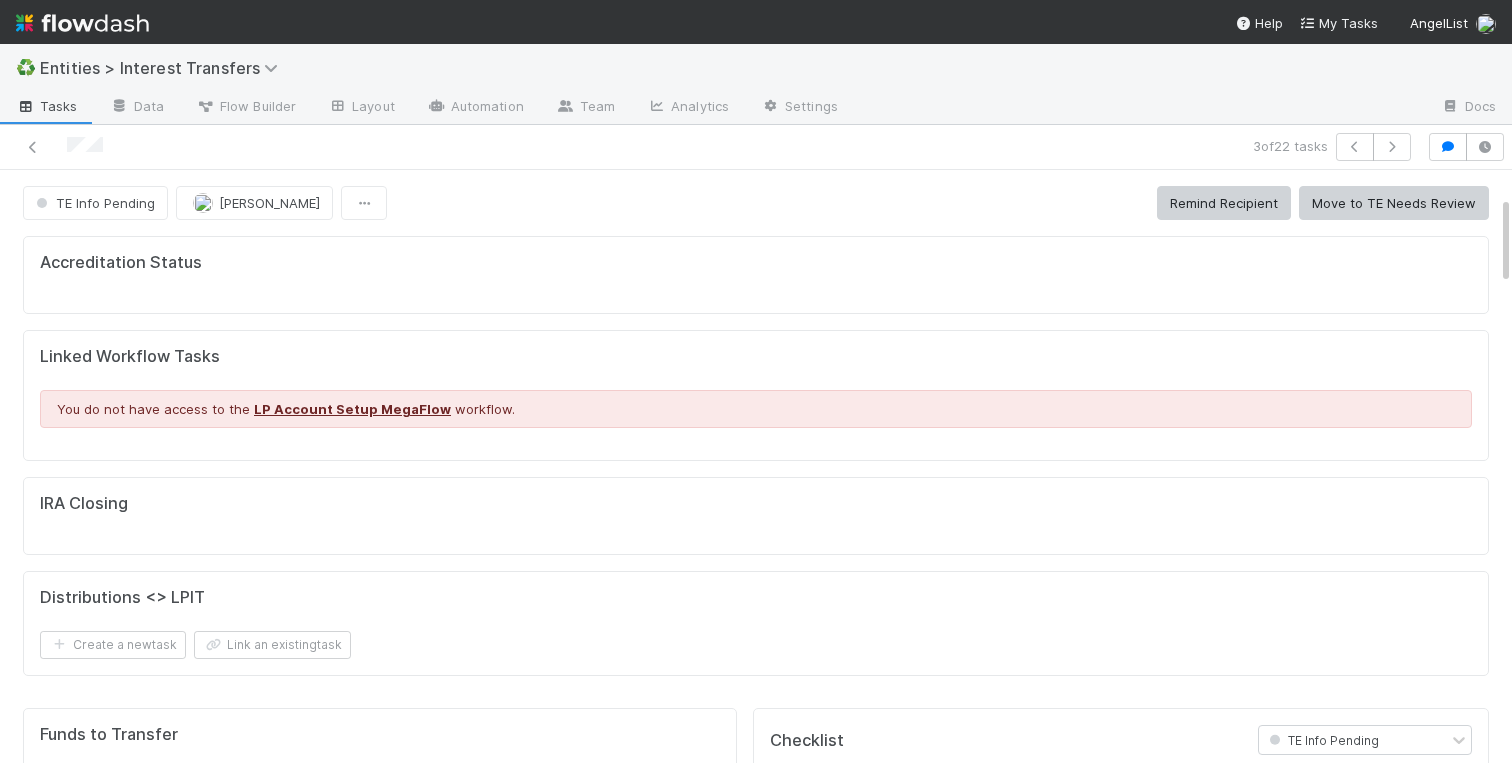 scroll, scrollTop: 1187, scrollLeft: 0, axis: vertical 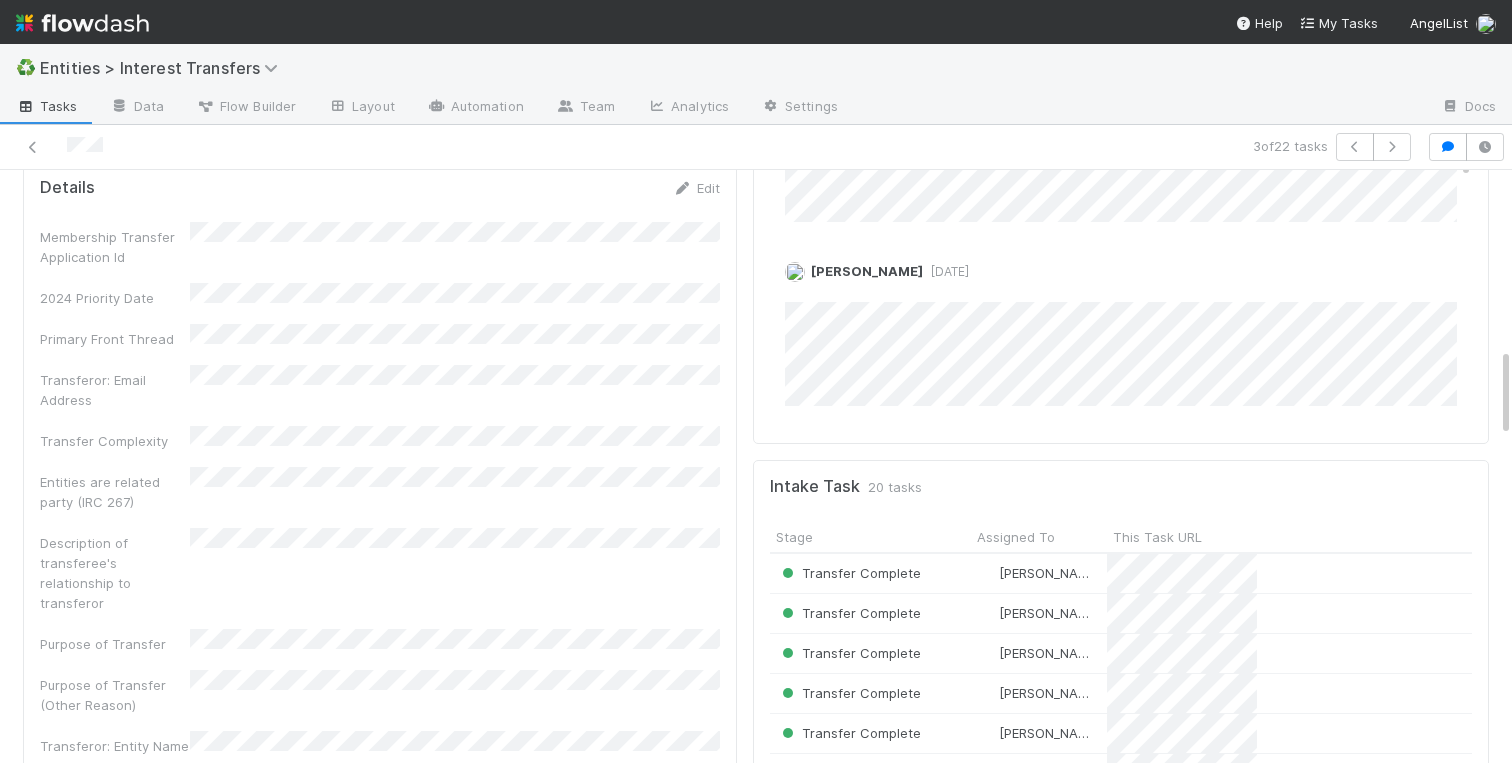click on "Accreditation Status   Linked Workflow Tasks You do not have access to the   LP Account Setup MegaFlow   workflow. IRA Closing   Distributions <> LPIT   Create a new  task Link an existing  task Funds to Transfer
100.0% of  AirAngels Ventures, LP - Fund I  — 506(b), min. accredited, Fund GP, LLC, Belltower, Standard Fund Documents
100.0% of  QP-Earl Grey Investment Fund II, LP  — 506(b), min. QP, Earl Grey Fund GP, LP, Earl Grey Fund GP, LP, Custom Fund Documents
100.0% of  FI Fund I, a series of TN Recall Ventures, LP  — 506(b), min. accredited, Fund GP, LLC, Belltower, Standard Fund Documents
100.0% of  Founders First Fund II, a series of Founders First Fund, LP  — 506(b), min. accredited, Fund GP, LLC, Belltower, Standard Fund Documents
100.0% of  Harry Hurst I, a series of Harry Hurst, LP  — 506(c), min. accredited, Fund GP, LLC, Belltower, Standard Fund Documents
100.0% of  Fund I, a series of Louise 326, LP
100.0% of  Louise 326, LP - A1
100.0% of  Louise 326, LP - A2" at bounding box center [756, 1135] 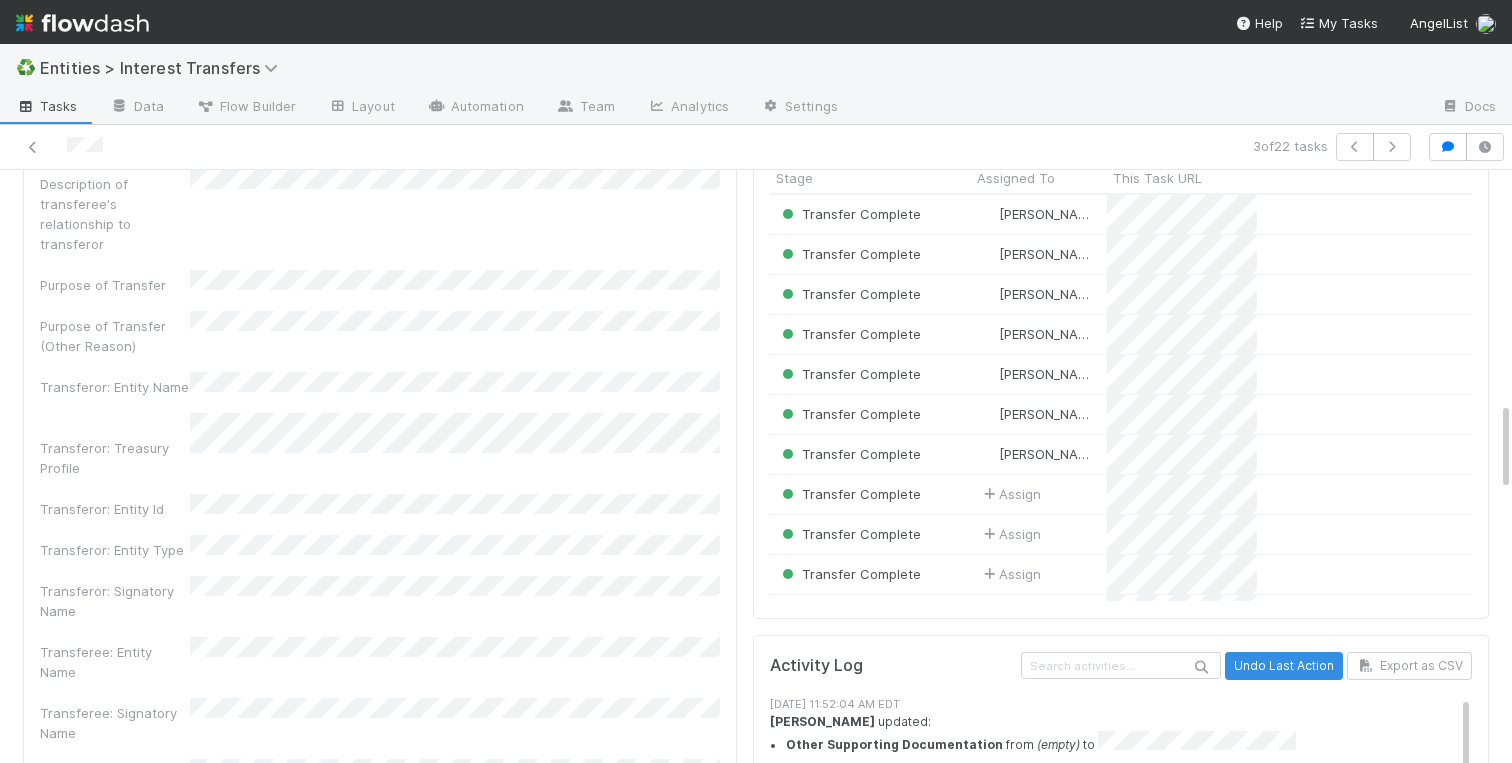 scroll, scrollTop: 1547, scrollLeft: 0, axis: vertical 